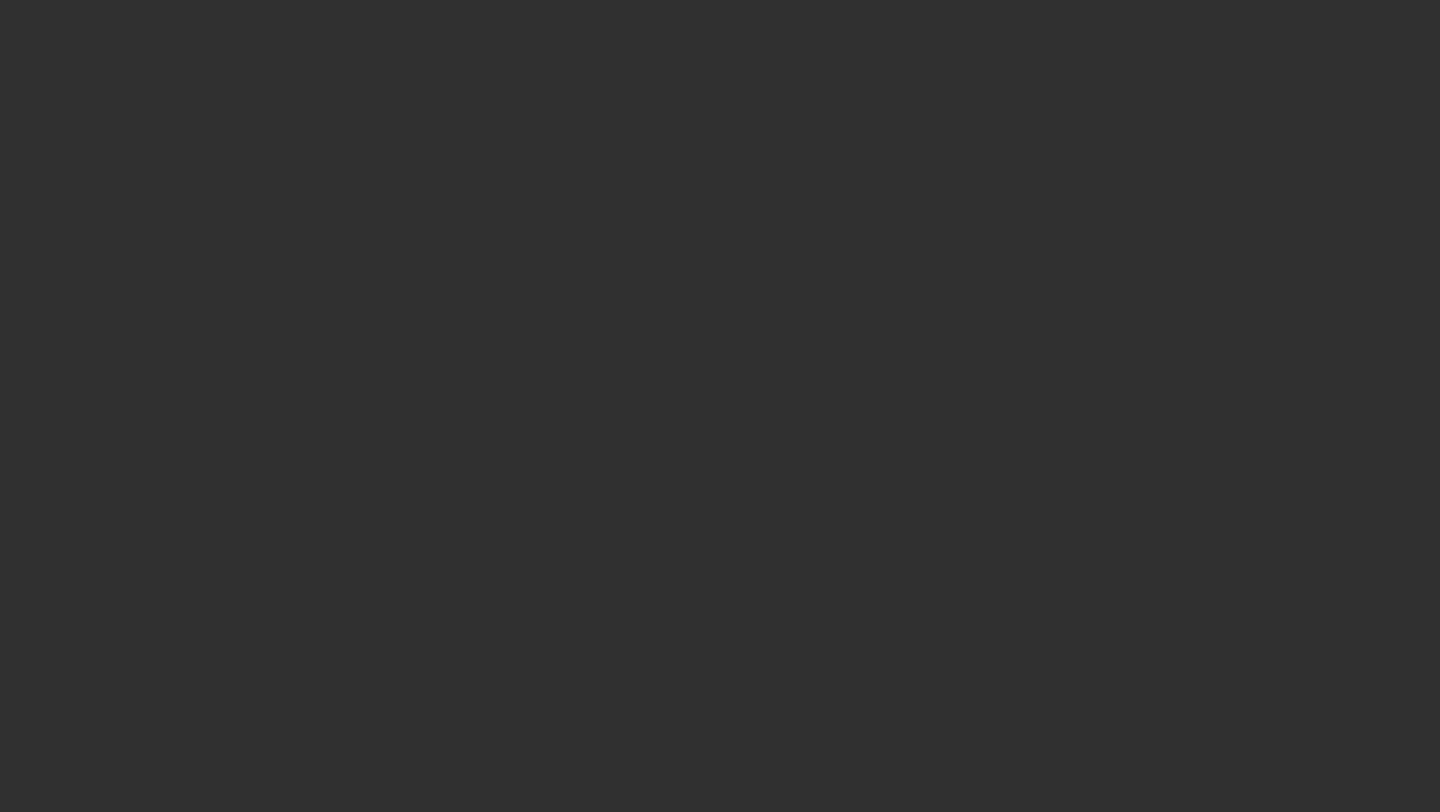 scroll, scrollTop: 0, scrollLeft: 0, axis: both 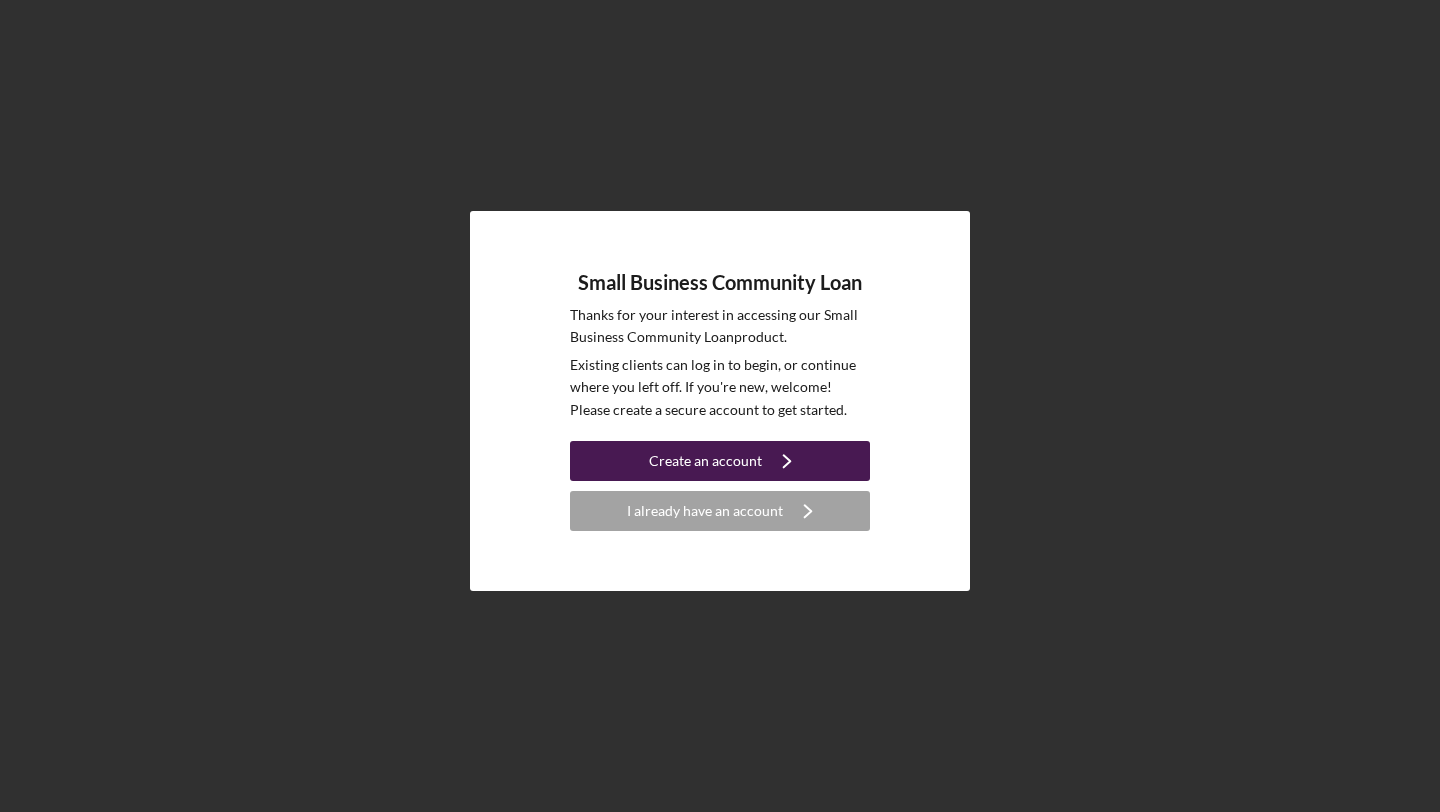 click on "Icon/Navigate" 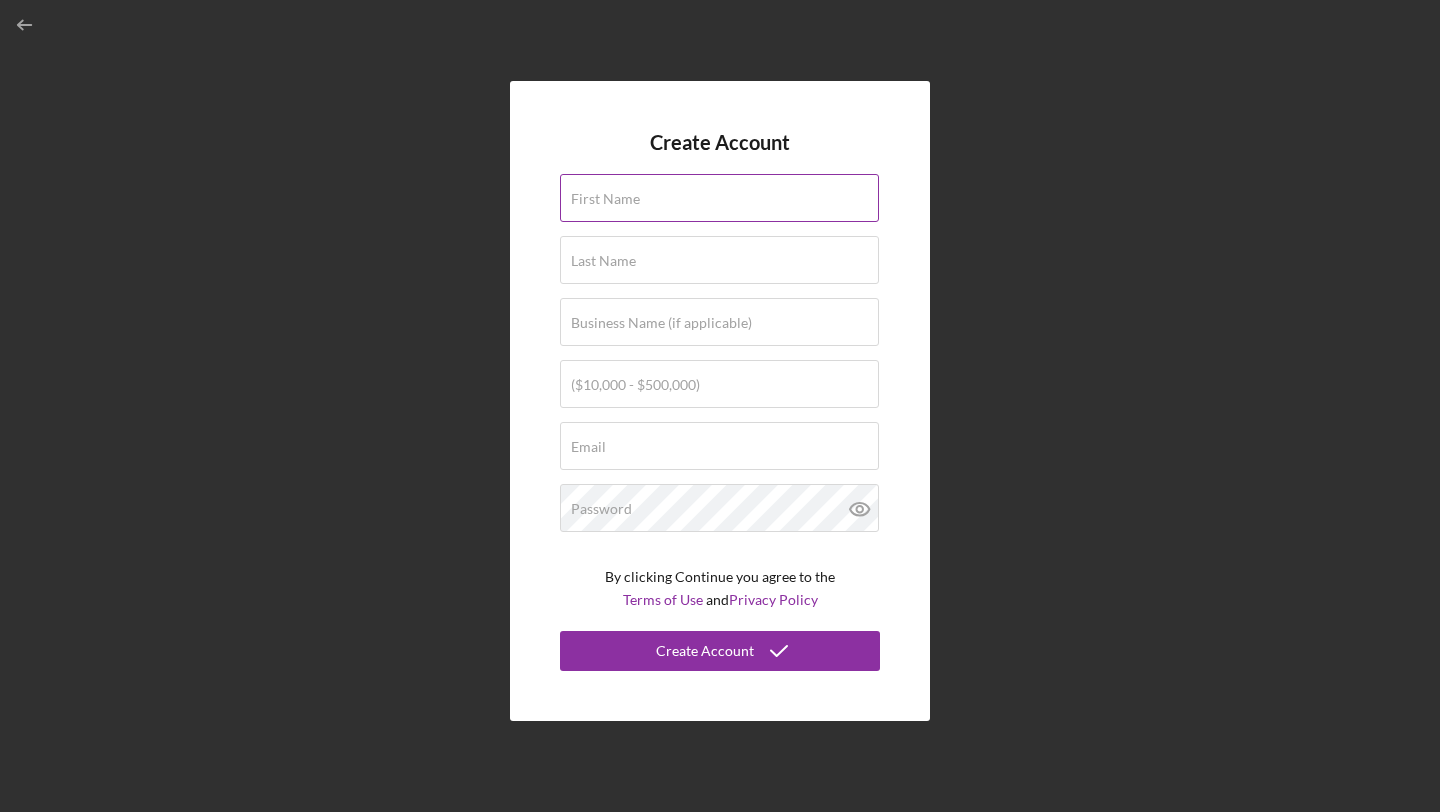 click on "First Name" at bounding box center (719, 198) 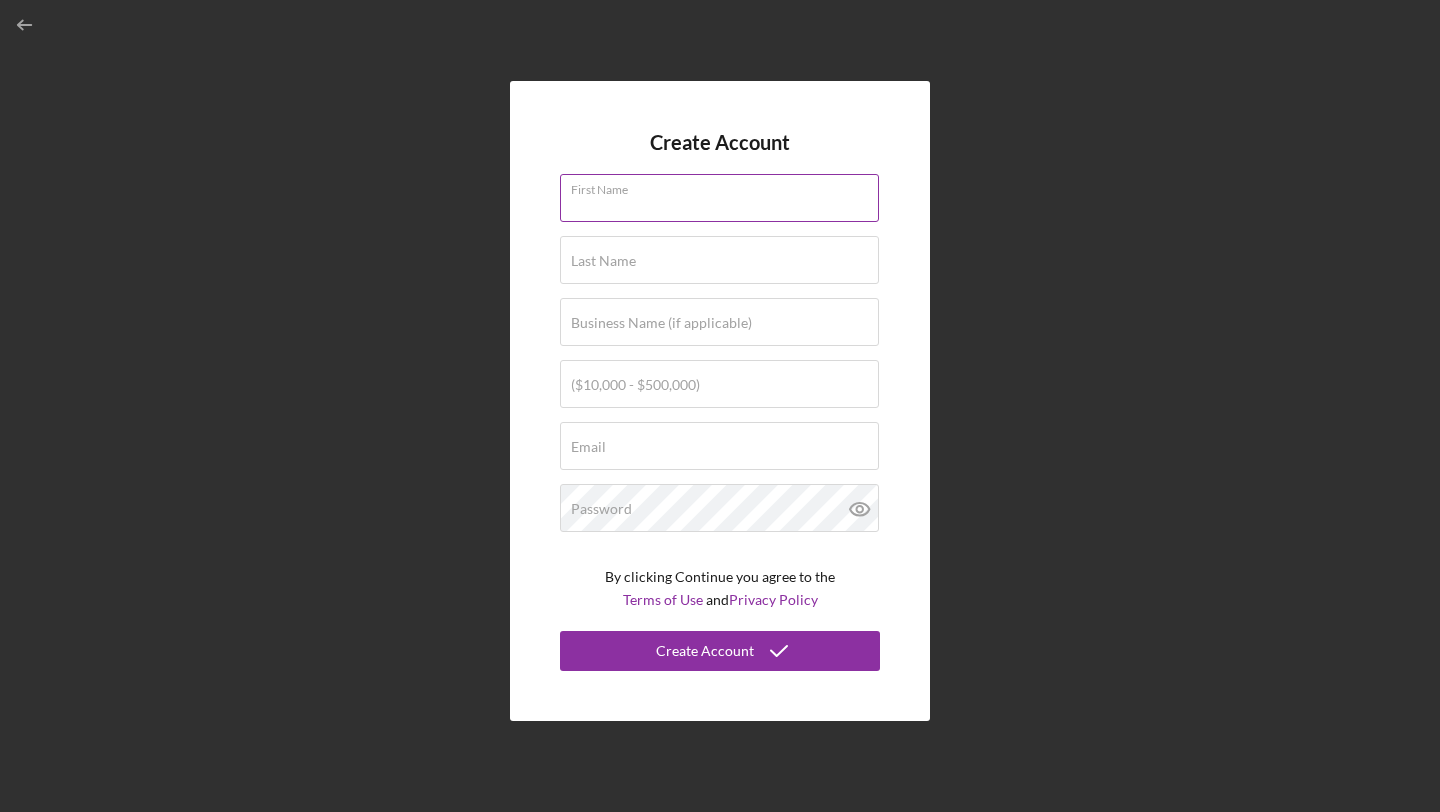 type on "[FIRST]" 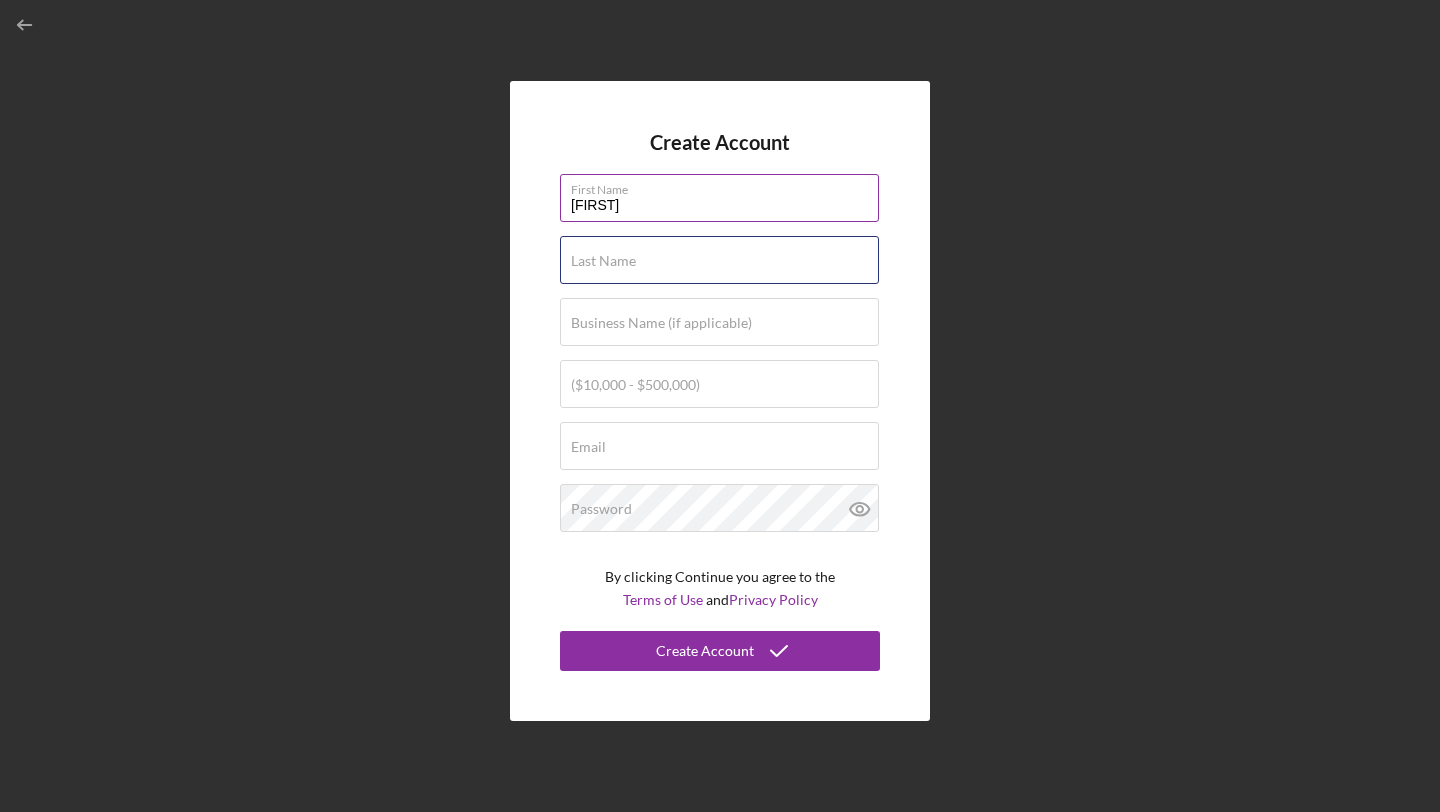 type on "[LAST]" 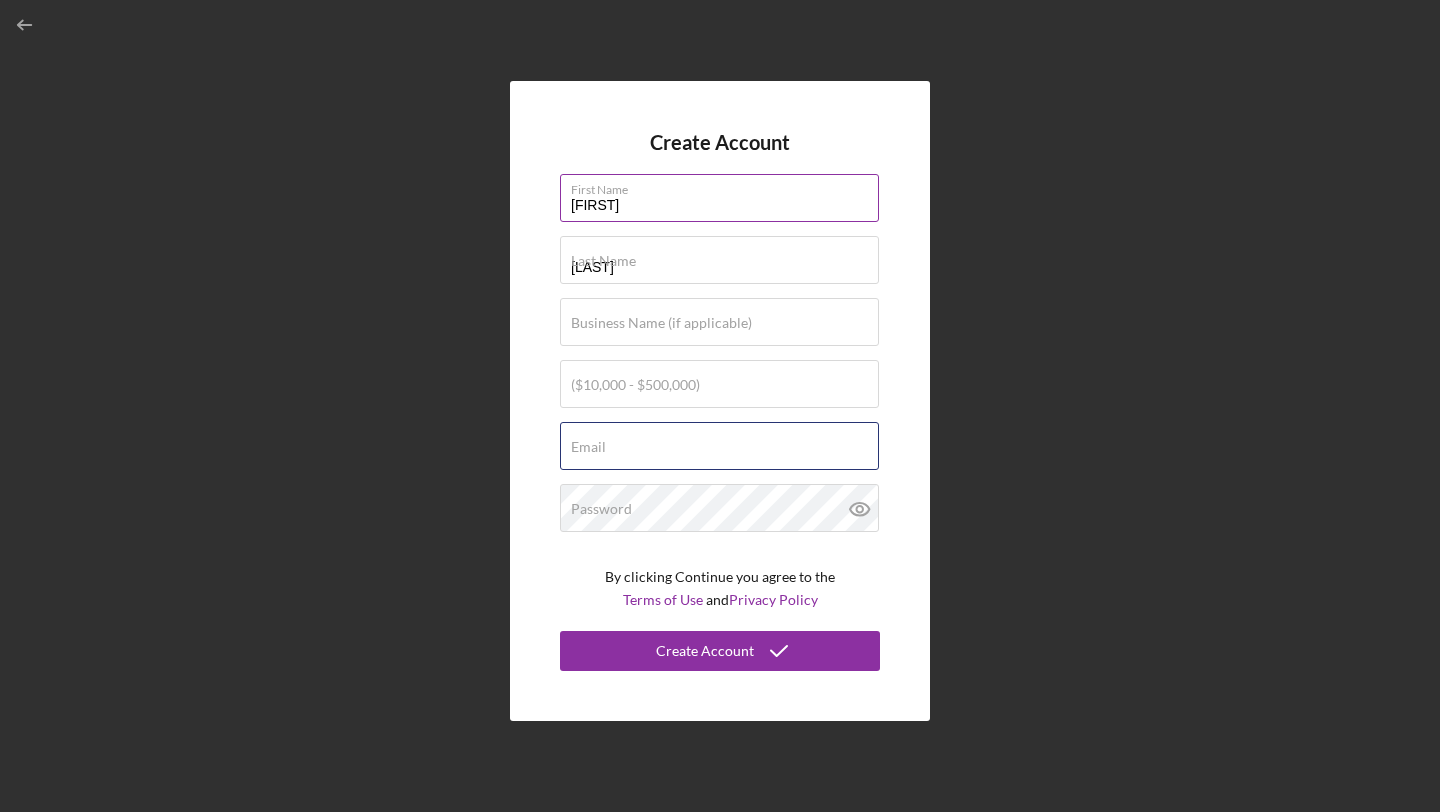 type on "[EMAIL]" 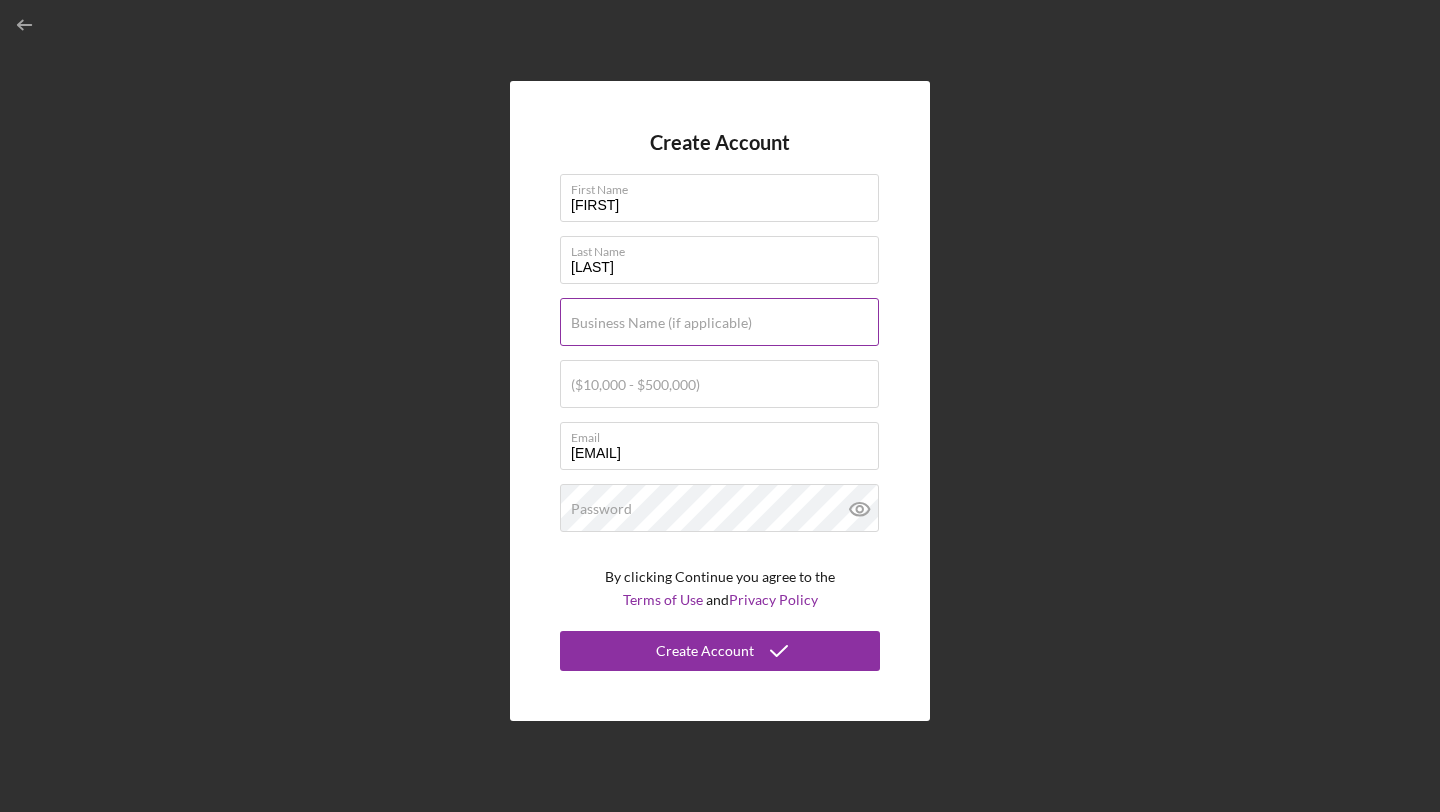 click on "Business Name (if applicable)" at bounding box center [661, 323] 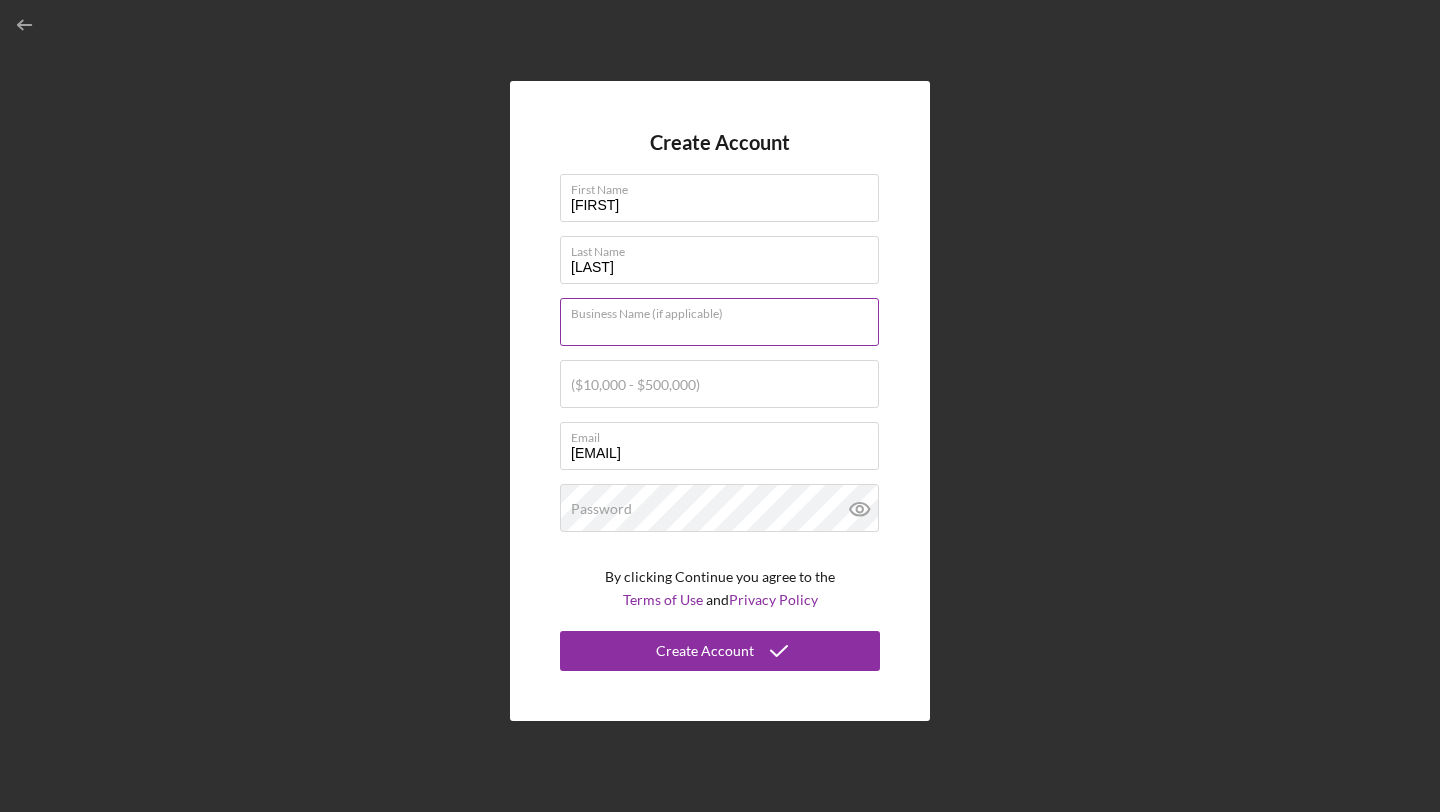 type on "Milky Mama" 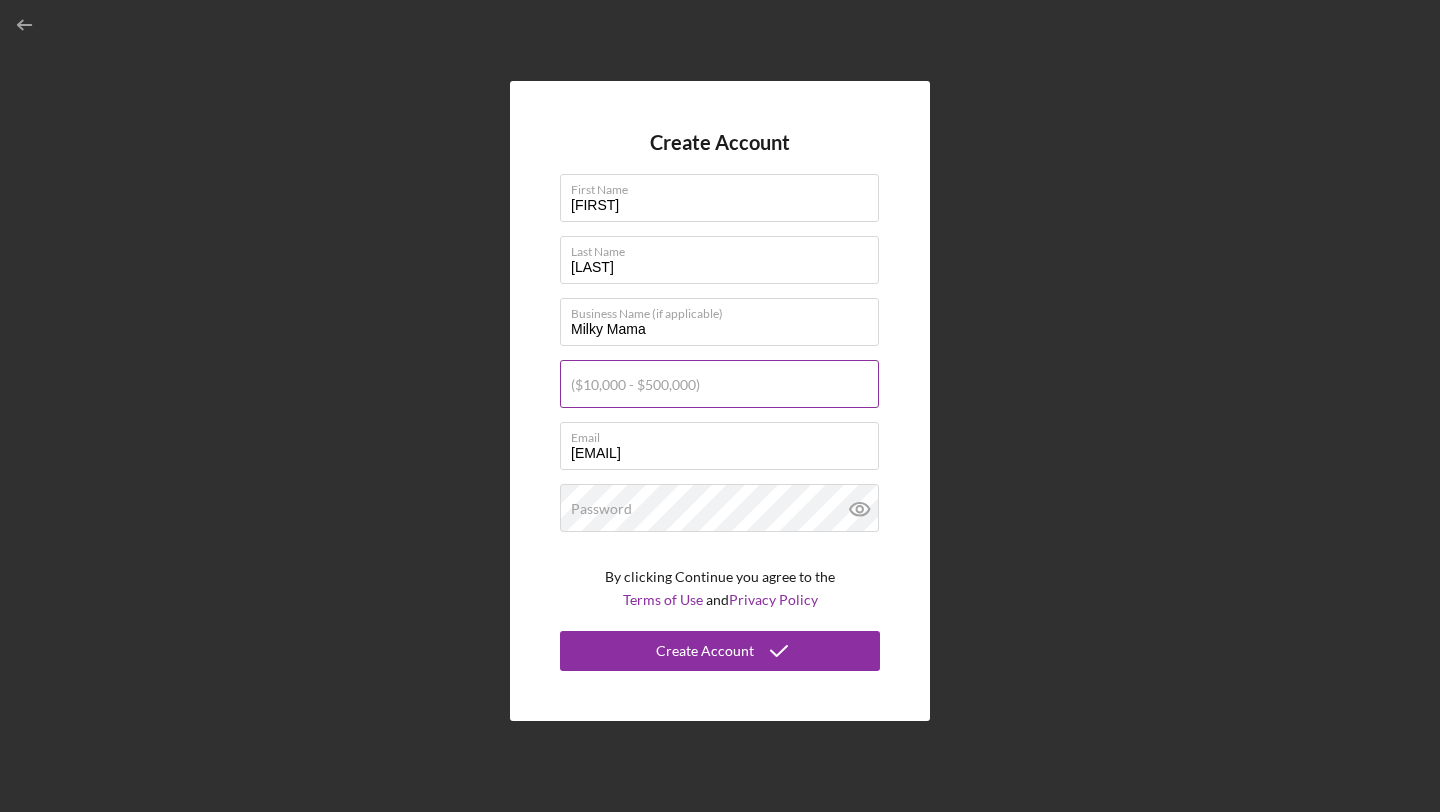 click on "($10,000 - $500,000)" at bounding box center (635, 385) 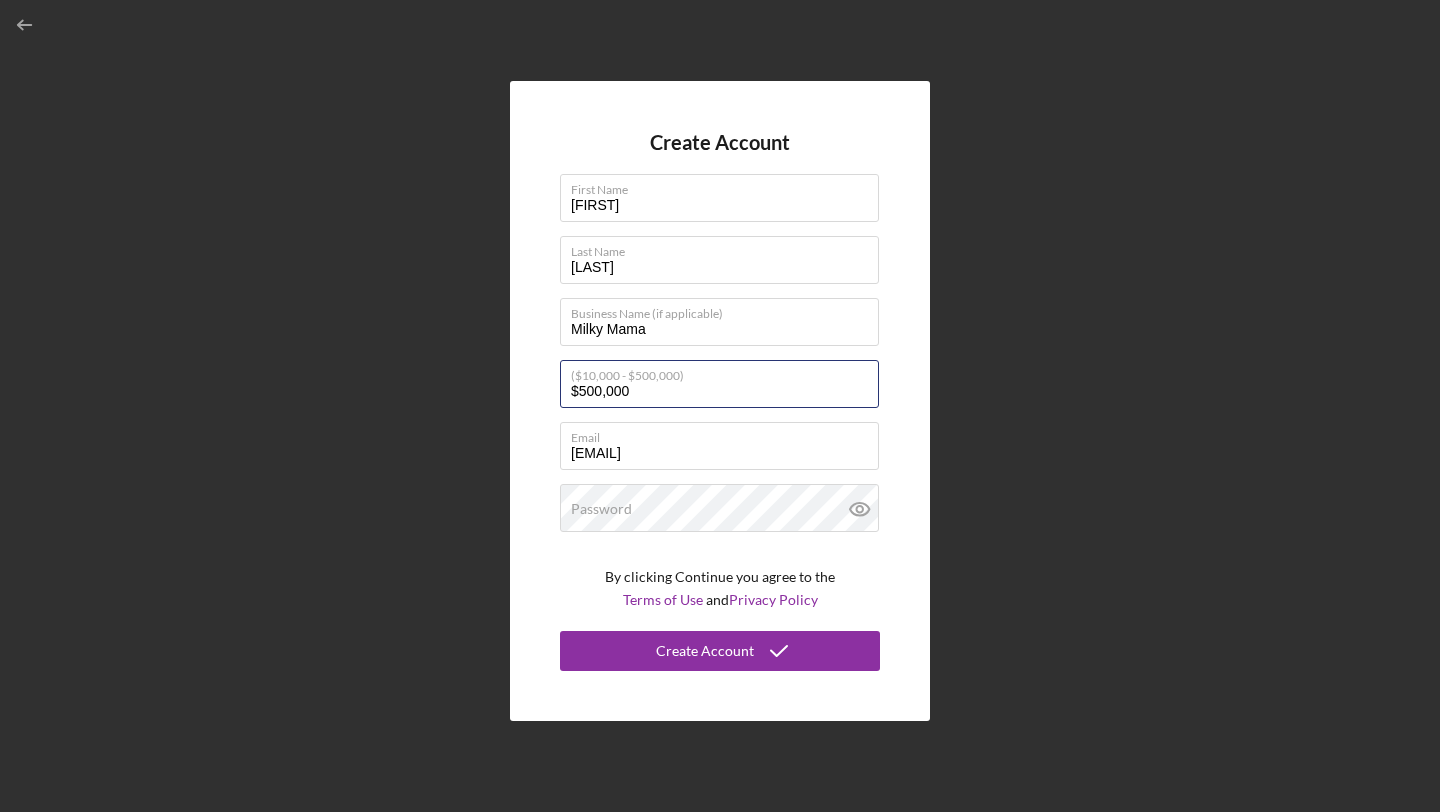 type on "$500,000" 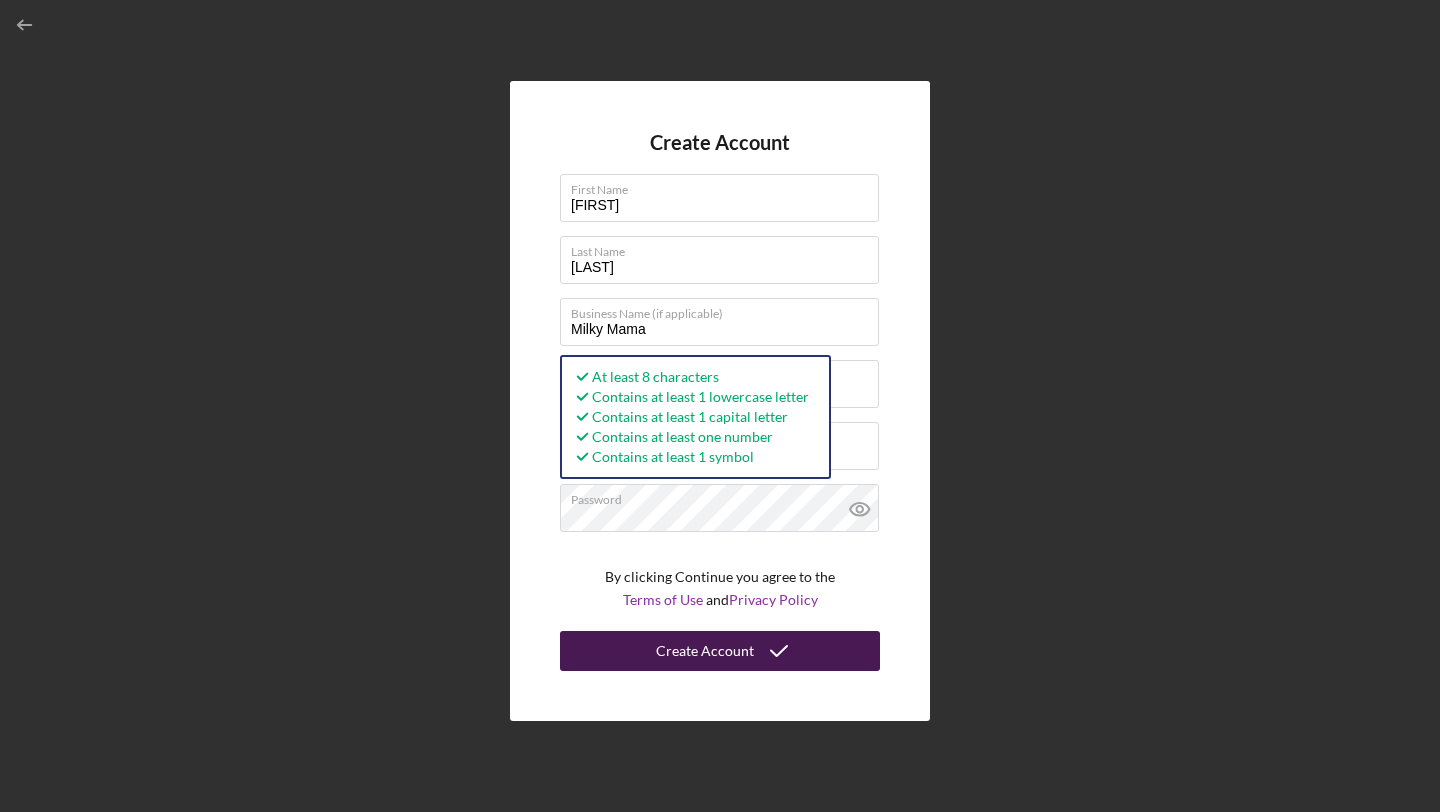 click 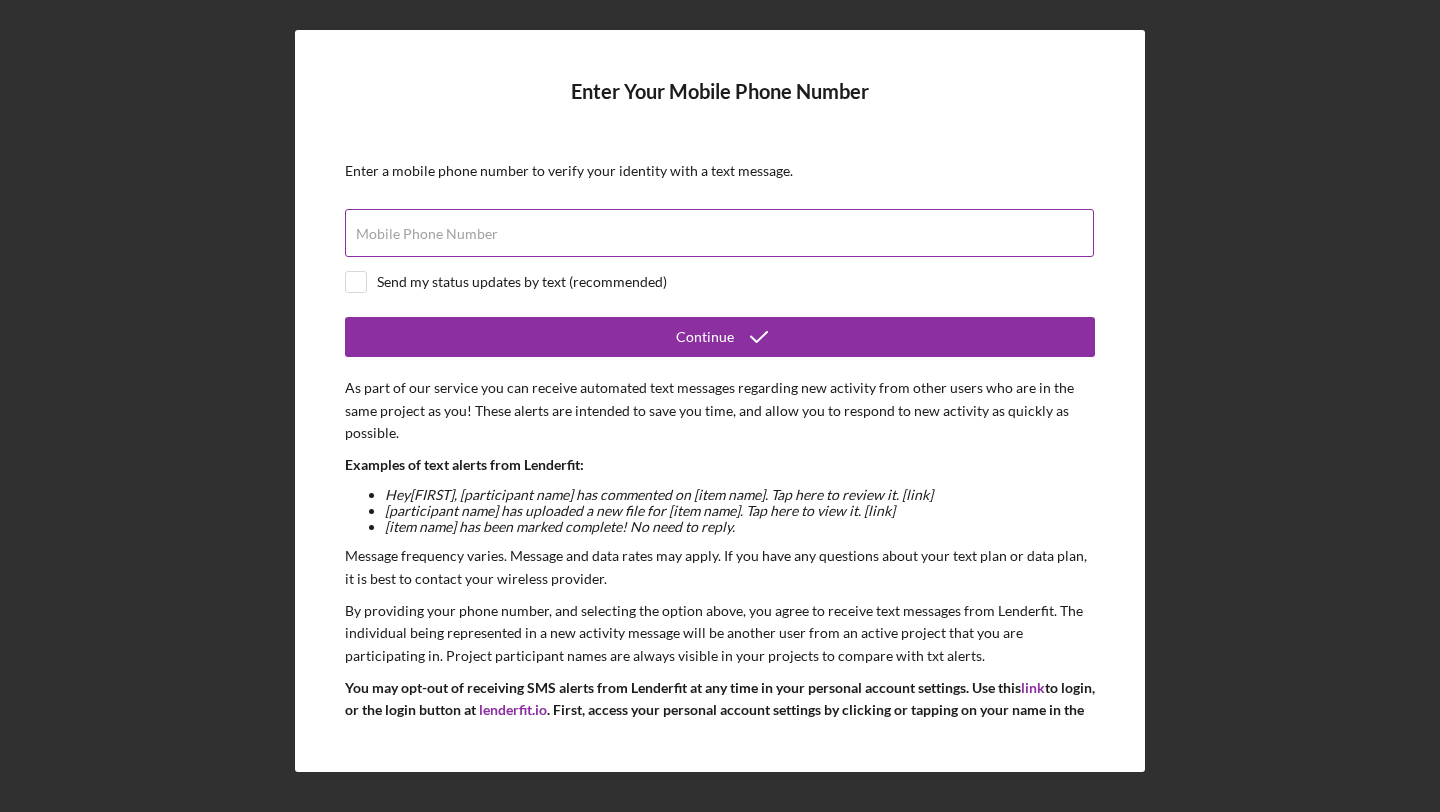 click on "Mobile Phone Number" at bounding box center [719, 233] 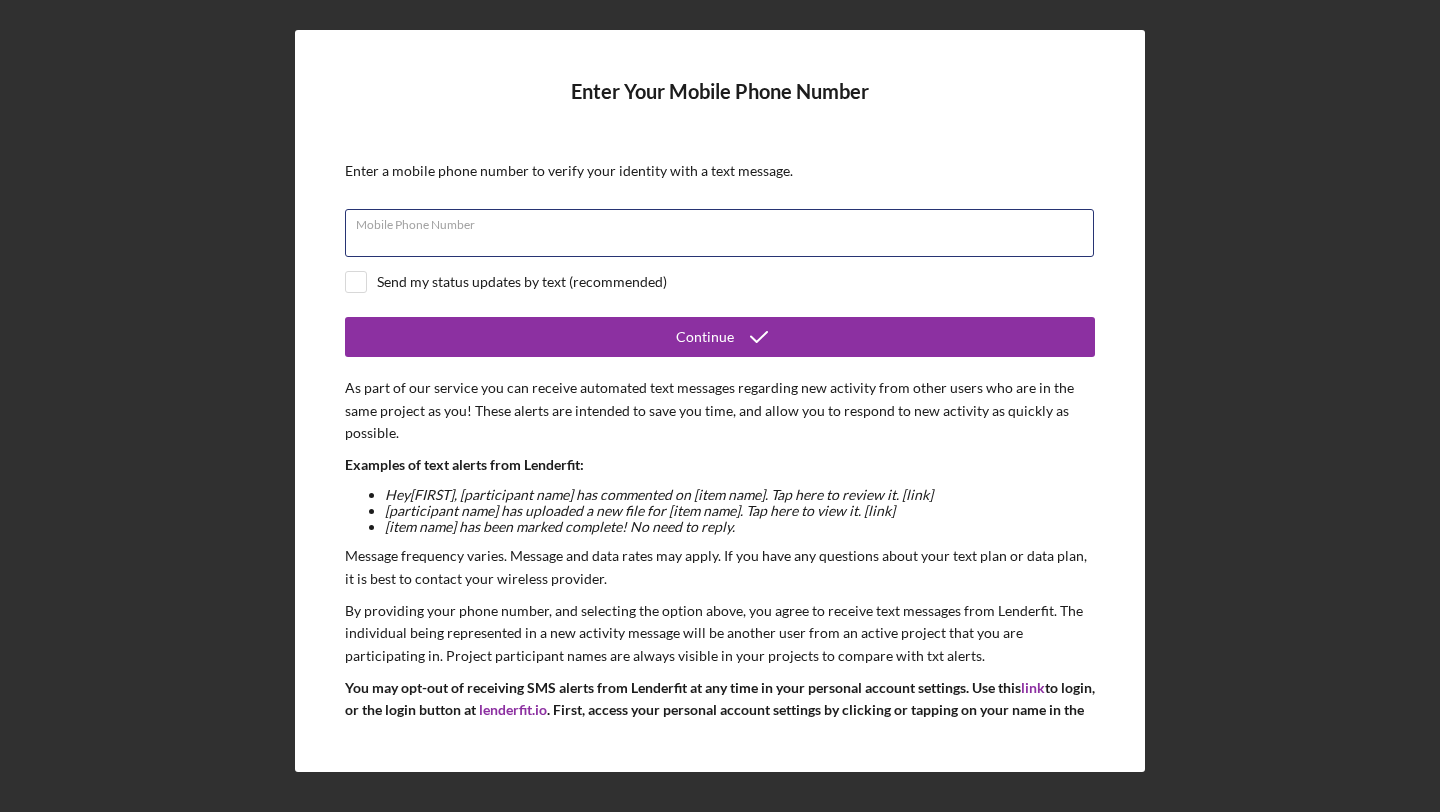 type on "([PHONE])" 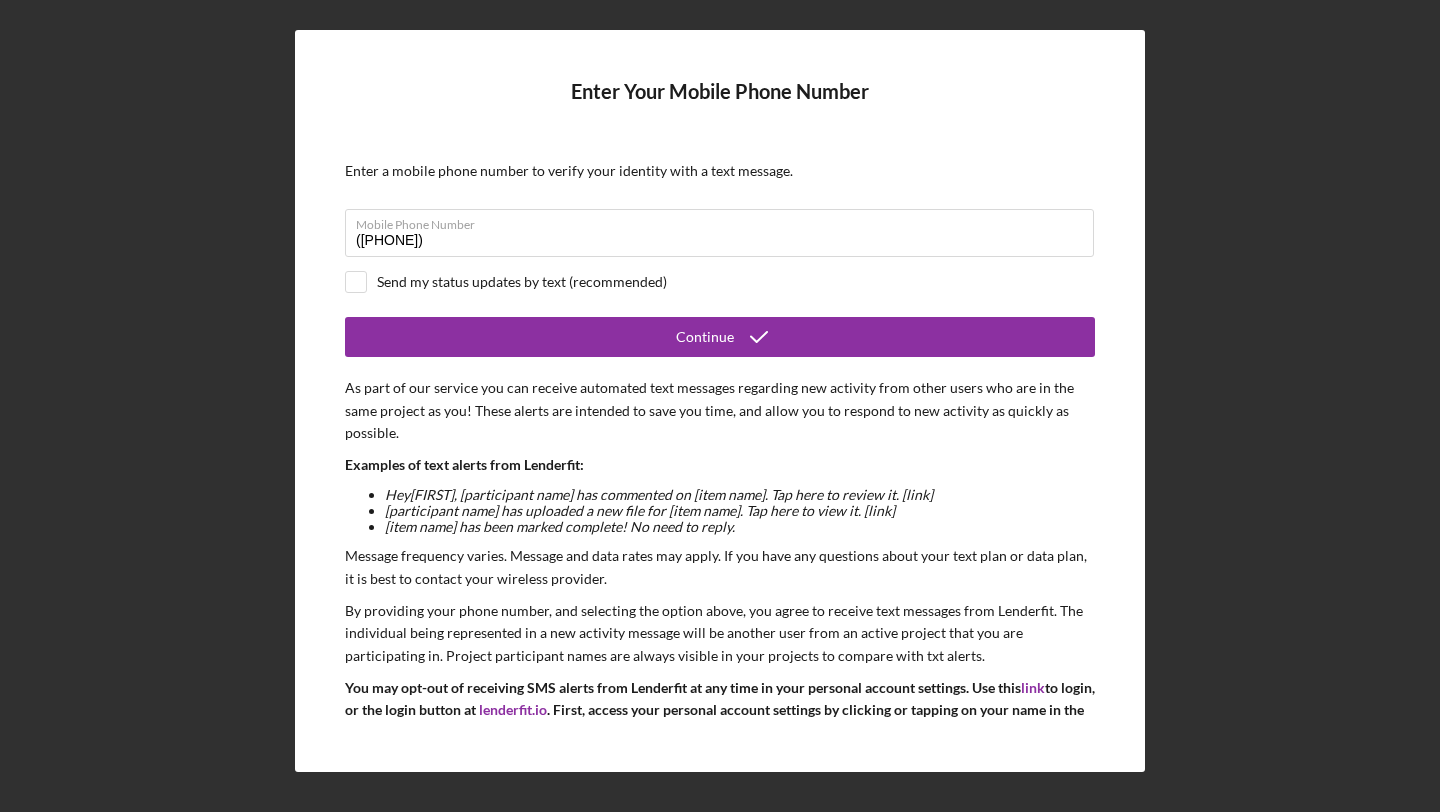 click on "Send my status updates by text (recommended)" at bounding box center (522, 282) 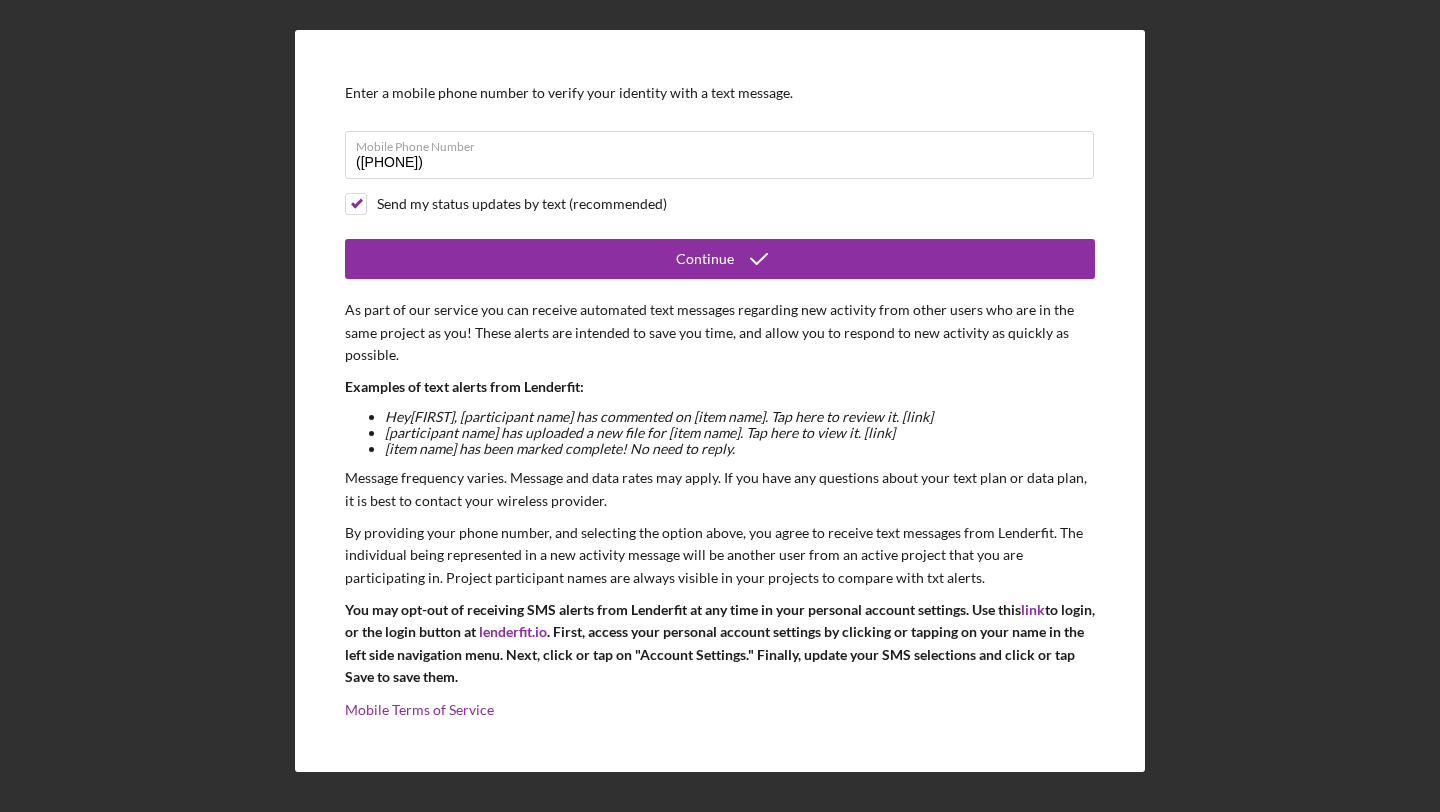 scroll, scrollTop: 83, scrollLeft: 0, axis: vertical 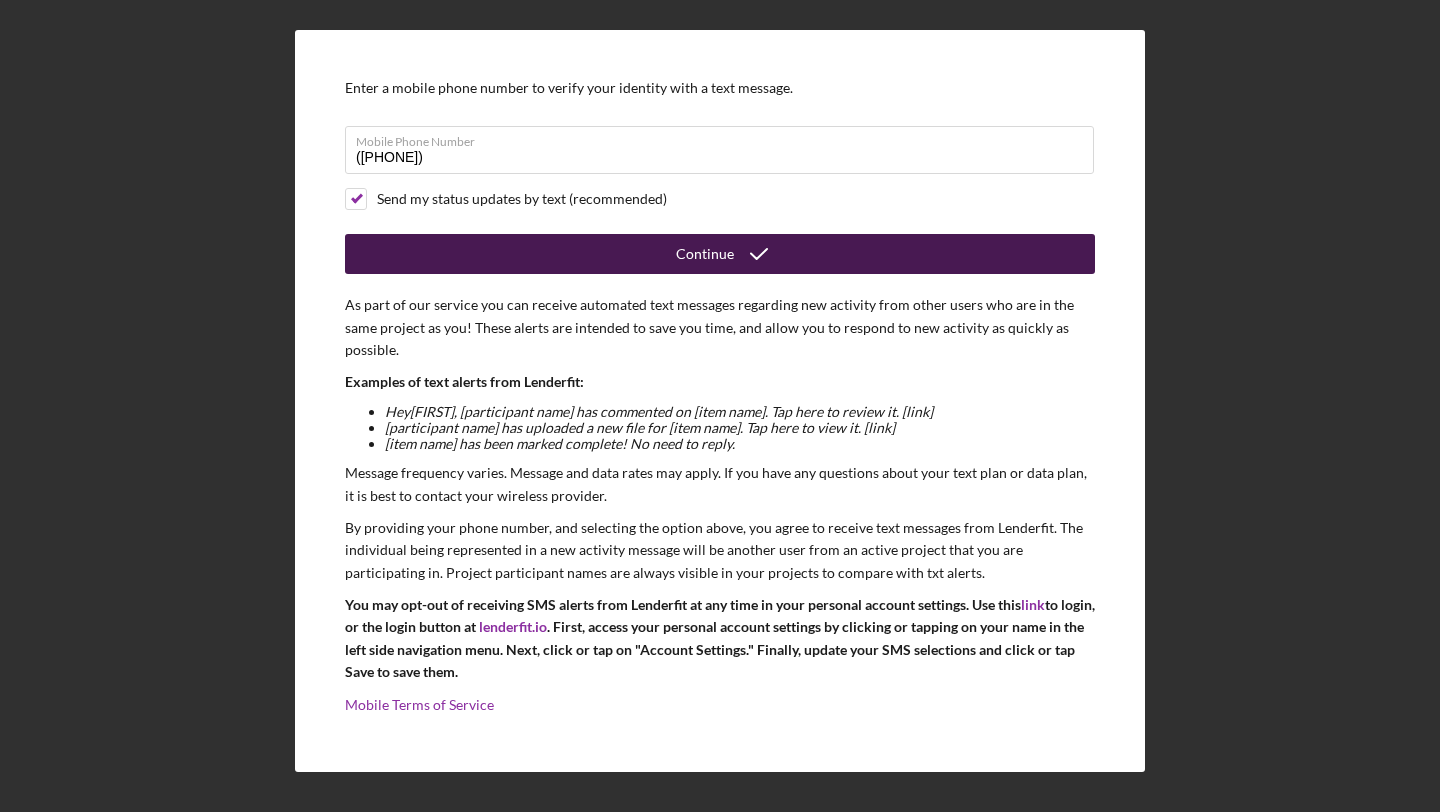 click on "Continue" at bounding box center (705, 254) 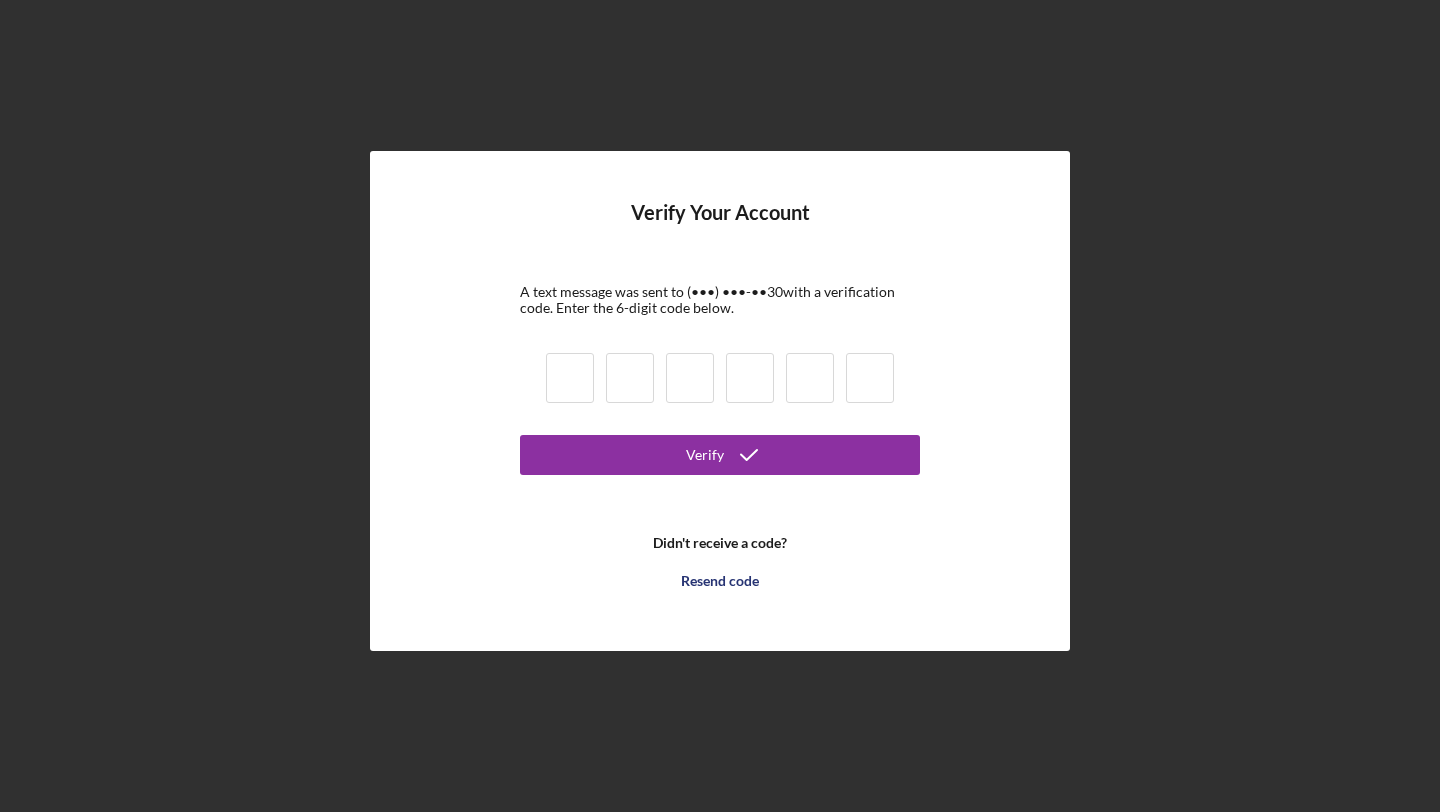 click at bounding box center [570, 378] 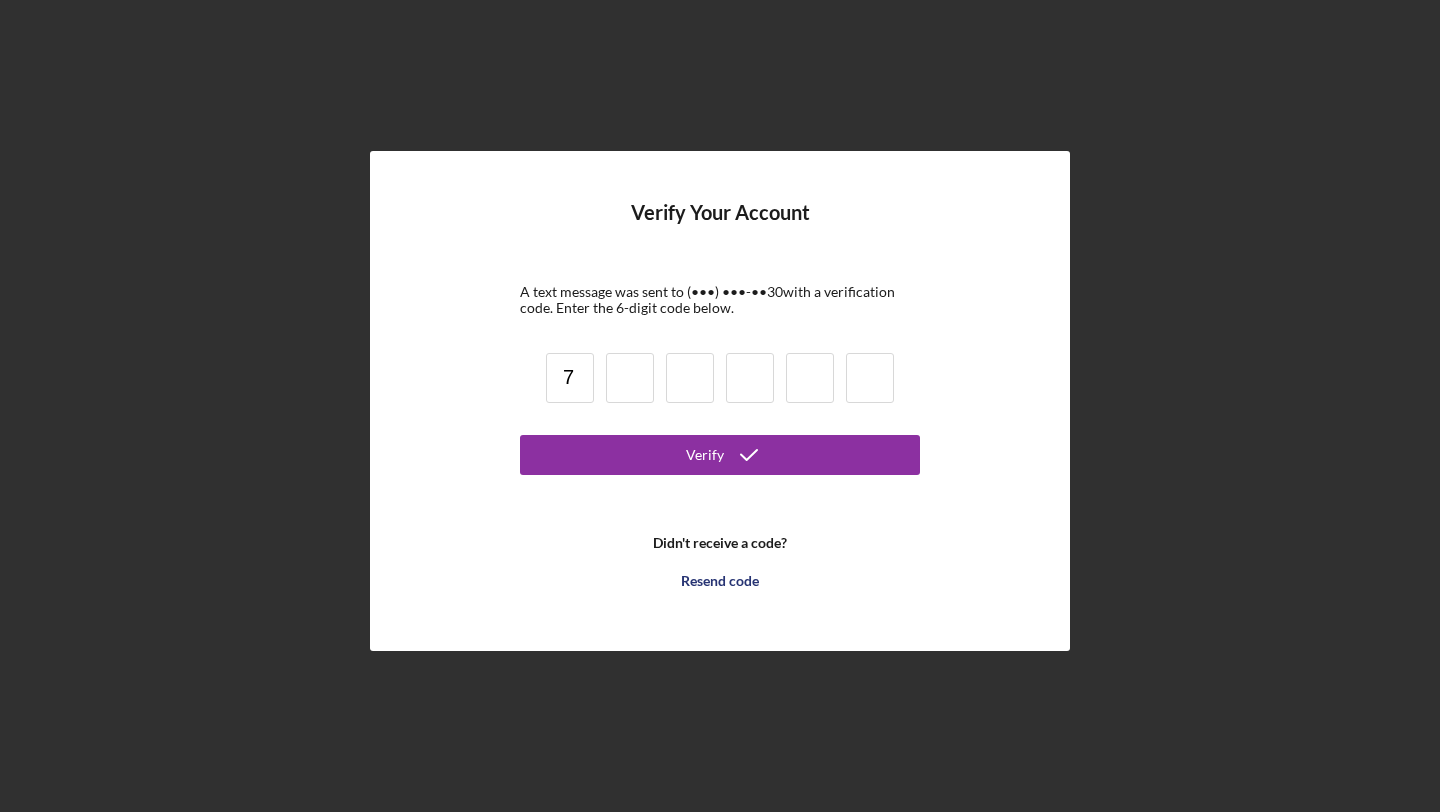type on "7" 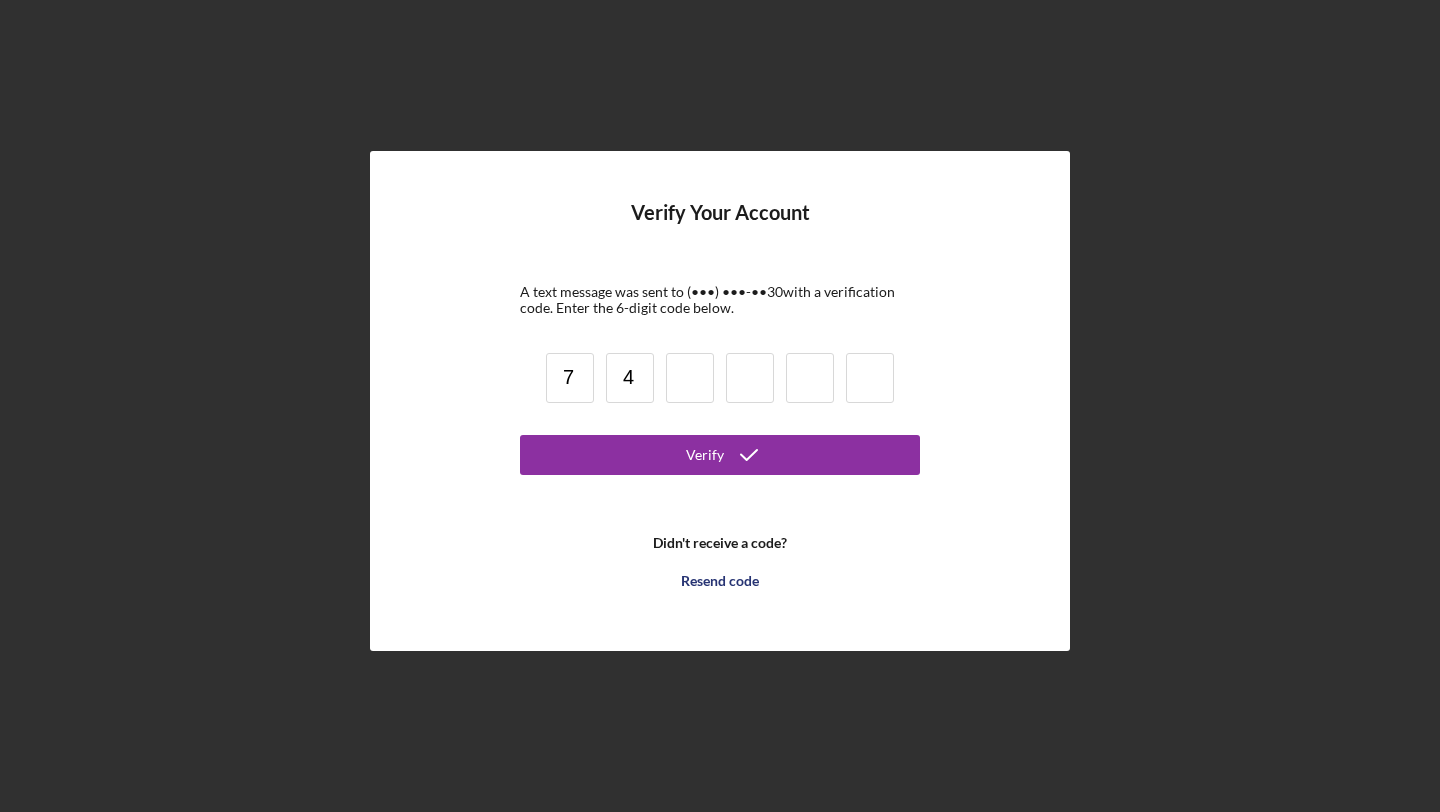 type on "4" 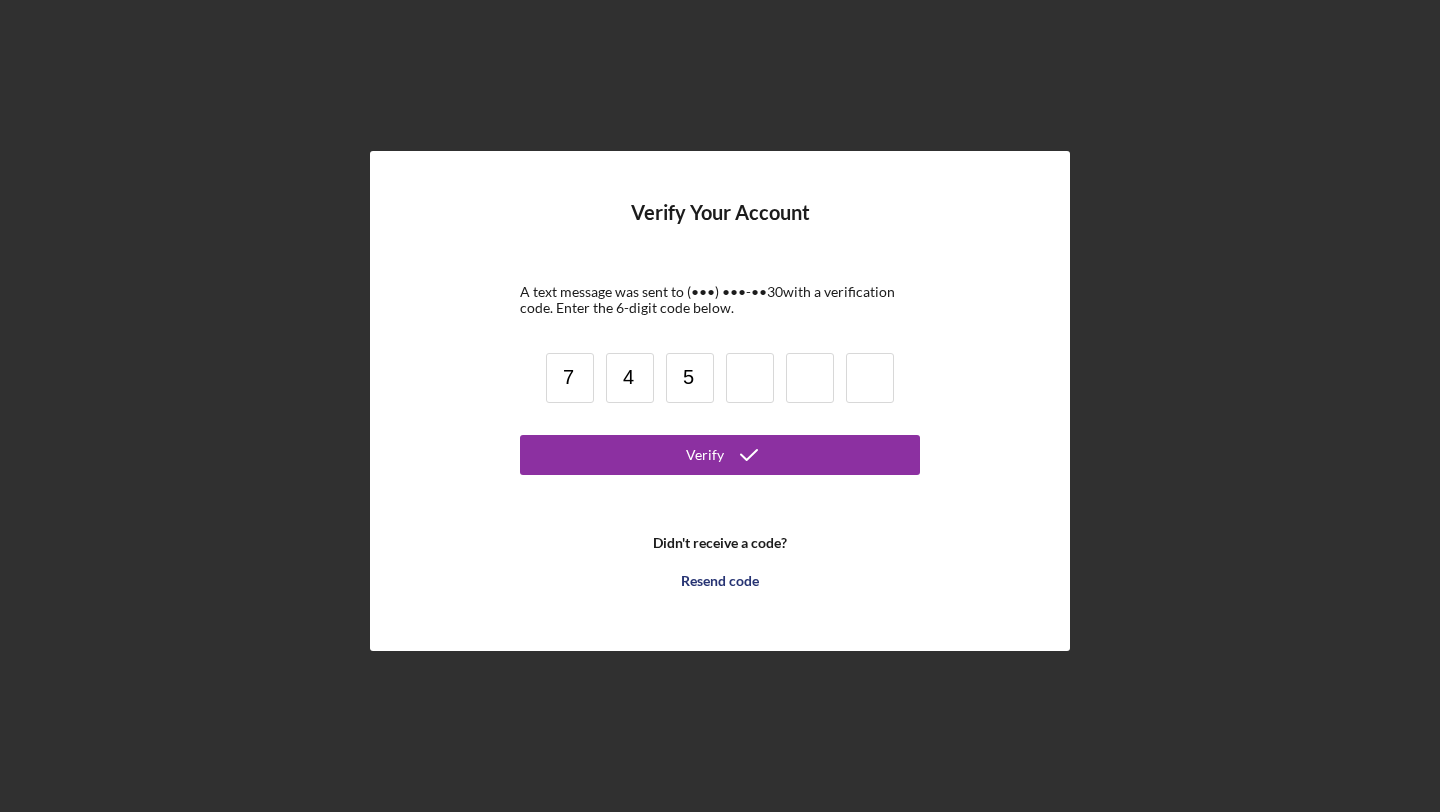 type on "5" 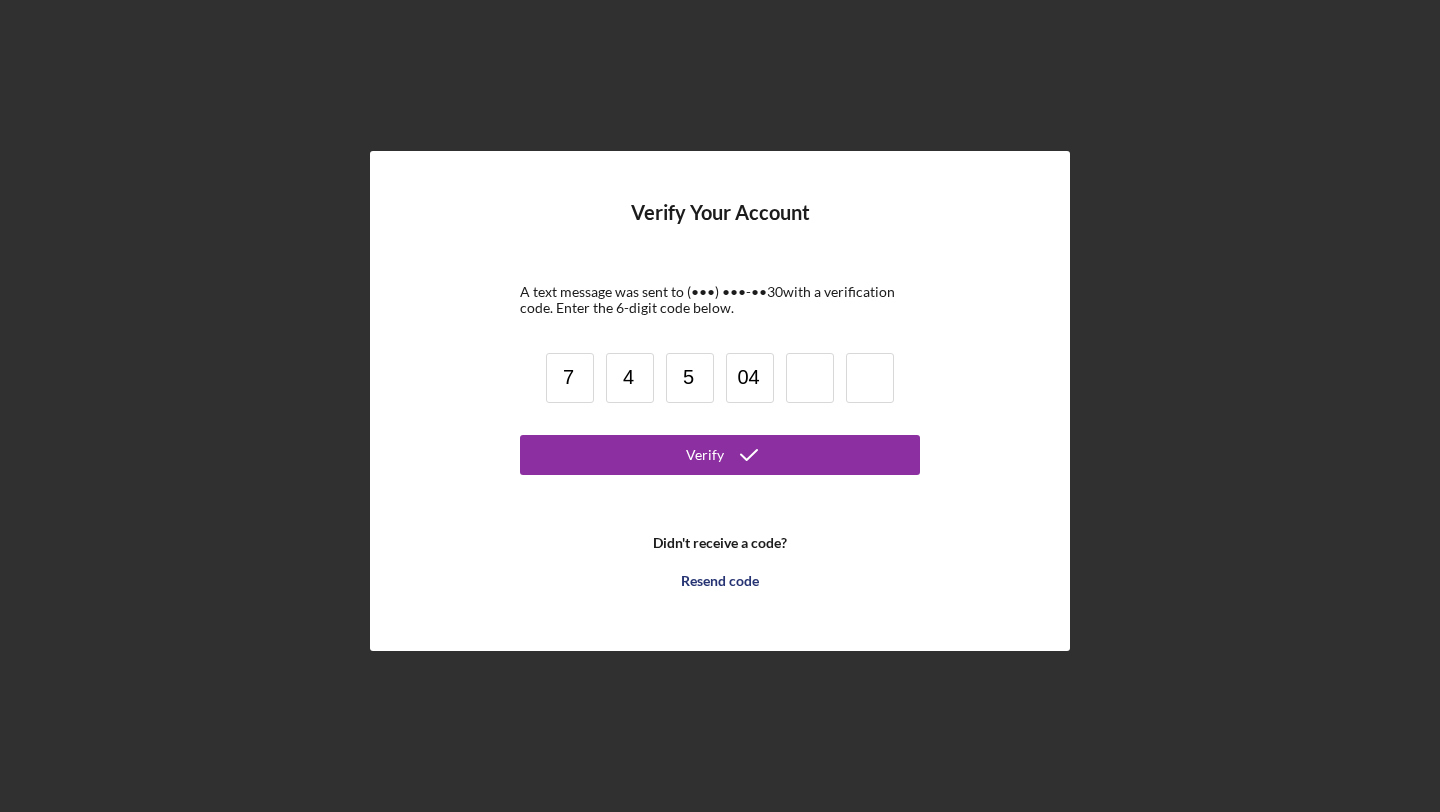 type on "4" 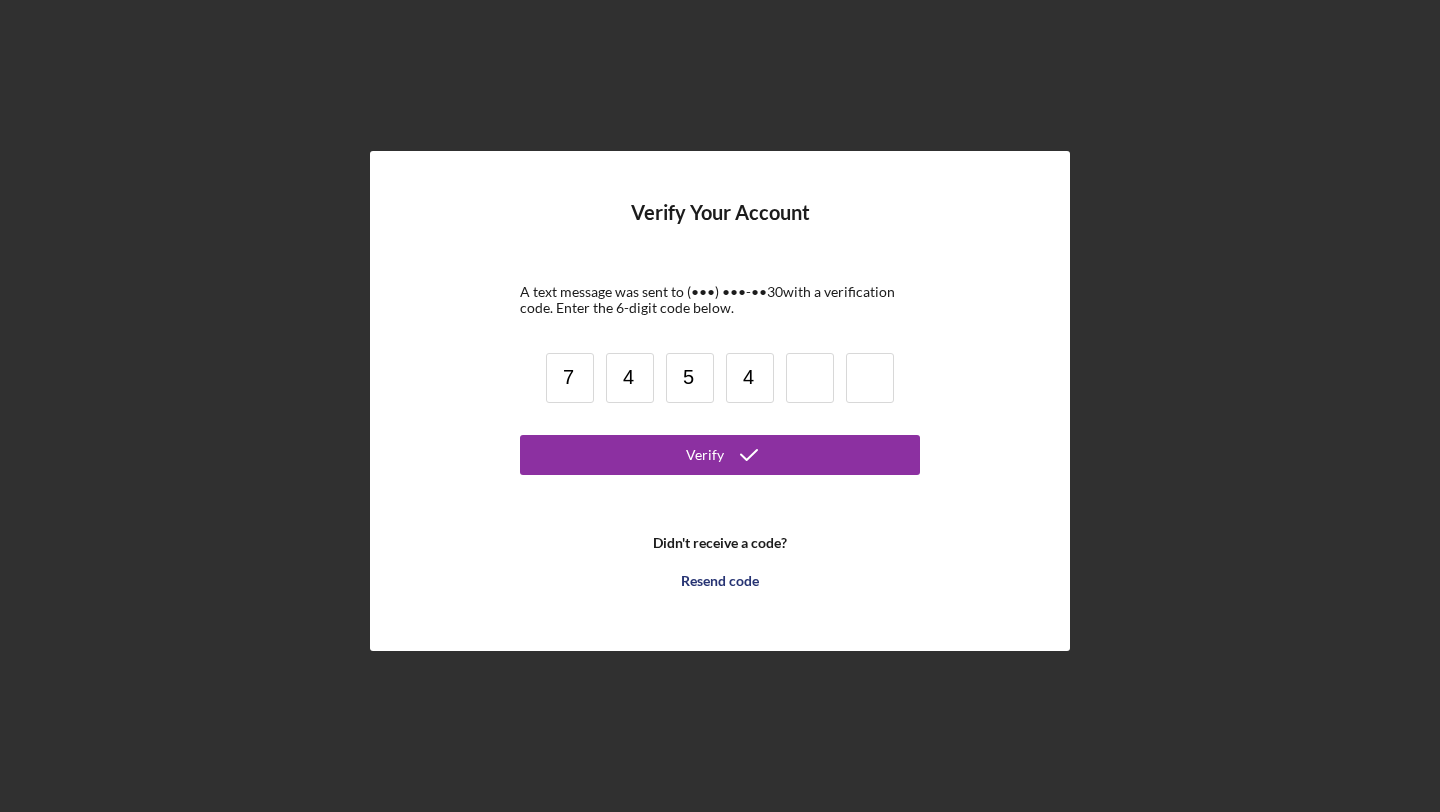 type on "6" 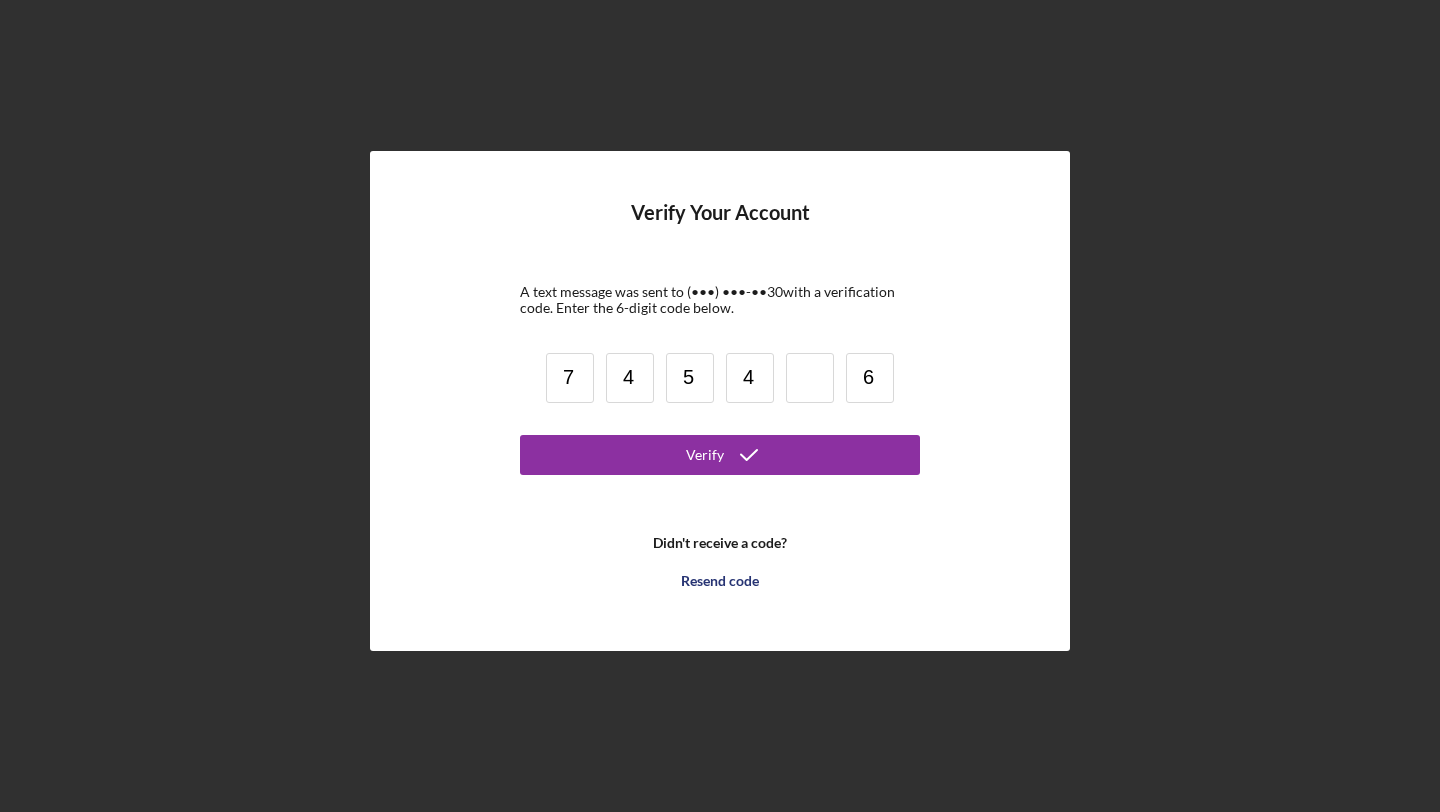 type 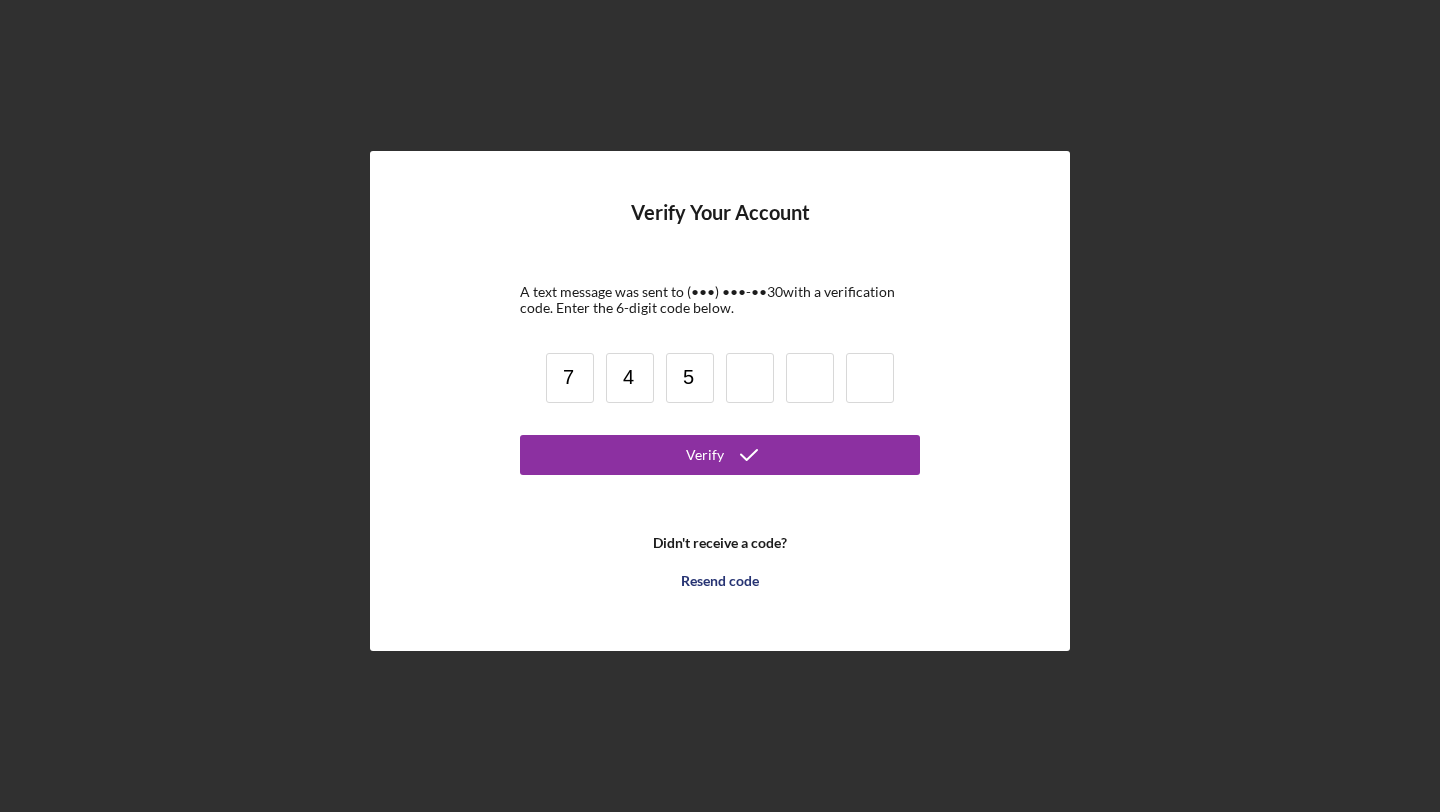 type 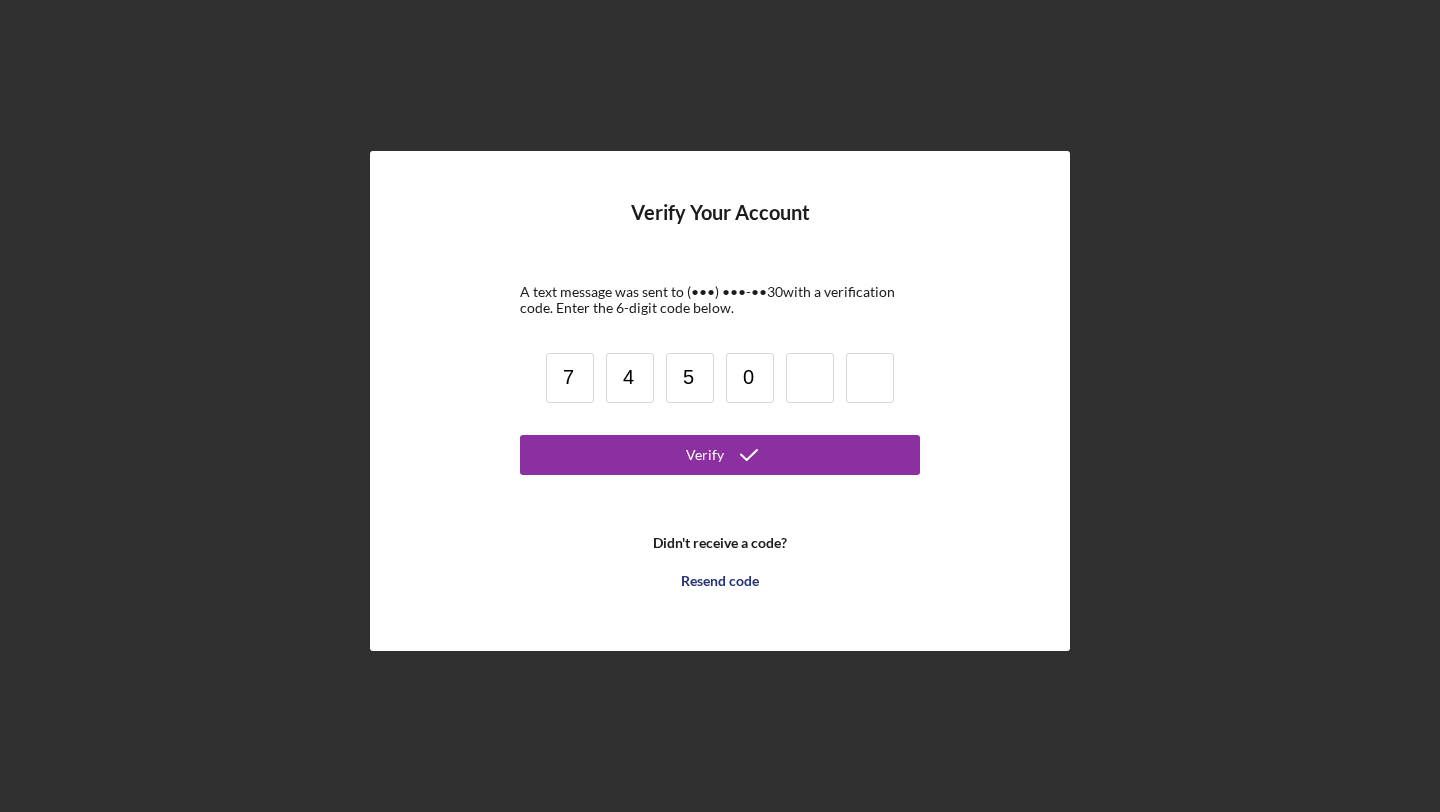 type on "0" 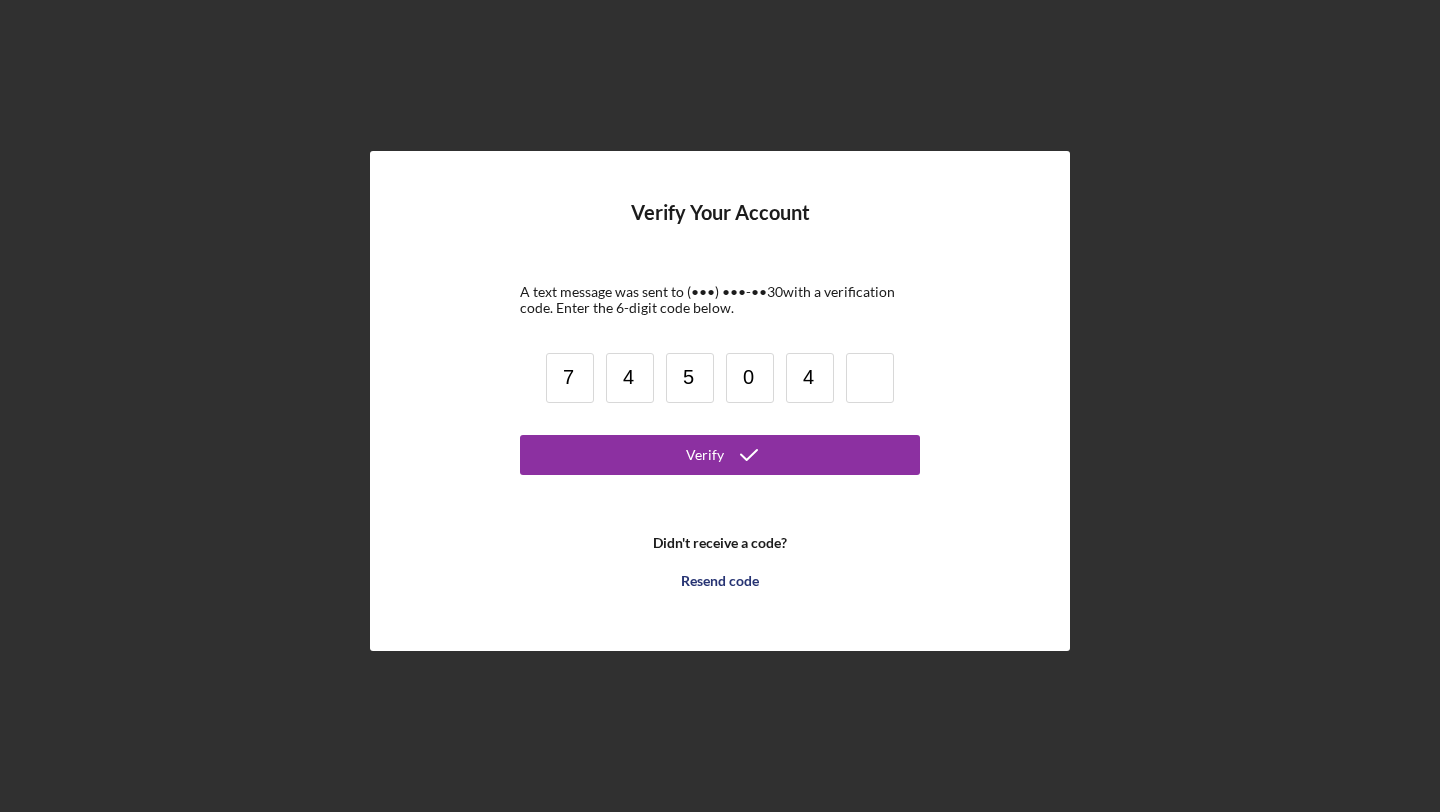 type on "4" 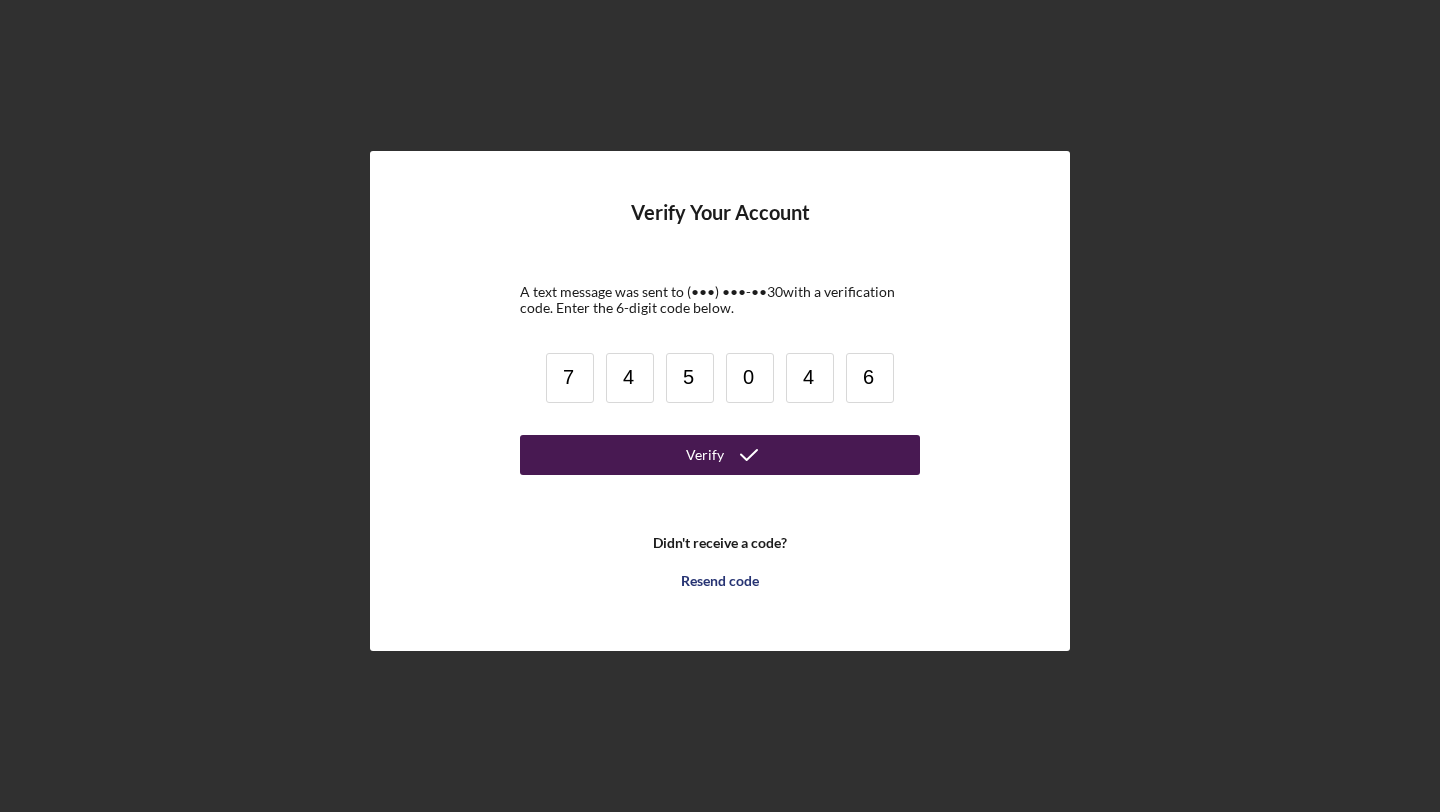 type on "6" 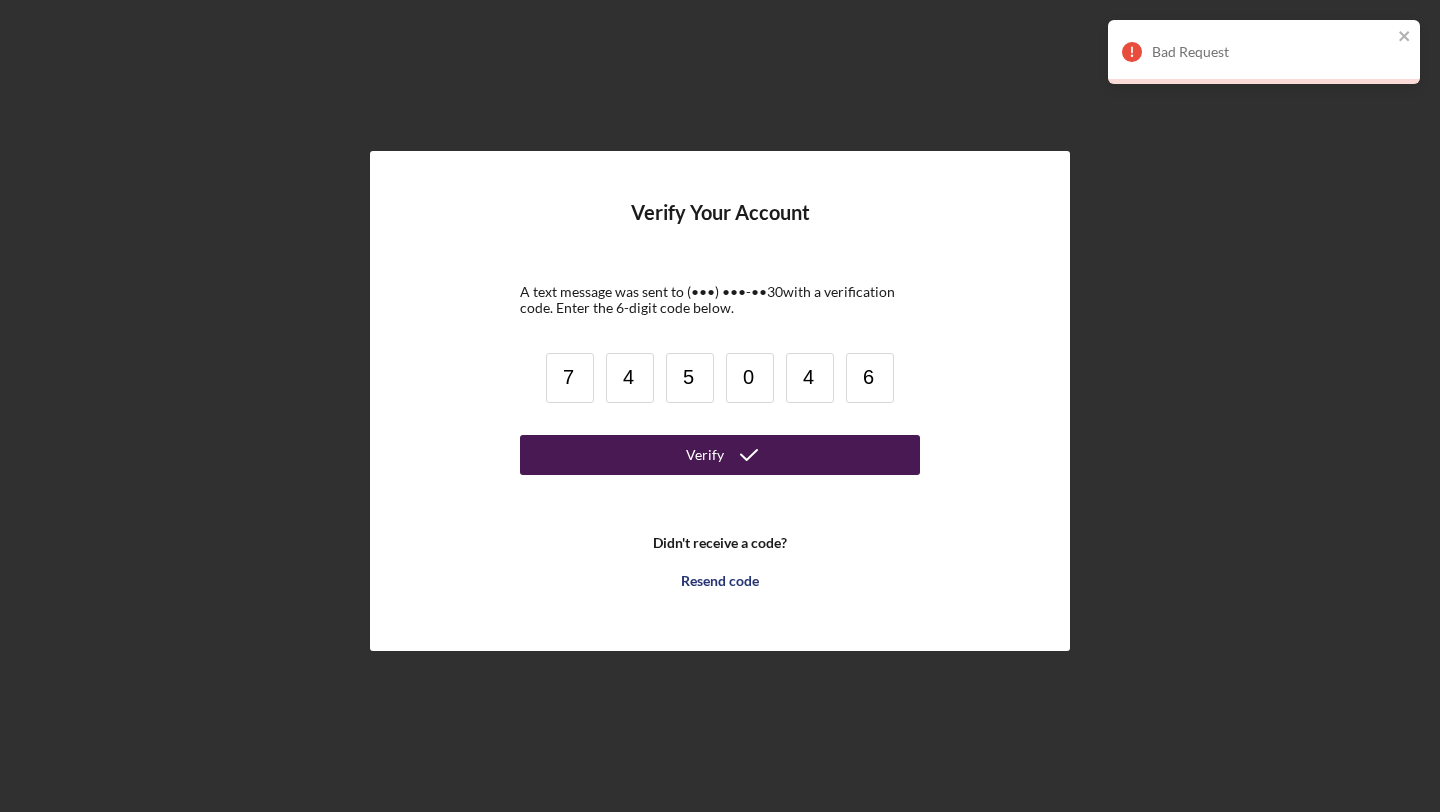 click 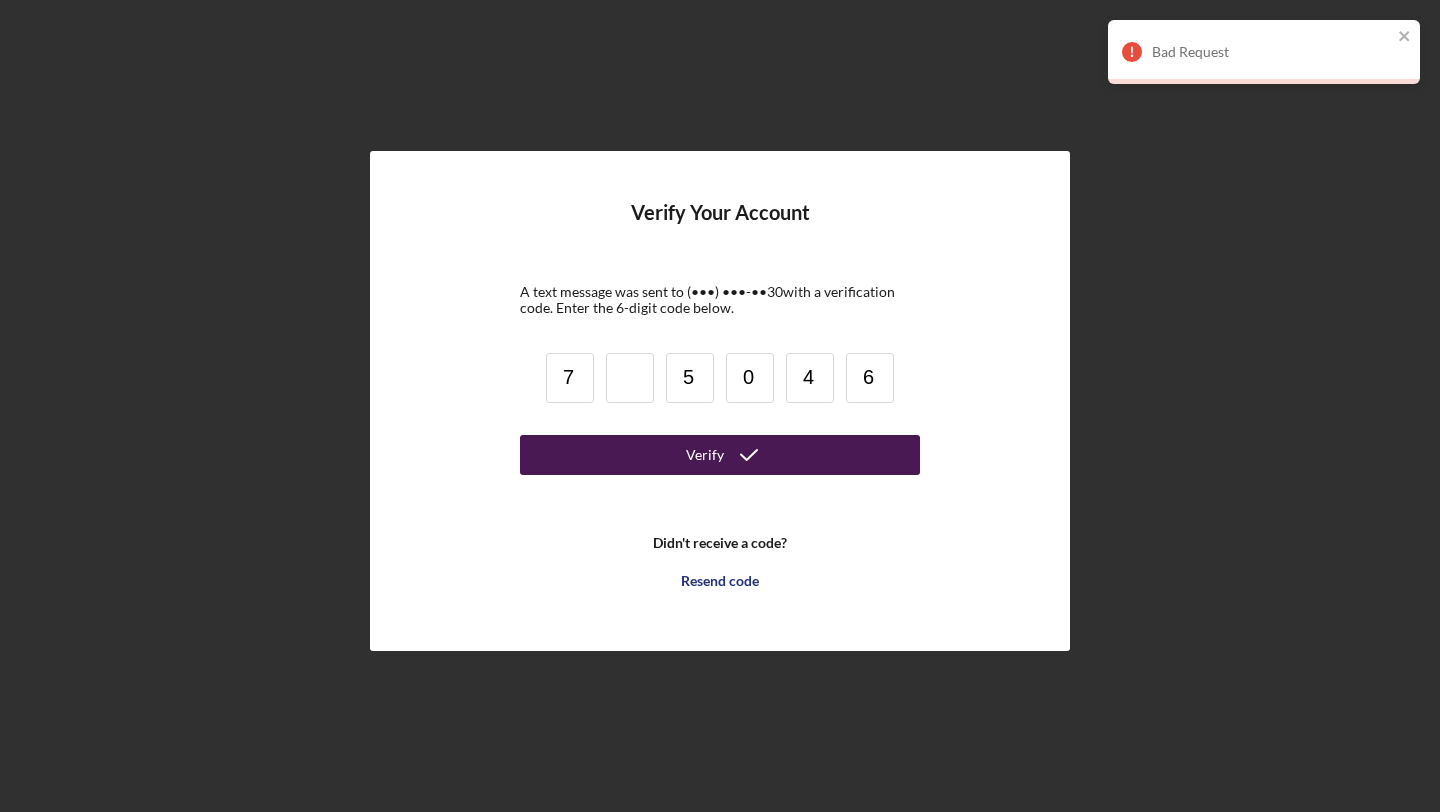type 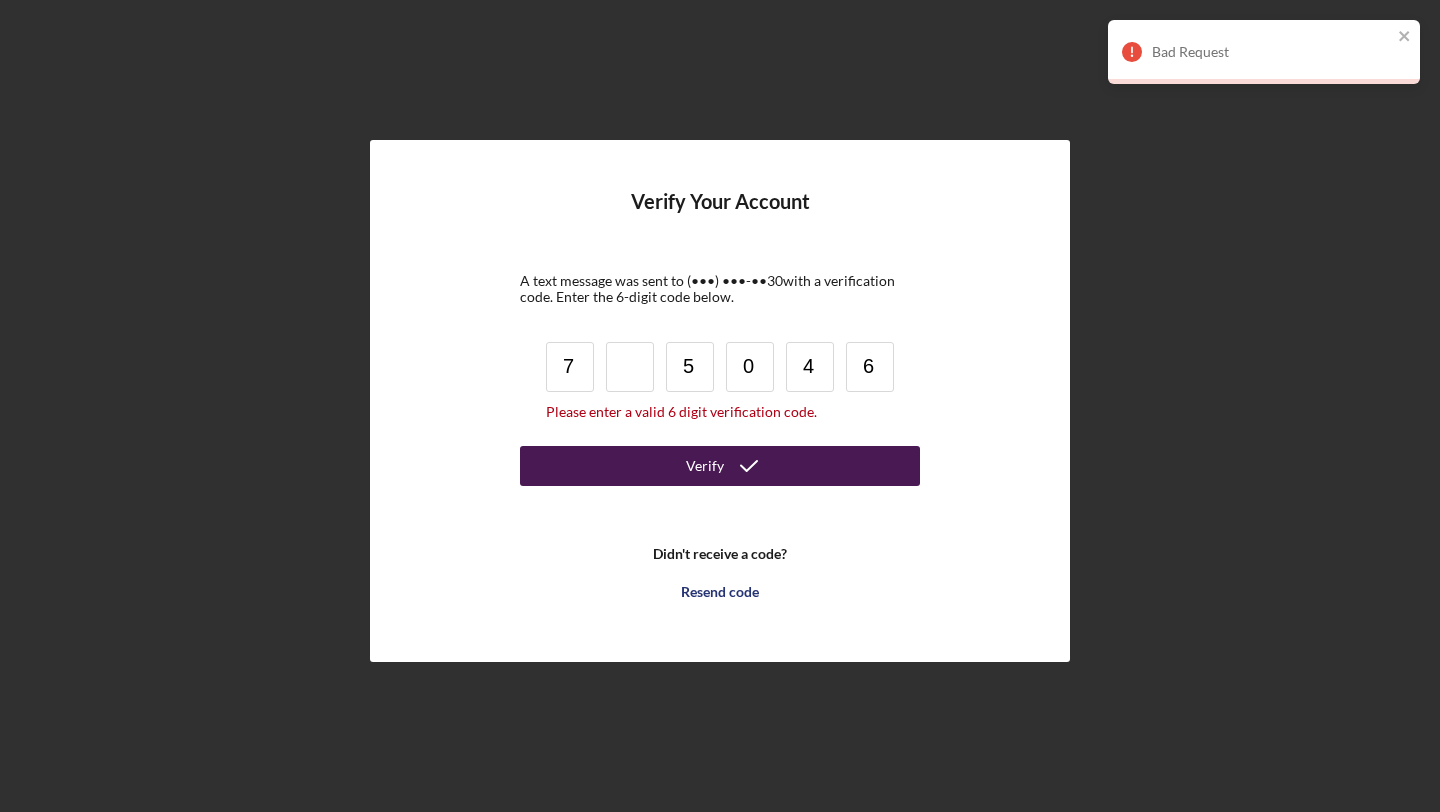 type on "7" 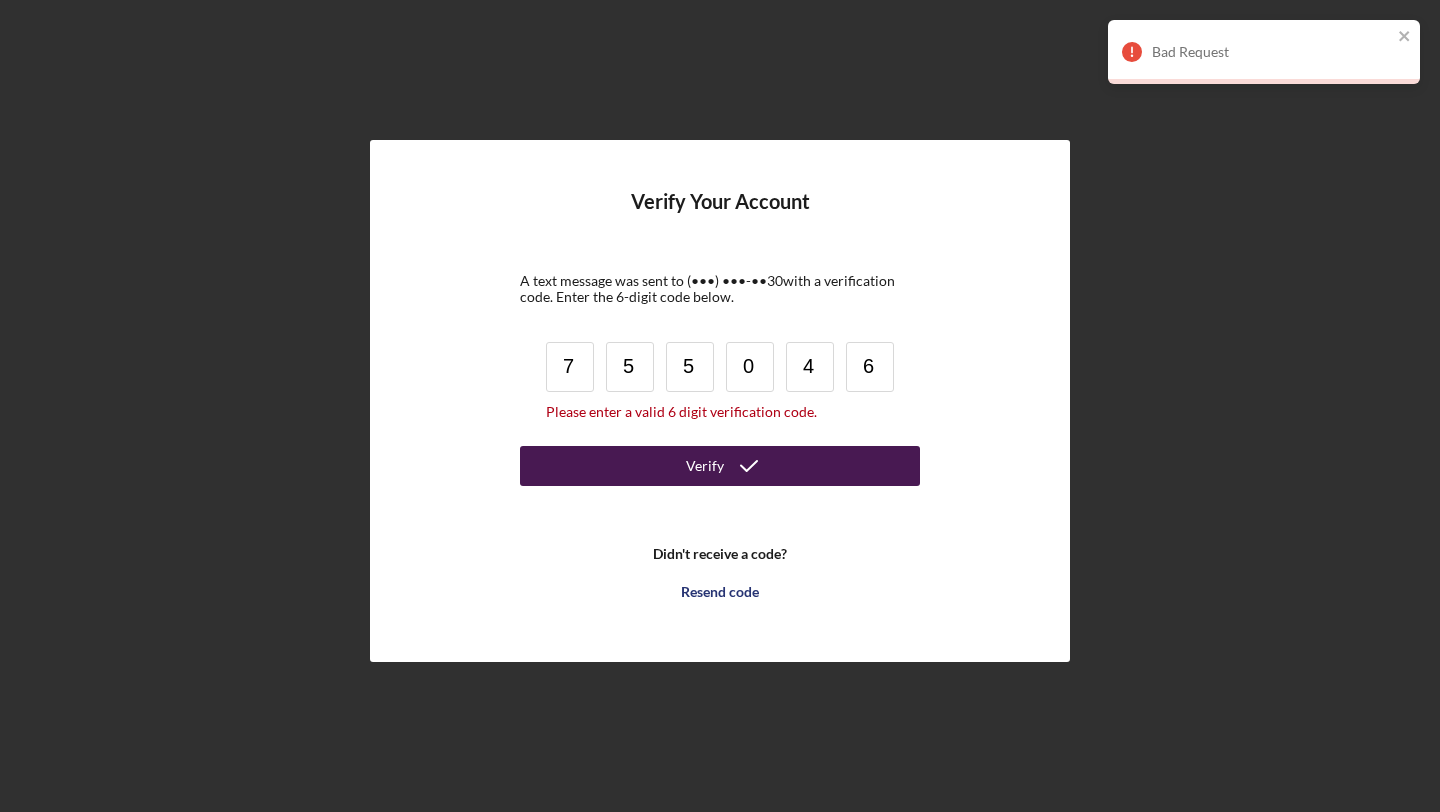 type on "5" 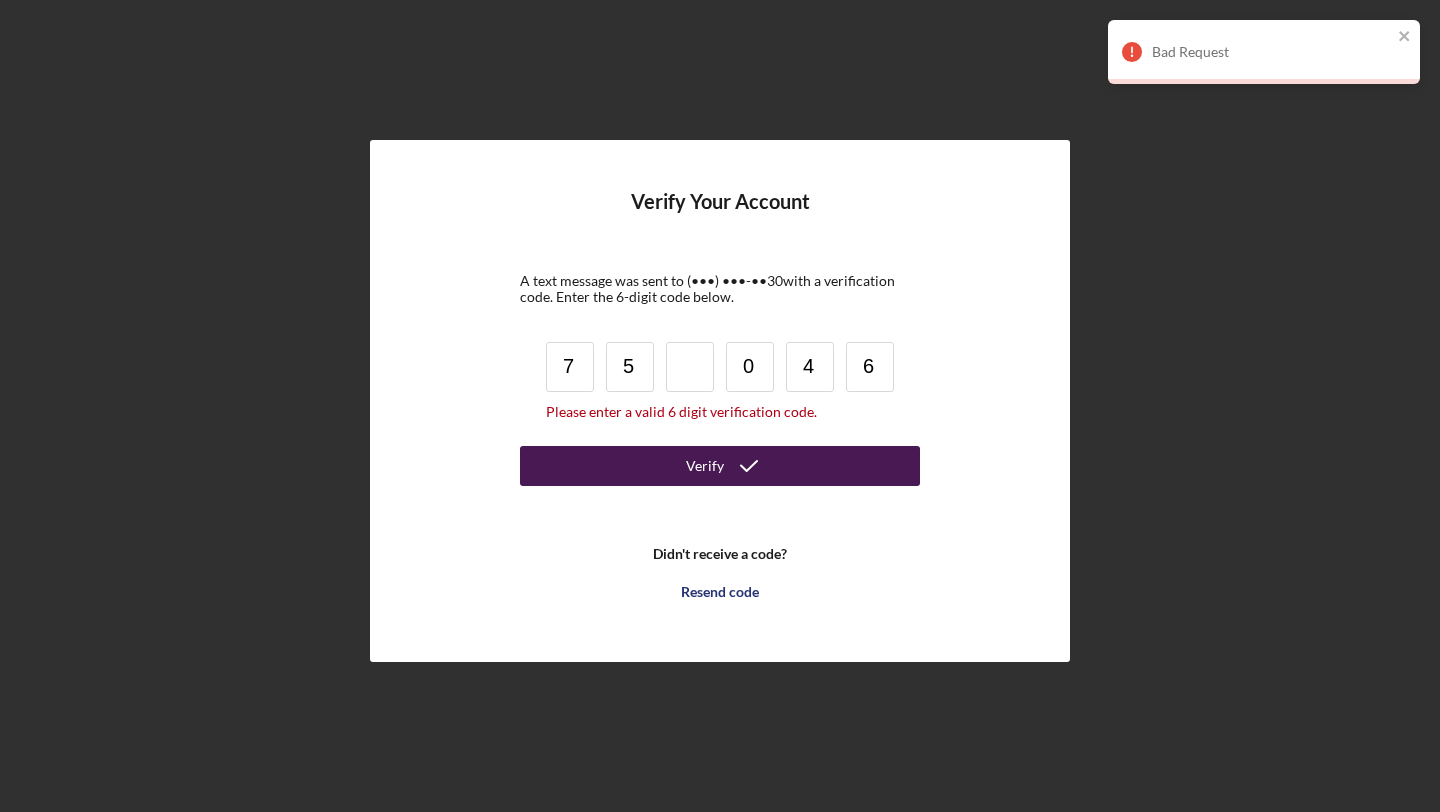 type 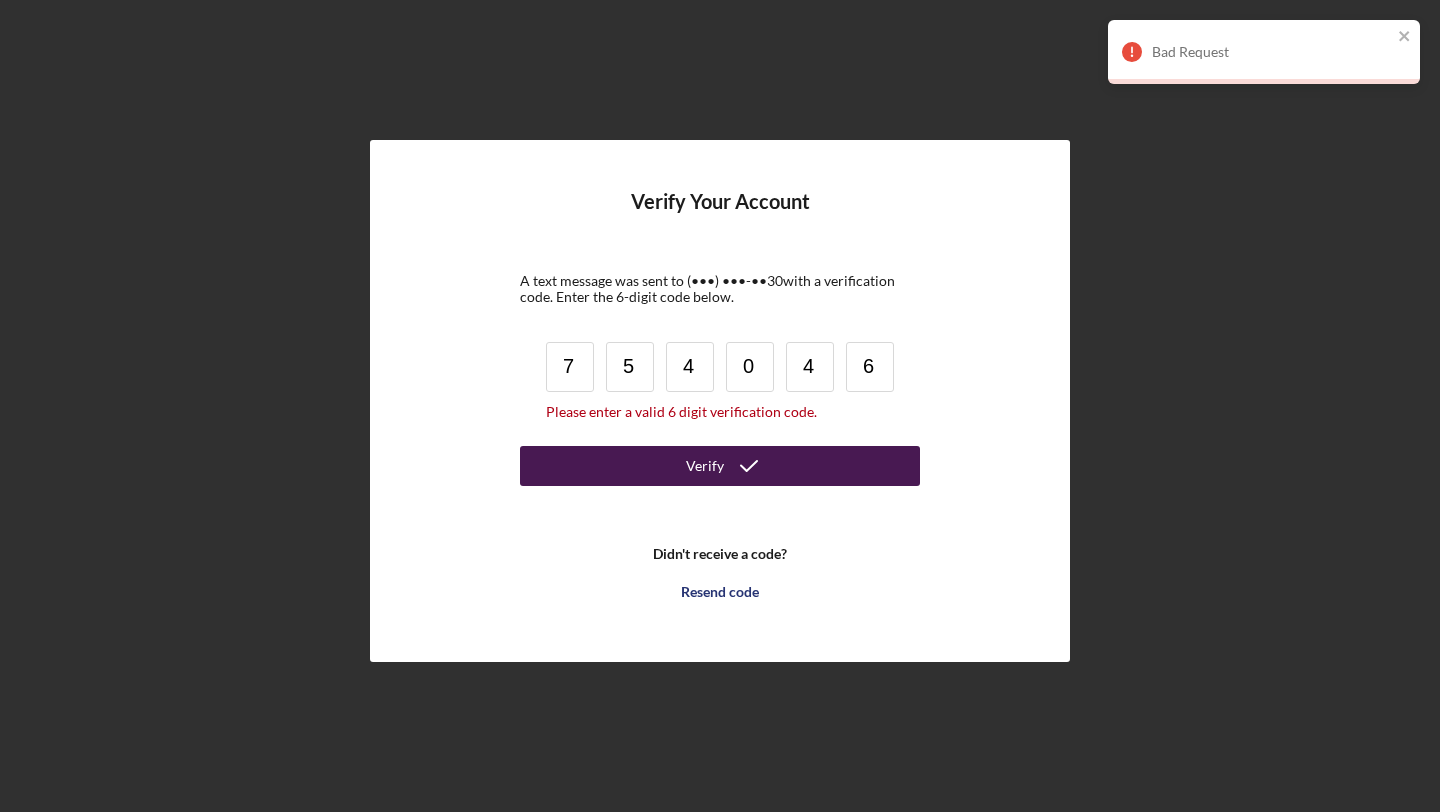 type on "4" 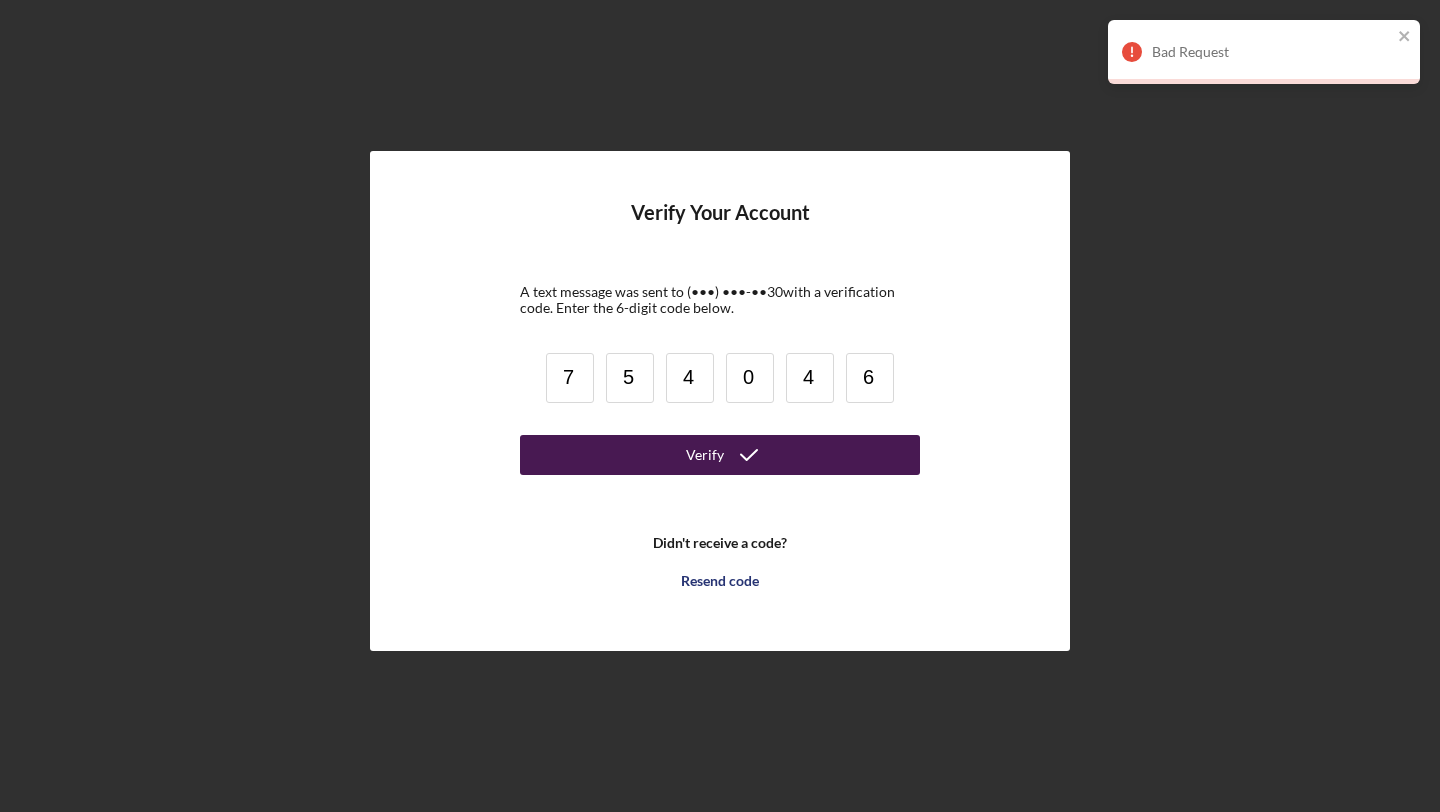 click 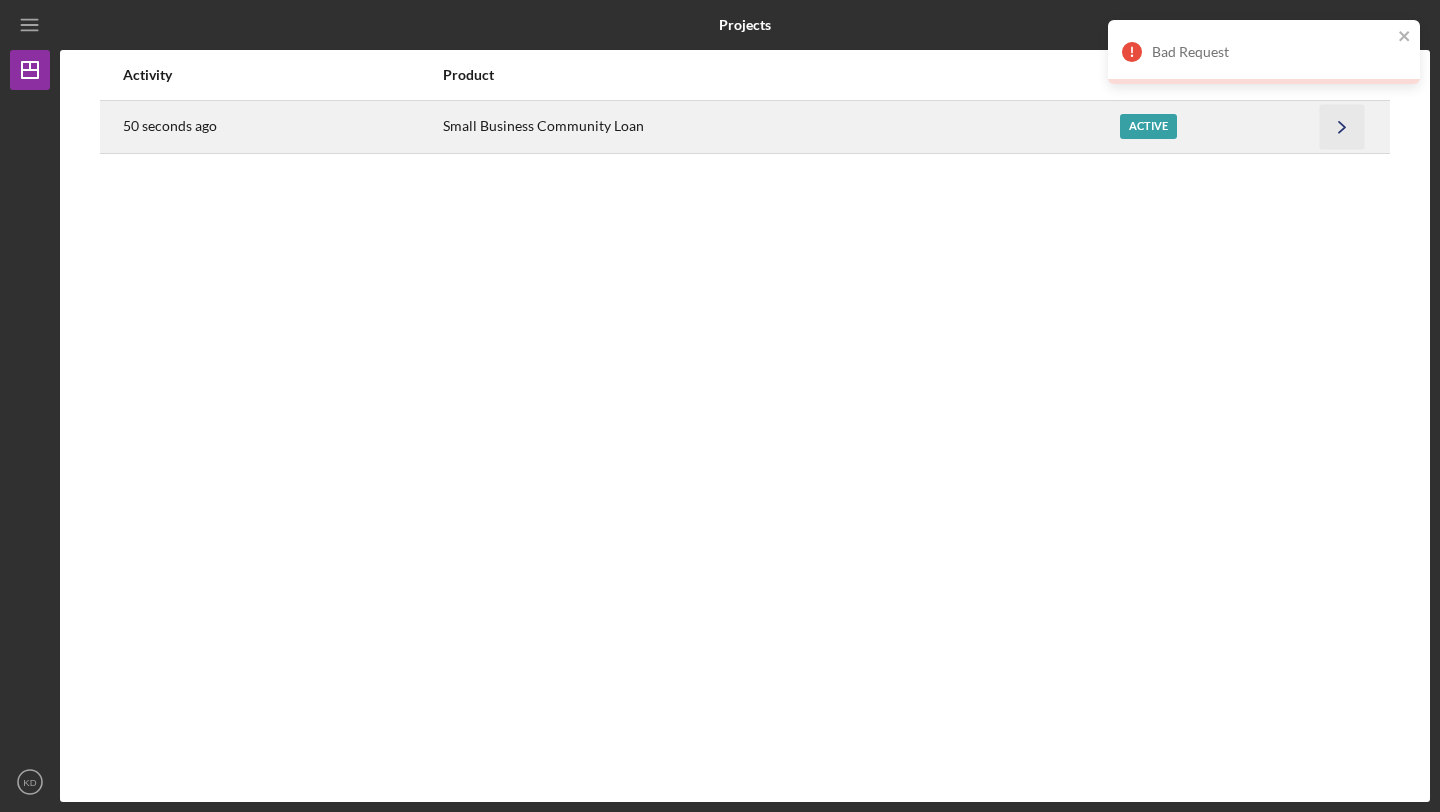 click on "Icon/Navigate" 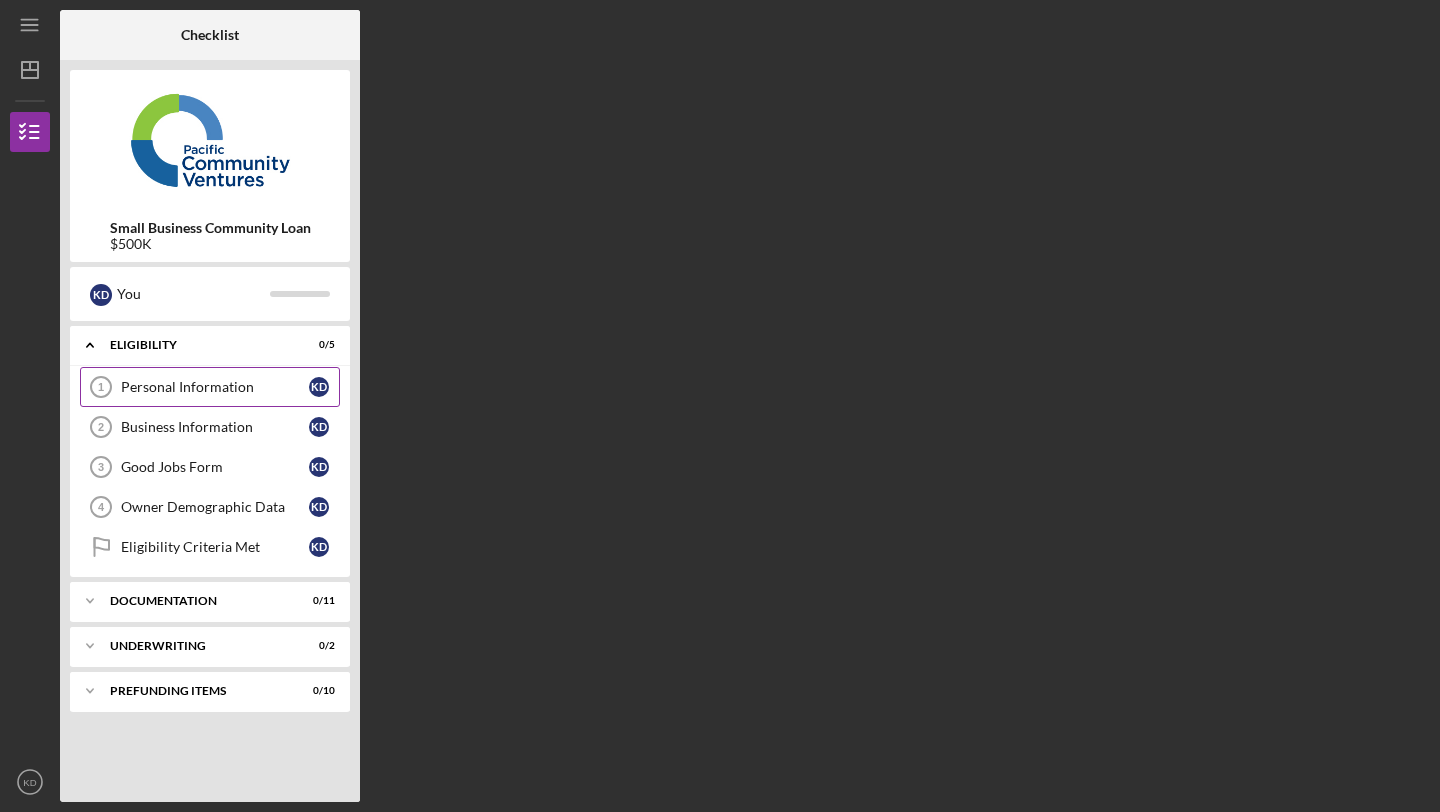 click on "Personal Information 1 Personal Information K D" at bounding box center [210, 387] 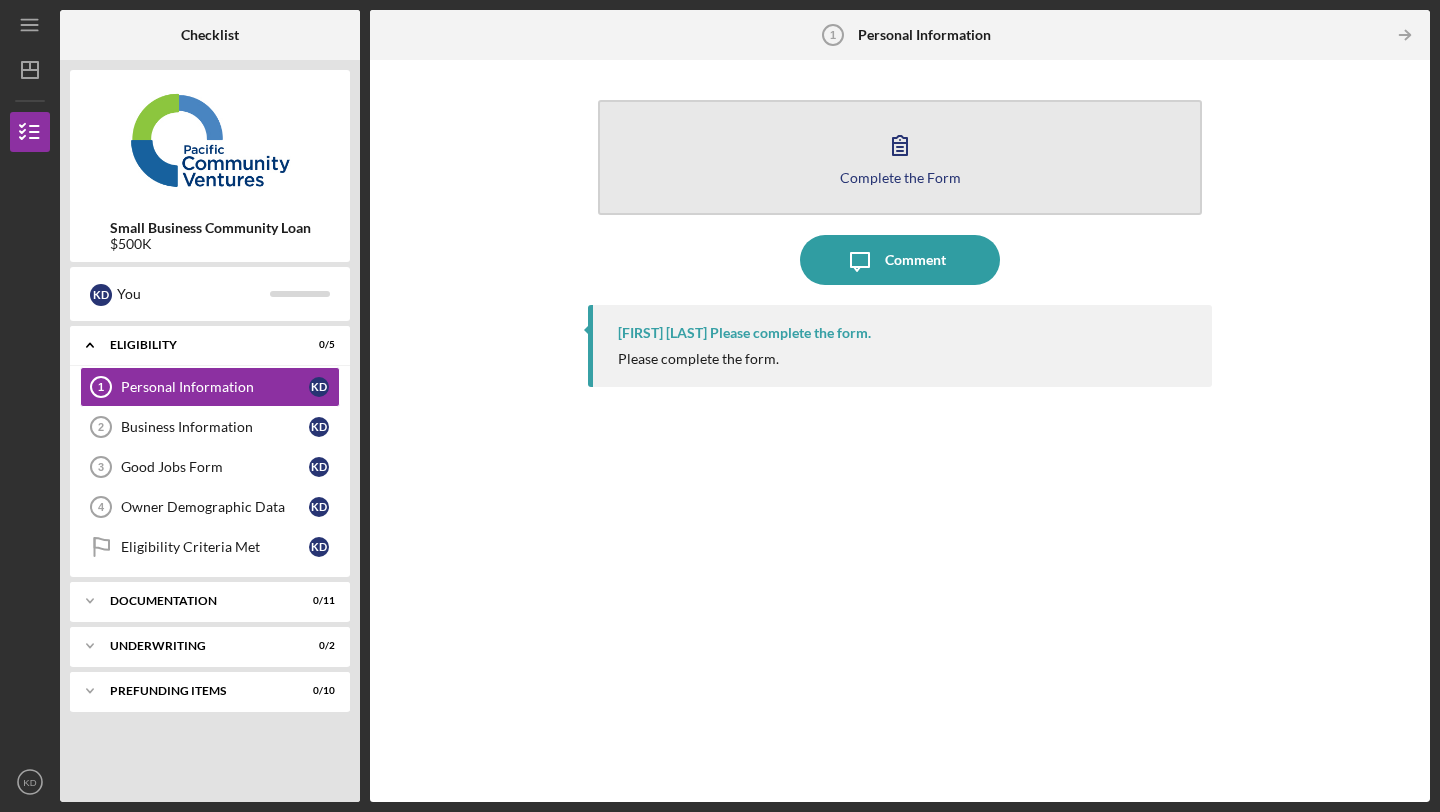 click on "Complete the Form Form" at bounding box center (900, 157) 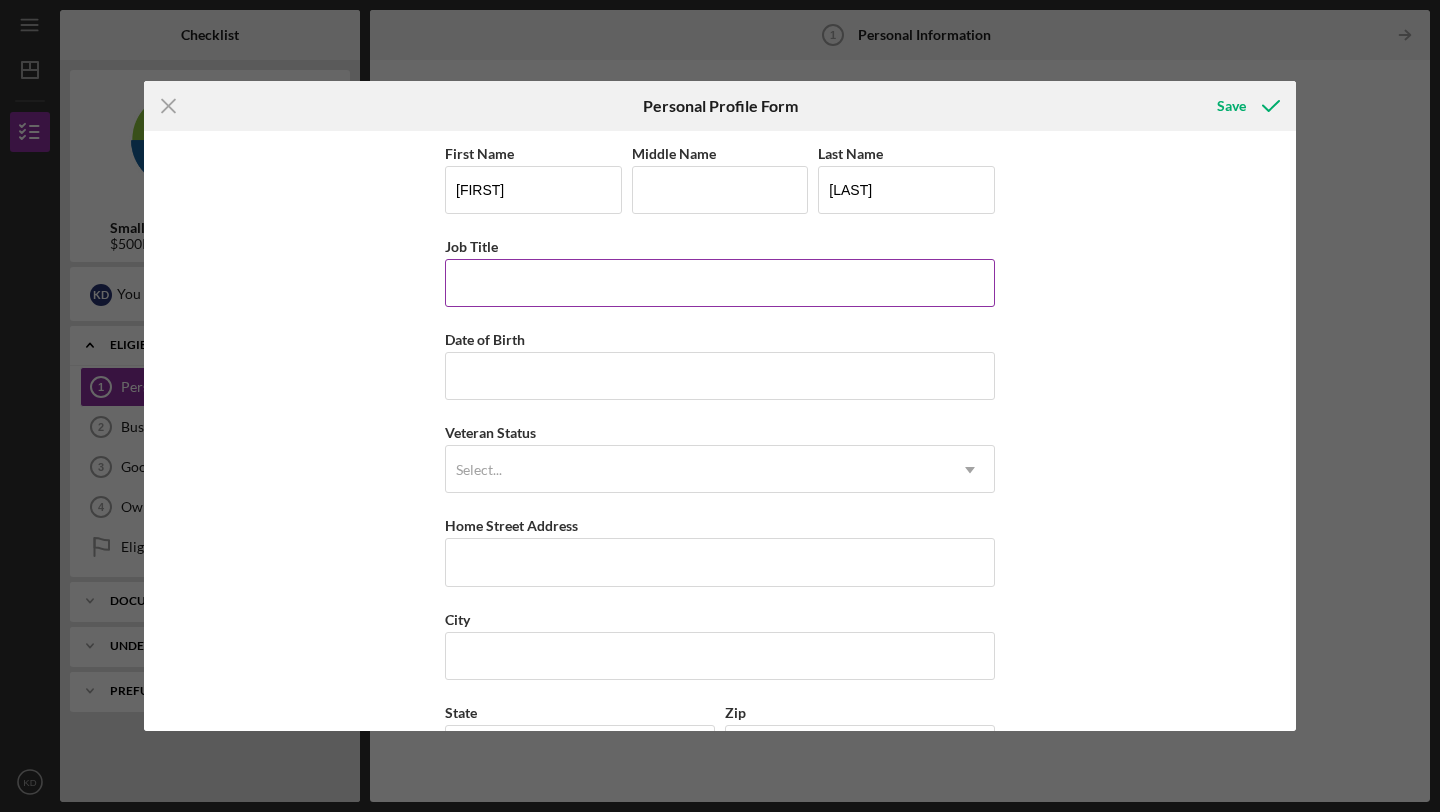 click on "Job Title" at bounding box center (720, 283) 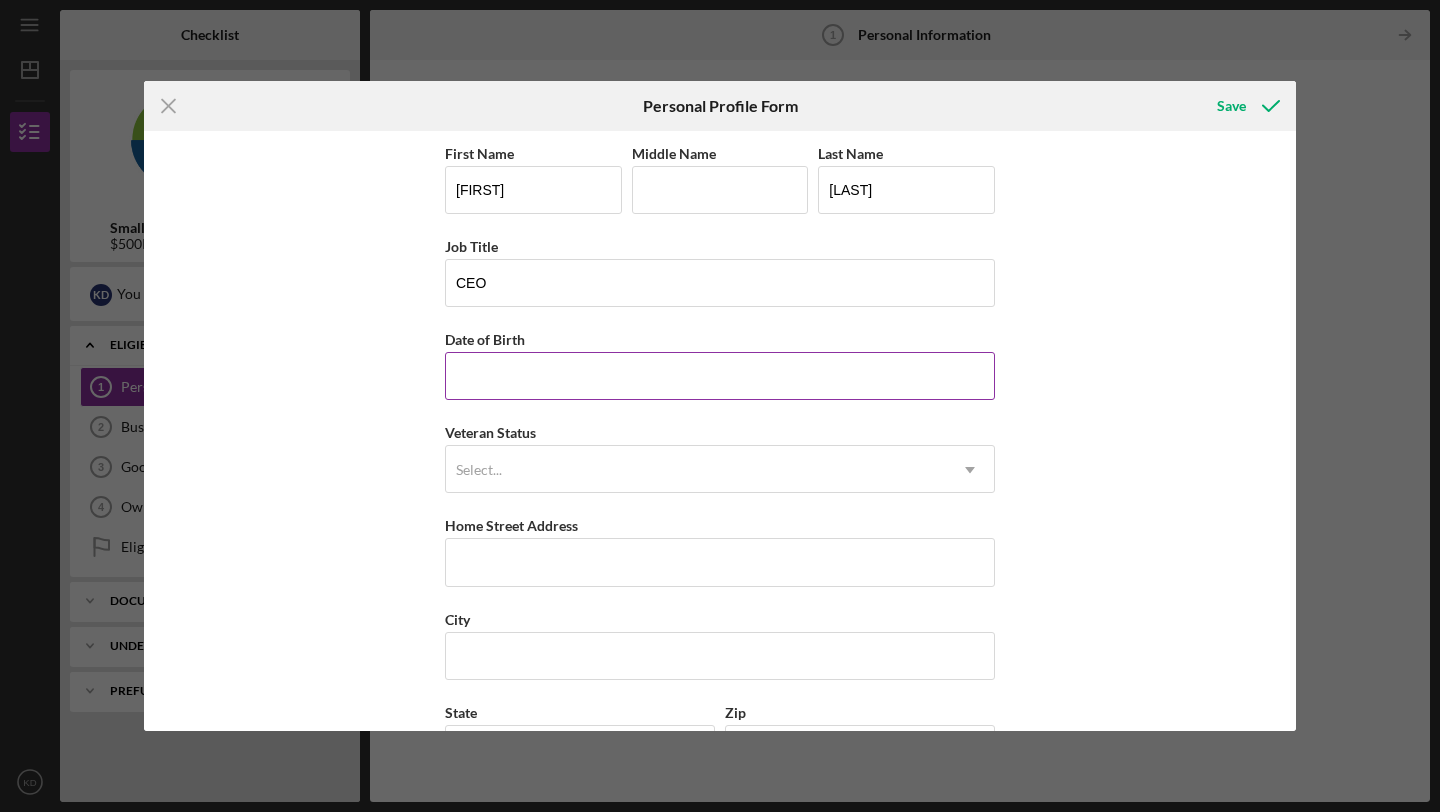 click on "Date of Birth" at bounding box center (720, 376) 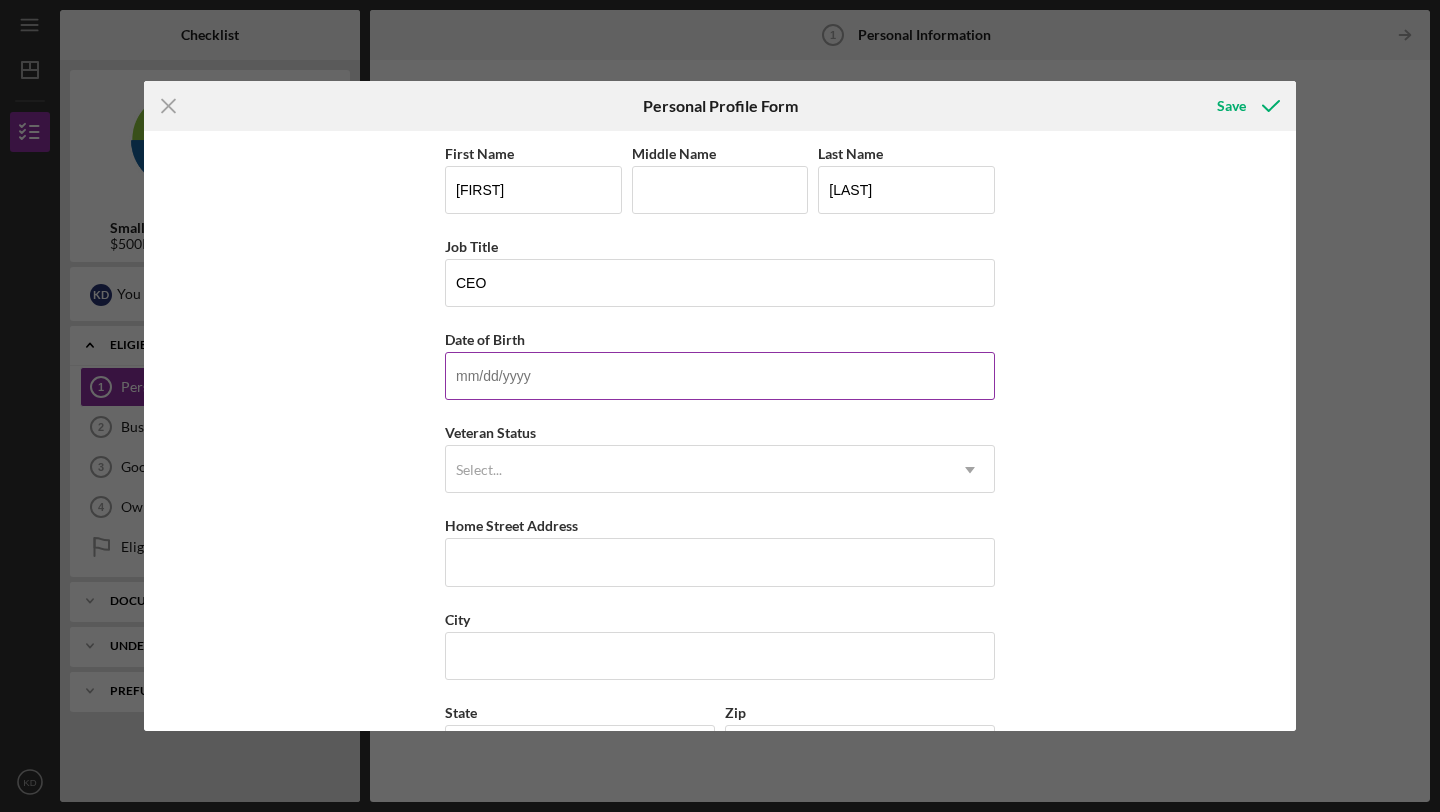 type on "02/06/1985" 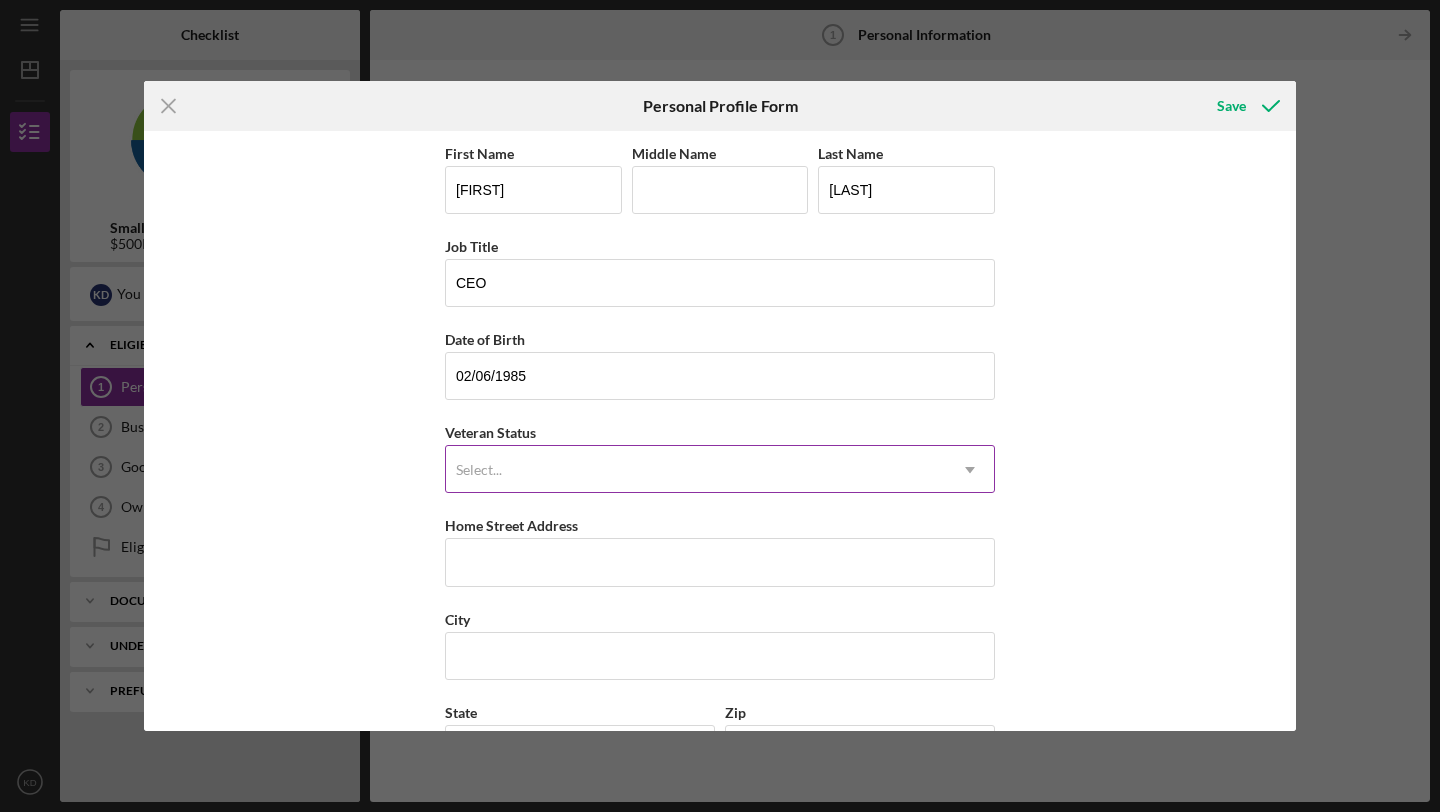 click on "Select..." at bounding box center [696, 470] 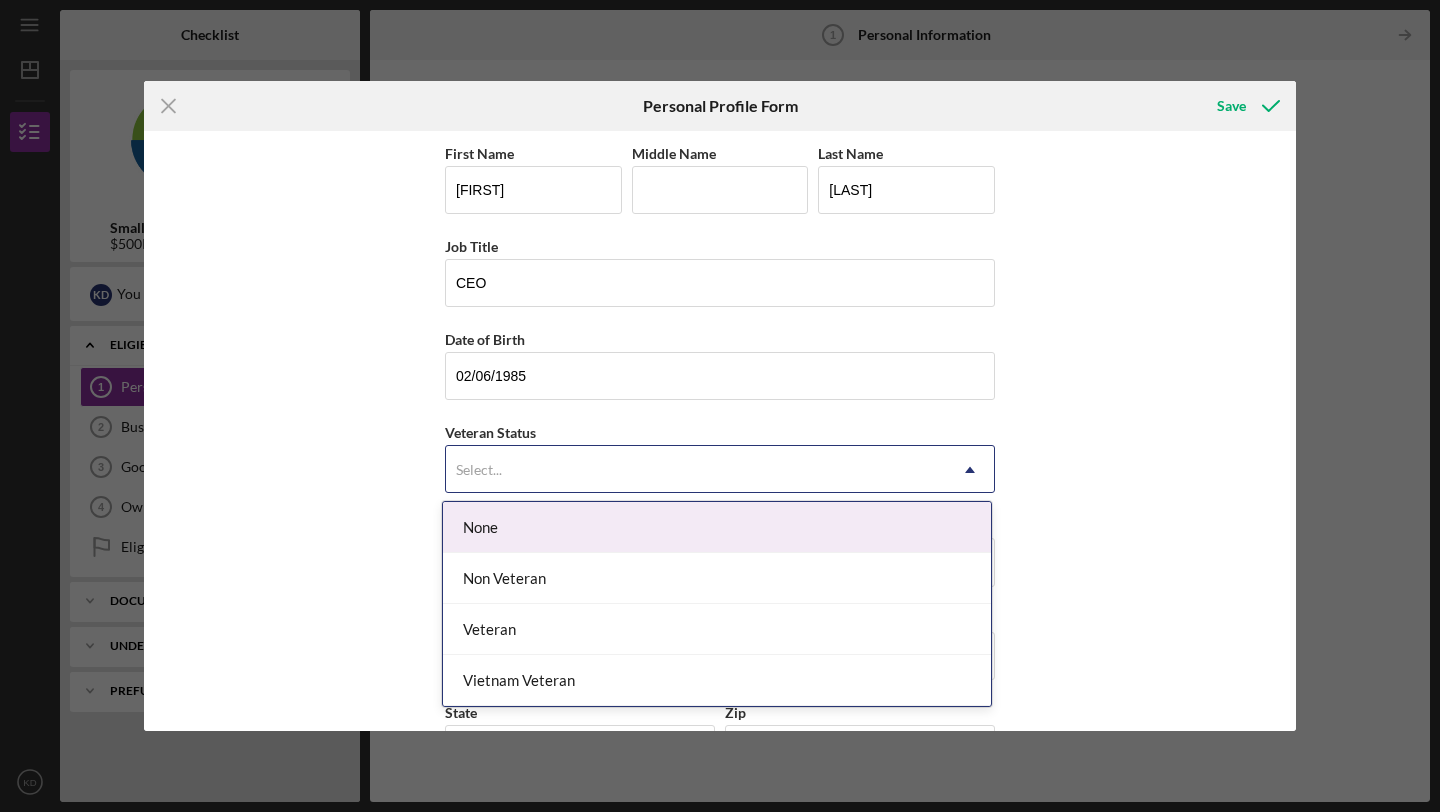 click on "None" at bounding box center [717, 527] 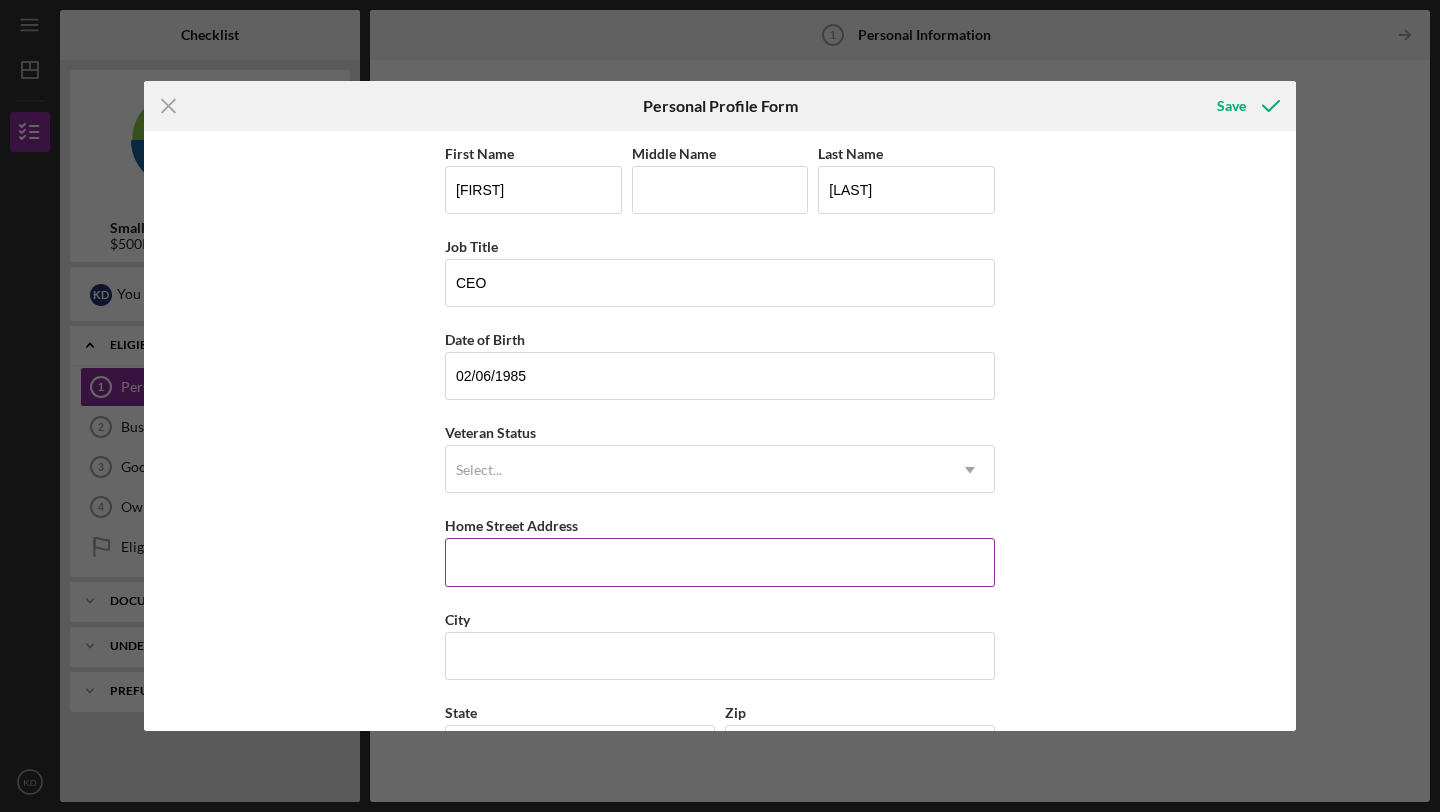 click on "Home Street Address" at bounding box center [720, 562] 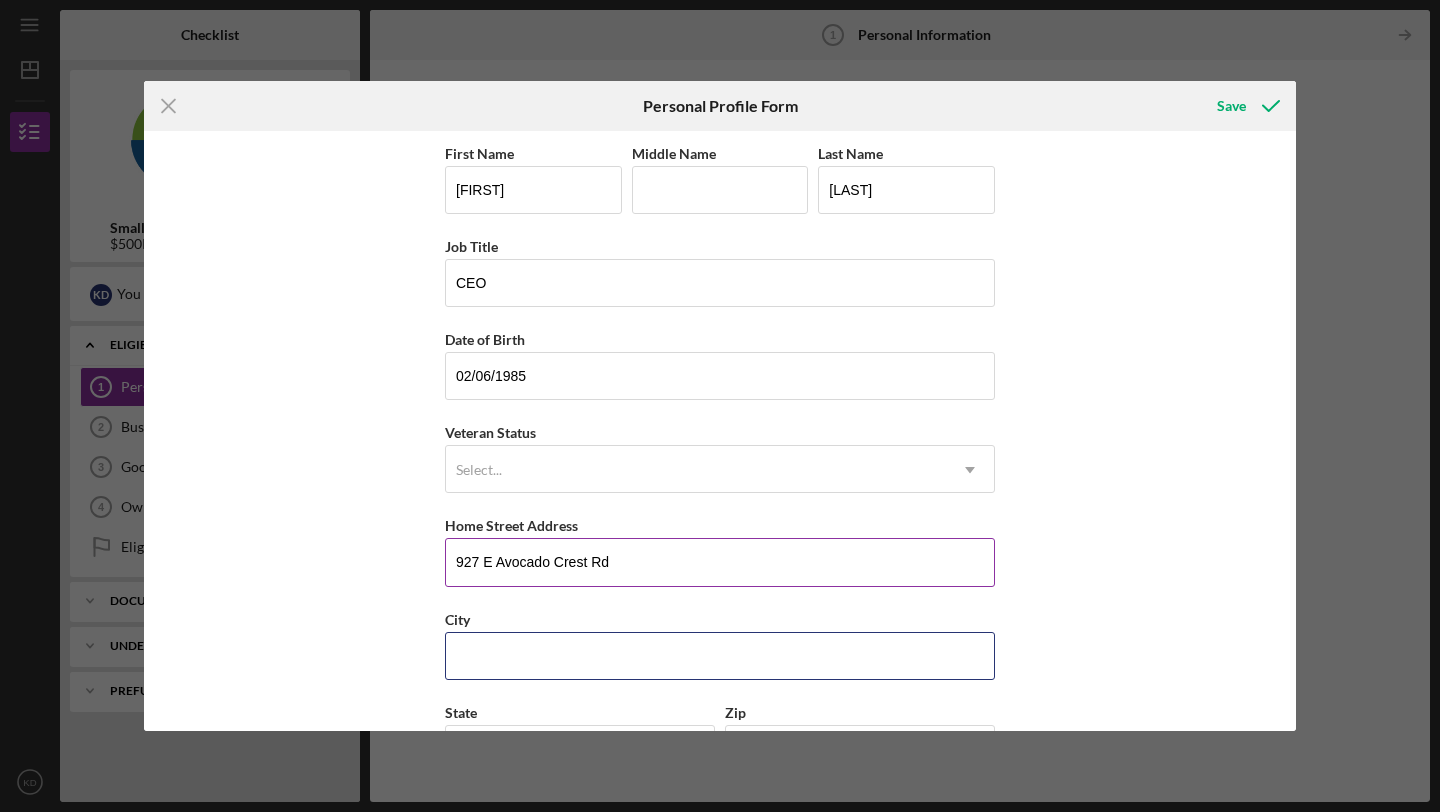 type on "[CITY]" 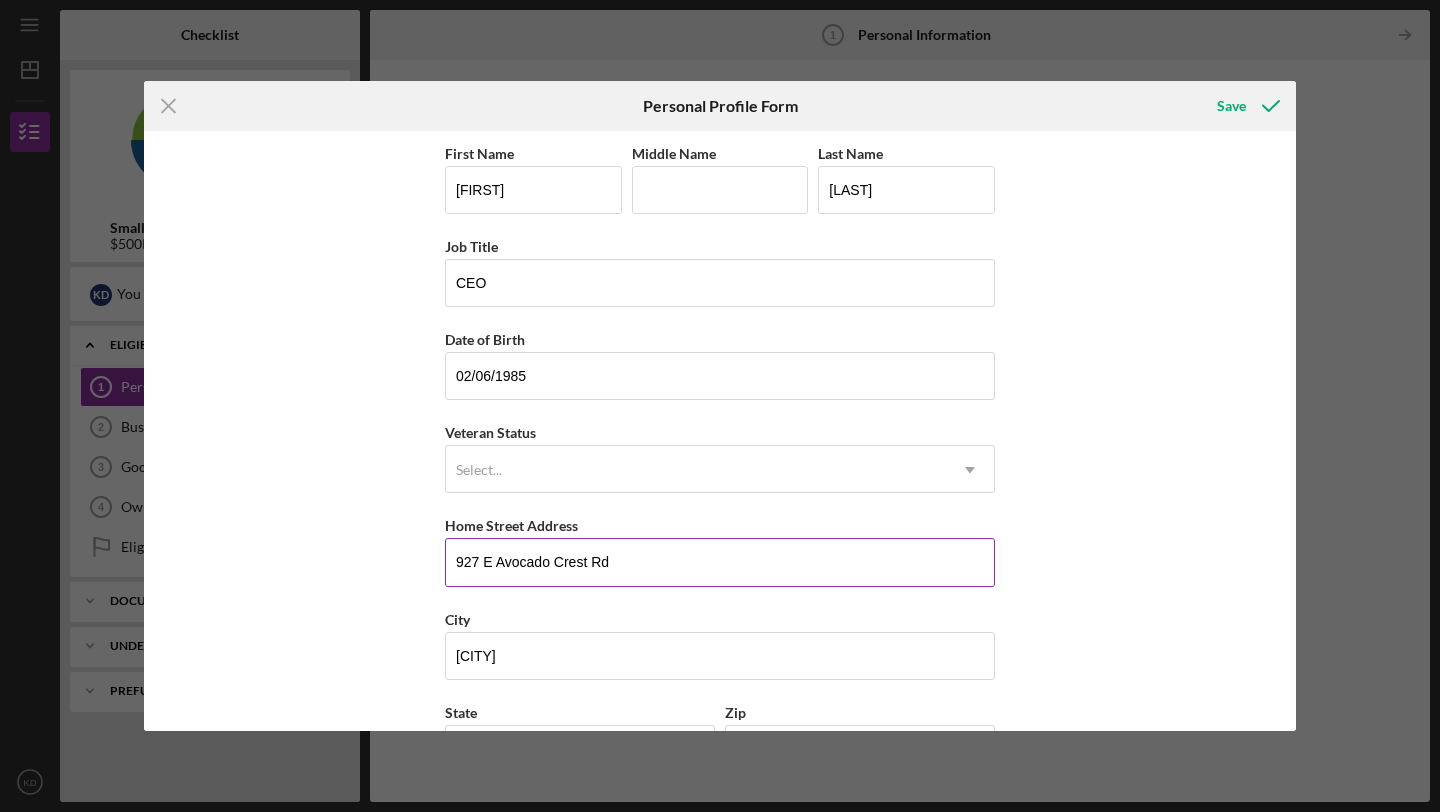 type on "California" 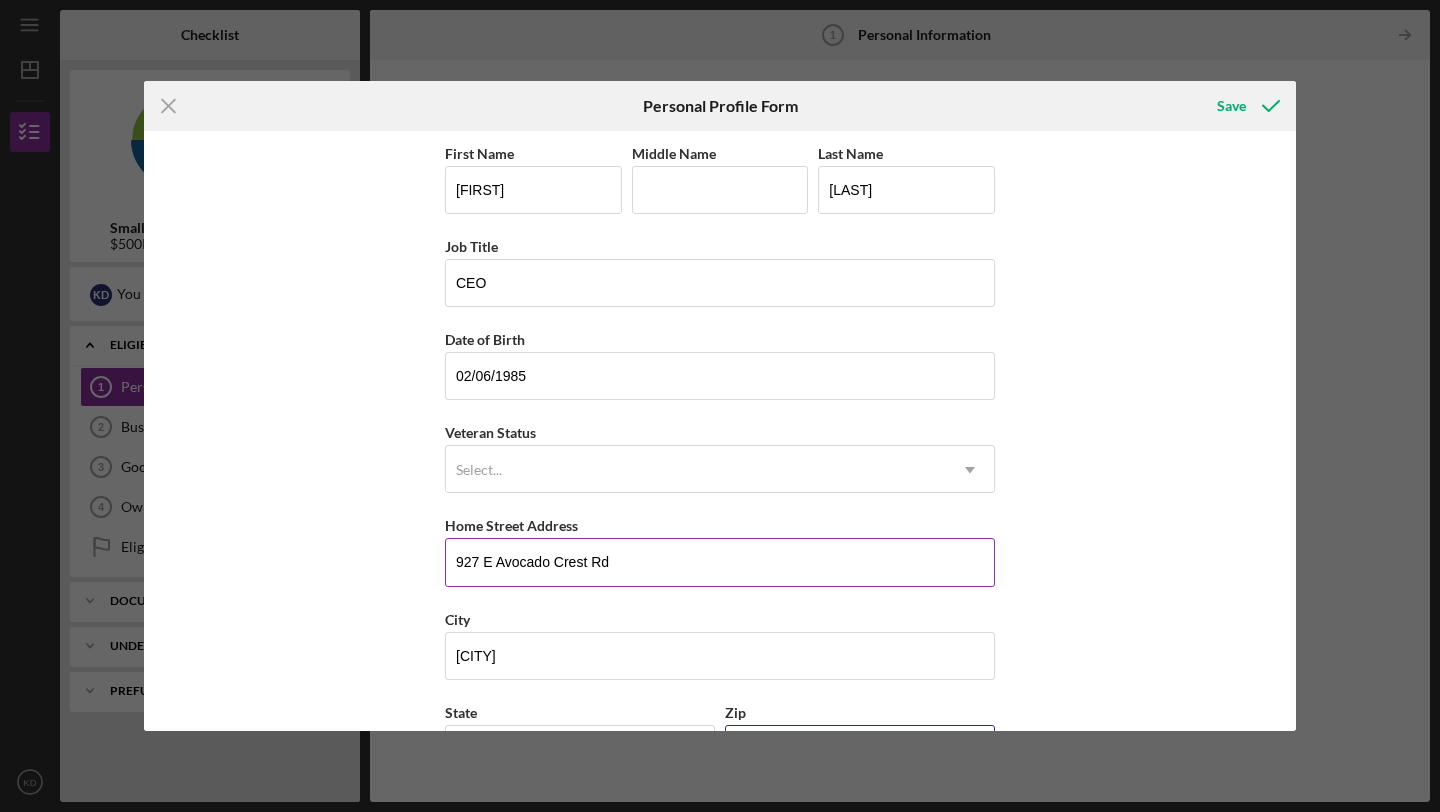 type on "[ZIP]" 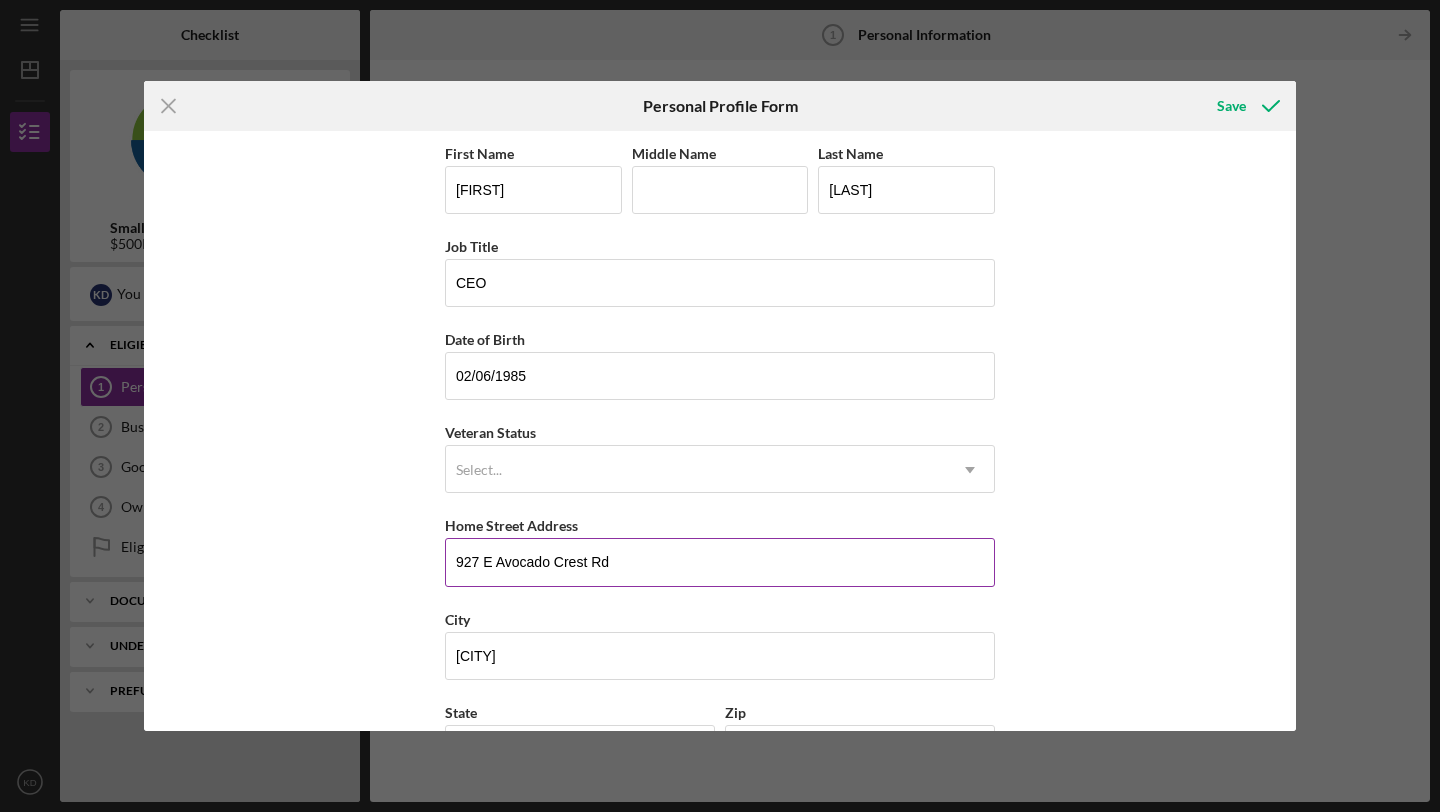 type on "[COUNTRY]" 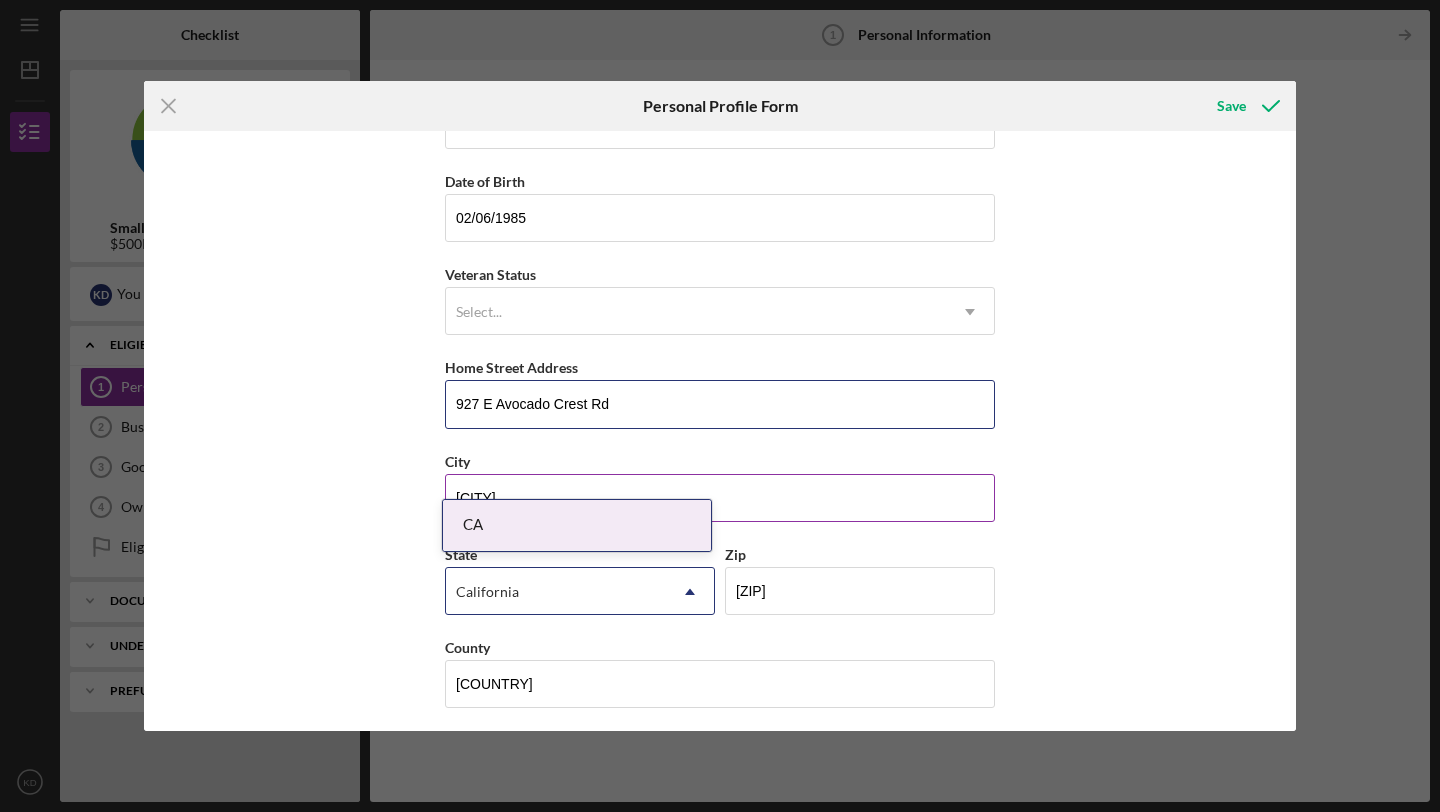 scroll, scrollTop: 165, scrollLeft: 0, axis: vertical 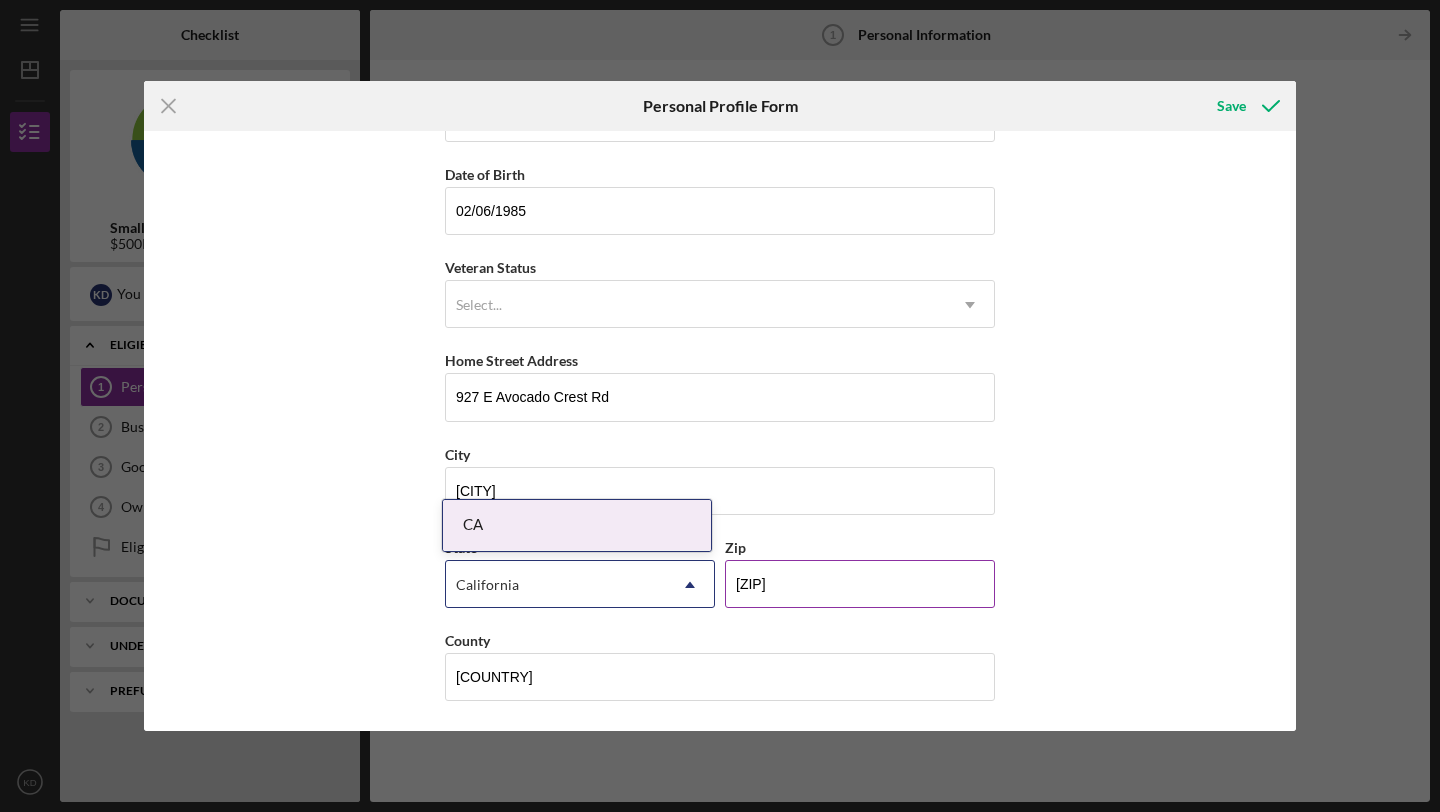 click on "Zip" at bounding box center (860, 547) 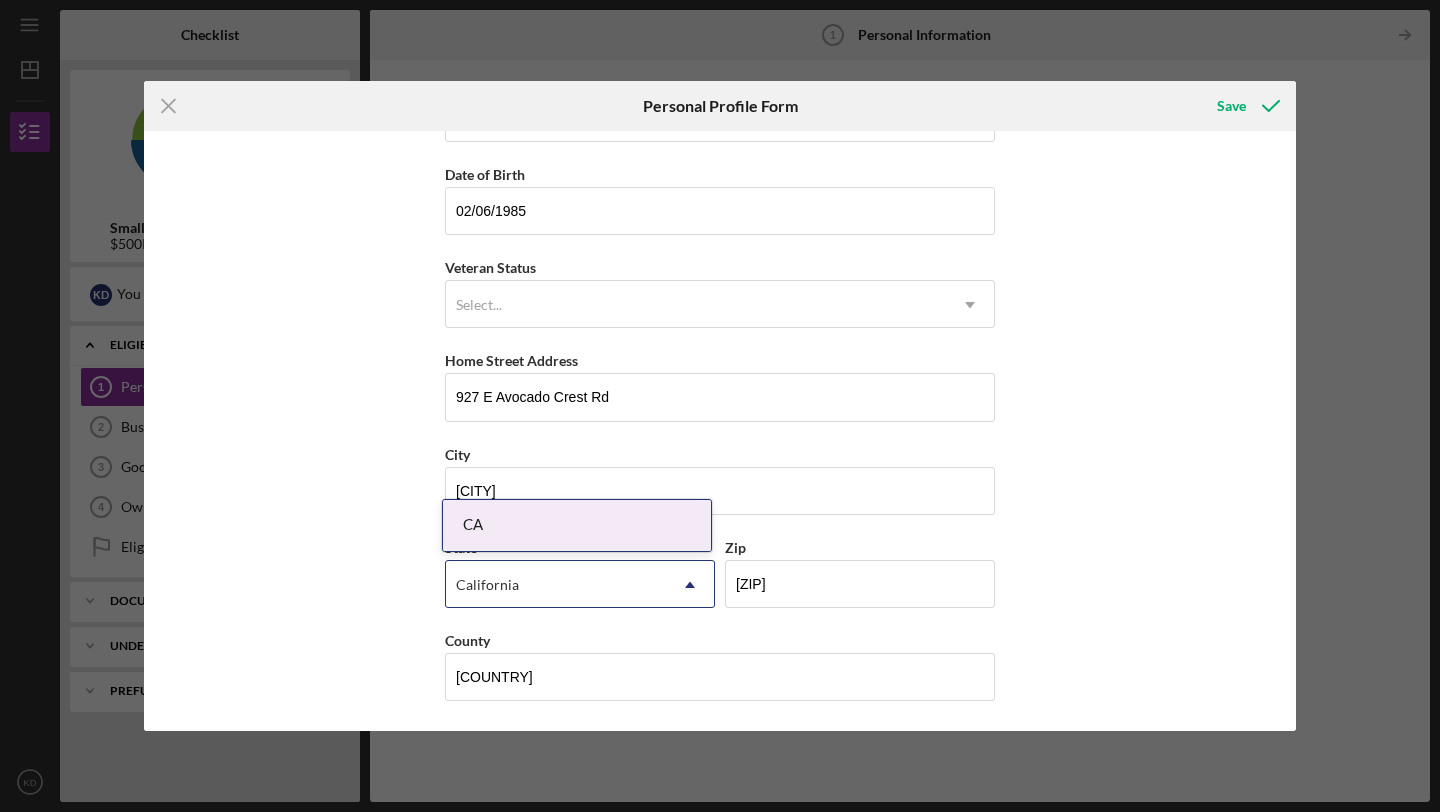 click on "[FIRST] [LAST] [JOB TITLE] [DATE] [ADDRESS] [CITY] [STATE] [ZIP] [COUNTY]" at bounding box center (720, 431) 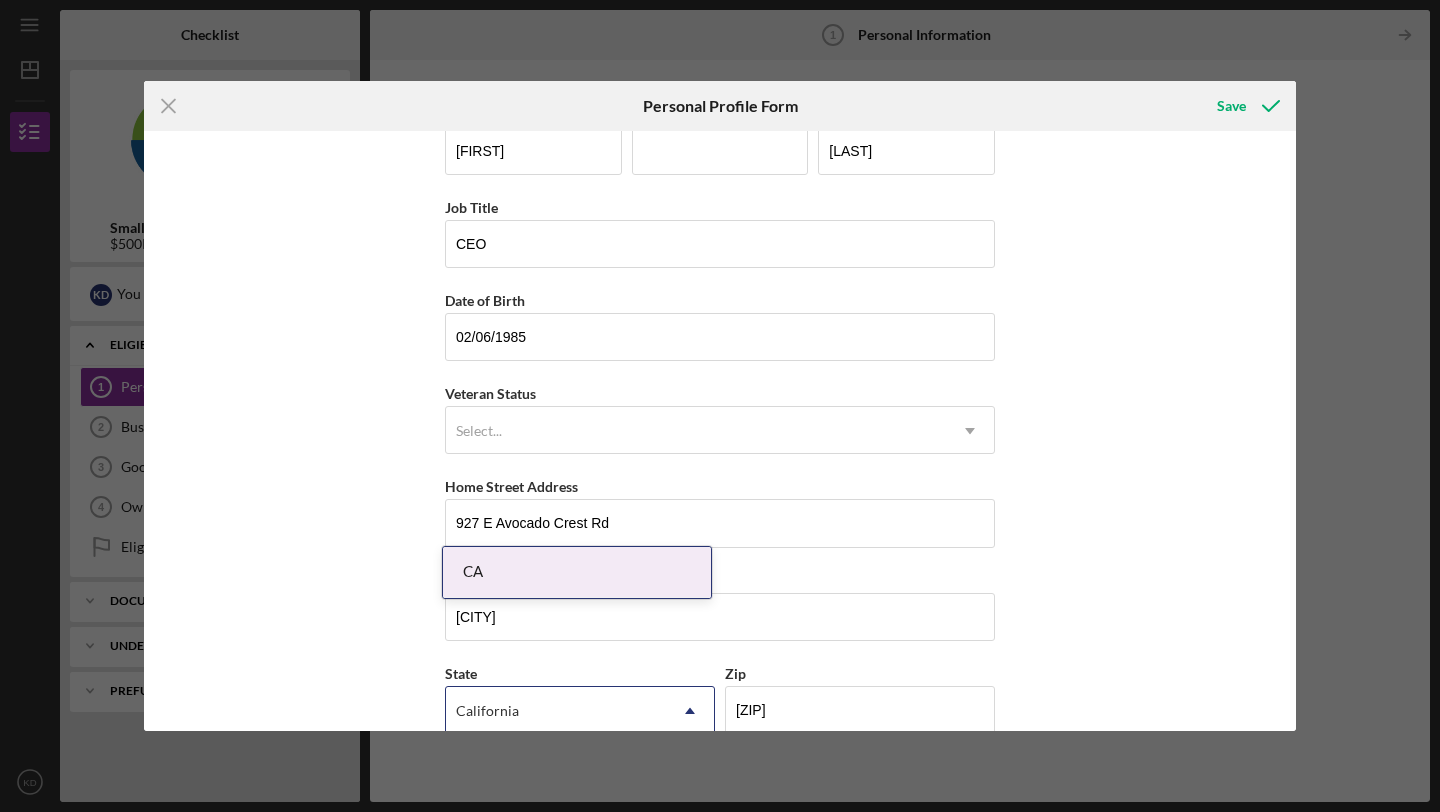 scroll, scrollTop: 165, scrollLeft: 0, axis: vertical 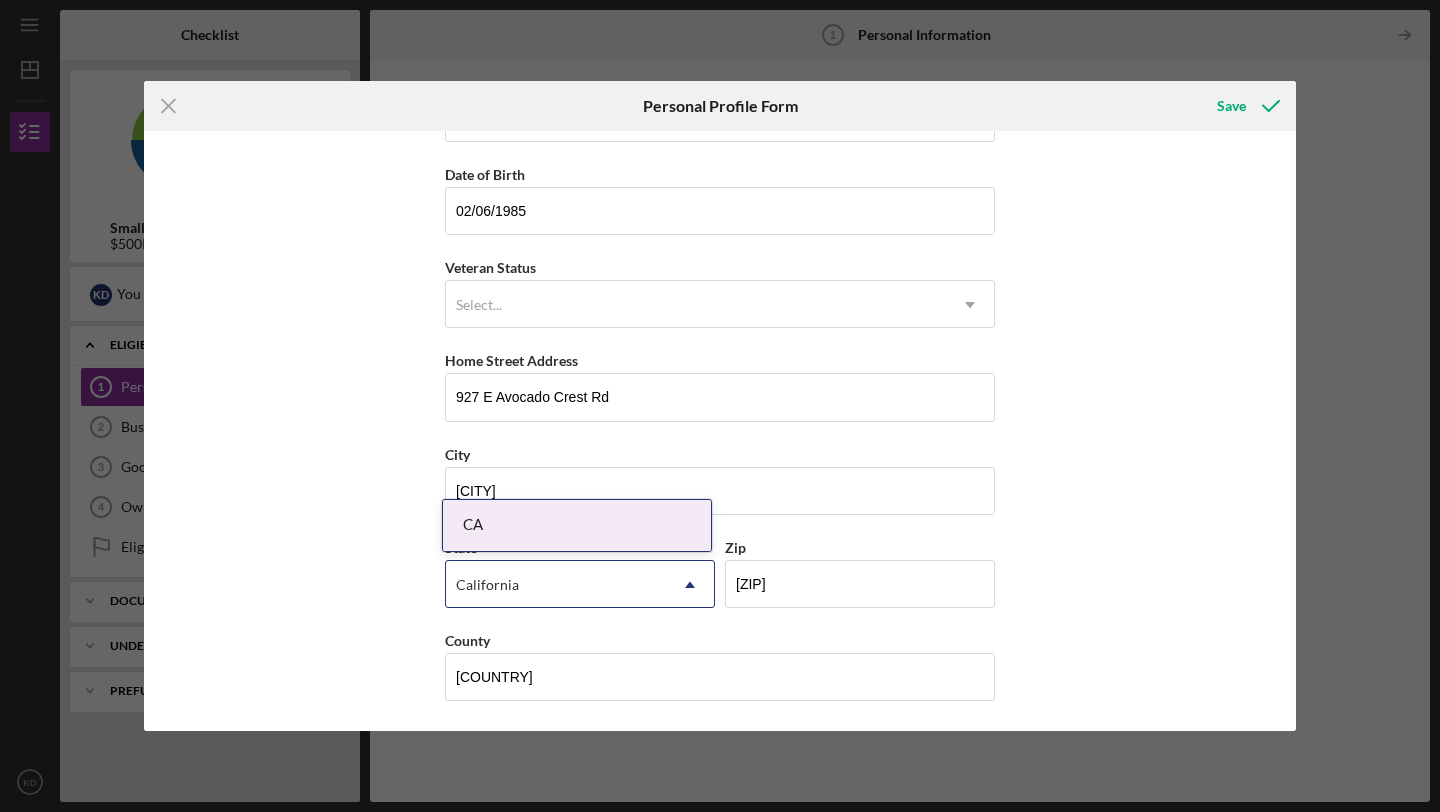 click on "California" at bounding box center [556, 585] 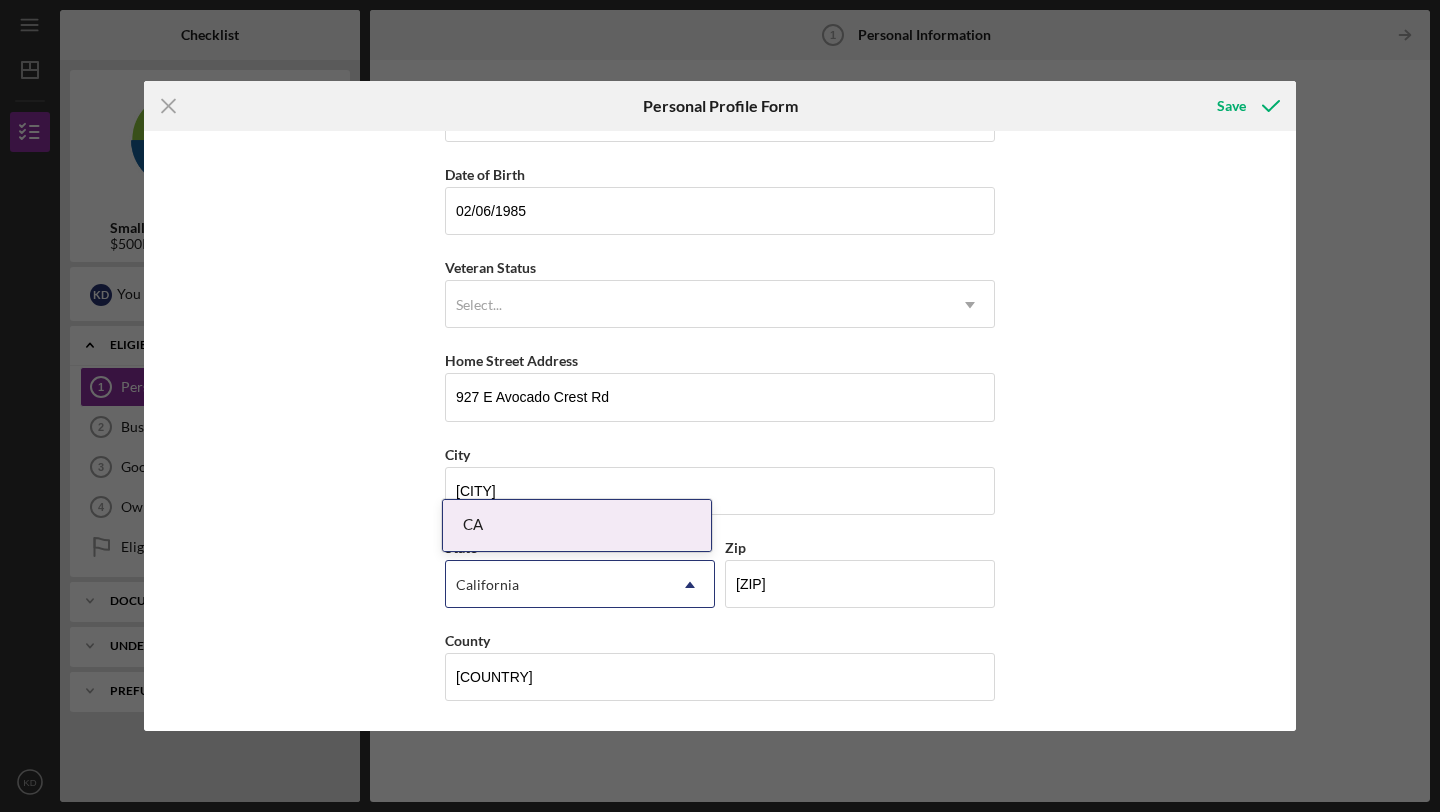 type 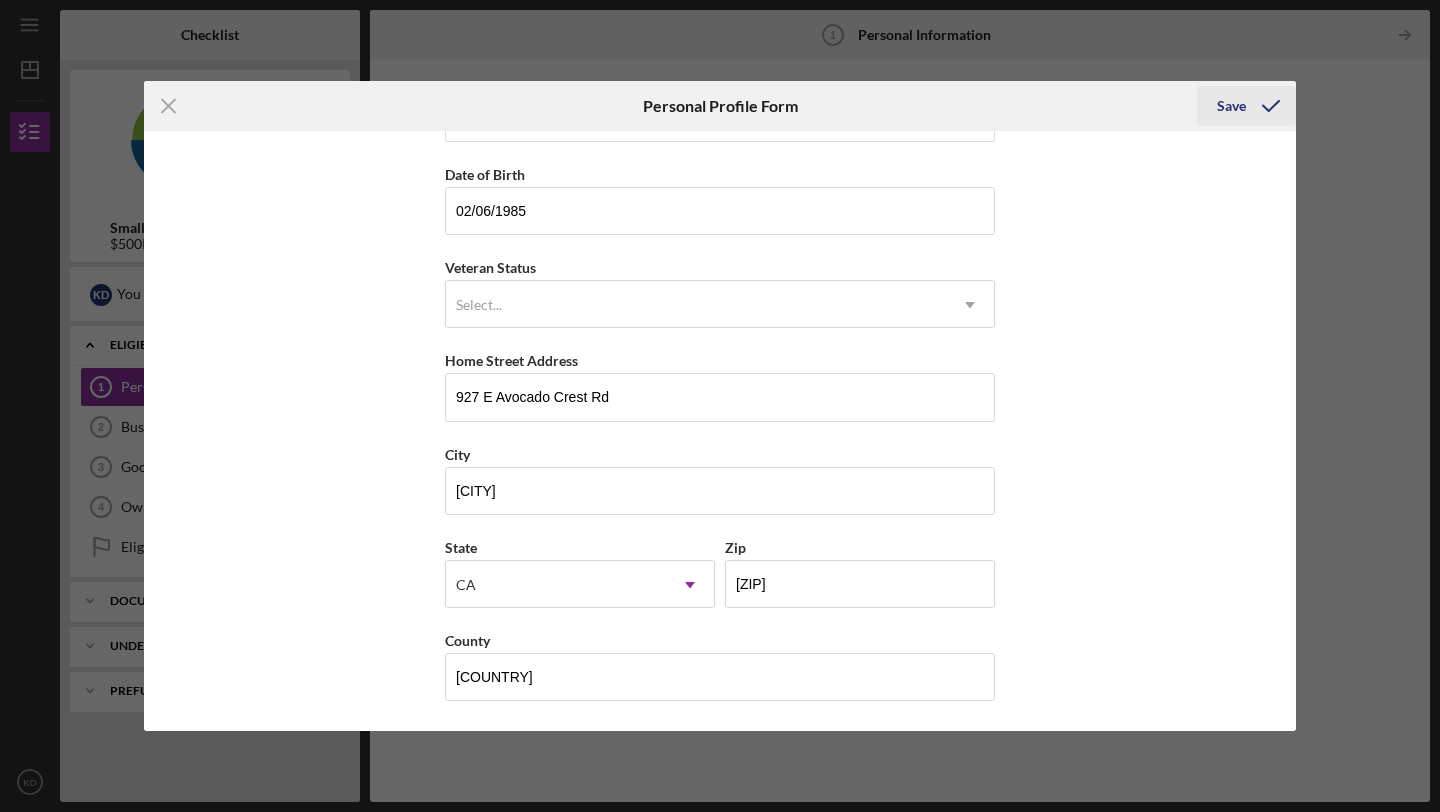 click 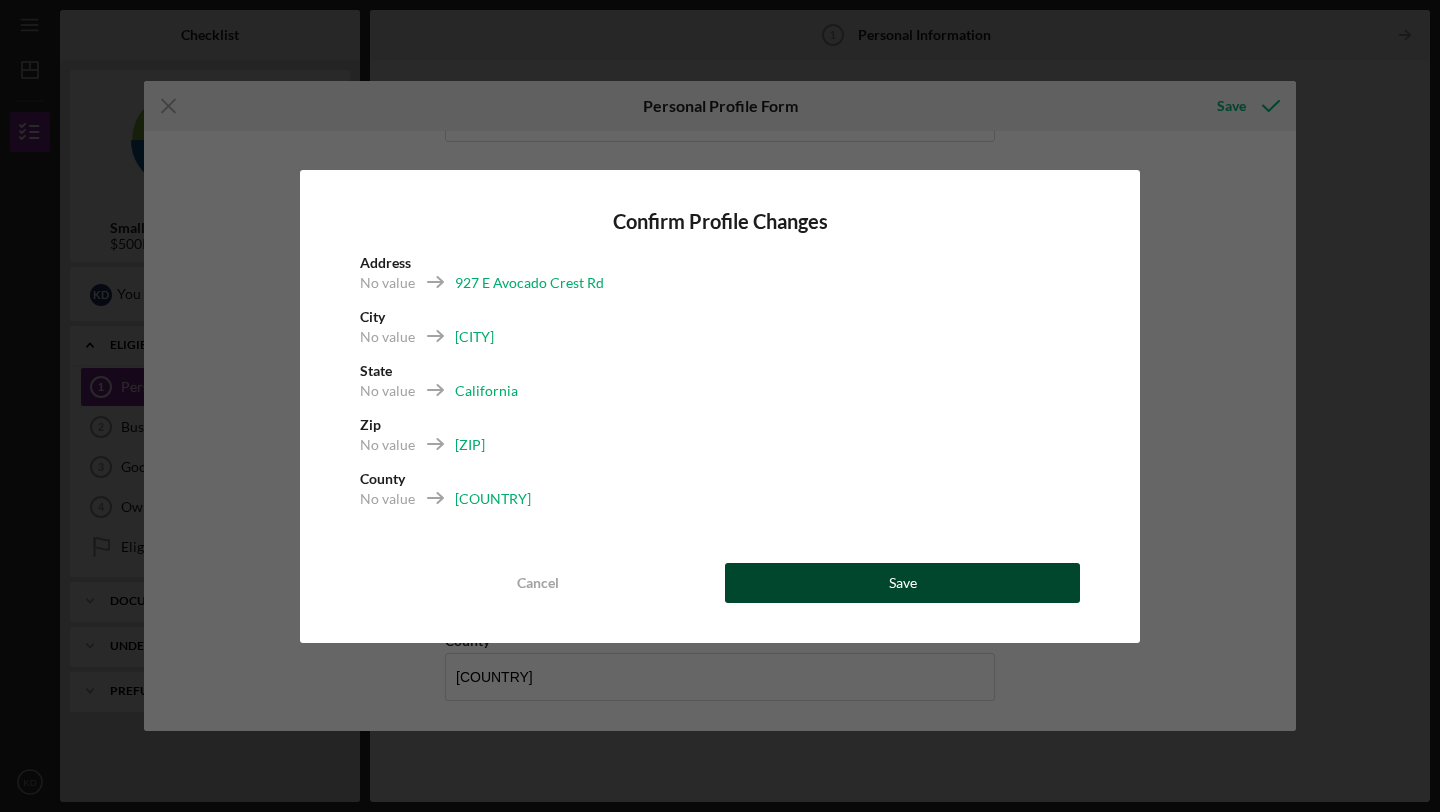 click on "Save" at bounding box center (902, 583) 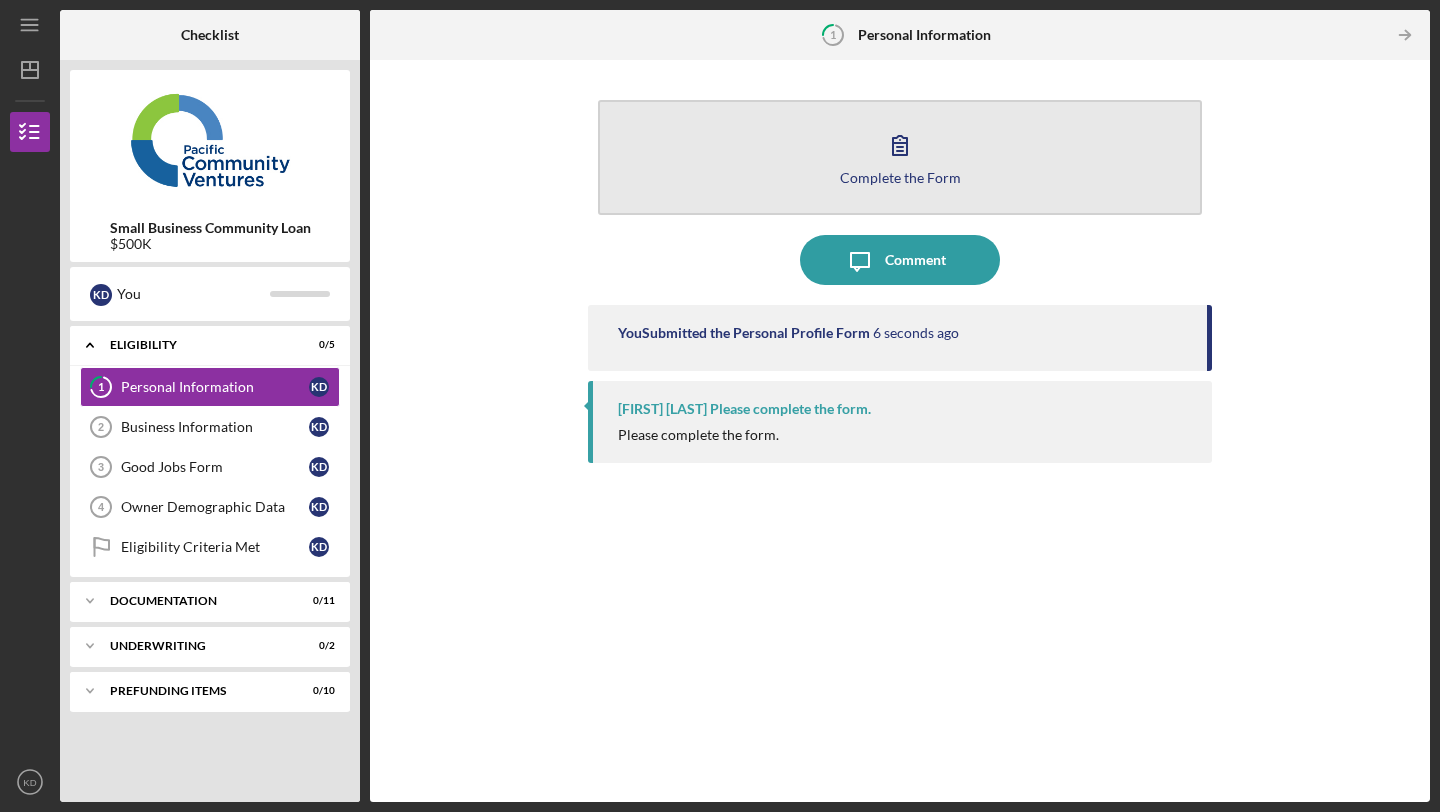 click 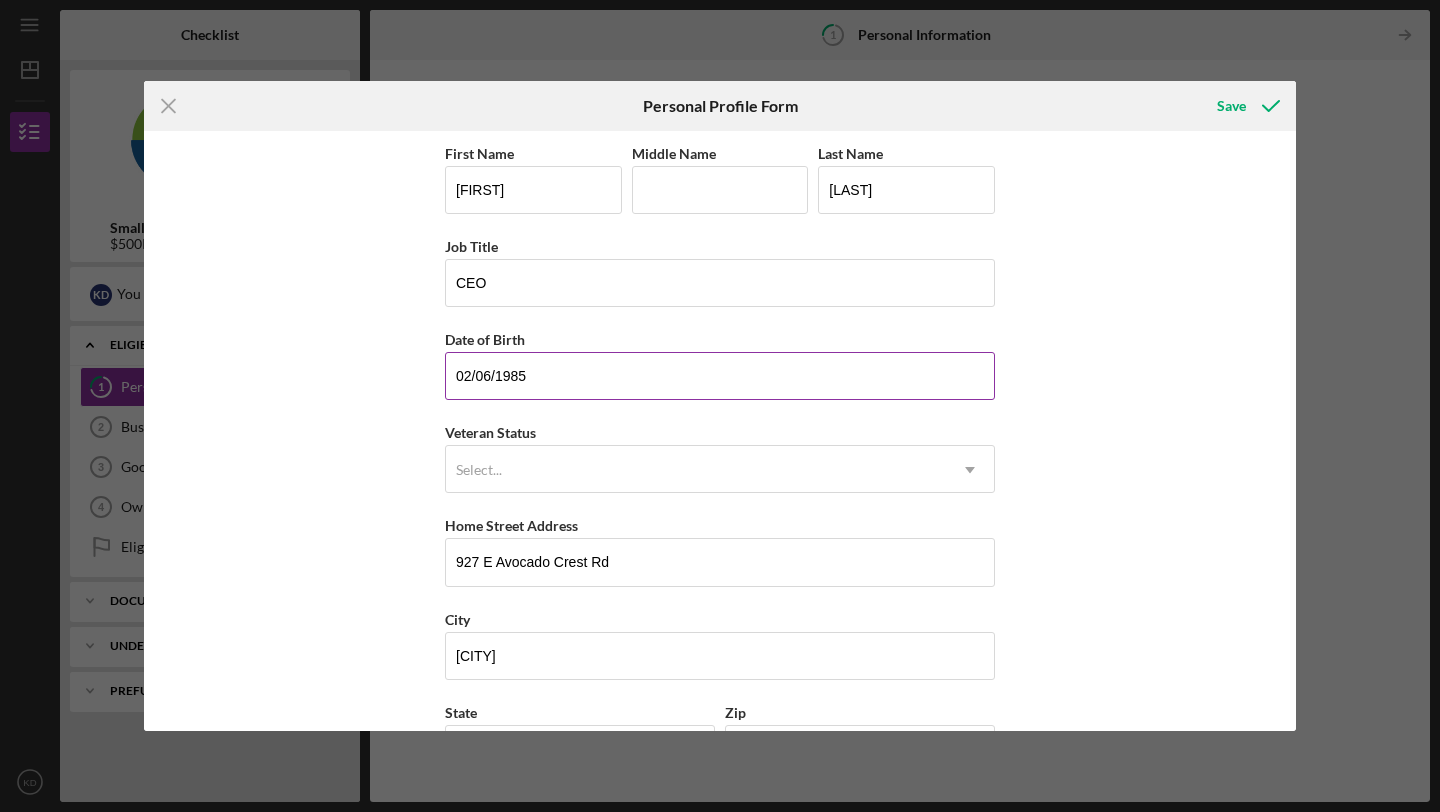 scroll, scrollTop: 165, scrollLeft: 0, axis: vertical 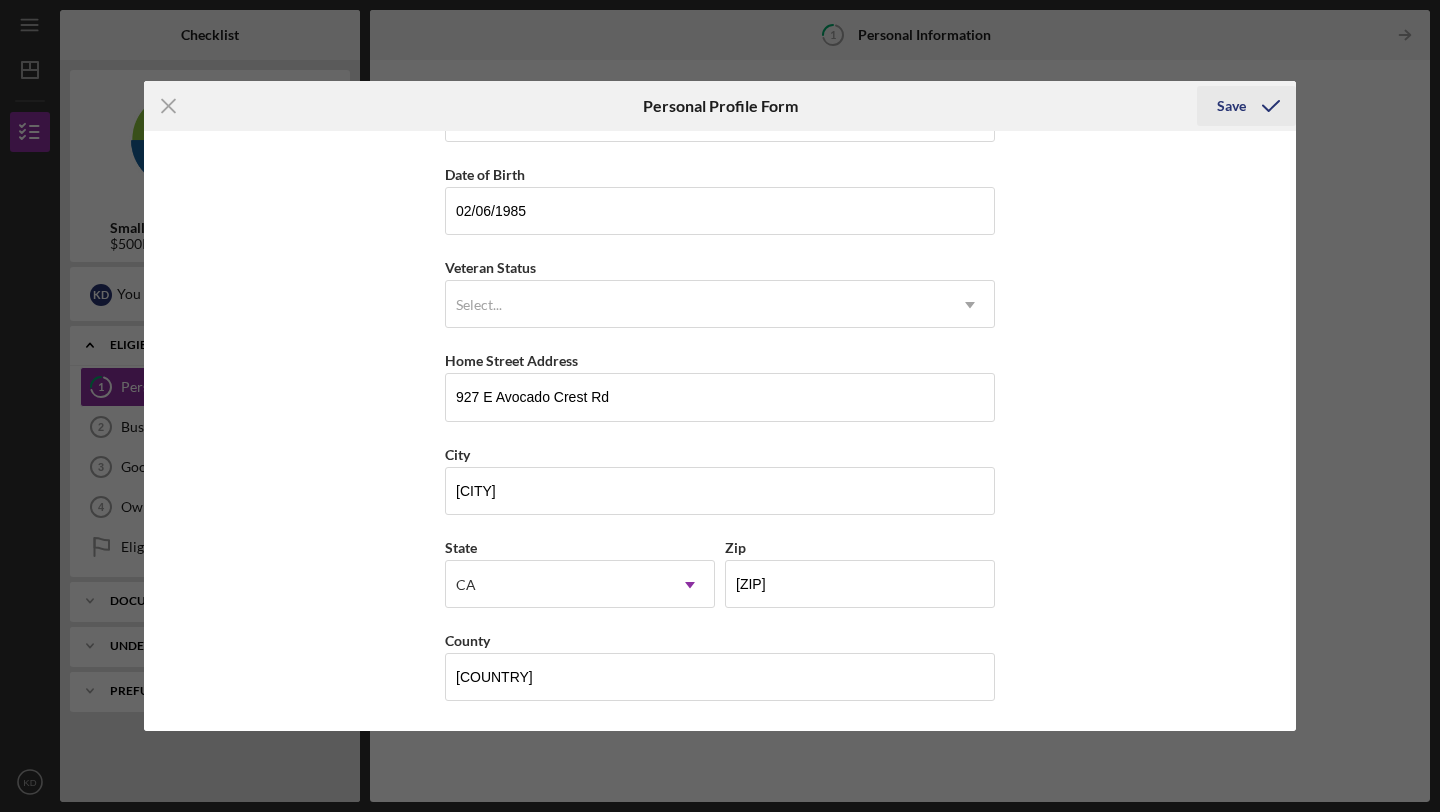 click on "Save" at bounding box center (1231, 106) 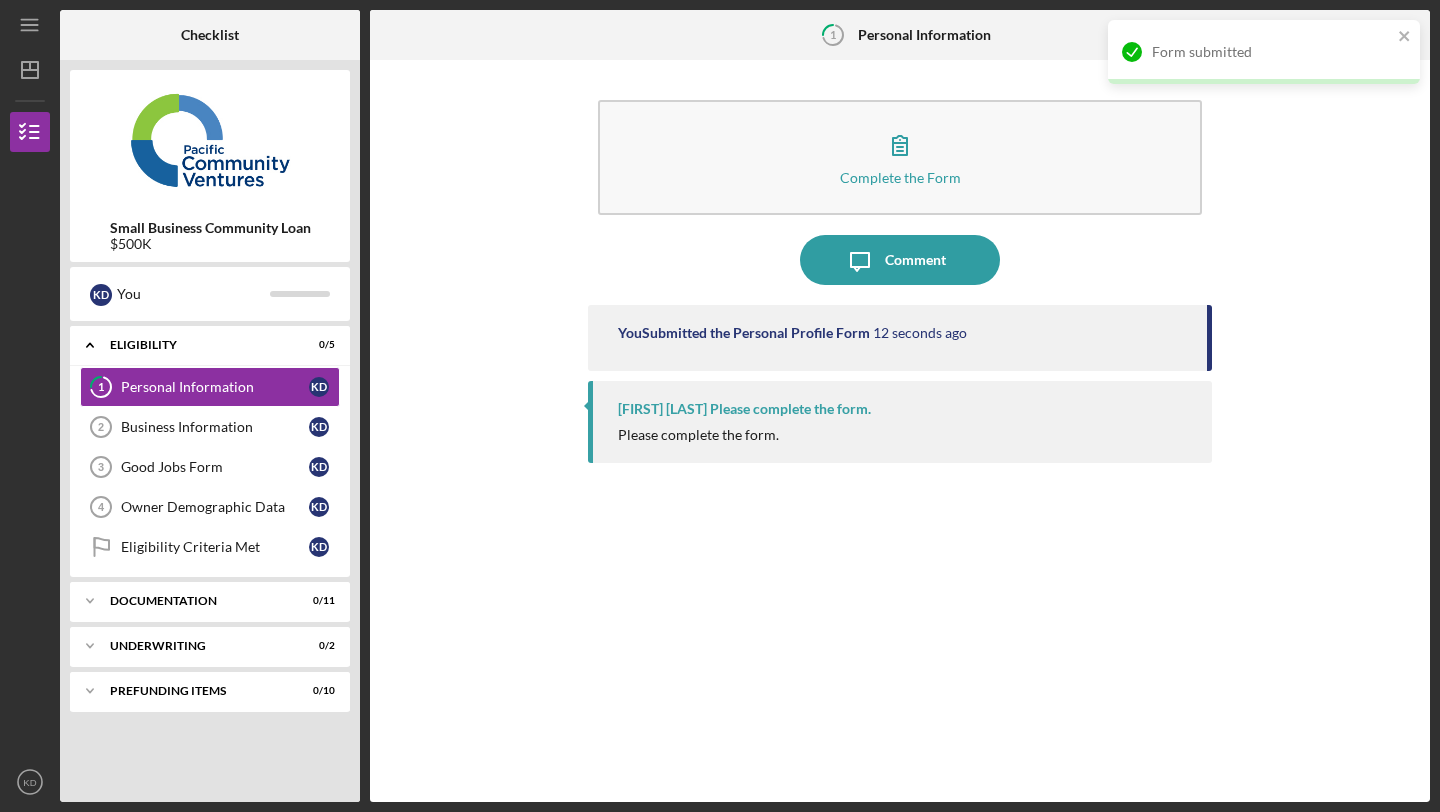 click on "[FIRST] [LAST] Please complete the form." at bounding box center [900, 422] 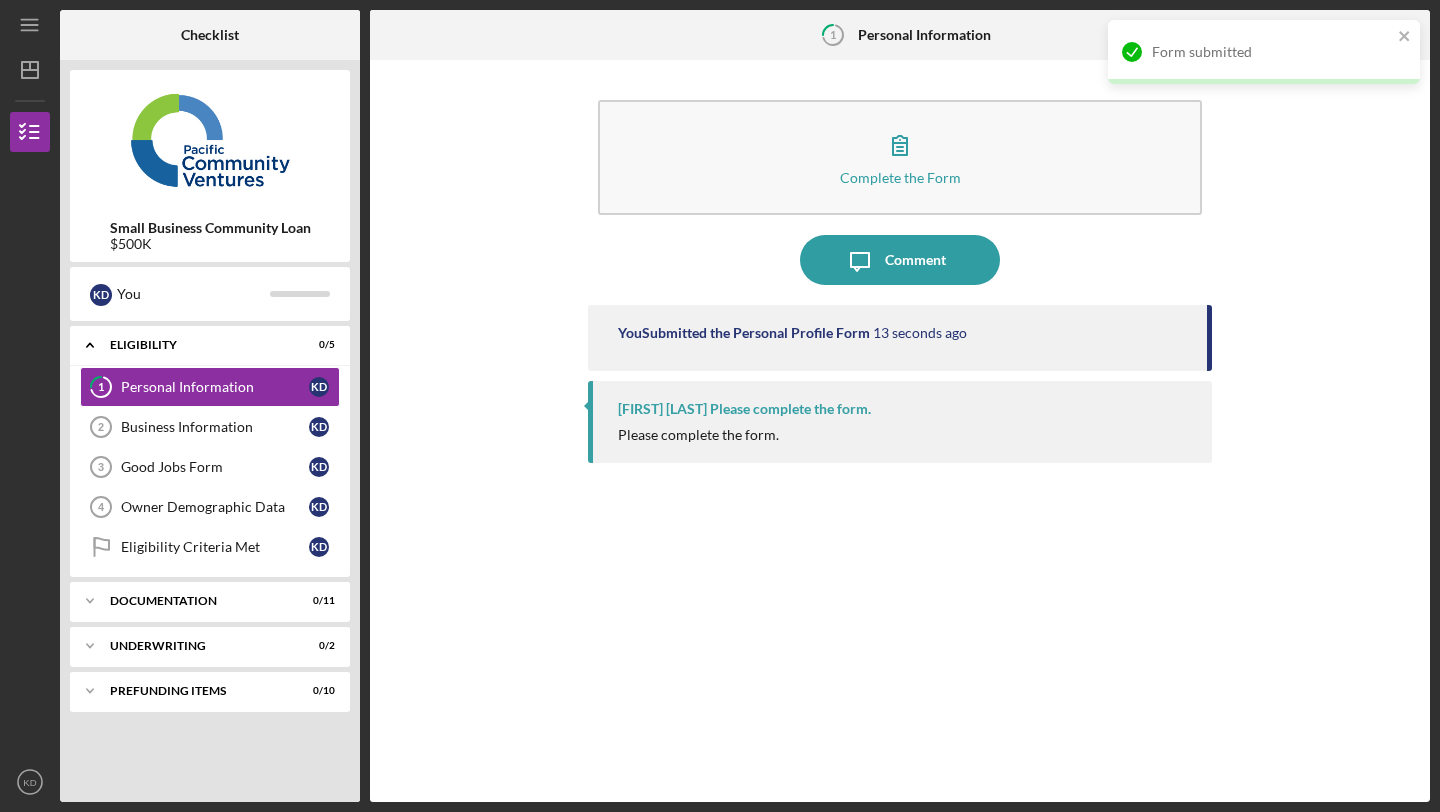 click on "13" at bounding box center (900, 338) 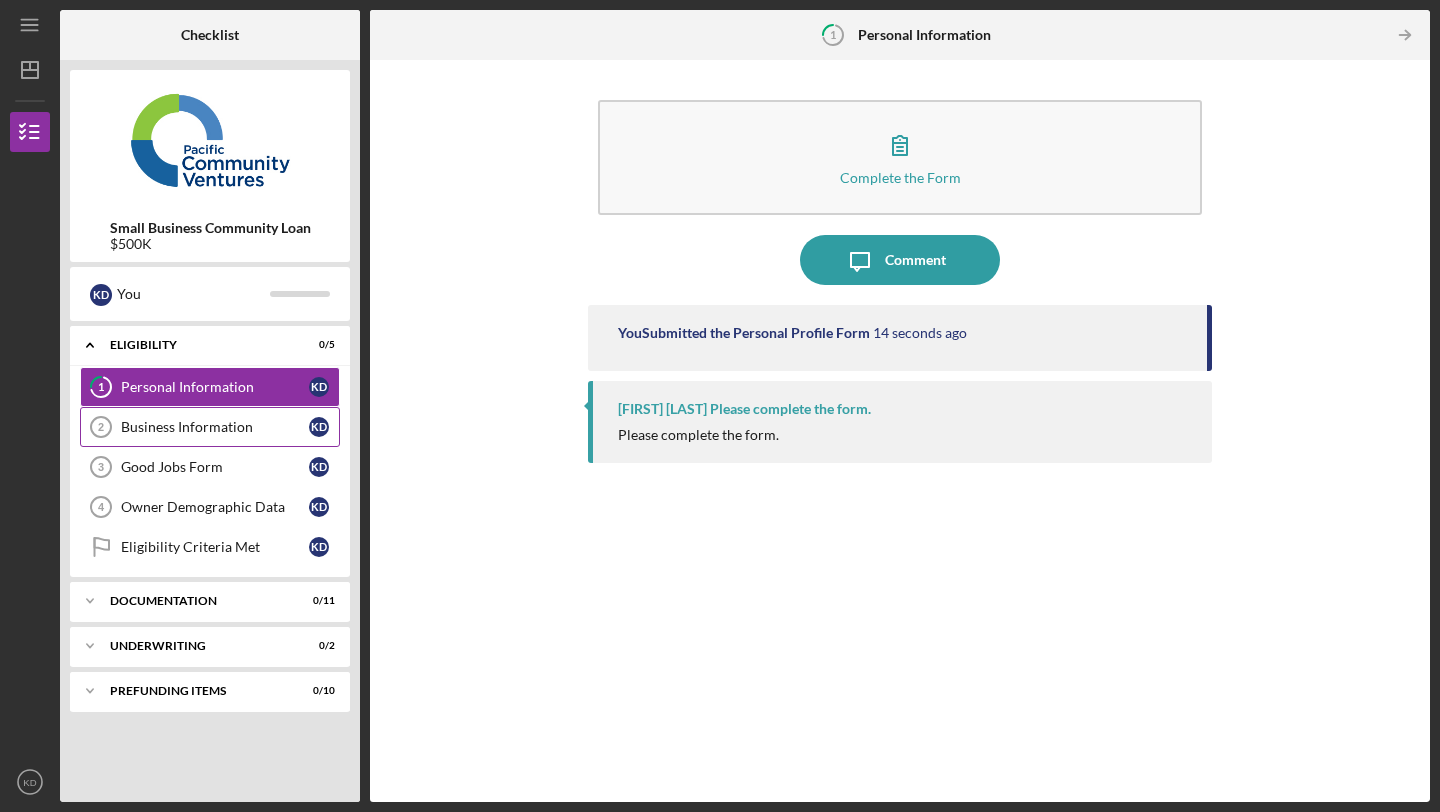 click on "Business Information" at bounding box center (215, 427) 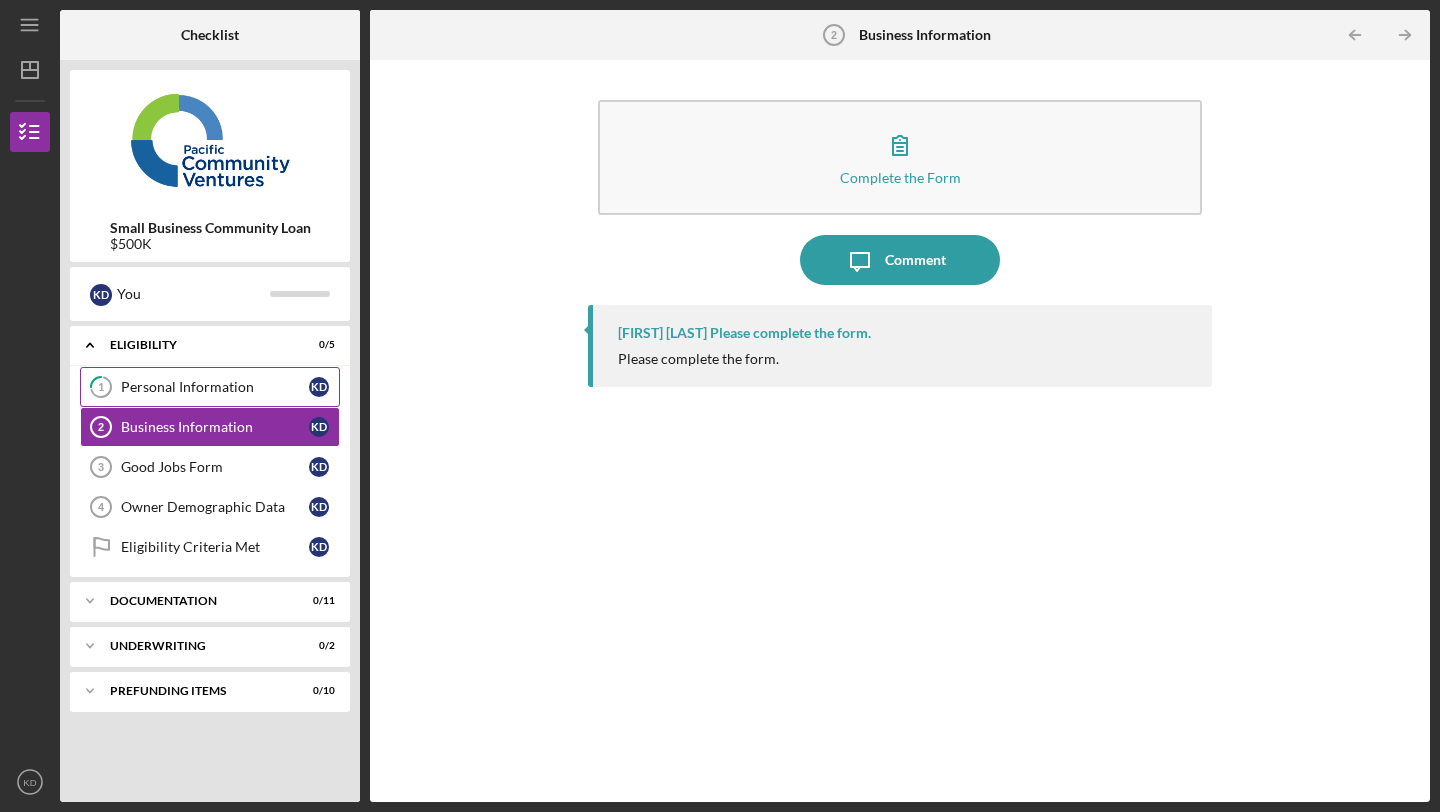 click on "Personal Information" at bounding box center [215, 387] 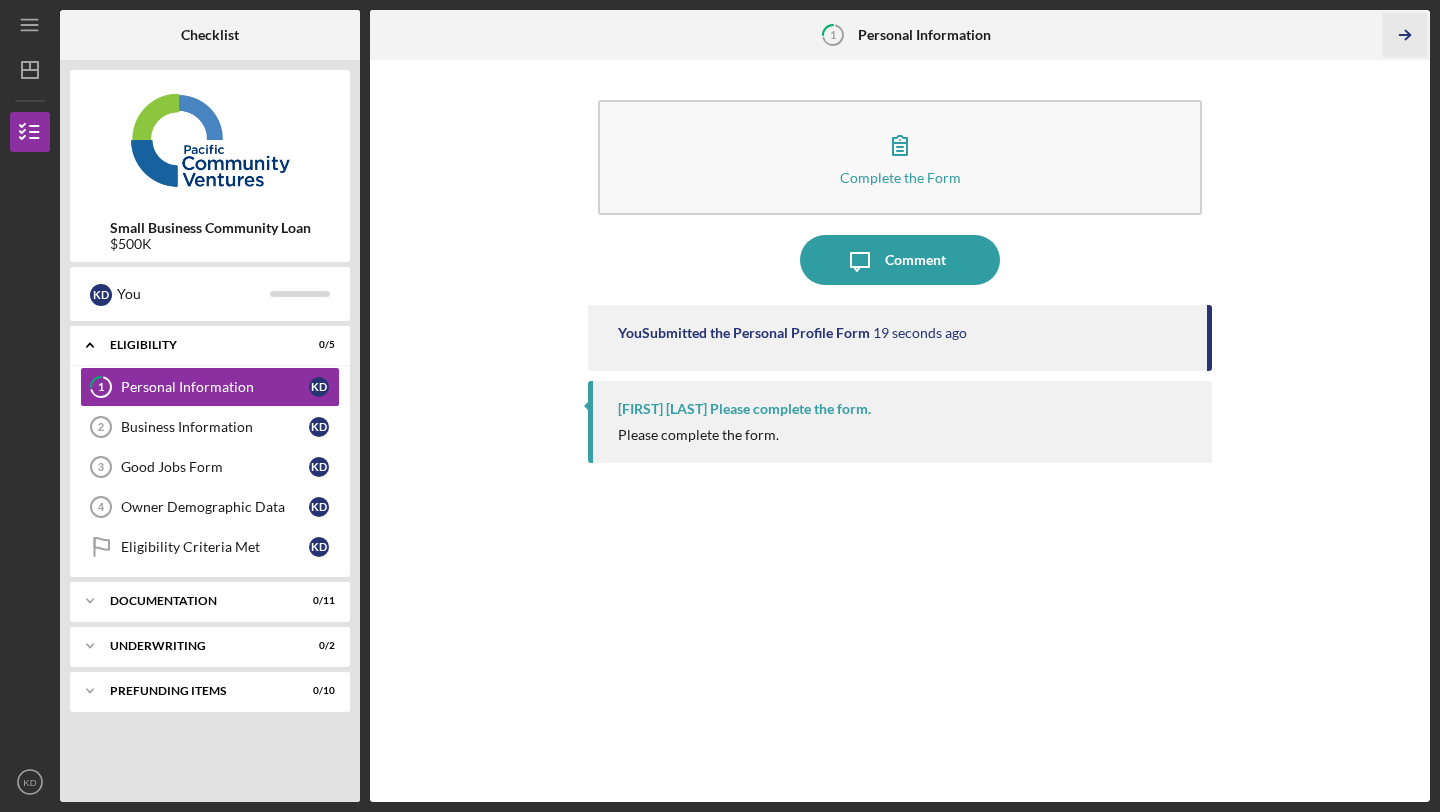 click 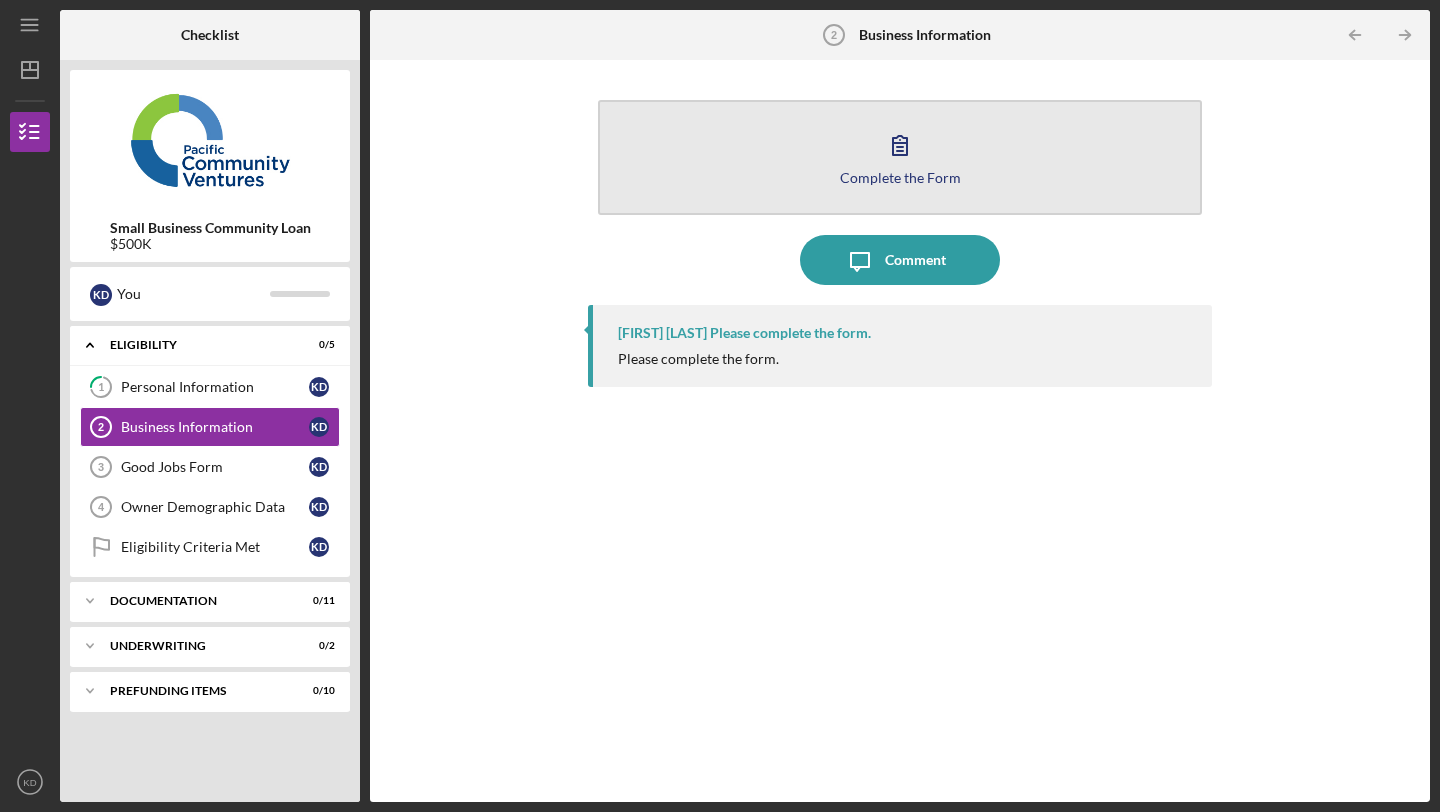 click on "Complete the Form" at bounding box center [900, 177] 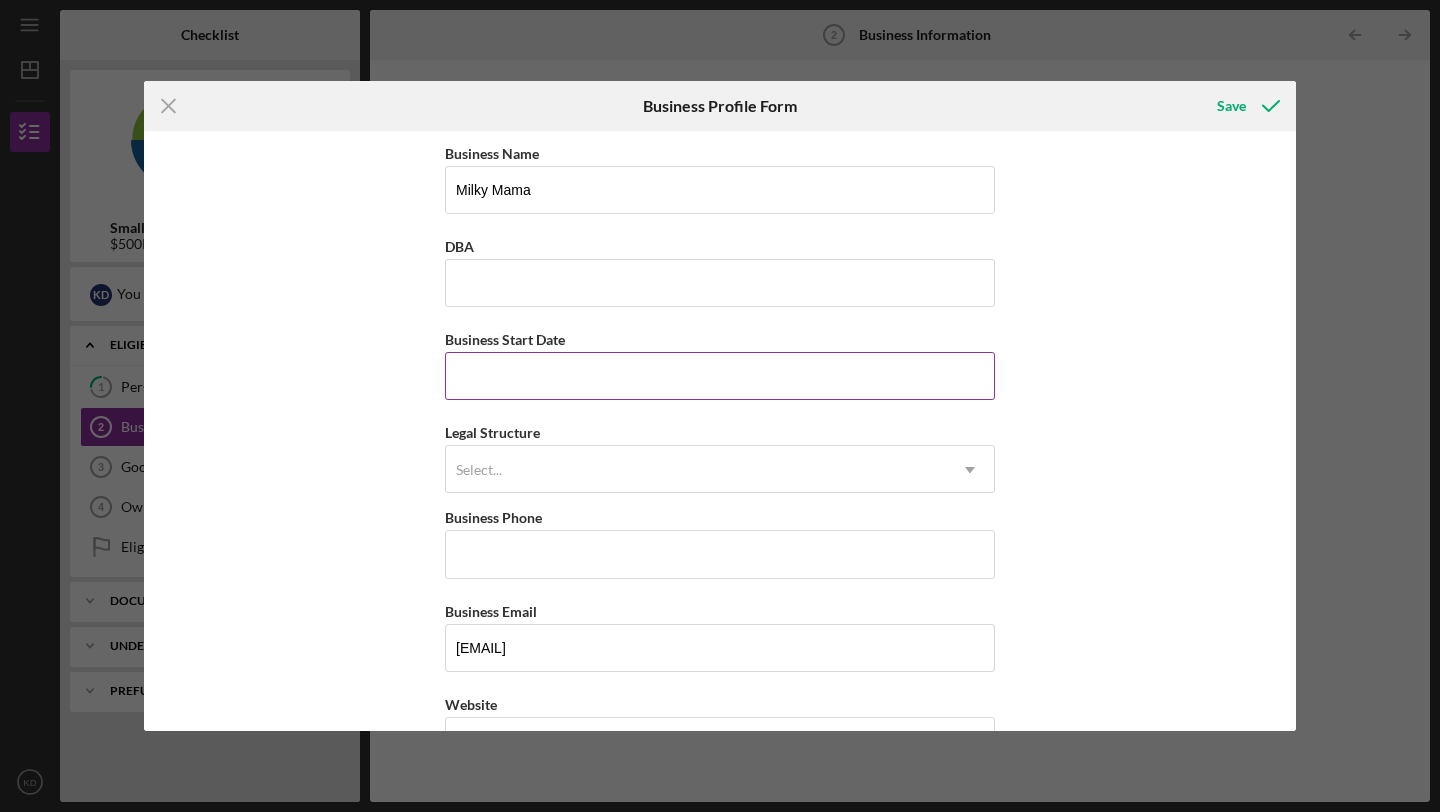 click on "Business Start Date" at bounding box center [720, 376] 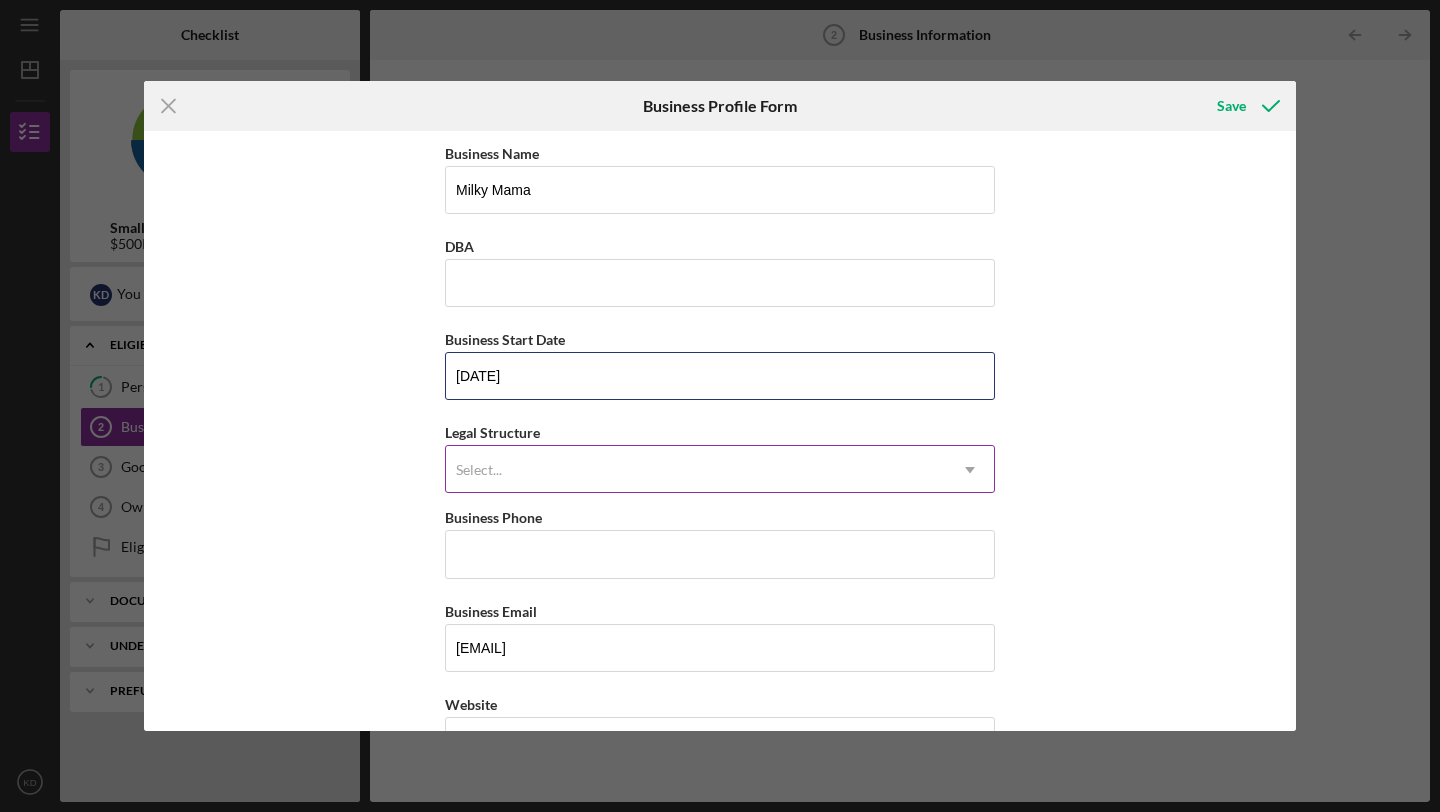 type on "[DATE]" 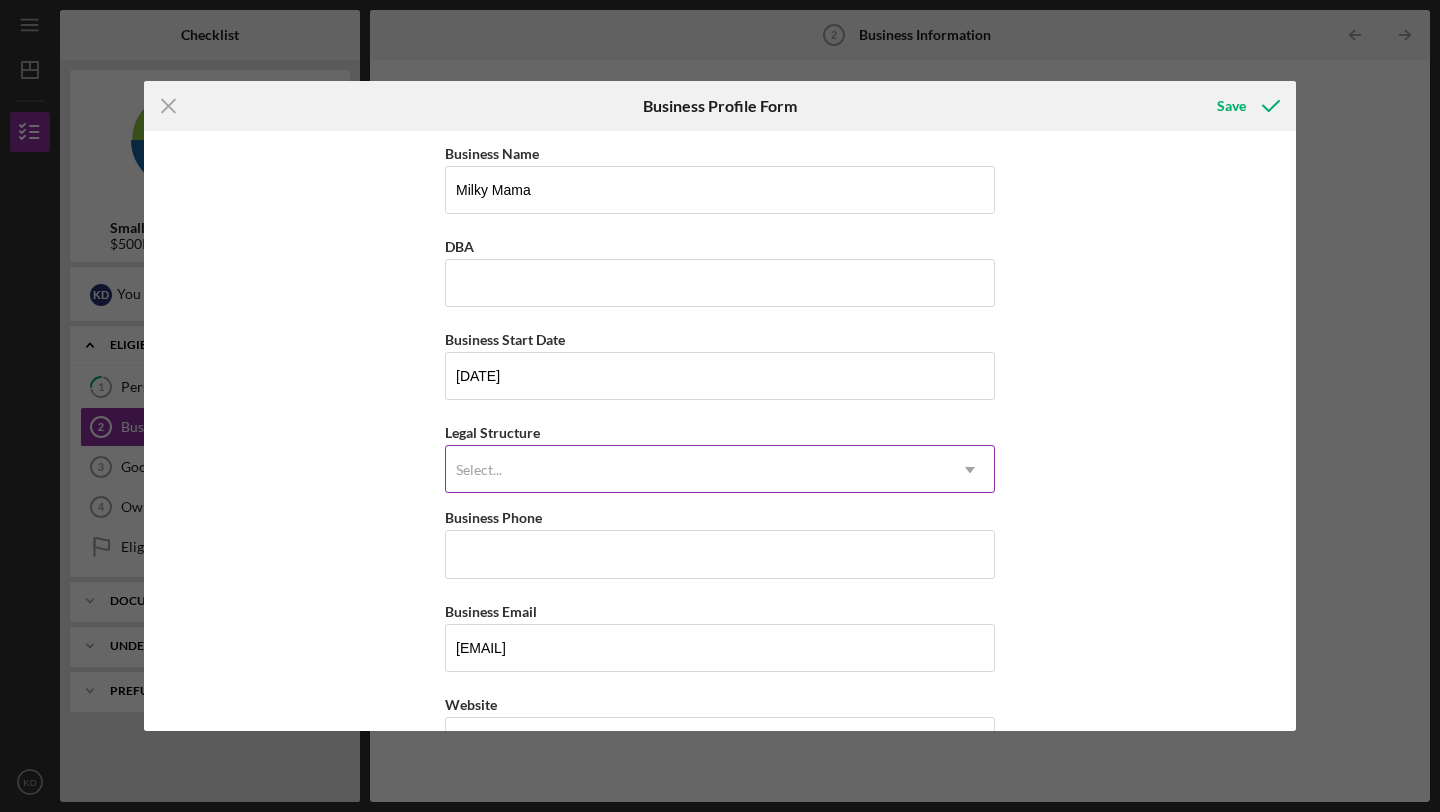 click on "Select..." at bounding box center (696, 470) 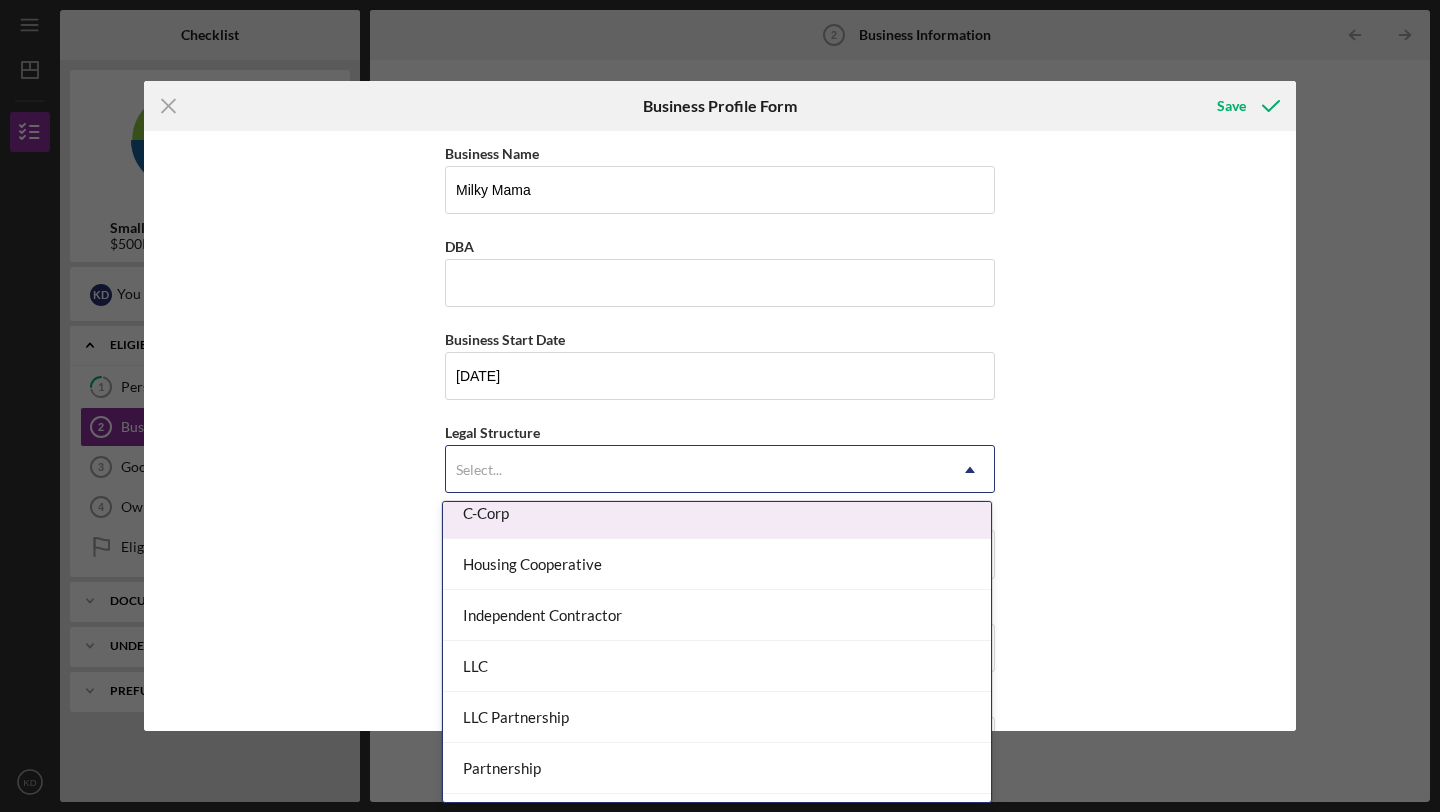 scroll, scrollTop: 222, scrollLeft: 0, axis: vertical 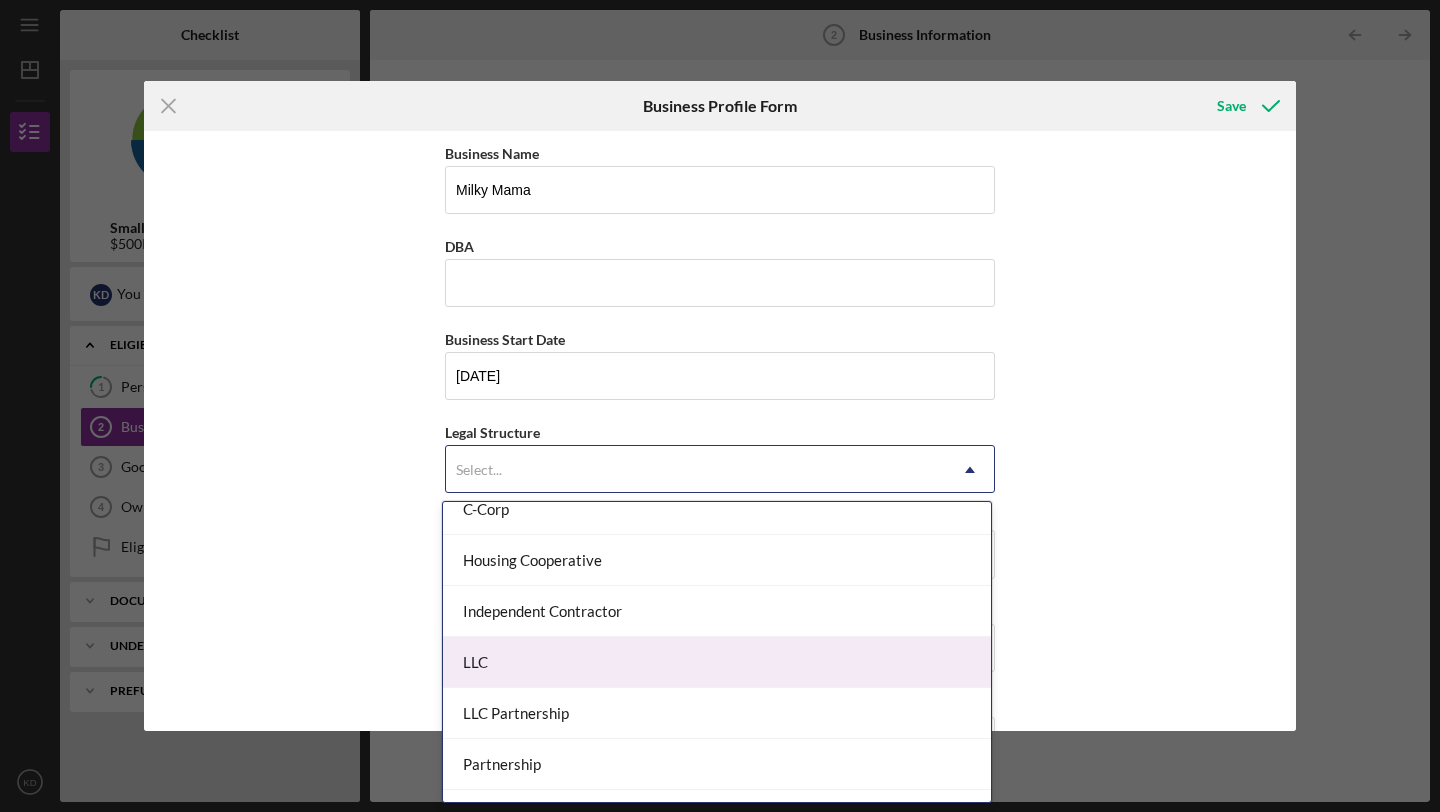 click on "LLC" at bounding box center (717, 662) 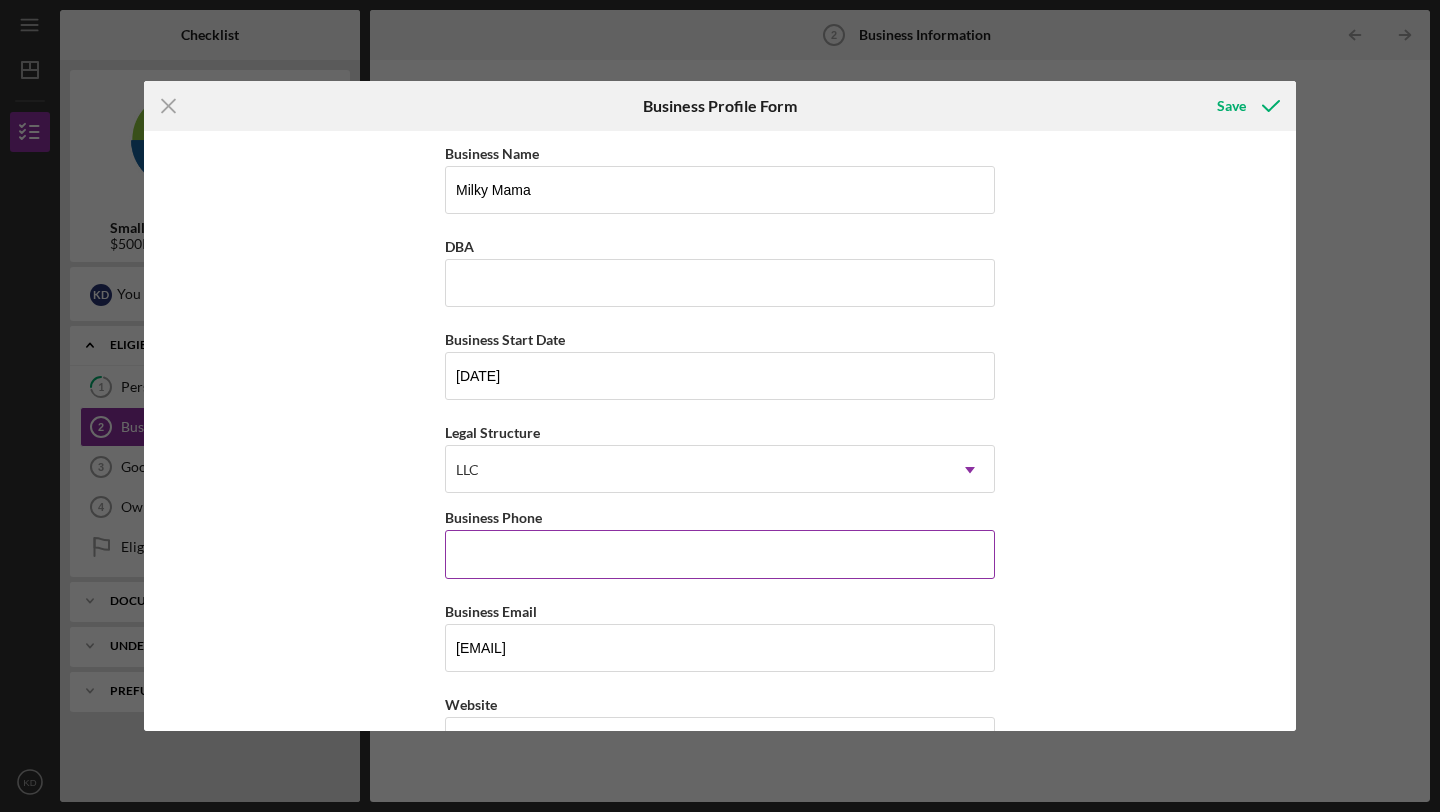 click on "Business Phone" at bounding box center (720, 554) 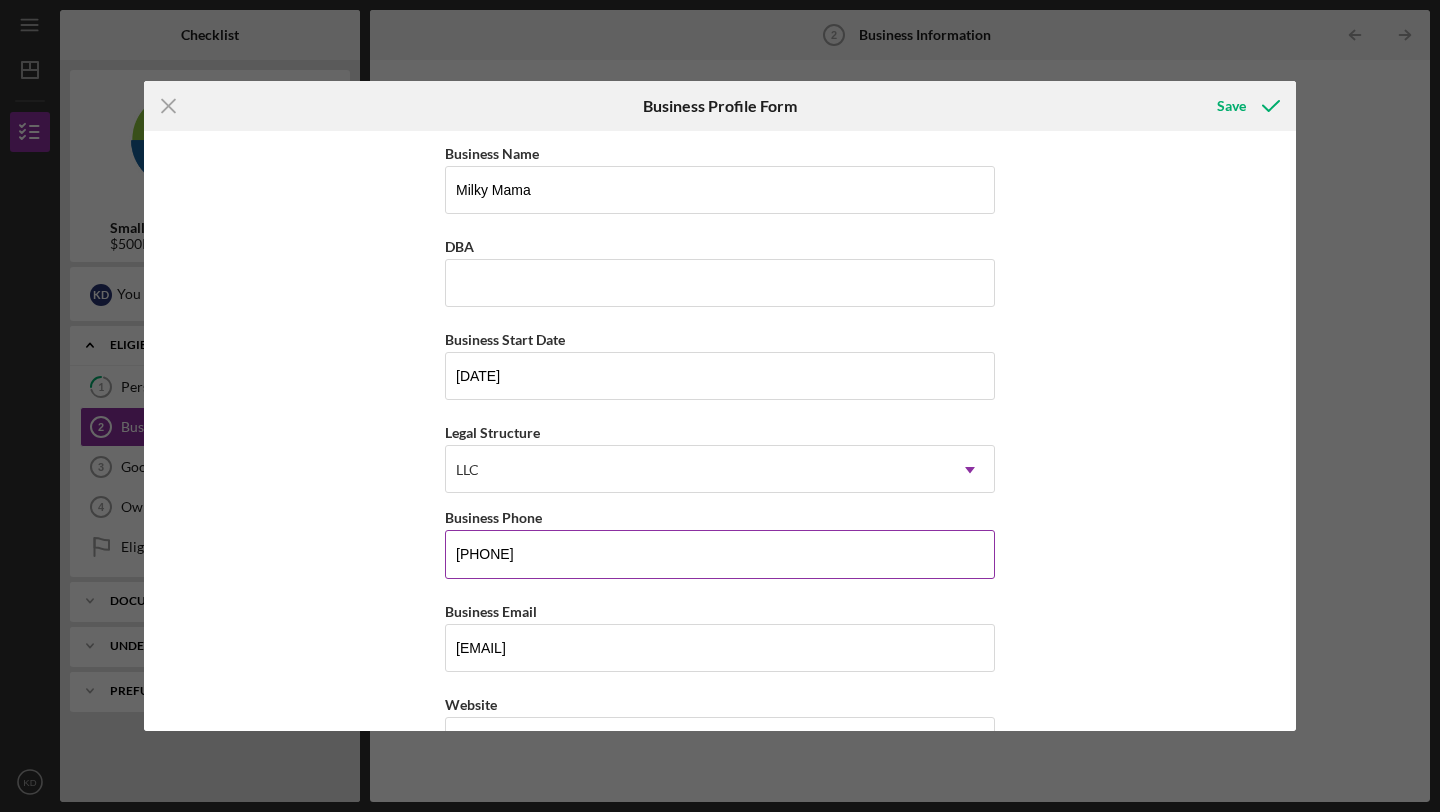 type on "10722 [STREET] [SUITE]" 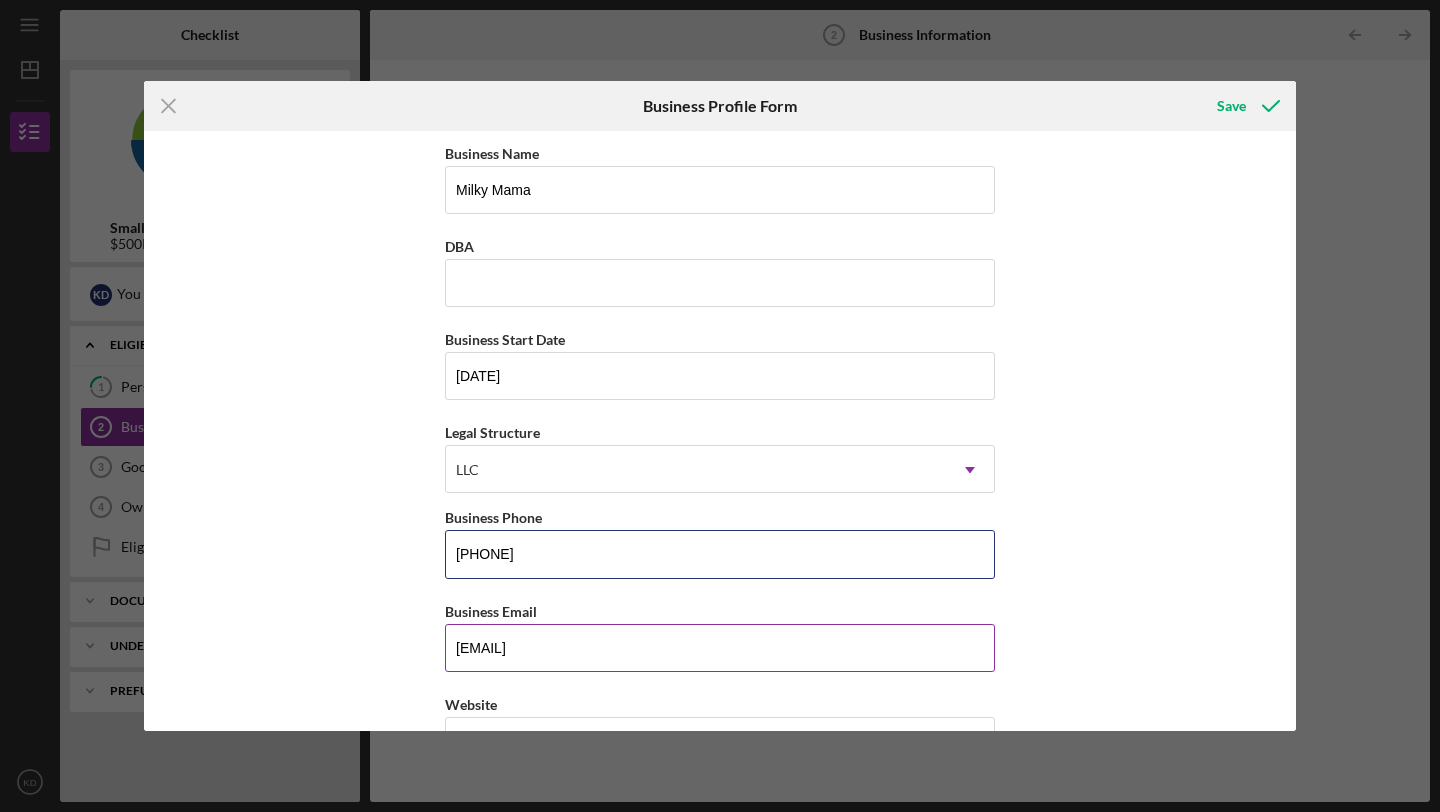 type on "[PHONE]" 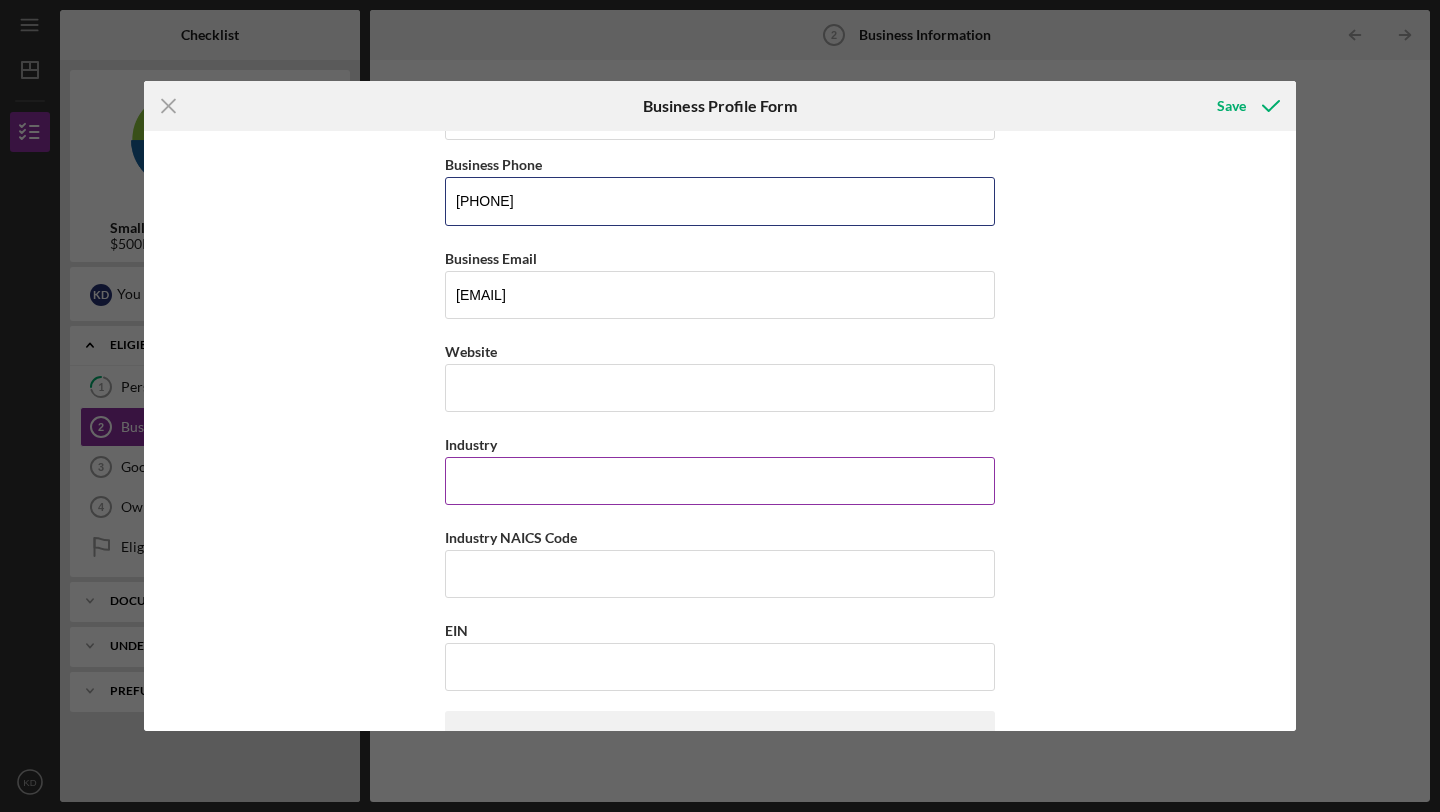 scroll, scrollTop: 405, scrollLeft: 0, axis: vertical 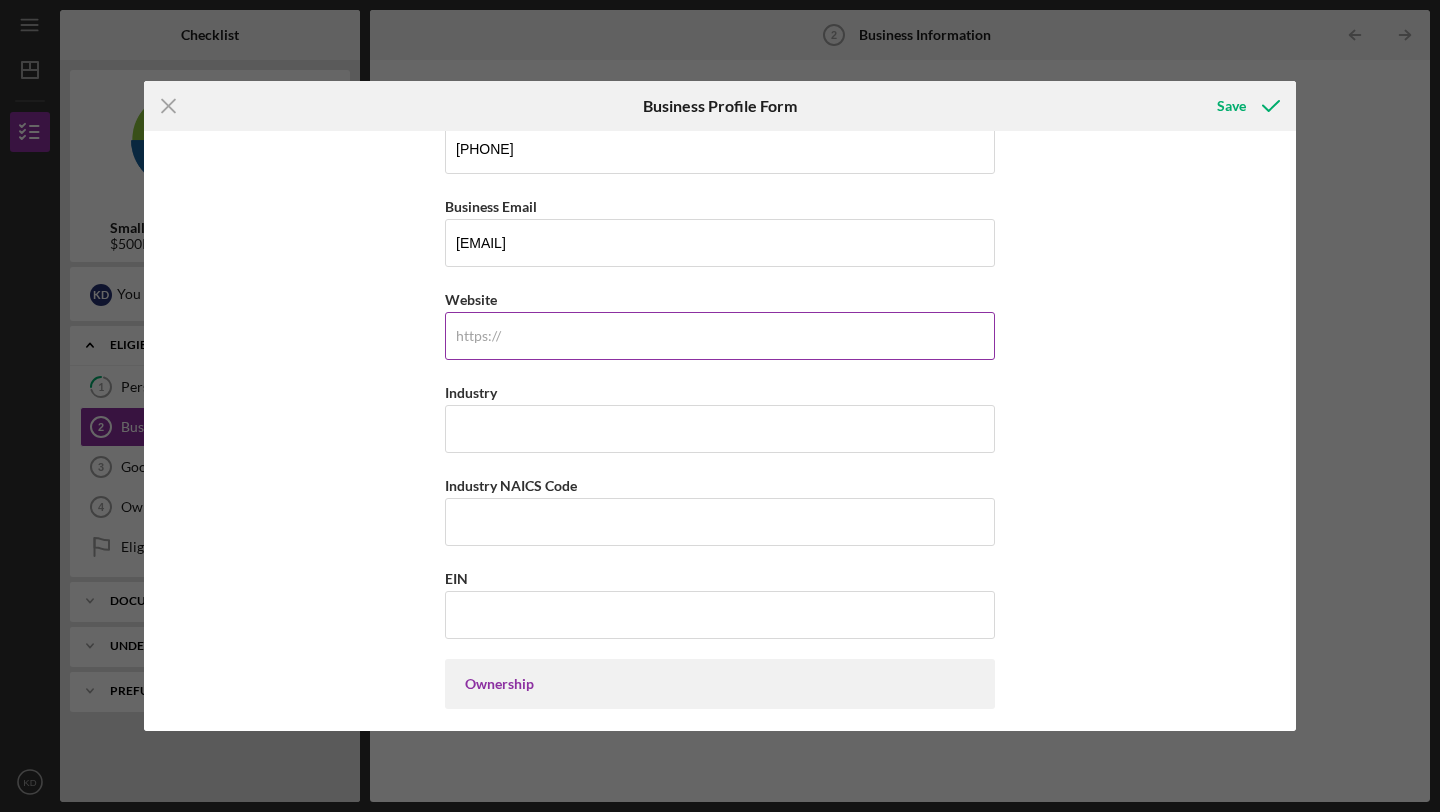 click on "Website" at bounding box center (720, 336) 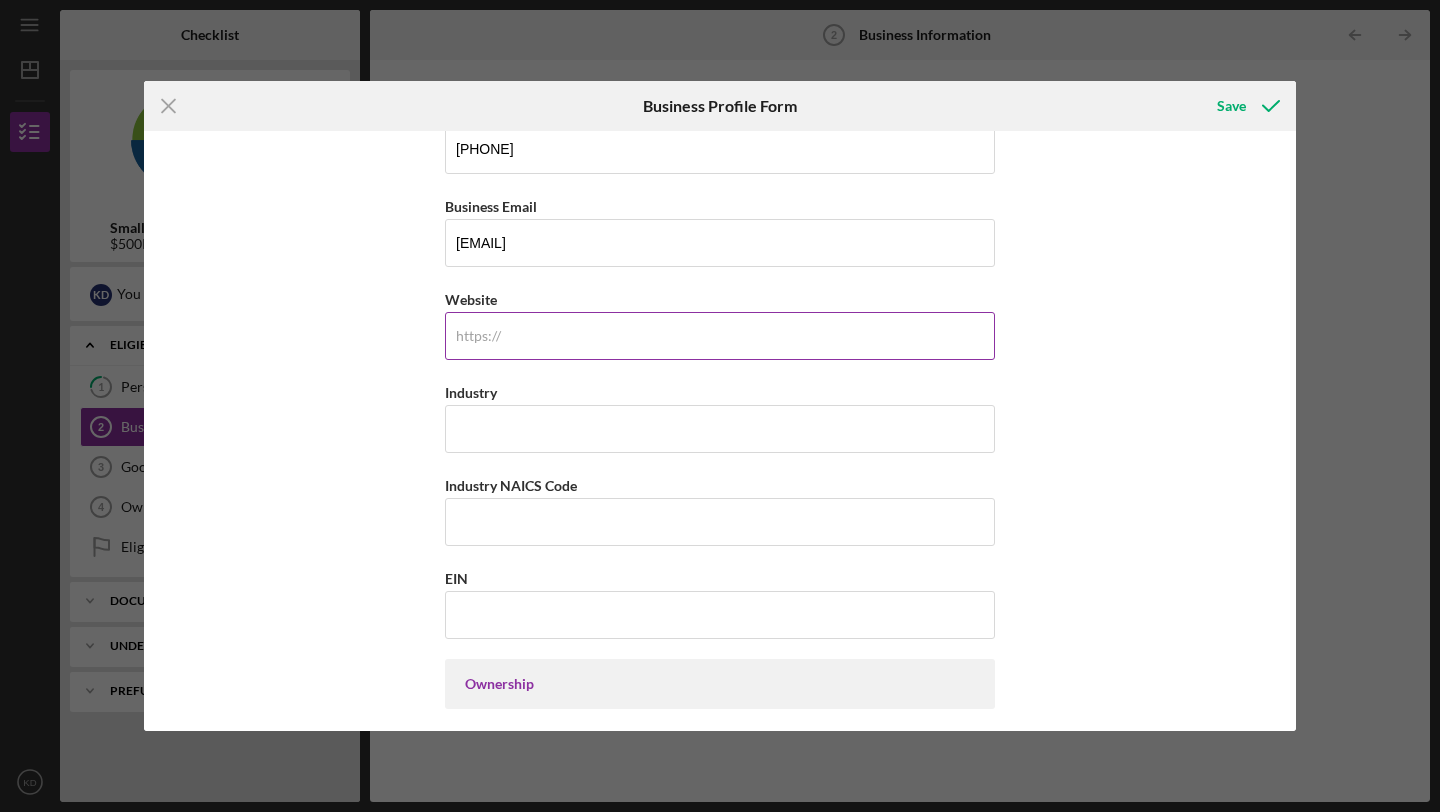 type on "h" 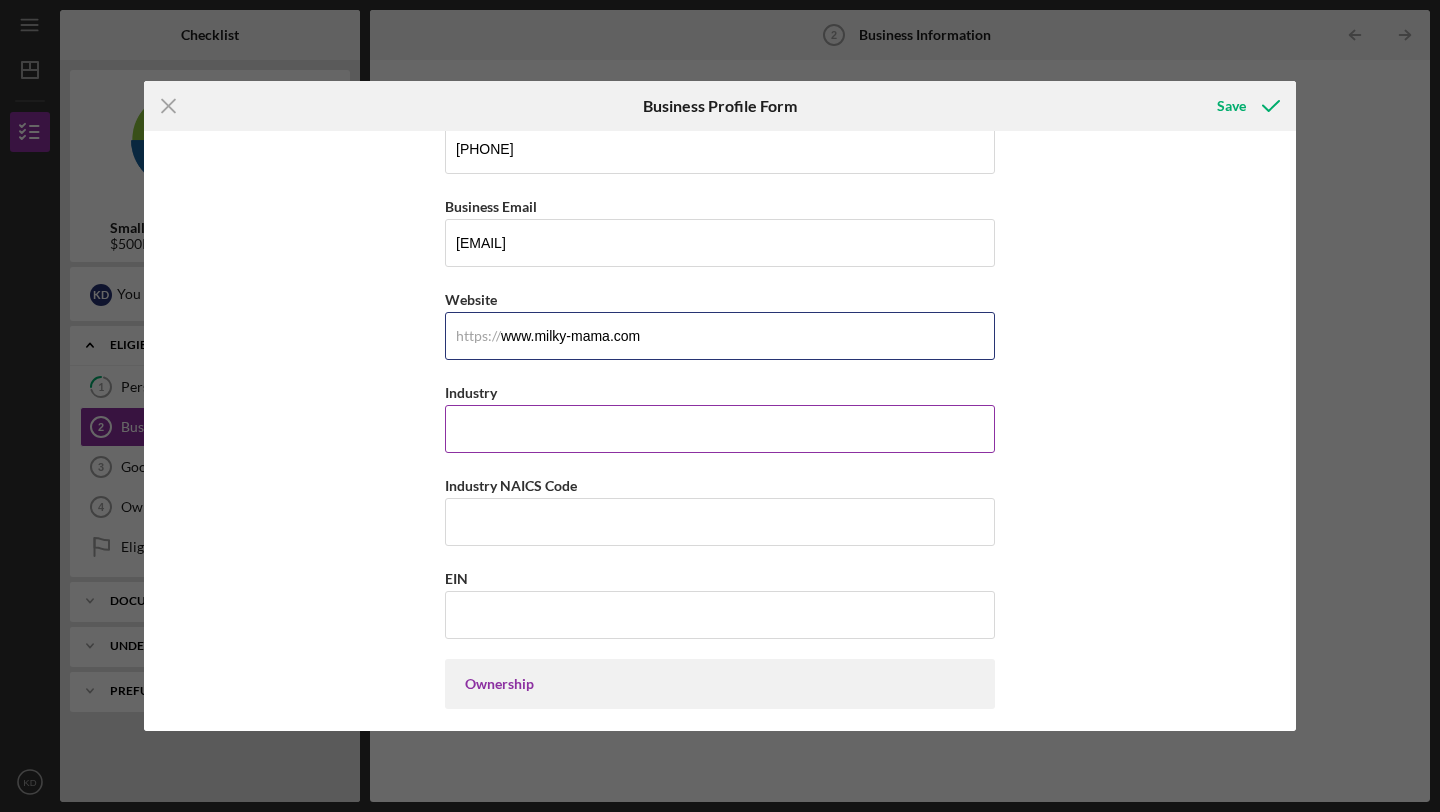 type on "www.milky-mama.com" 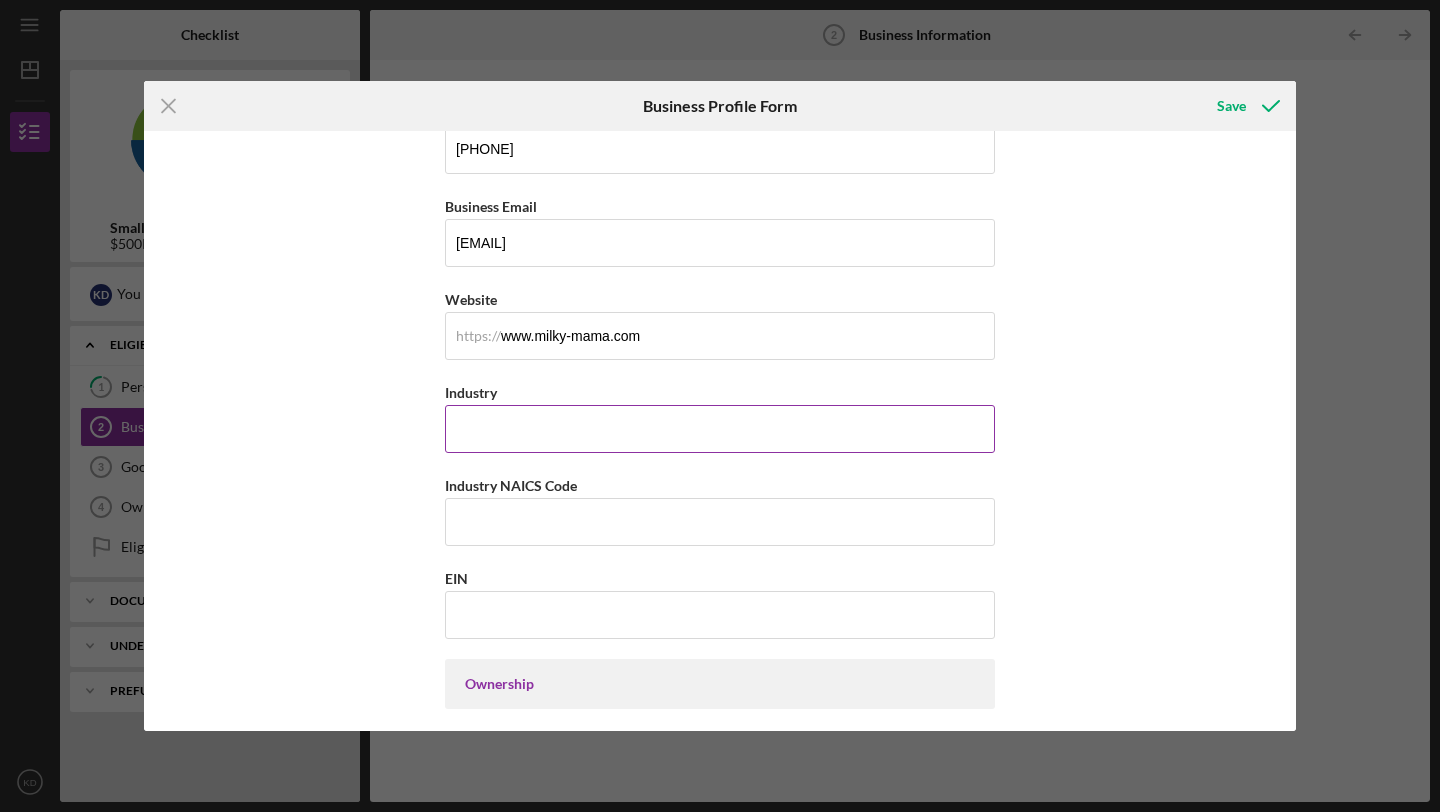 click on "Industry" at bounding box center (720, 429) 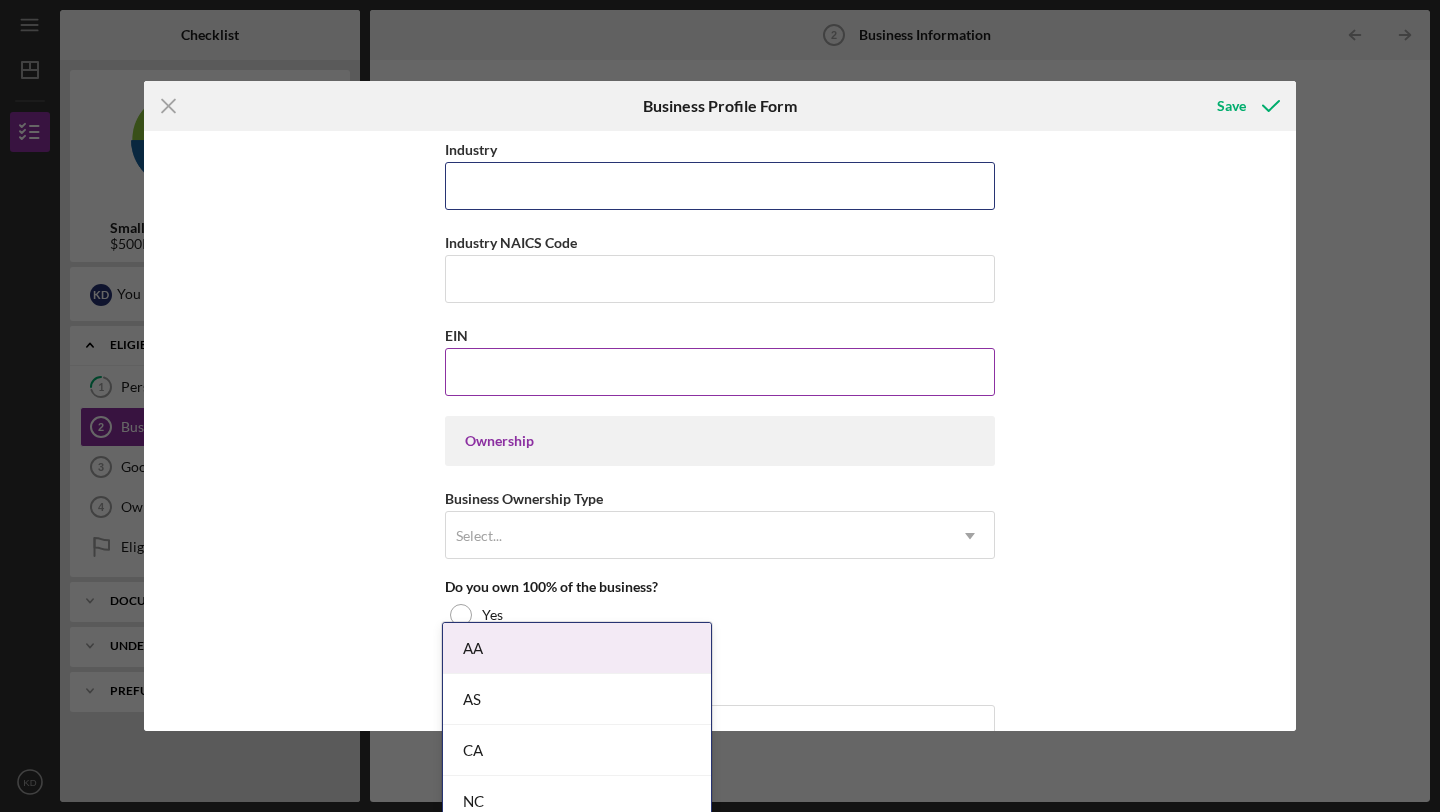 scroll, scrollTop: 652, scrollLeft: 0, axis: vertical 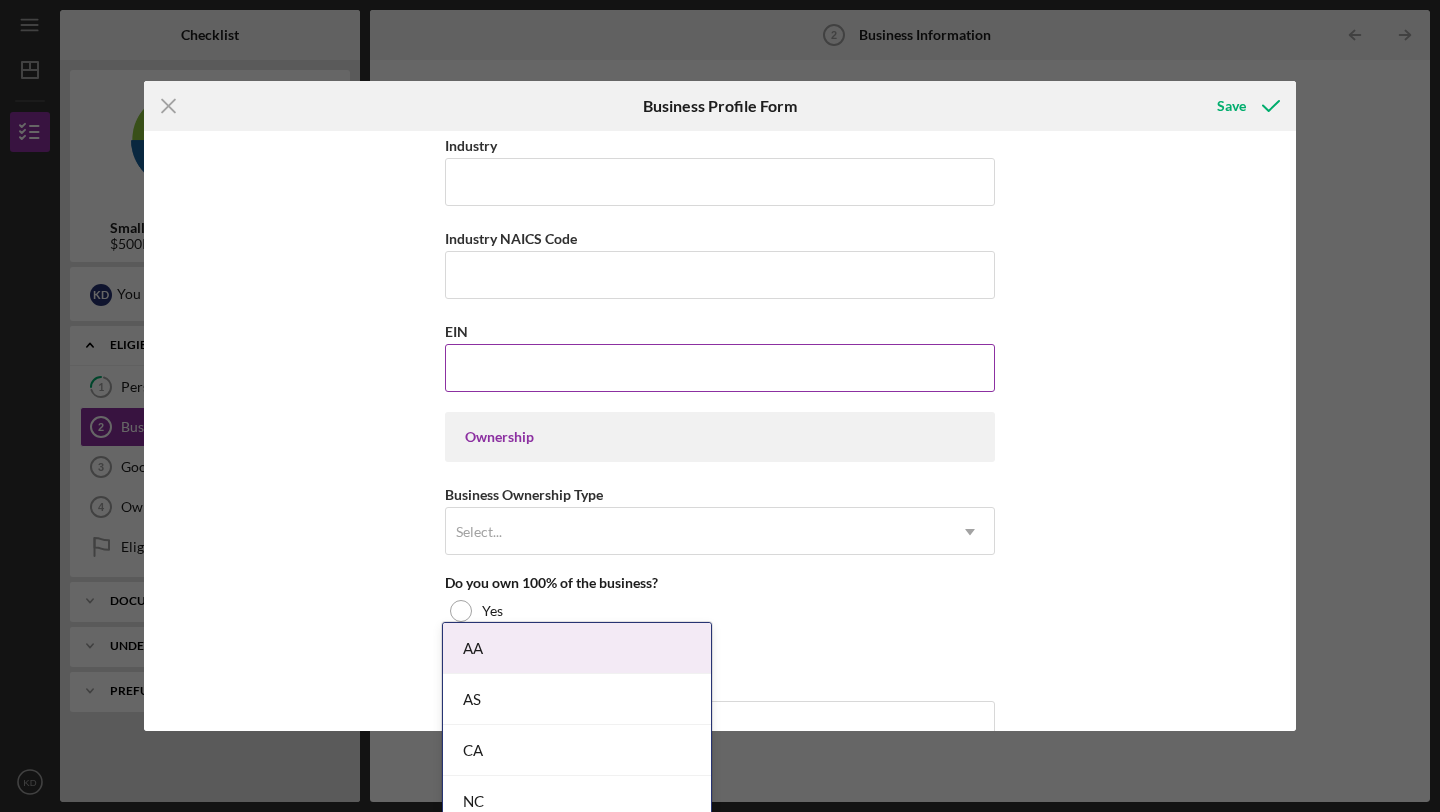 click on "EIN" at bounding box center (720, 368) 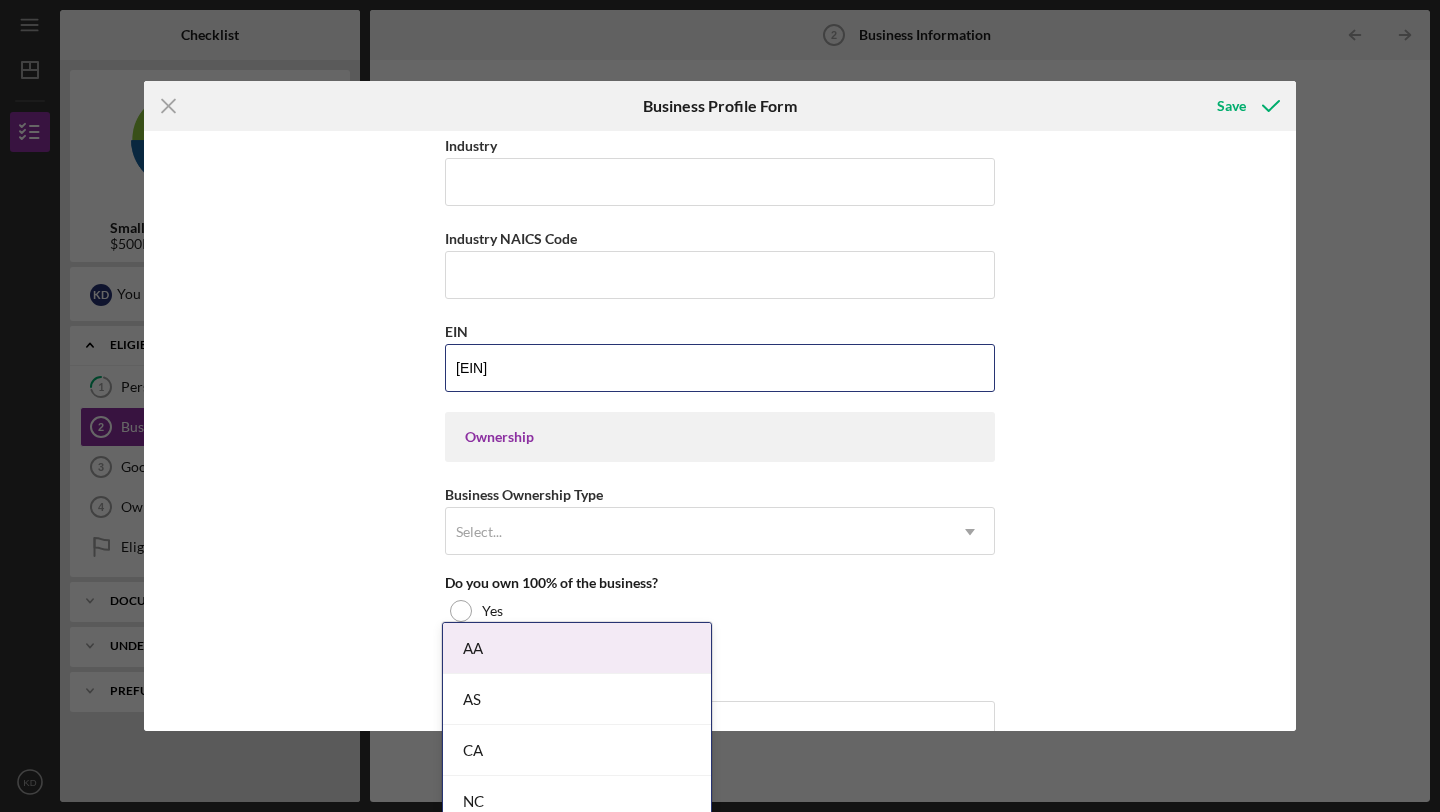 type on "[EIN]" 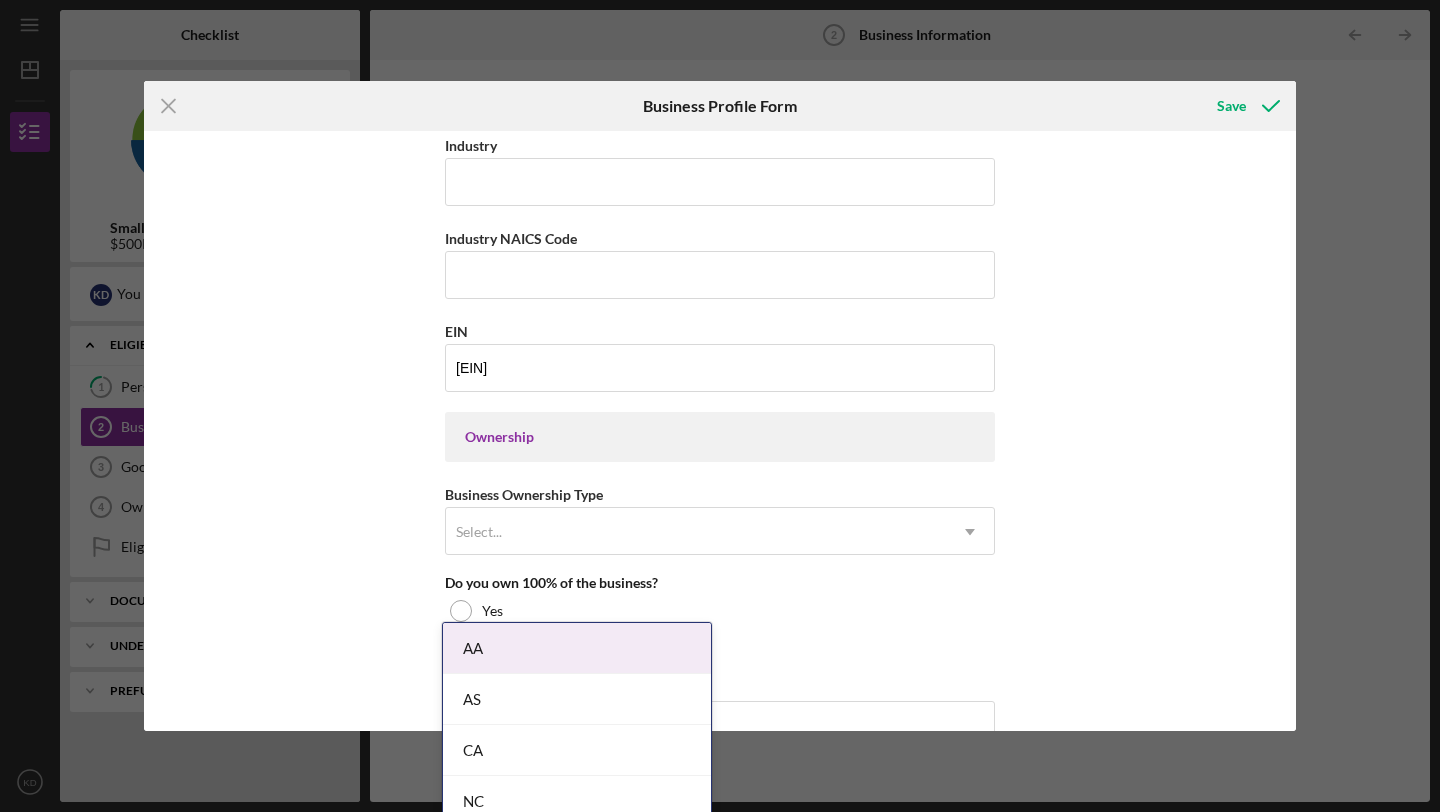 click on "Ownership" at bounding box center (720, 437) 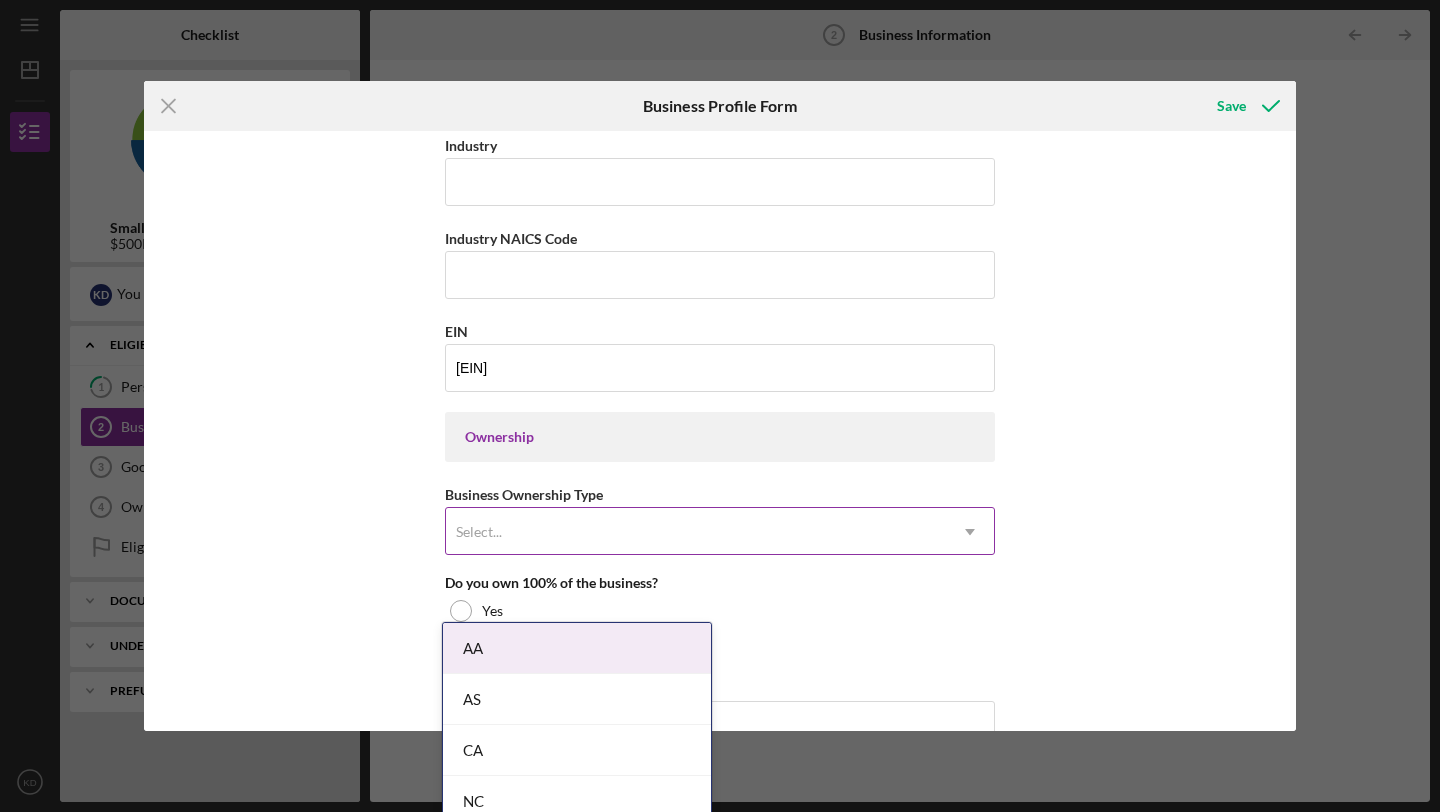 click on "Select..." at bounding box center [696, 532] 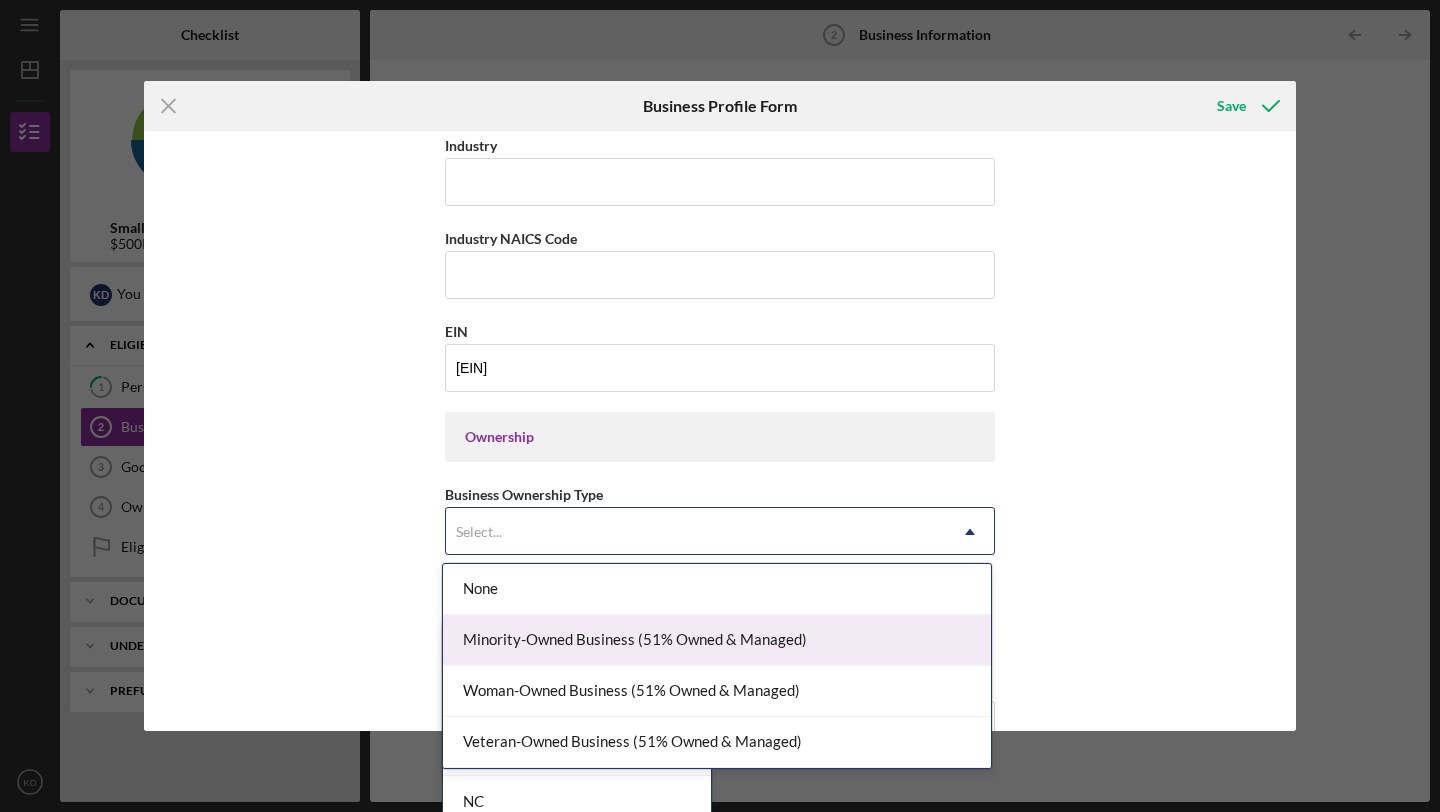 click on "Minority-Owned Business (51% Owned & Managed)" at bounding box center (717, 640) 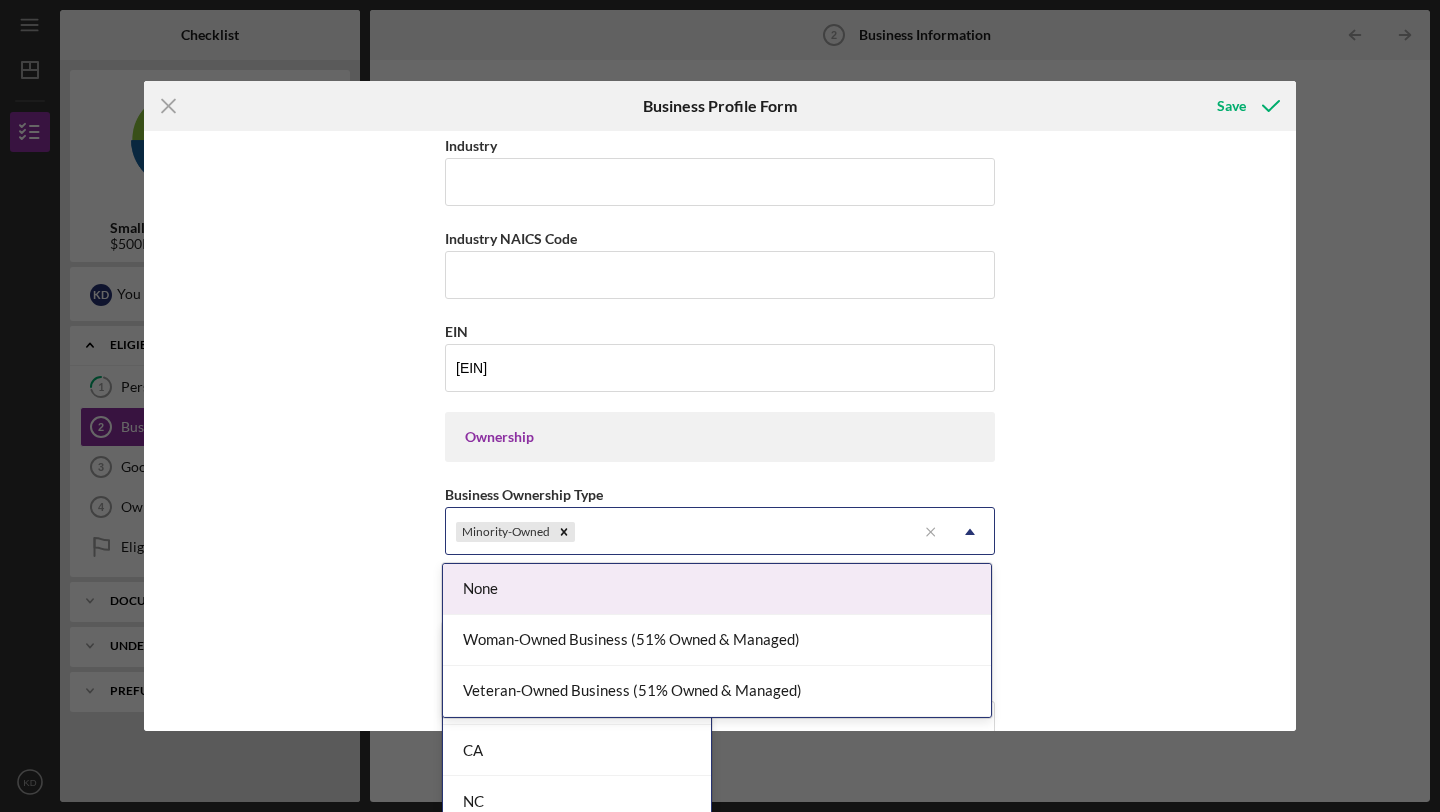 click on "Minority-Owned" at bounding box center [681, 532] 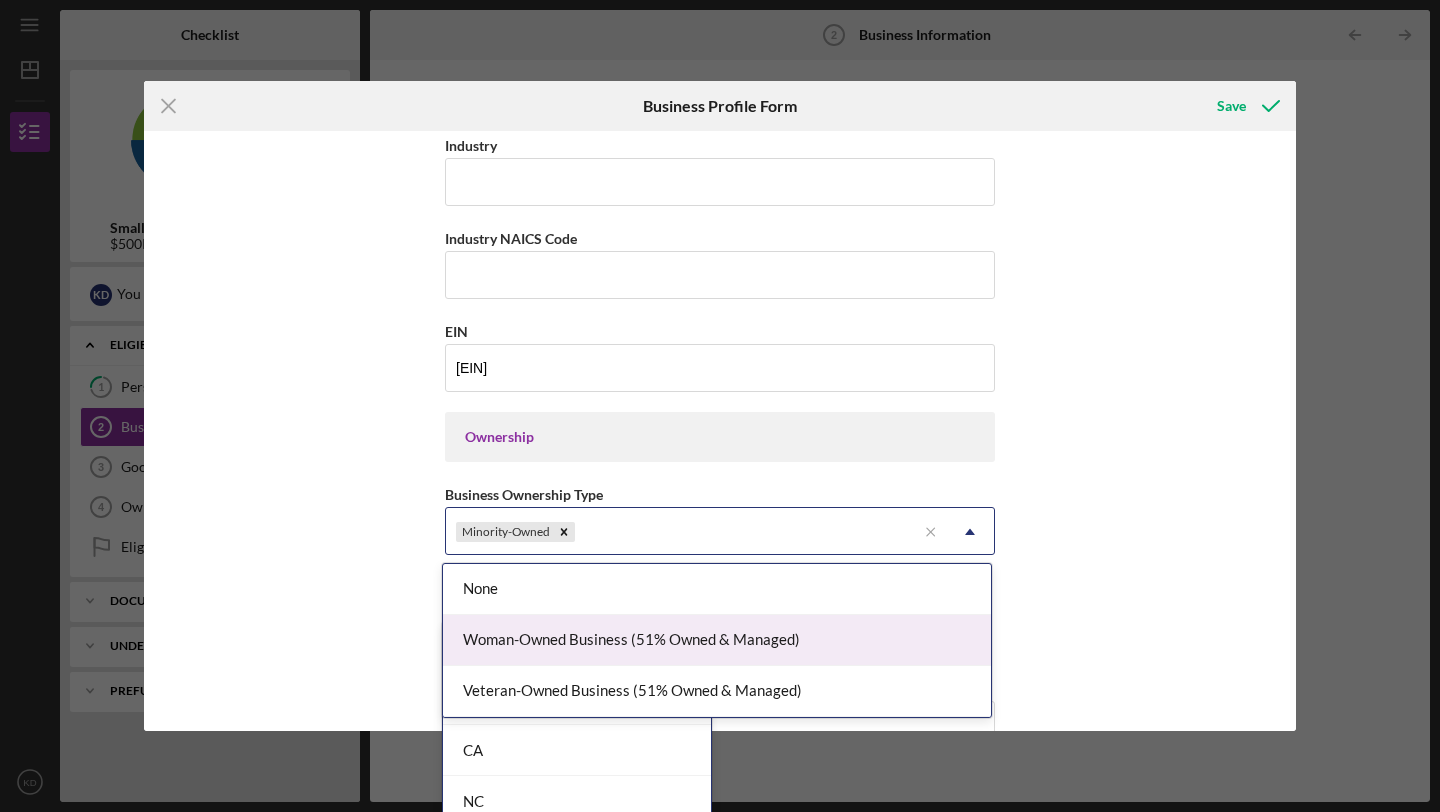 click on "Woman-Owned Business (51% Owned & Managed)" at bounding box center (717, 640) 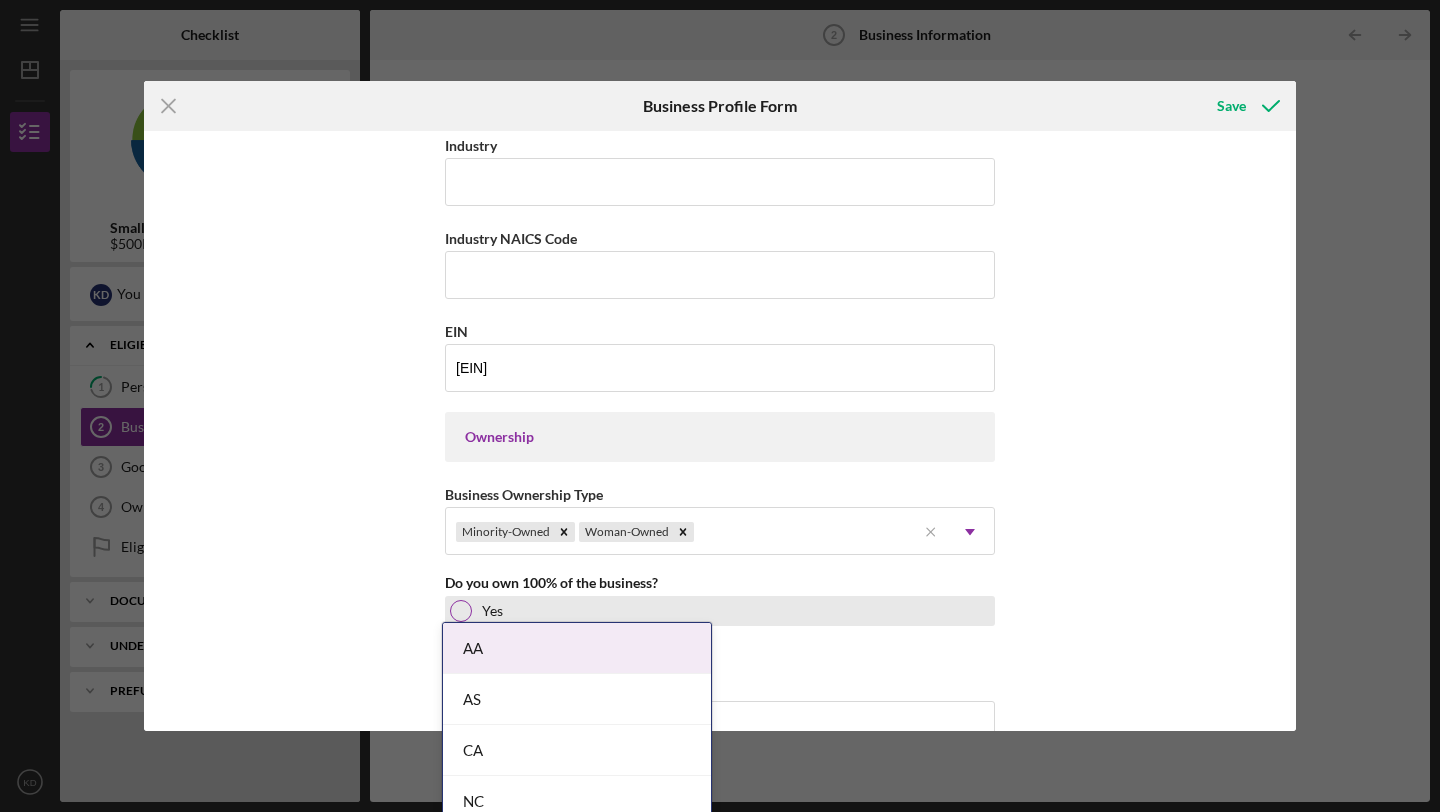 click on "Yes" at bounding box center [720, 611] 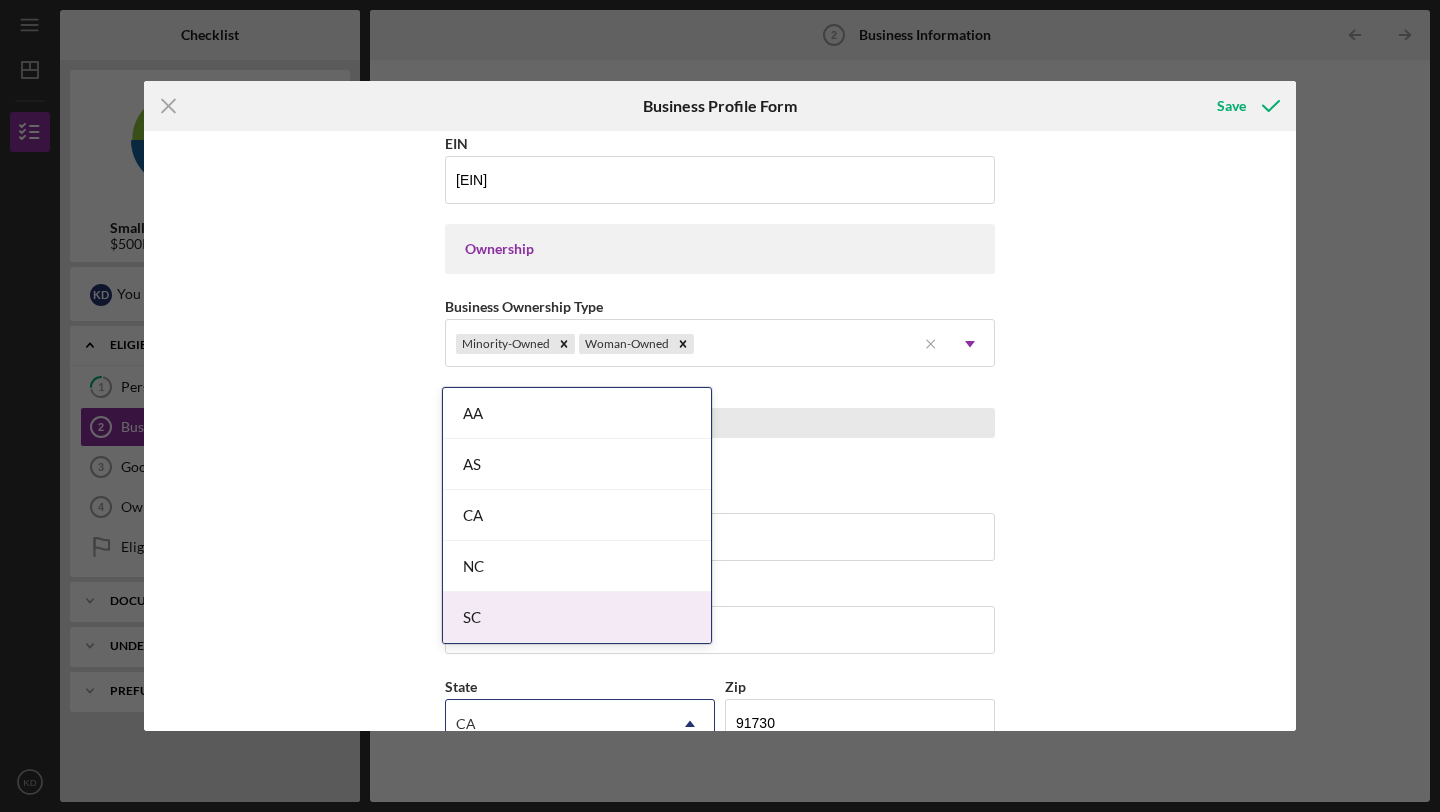 scroll, scrollTop: 887, scrollLeft: 0, axis: vertical 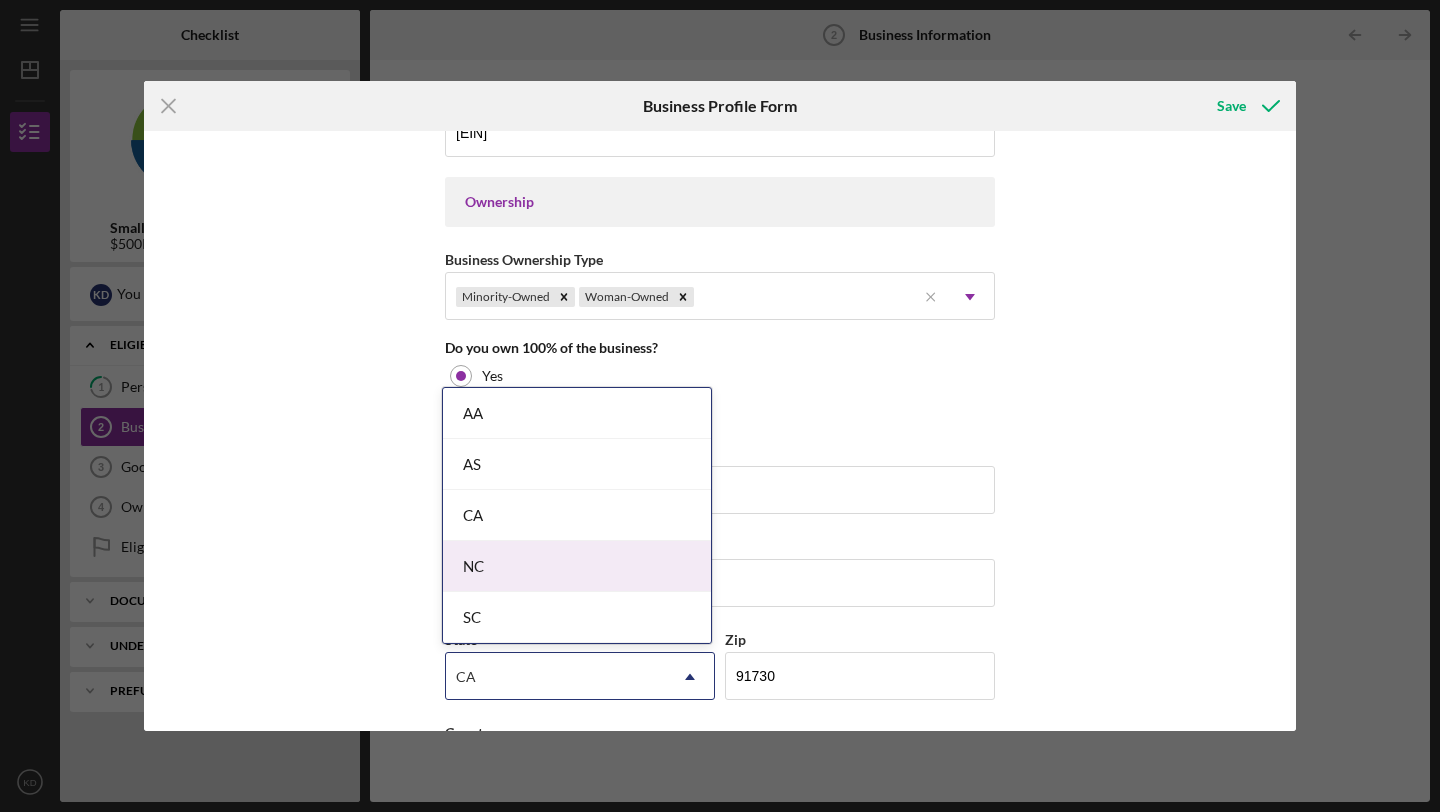 click on "Business Name Milky Mama DBA Business Start Date 02/06/2016 Legal Structure LLC Icon/Dropdown Arrow Business Phone [PHONE] Business Email [EMAIL] https:// Website www.milky-mama.com Industry Industry NAICS Code EIN 81-1432204 Ownership Business Ownership Type Minority-Owned Woman-Owned Icon/Menu Close Icon/Dropdown Arrow Do you own 100% of the business? Yes No Business Street Address 10722 Arrow Route Suite 104 City Rancho Cucamonga State CA Icon/Dropdown Arrow Zip 91730 County CA Is your Mailing Address the same as your Business Address? Yes No Do you own or lease your business premisses? Select... Icon/Dropdown Arrow Annual Gross Revenue Number of Full-Time Employees Number of Part-Time Employees" at bounding box center (720, 266) 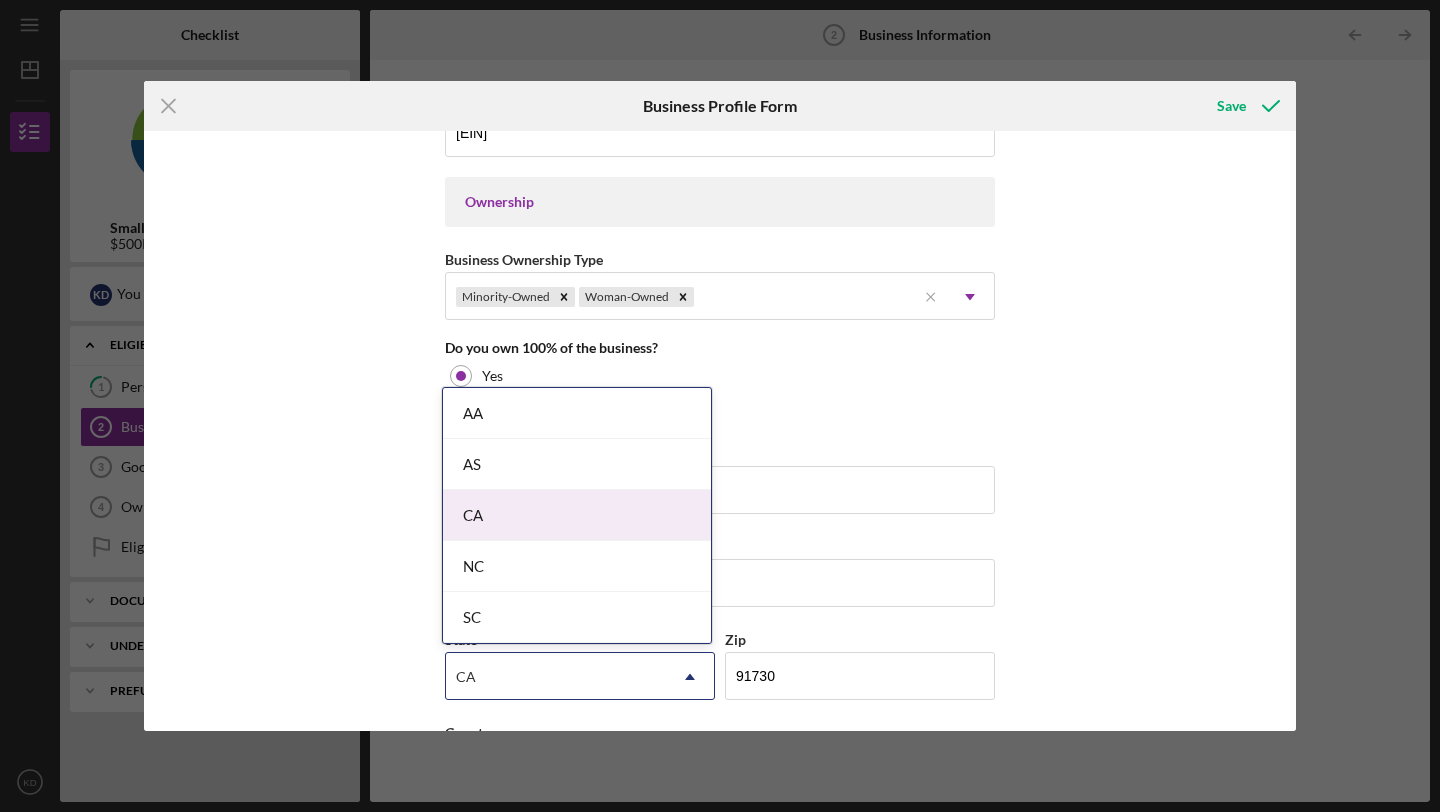 click on "CA" at bounding box center (577, 515) 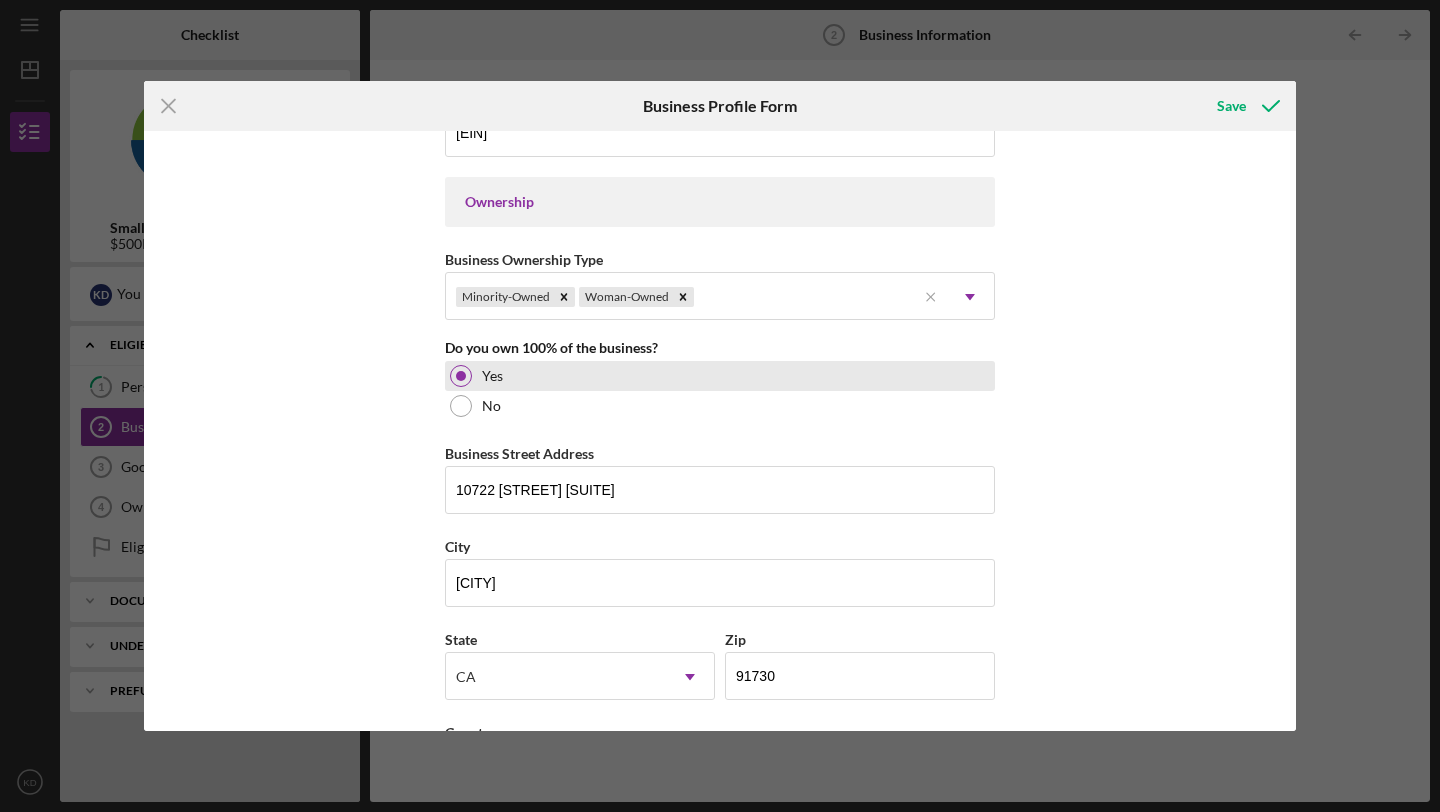 click on "Yes" at bounding box center (720, 376) 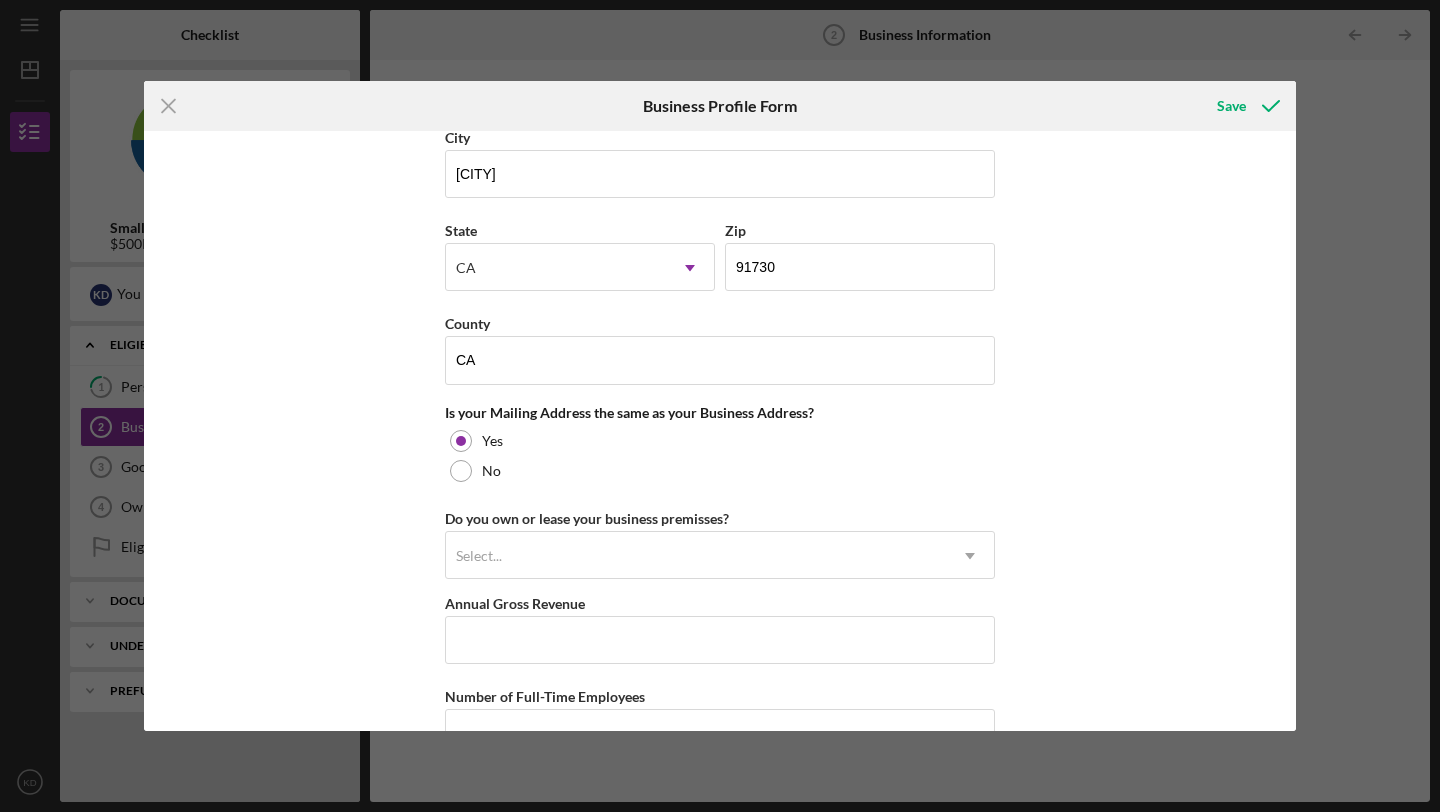 scroll, scrollTop: 1300, scrollLeft: 0, axis: vertical 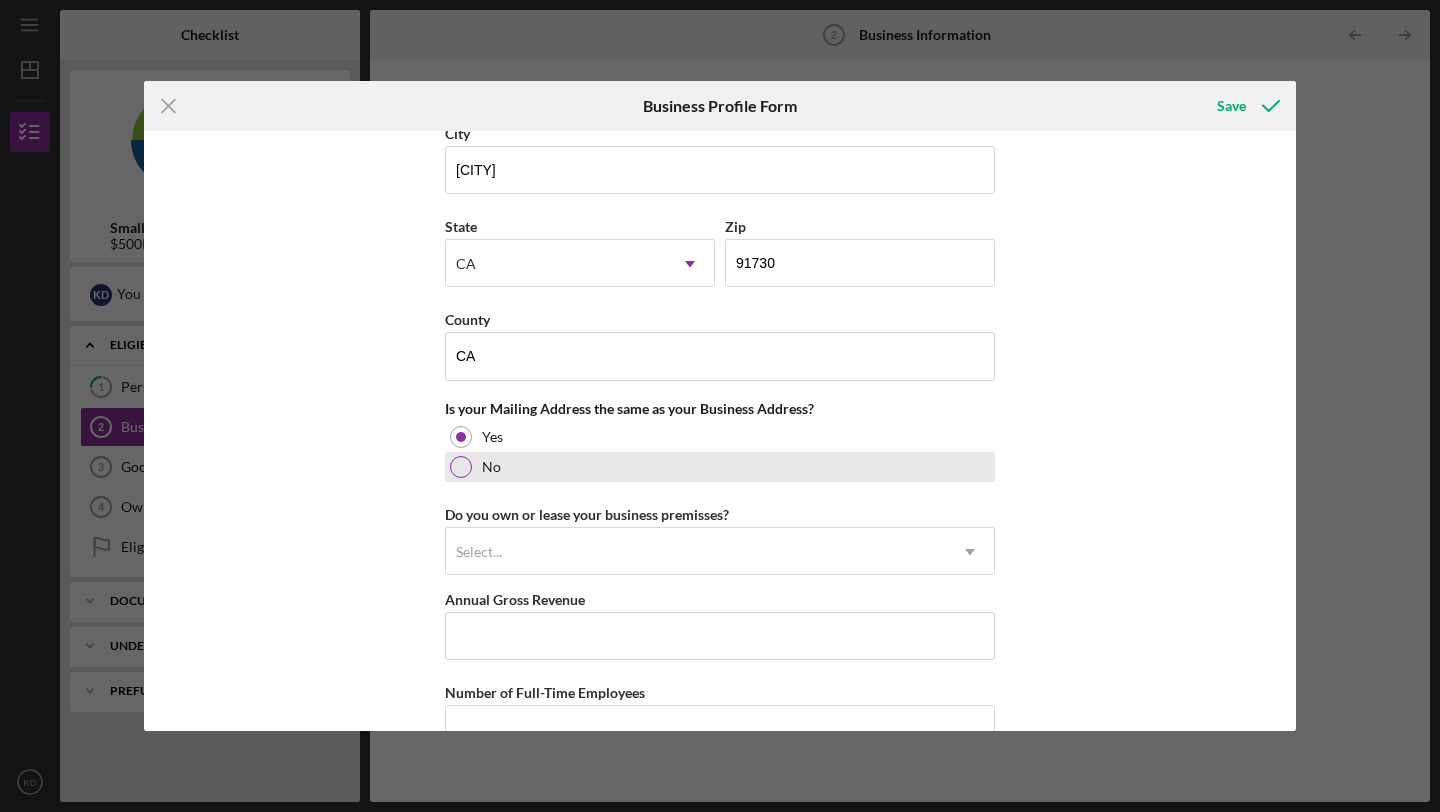 click on "No" at bounding box center (720, 467) 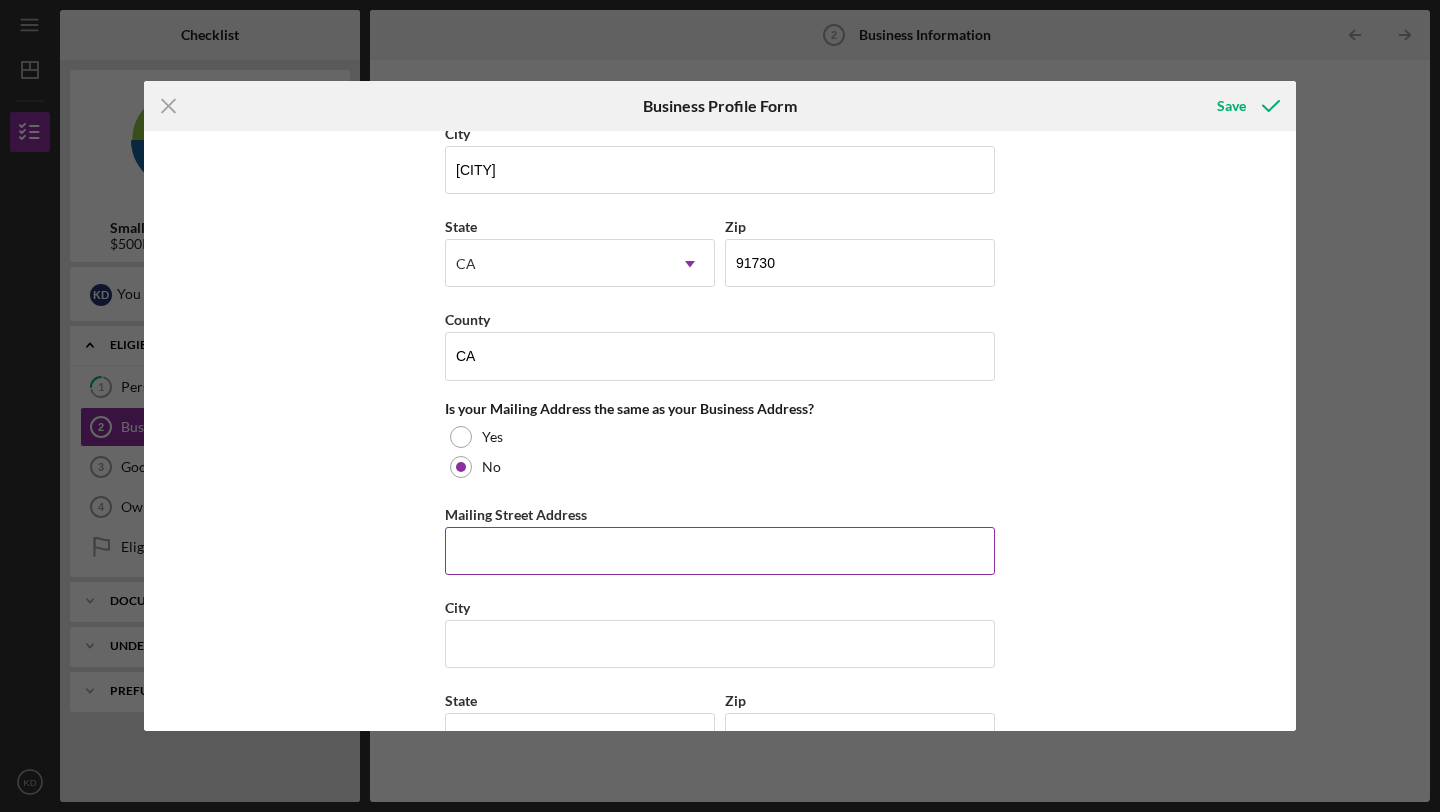click on "Mailing Street Address" at bounding box center [720, 551] 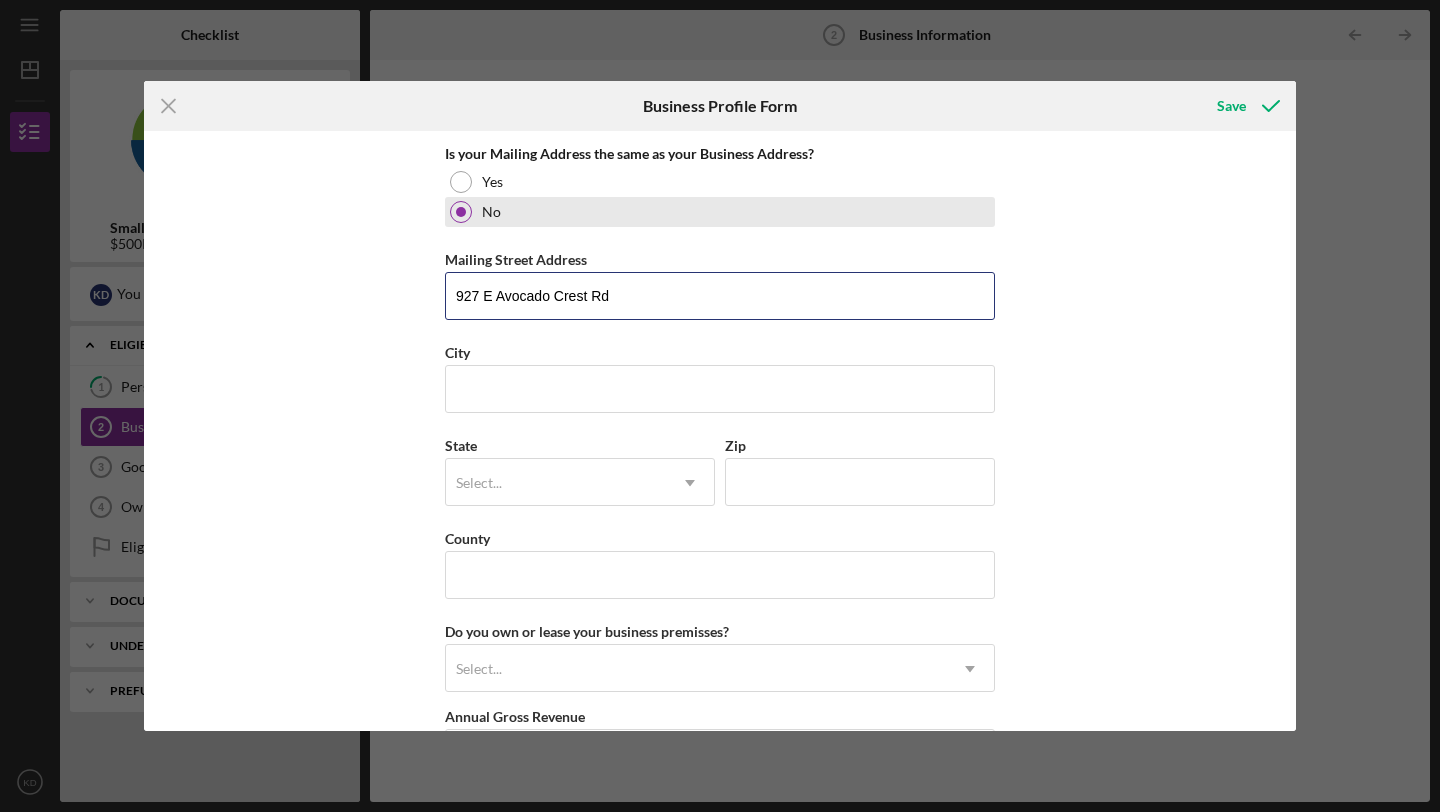 scroll, scrollTop: 1610, scrollLeft: 0, axis: vertical 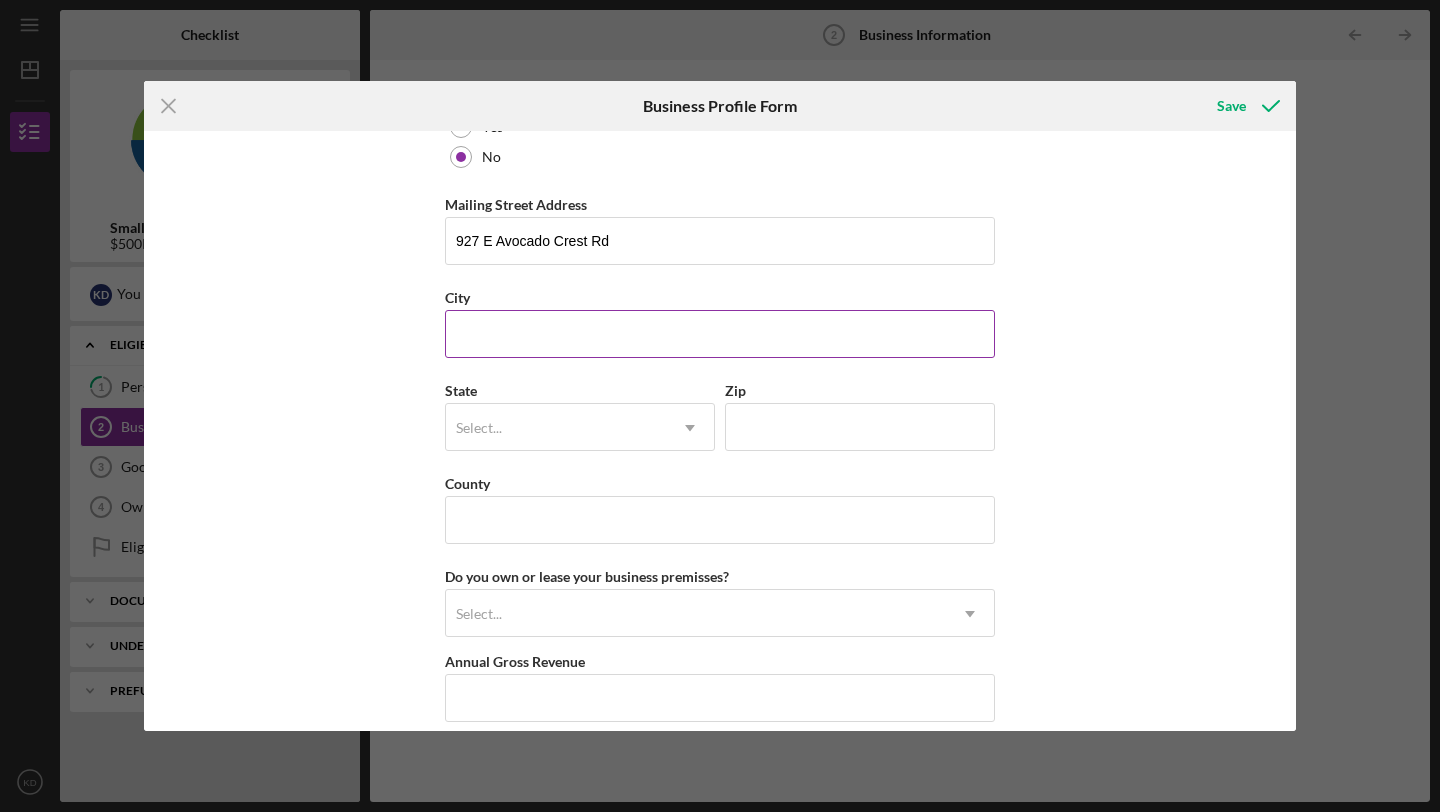 click on "City" at bounding box center [720, 334] 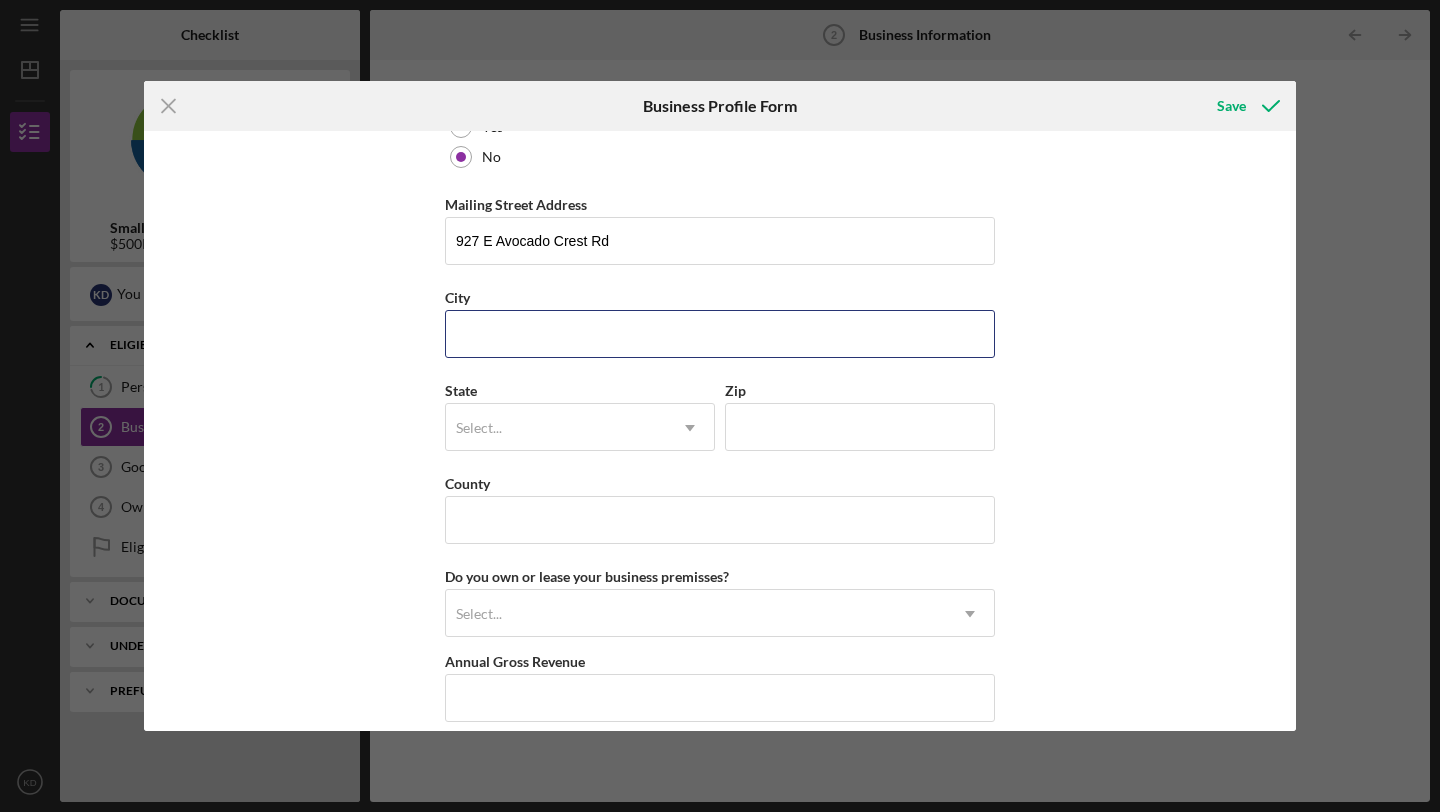type on "[CITY]" 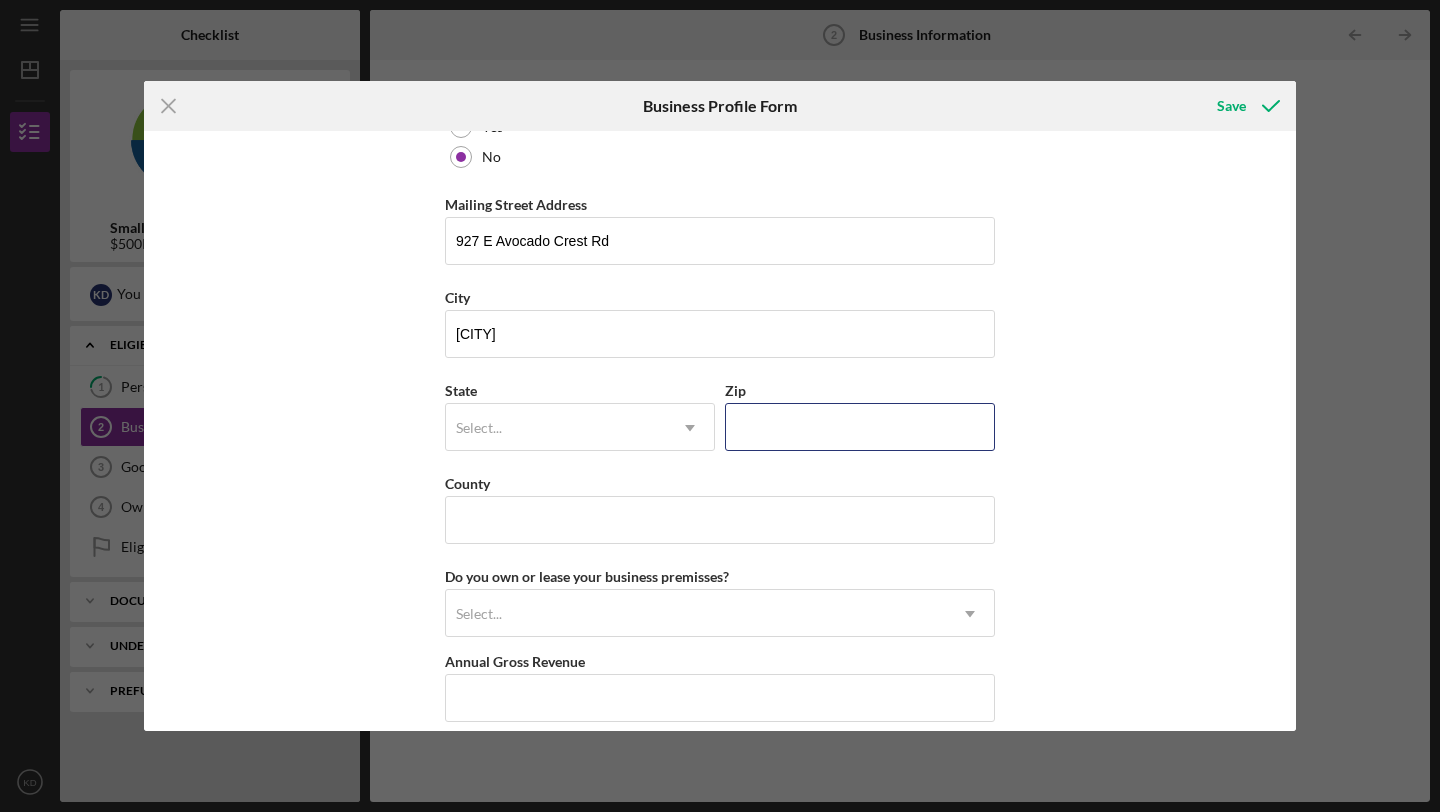 type on "[ZIP]" 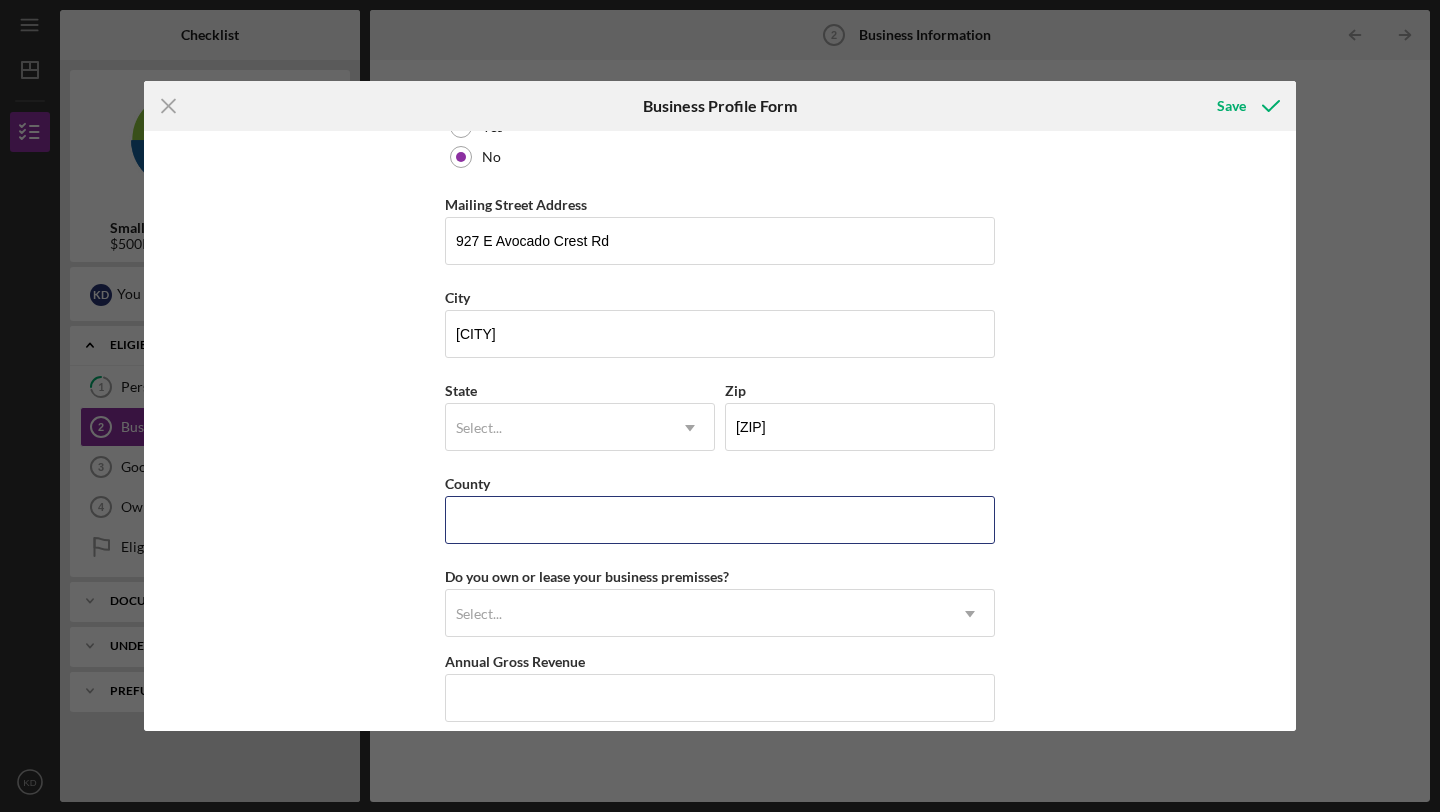 type on "California" 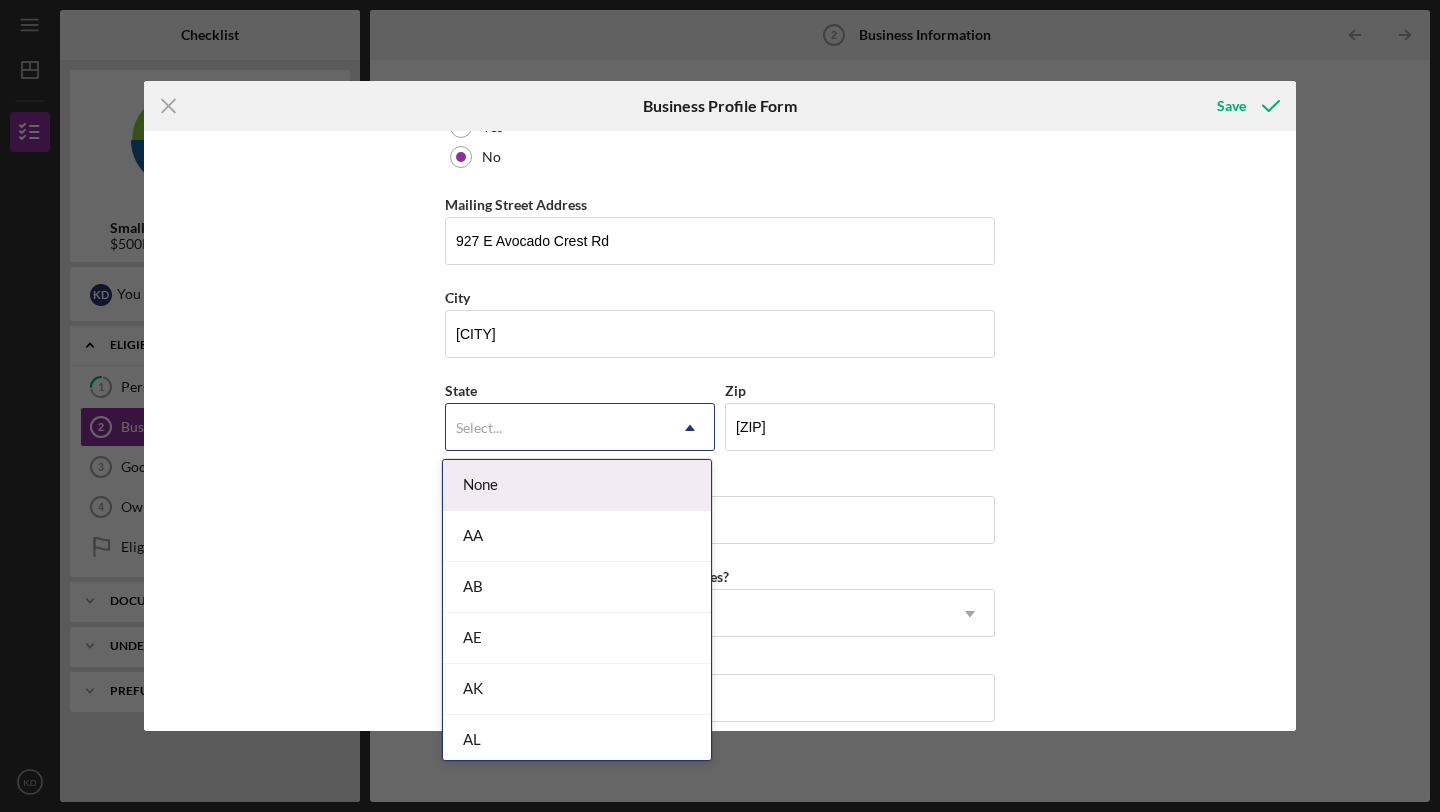 click on "Select..." at bounding box center [556, 428] 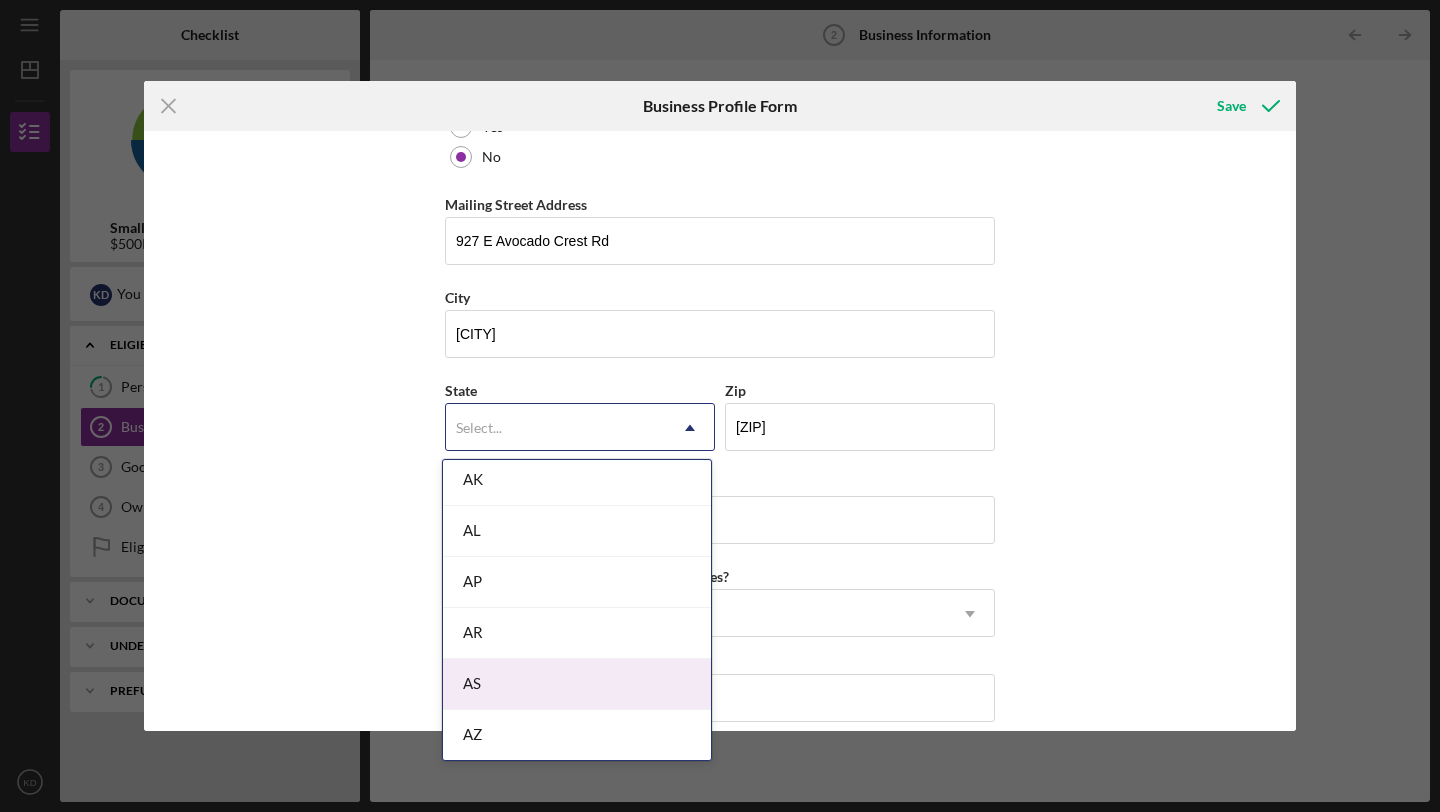 scroll, scrollTop: 348, scrollLeft: 0, axis: vertical 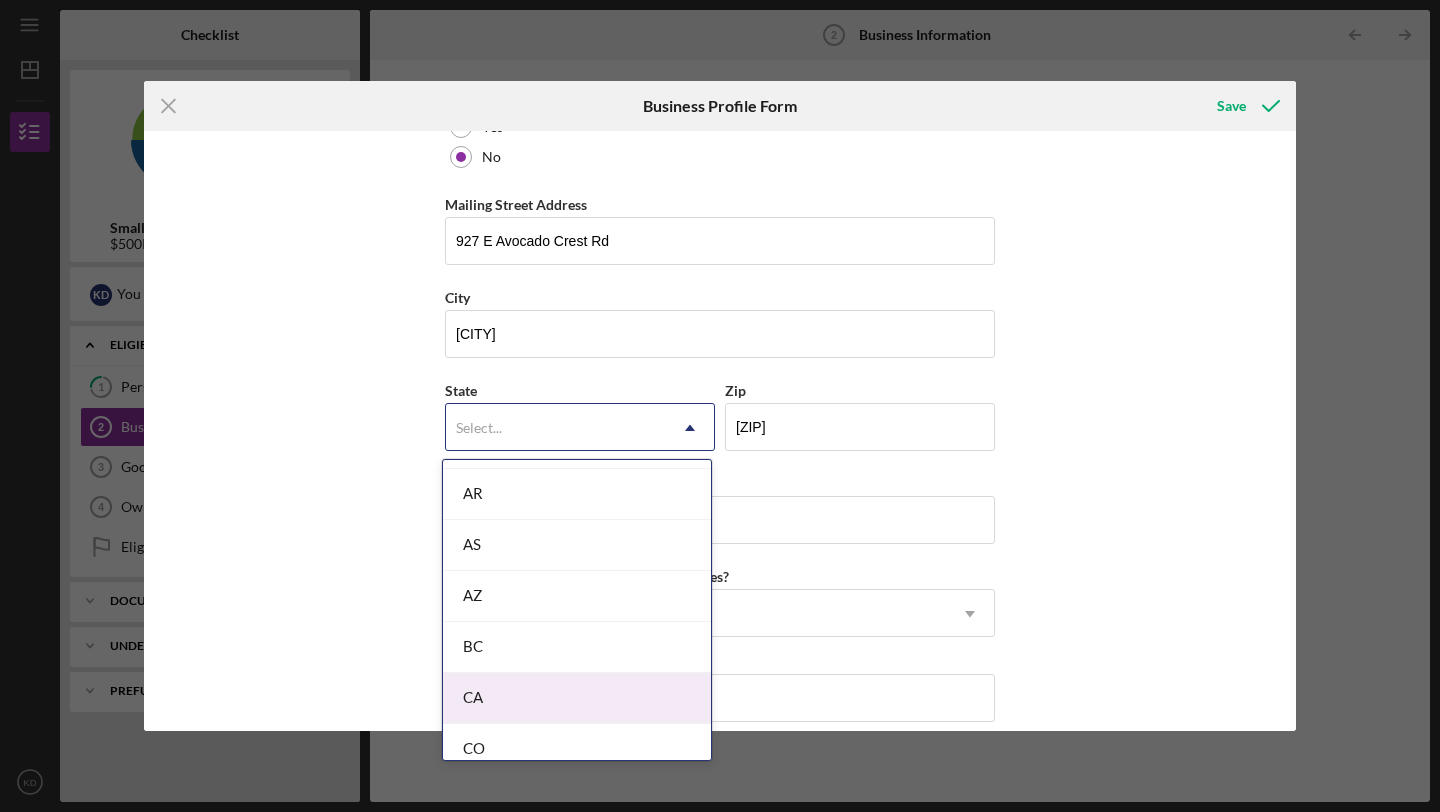 click on "CA" at bounding box center (577, 698) 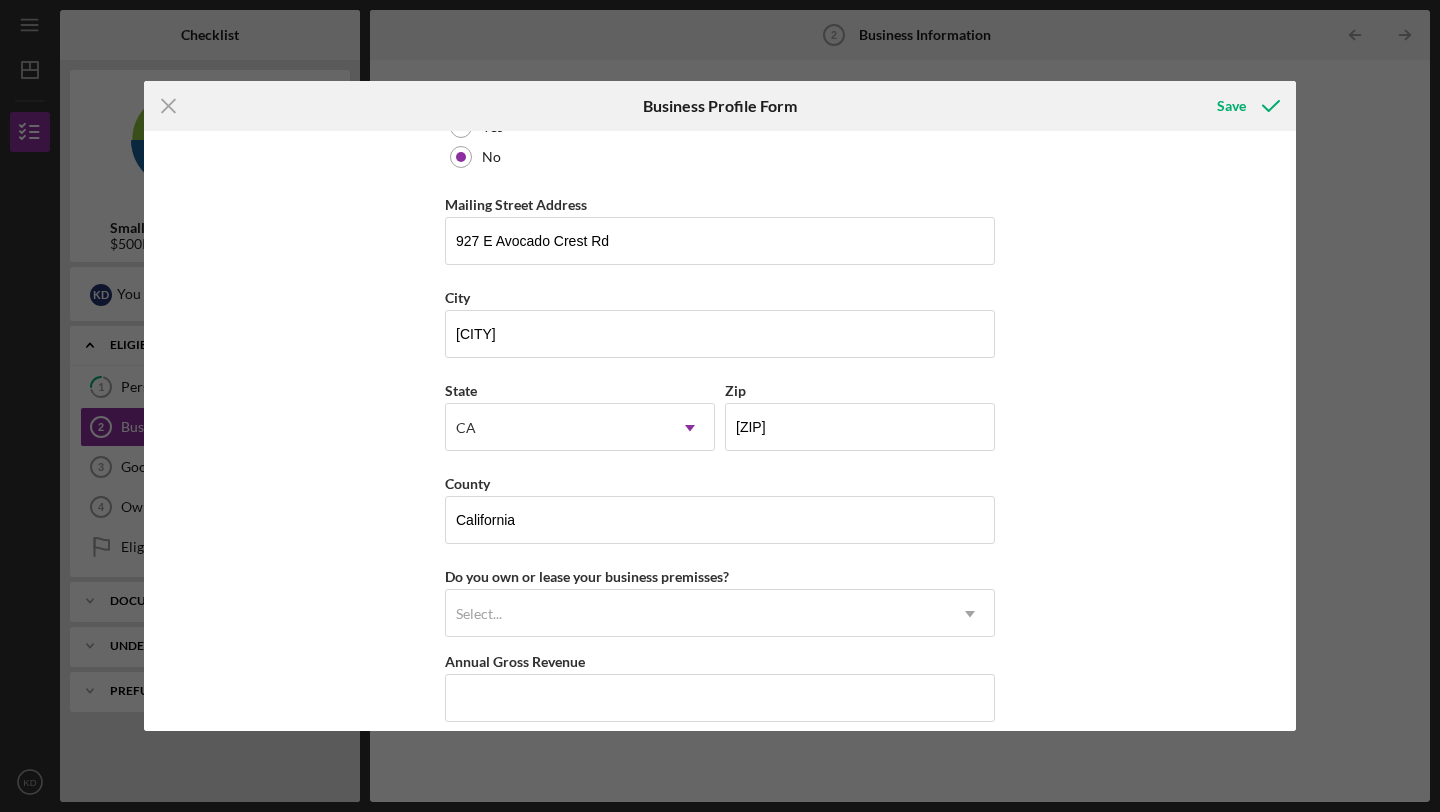 click on "Business Name Milky Mama DBA Business Start Date 02/06/2016 Legal Structure LLC Icon/Dropdown Arrow Business Phone [PHONE] Business Email [EMAIL] https:// Website www.milky-mama.com Industry Industry NAICS Code EIN 81-1432204 Ownership Business Ownership Type Minority-Owned Woman-Owned Icon/Menu Close Icon/Dropdown Arrow Do you own 100% of the business? Yes No Business Street Address 10722 Arrow Route Suite 104 City Rancho Cucamonga State CA Icon/Dropdown Arrow Zip 91730 County CA Is your Mailing Address the same as your Business Address? Yes No Mailing Street Address 927 E Avocado Crest Rd City La Habra State CA Icon/Dropdown Arrow Zip 90631 County California Do you own or lease your business premisses? Select... Icon/Dropdown Arrow Annual Gross Revenue Number of Full-Time Employees Number of Part-Time Employees" at bounding box center [720, 431] 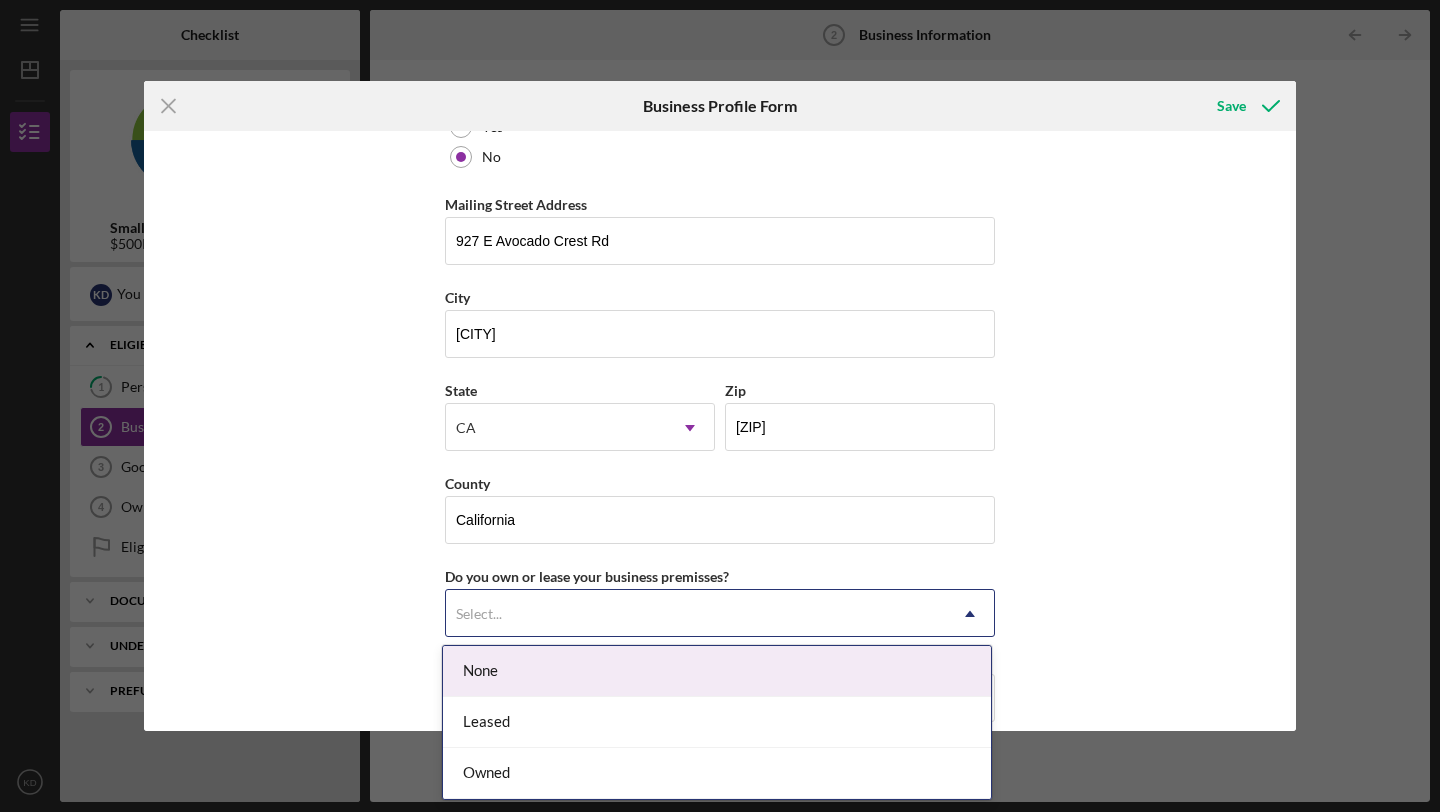 click on "Select..." at bounding box center (696, 614) 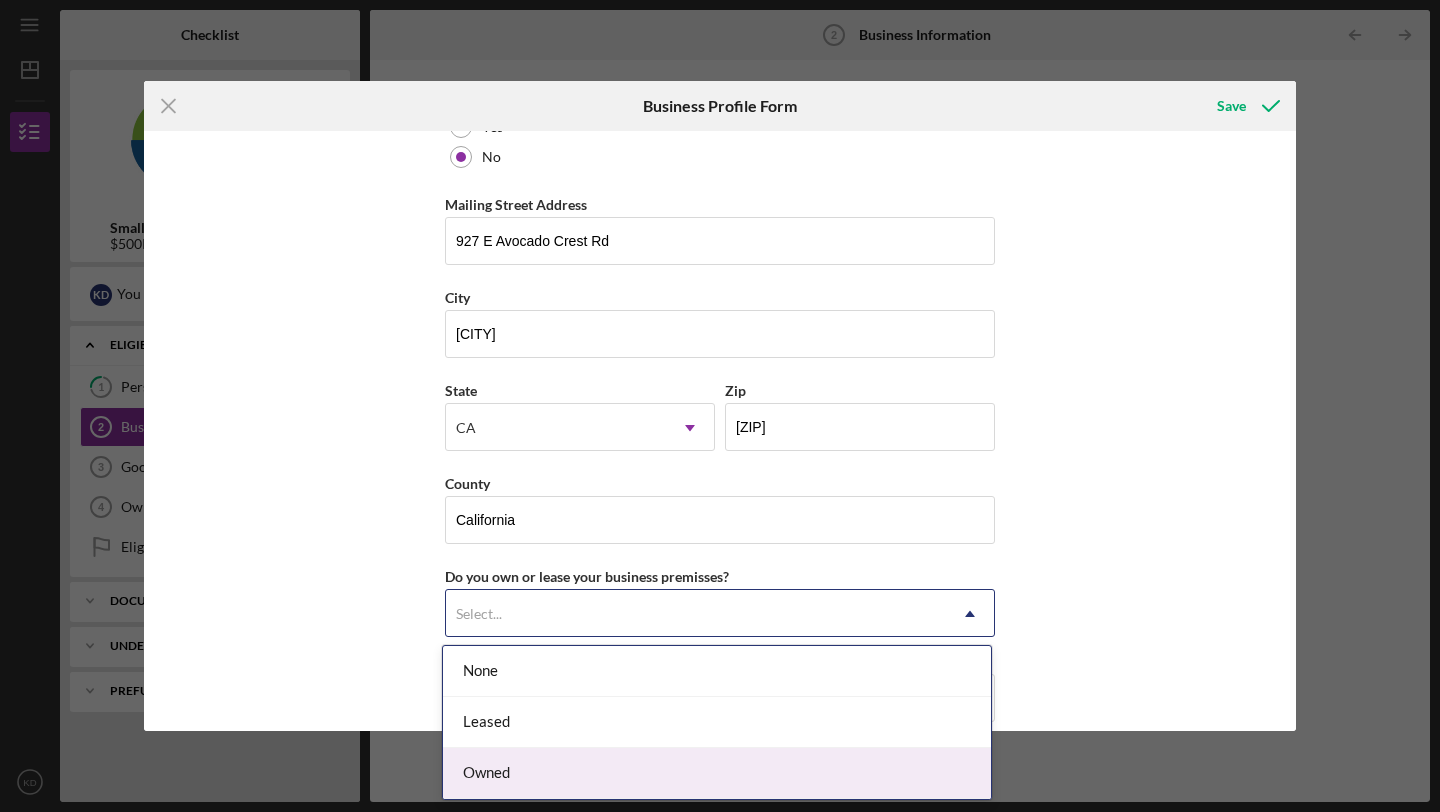 click on "Owned" at bounding box center [717, 773] 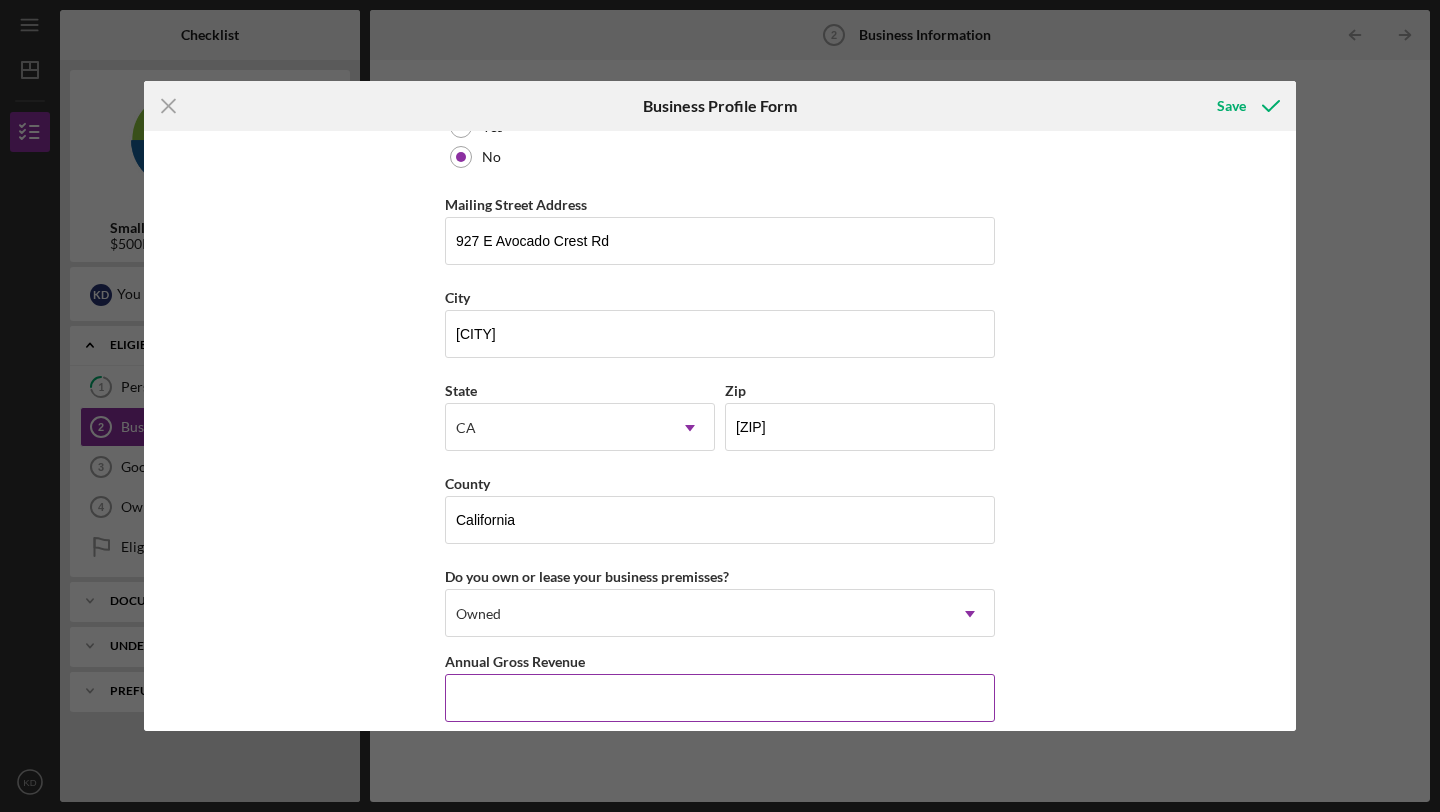 click on "Annual Gross Revenue" at bounding box center [720, 698] 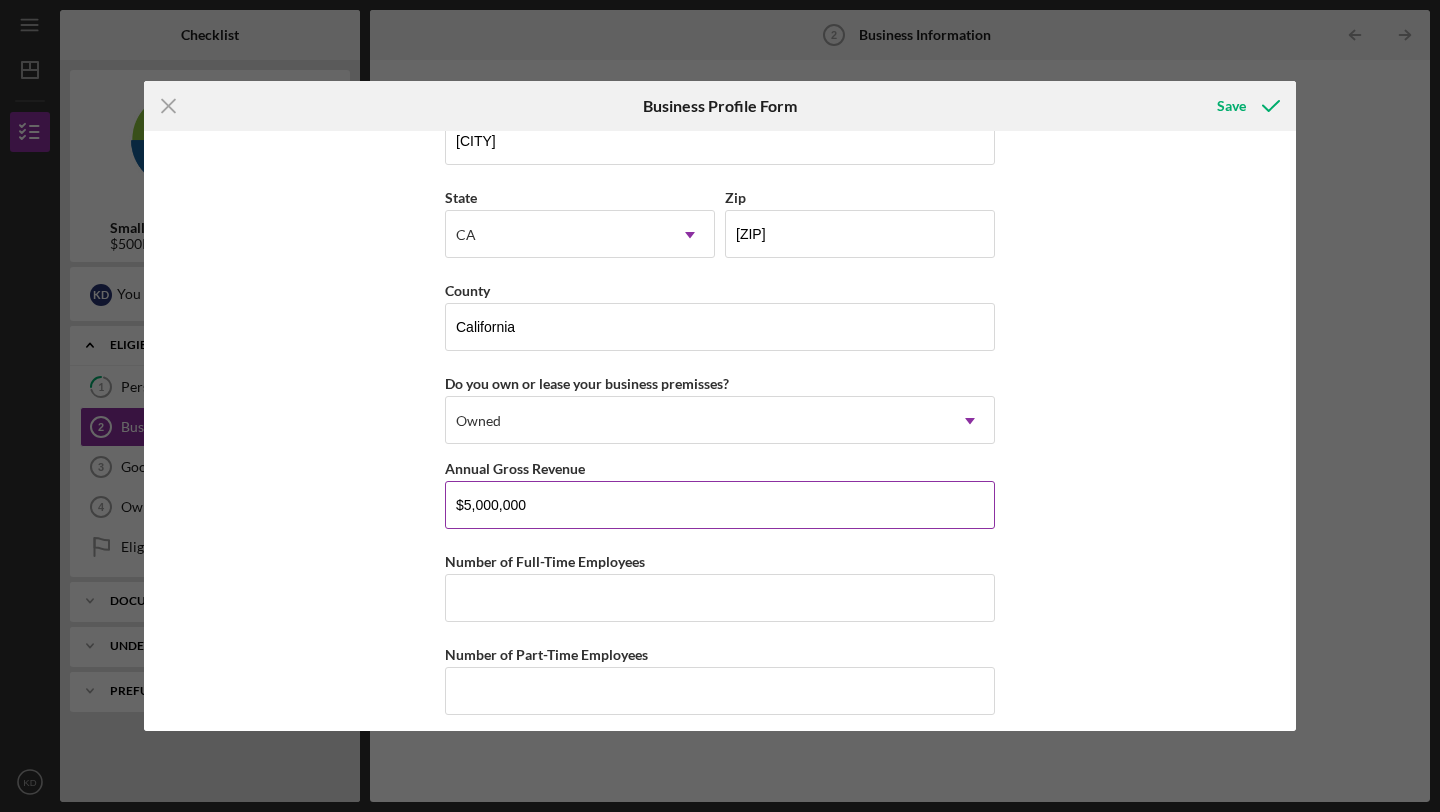 scroll, scrollTop: 1817, scrollLeft: 0, axis: vertical 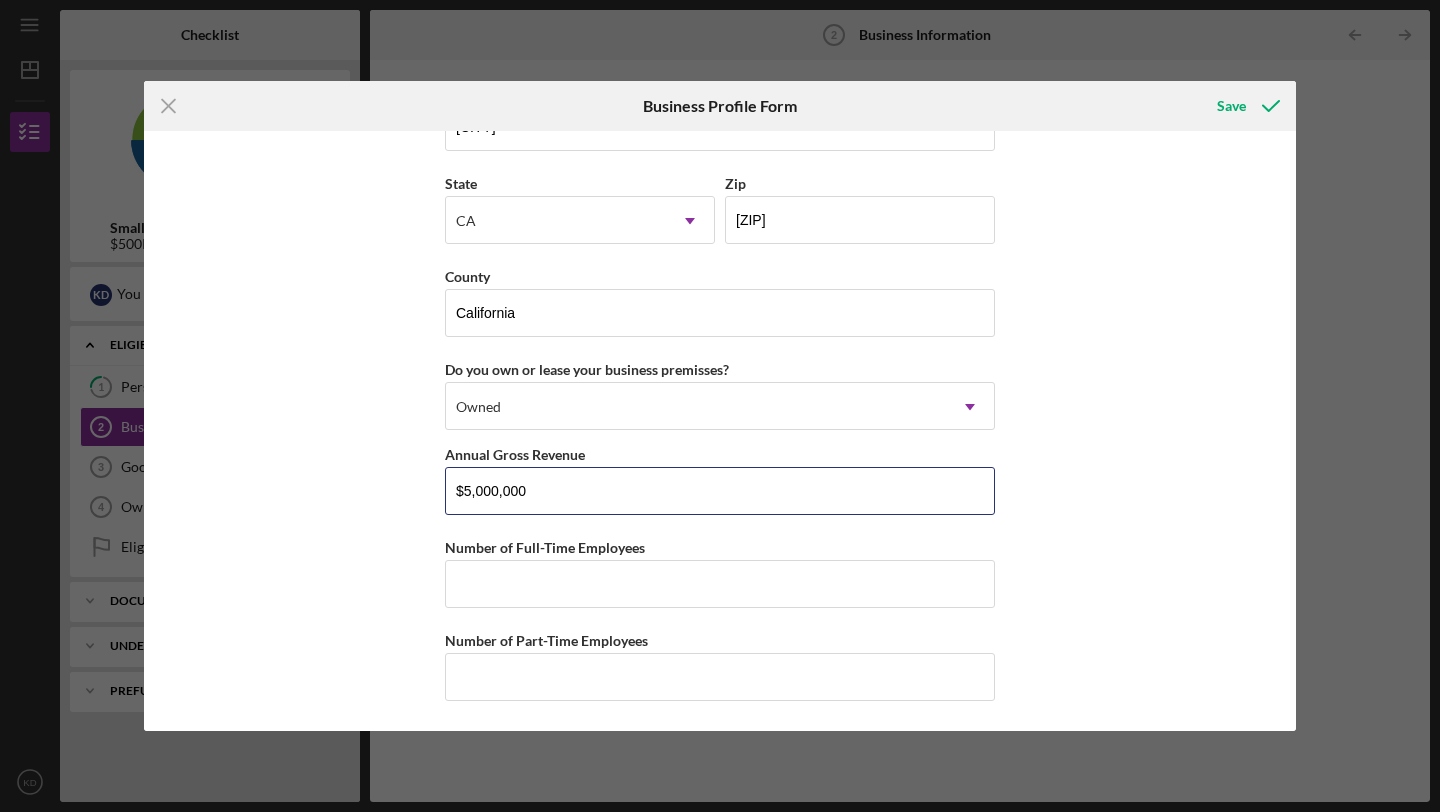 type on "$5,000,000" 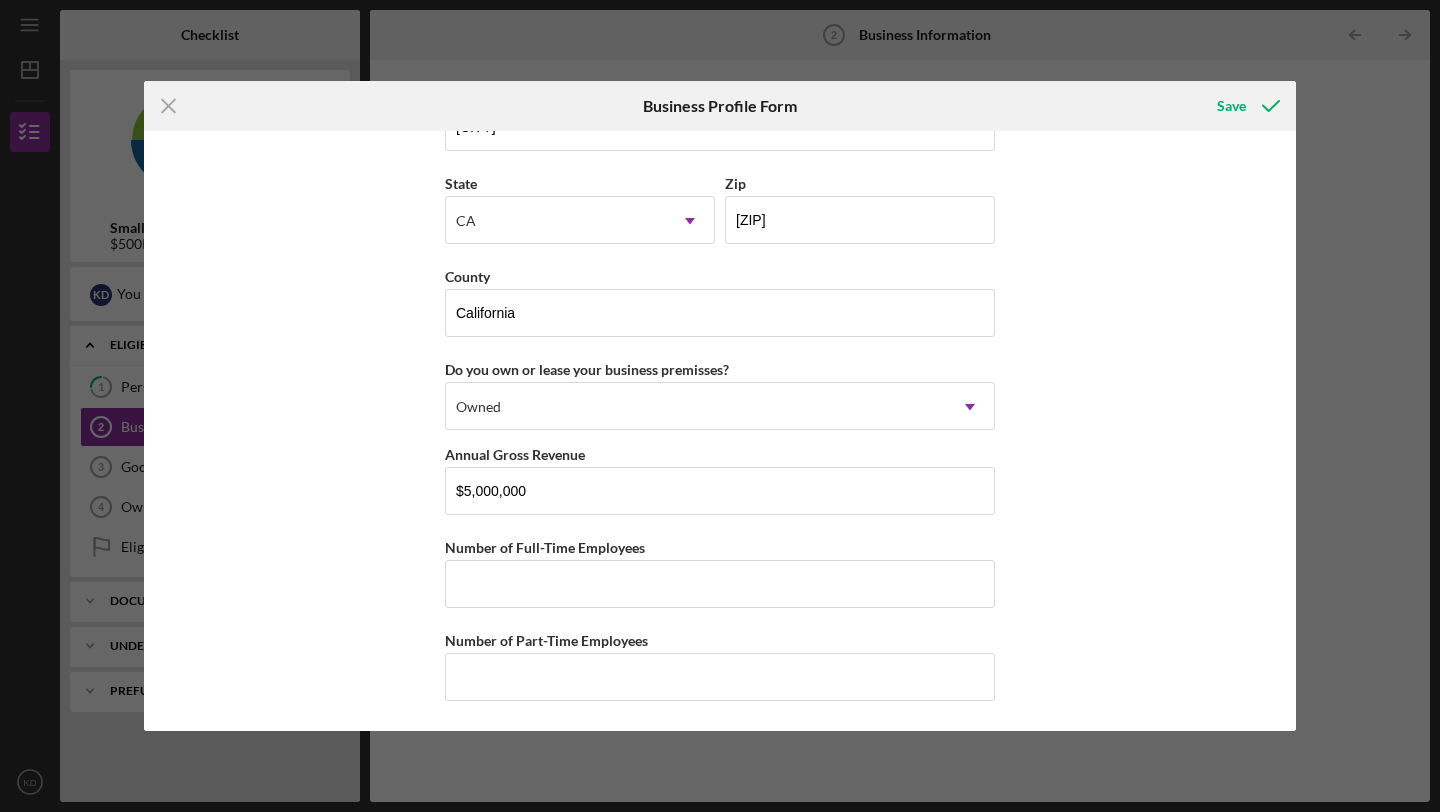 click on "10722 [STREET] [CITY] [STATE] [ZIP] [COUNTY] 927 [STREET] [CITY] [STATE] [ZIP] [COUNTY] [REVENUE]" at bounding box center [720, -478] 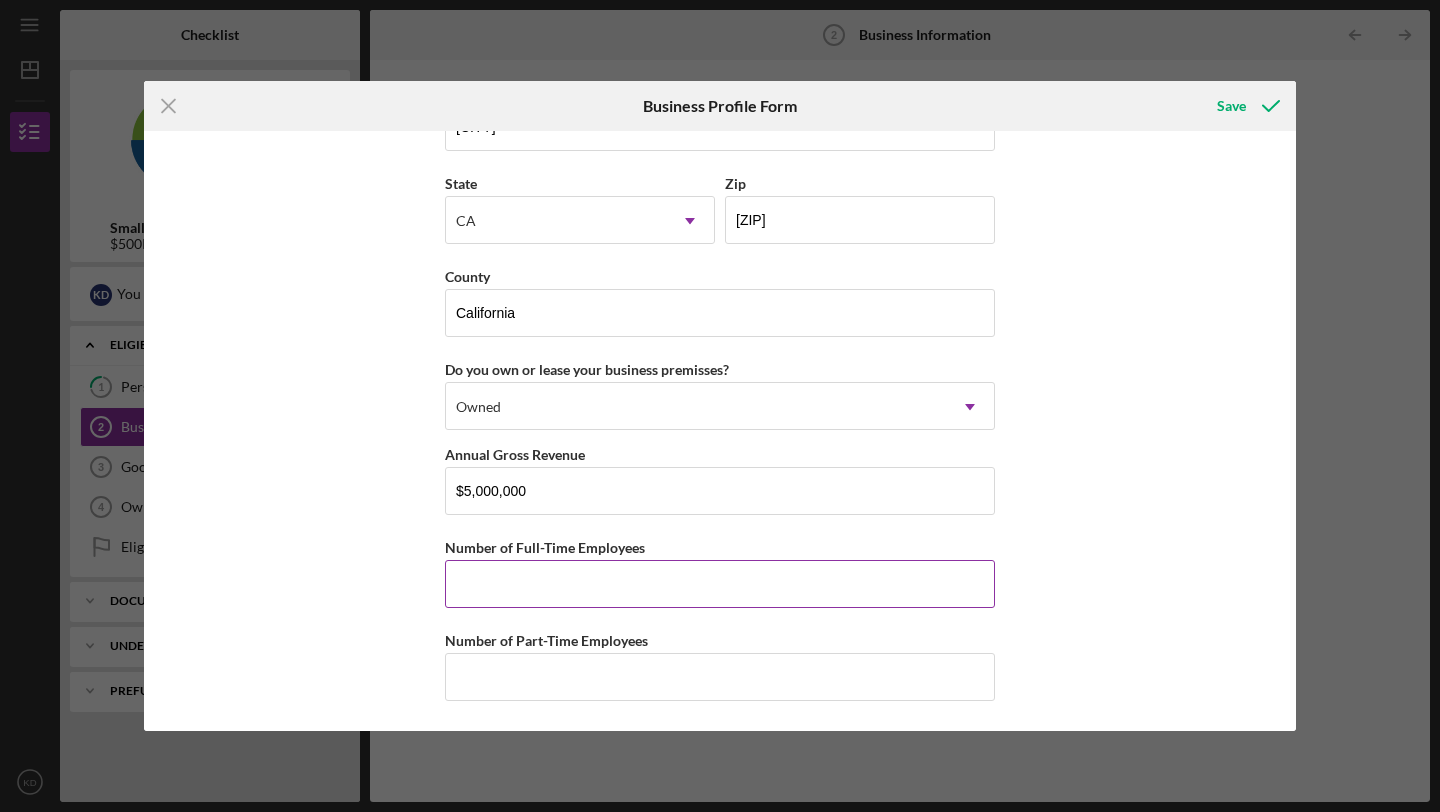 click on "Number of Full-Time Employees" at bounding box center [720, 584] 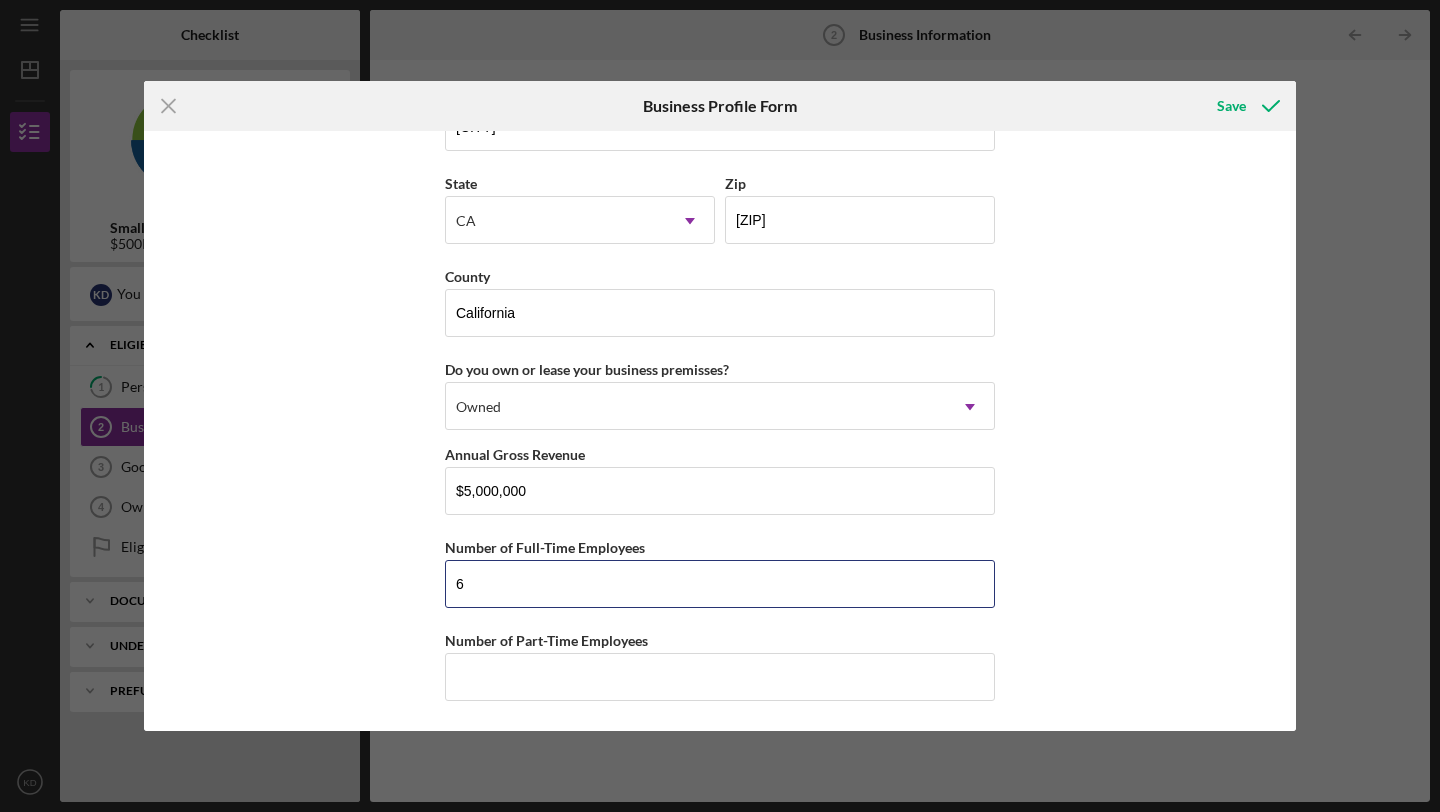 type on "6" 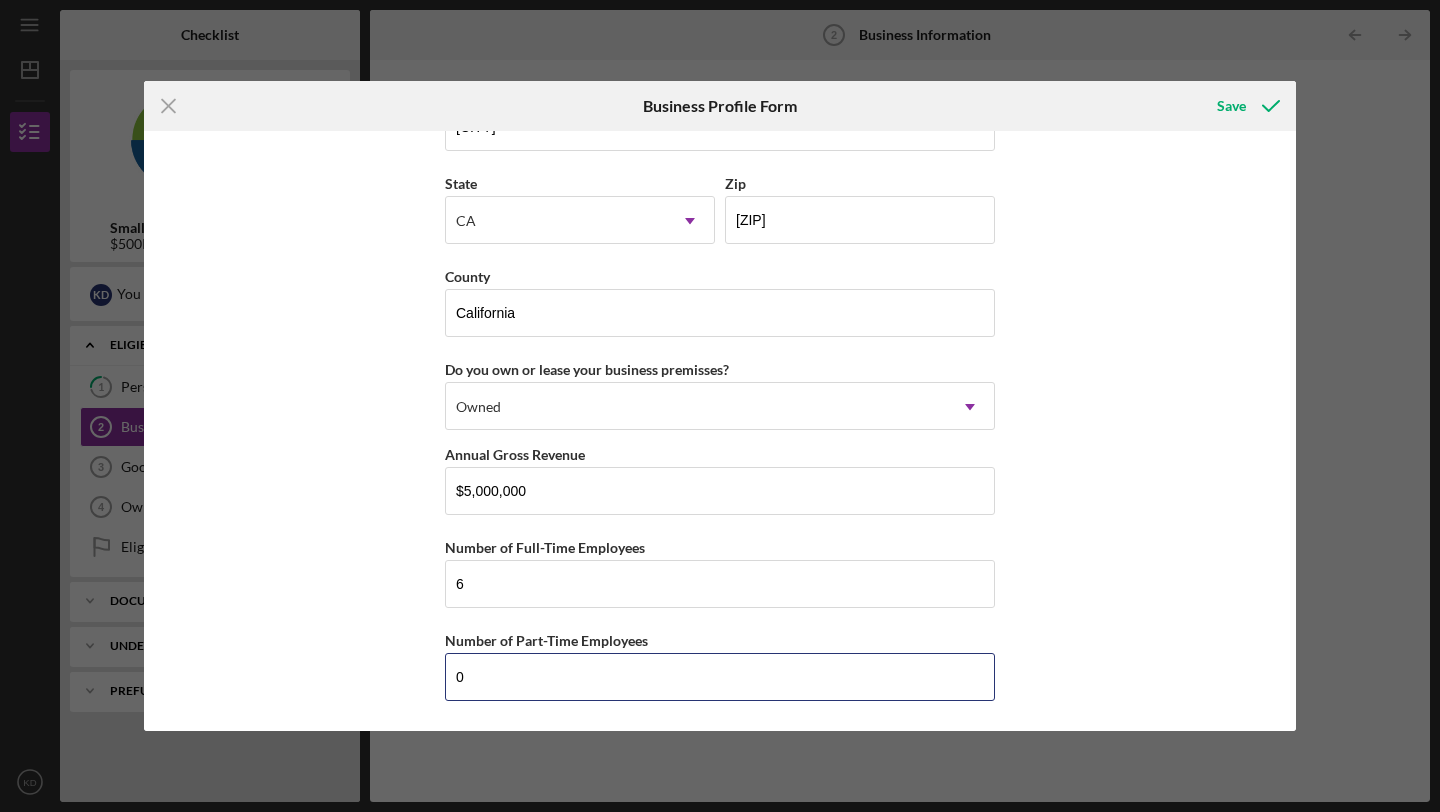 type on "0" 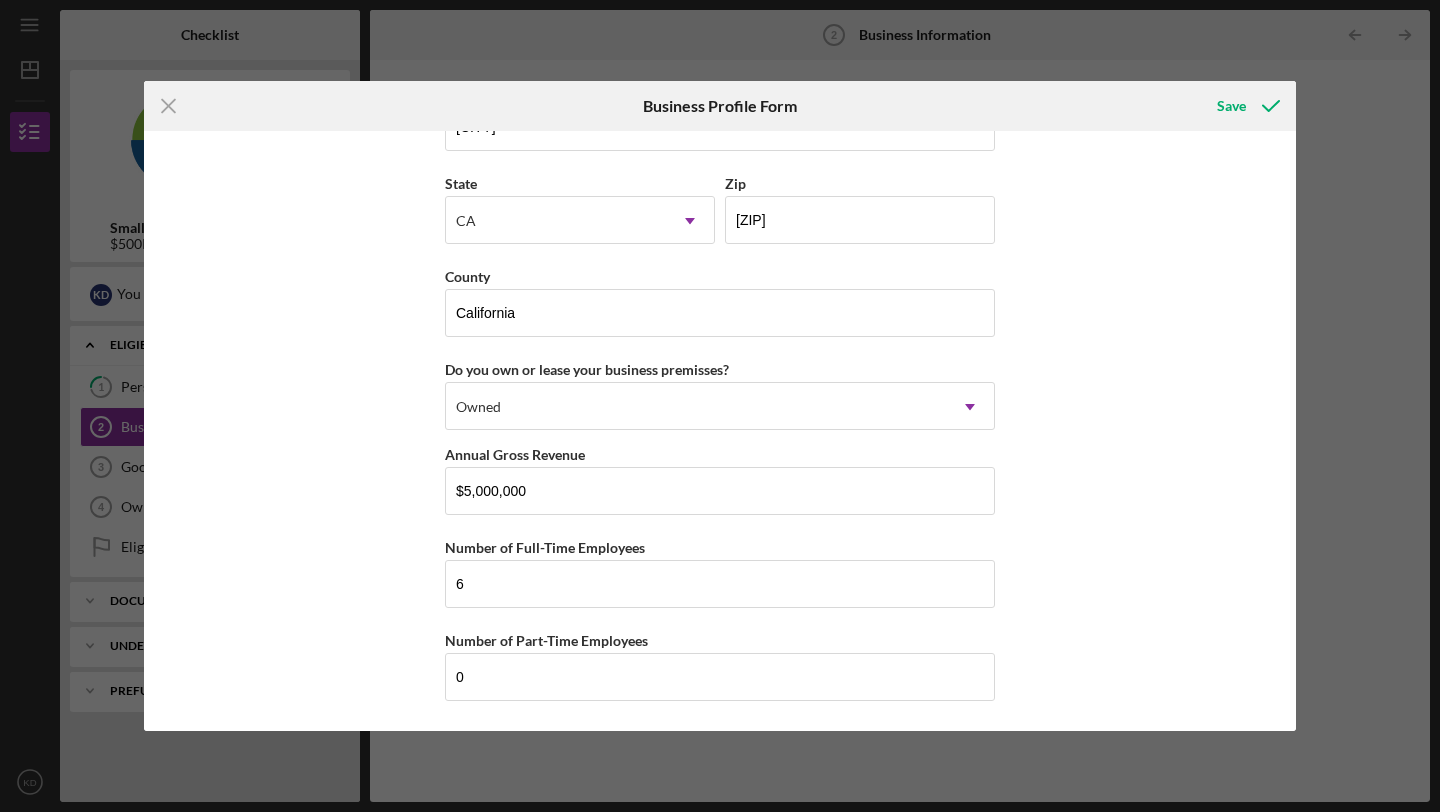 type 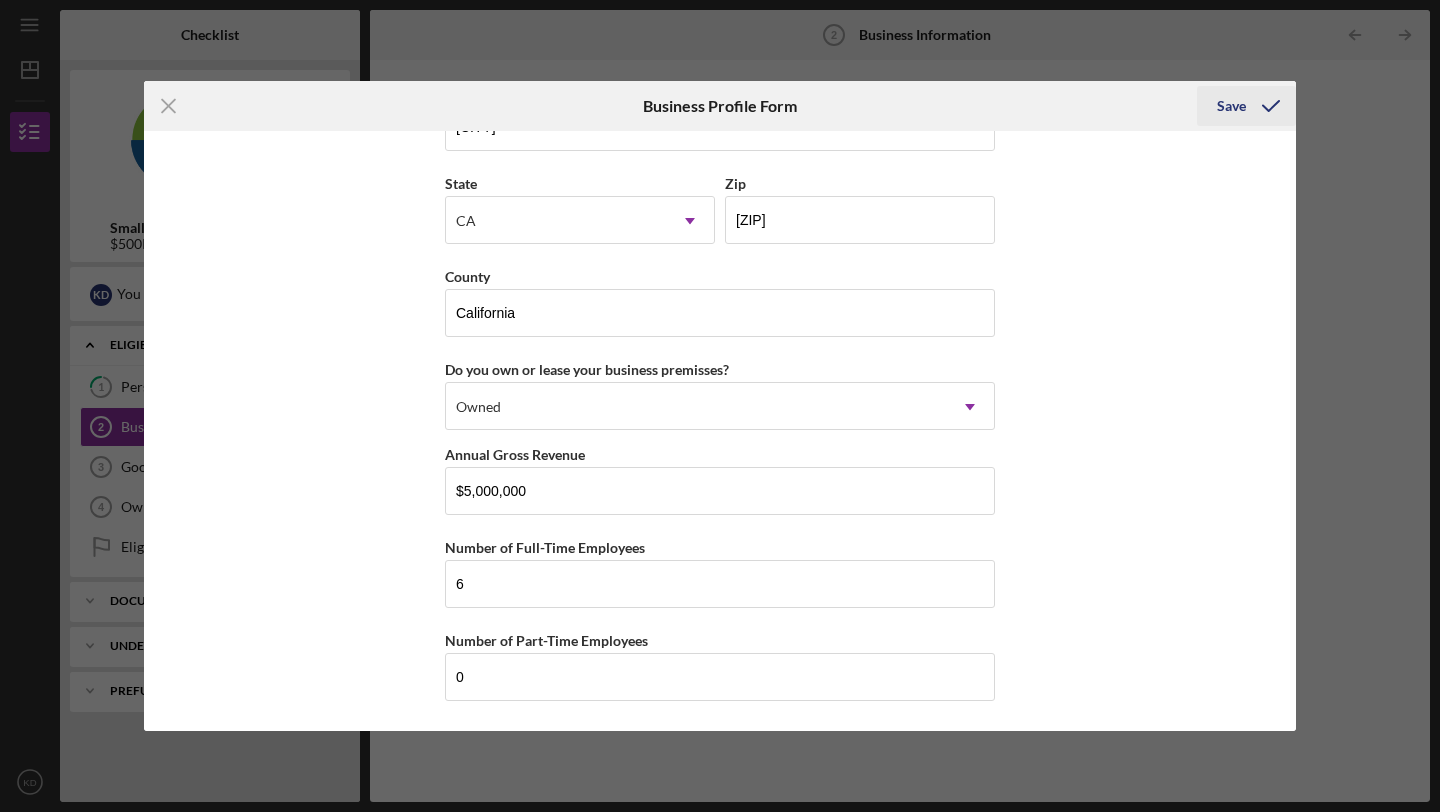 click on "Save" at bounding box center [1231, 106] 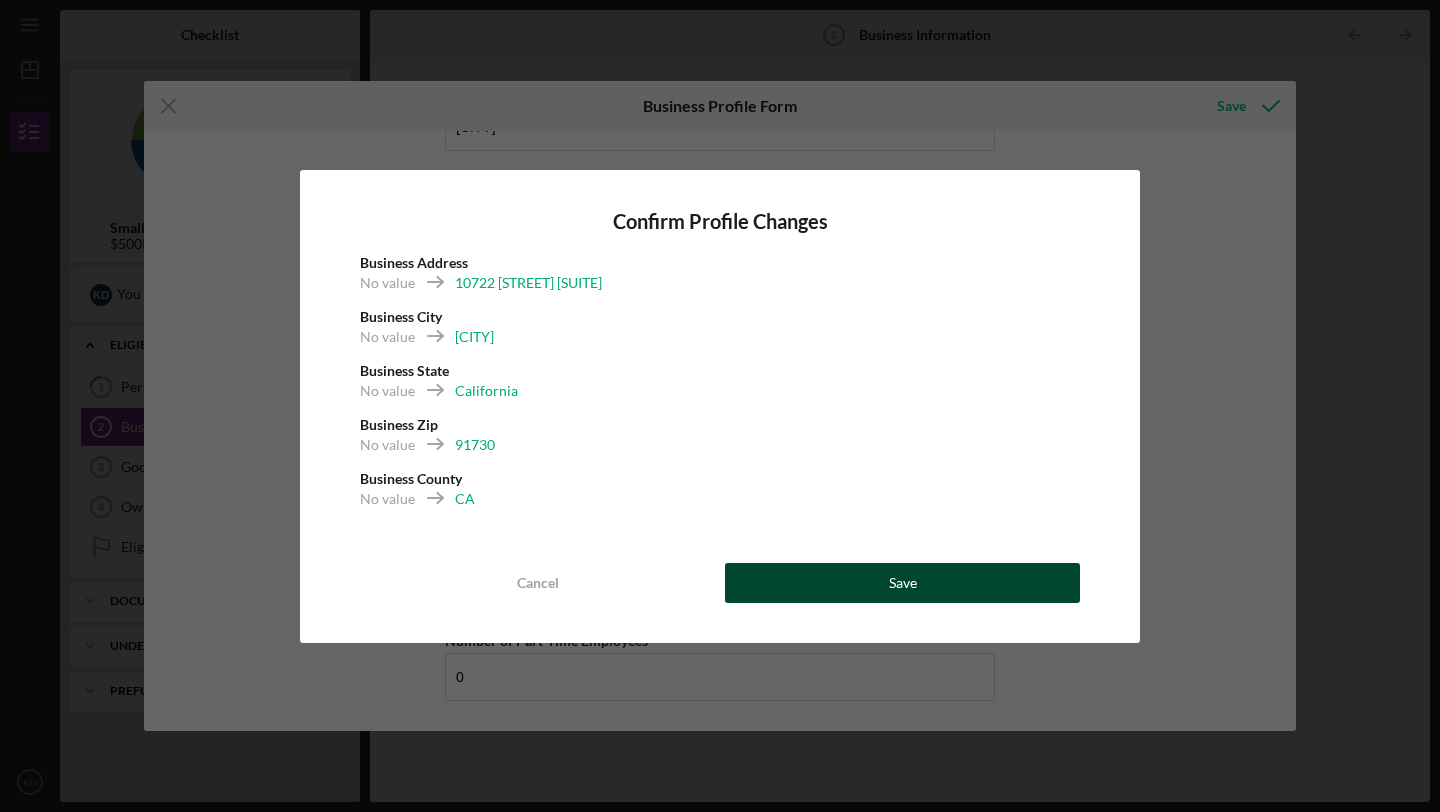 click on "Save" at bounding box center [903, 583] 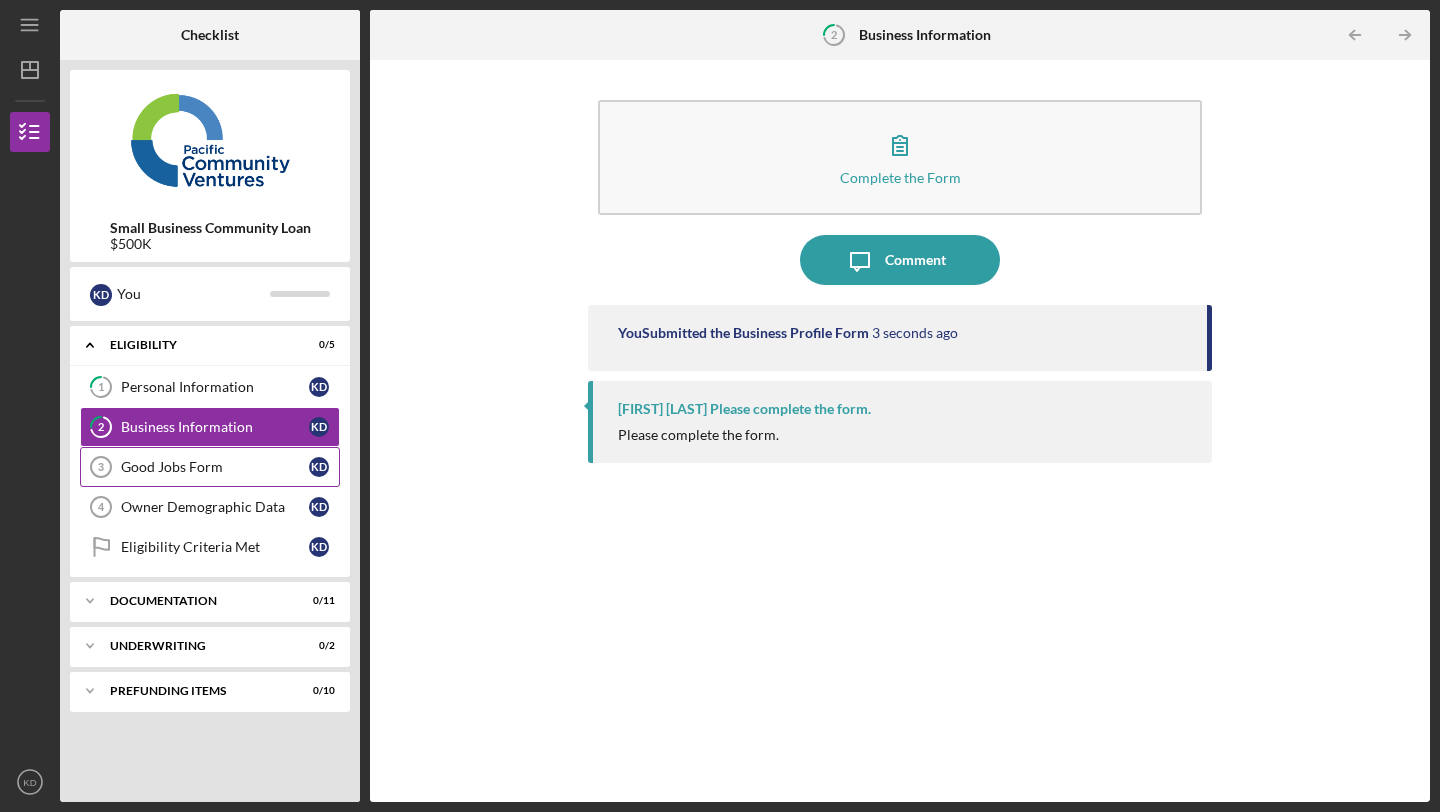 click on "Good Jobs Form" at bounding box center [215, 467] 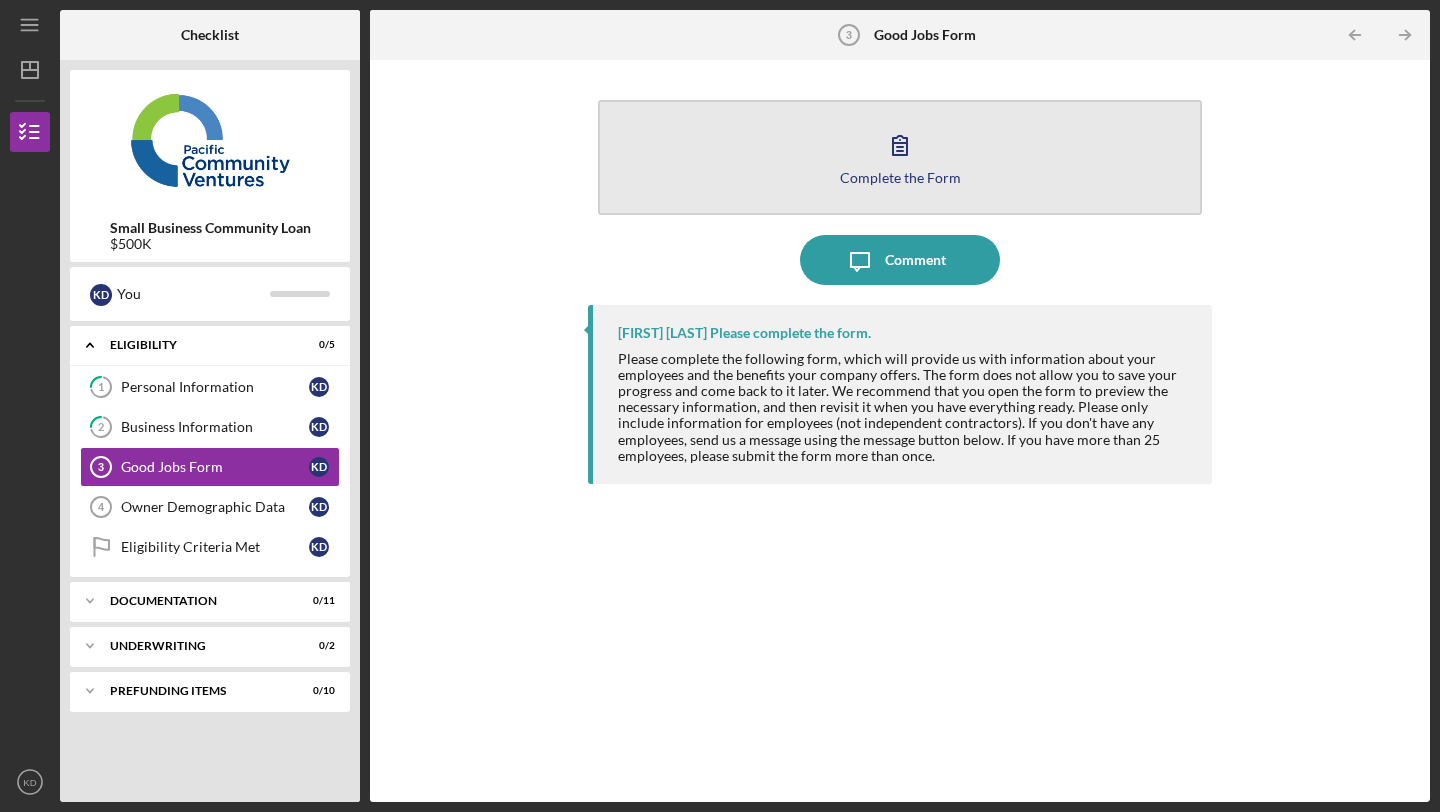 click on "Complete the Form Form" at bounding box center (900, 157) 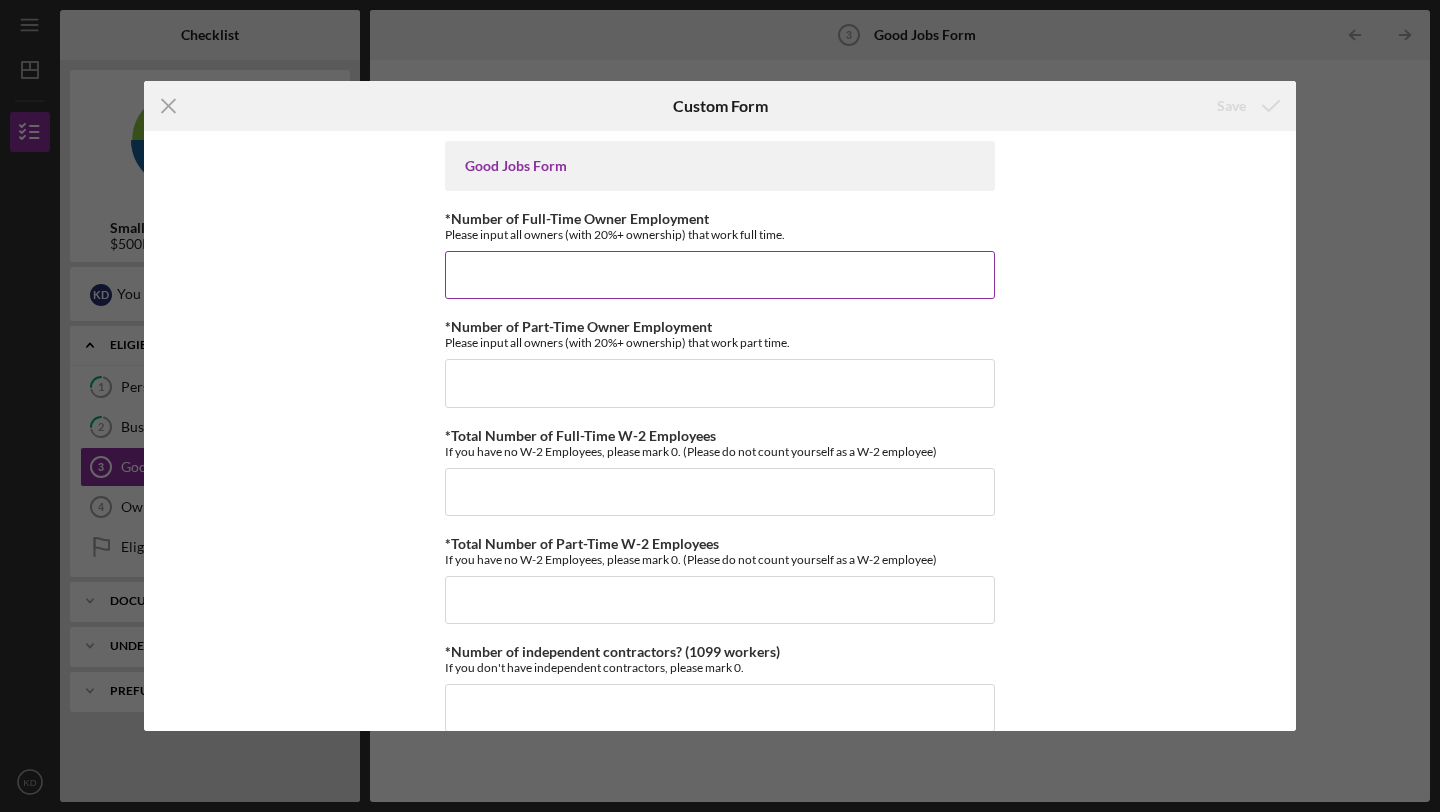 click on "*Number of Full-Time Owner Employment" at bounding box center (720, 275) 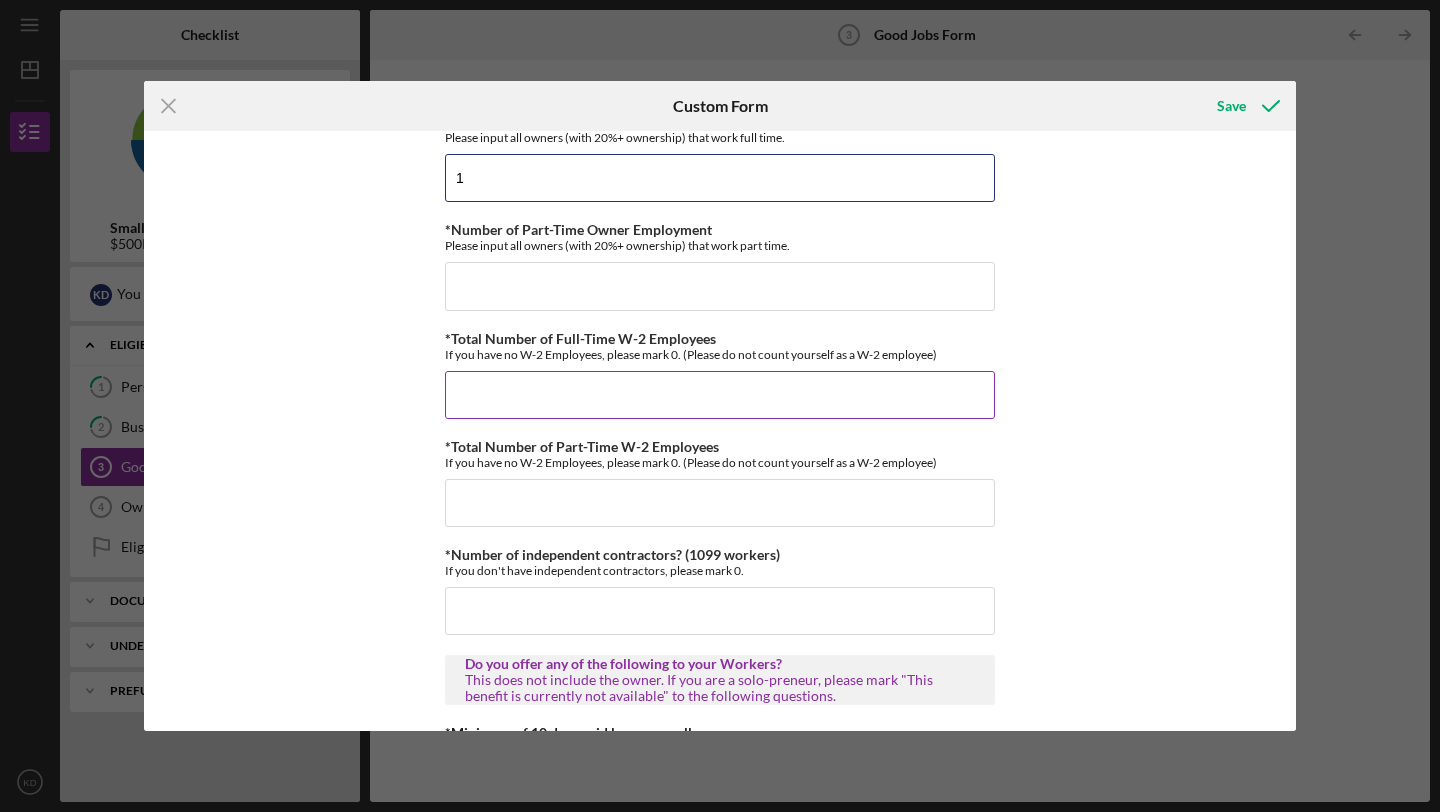 scroll, scrollTop: 99, scrollLeft: 0, axis: vertical 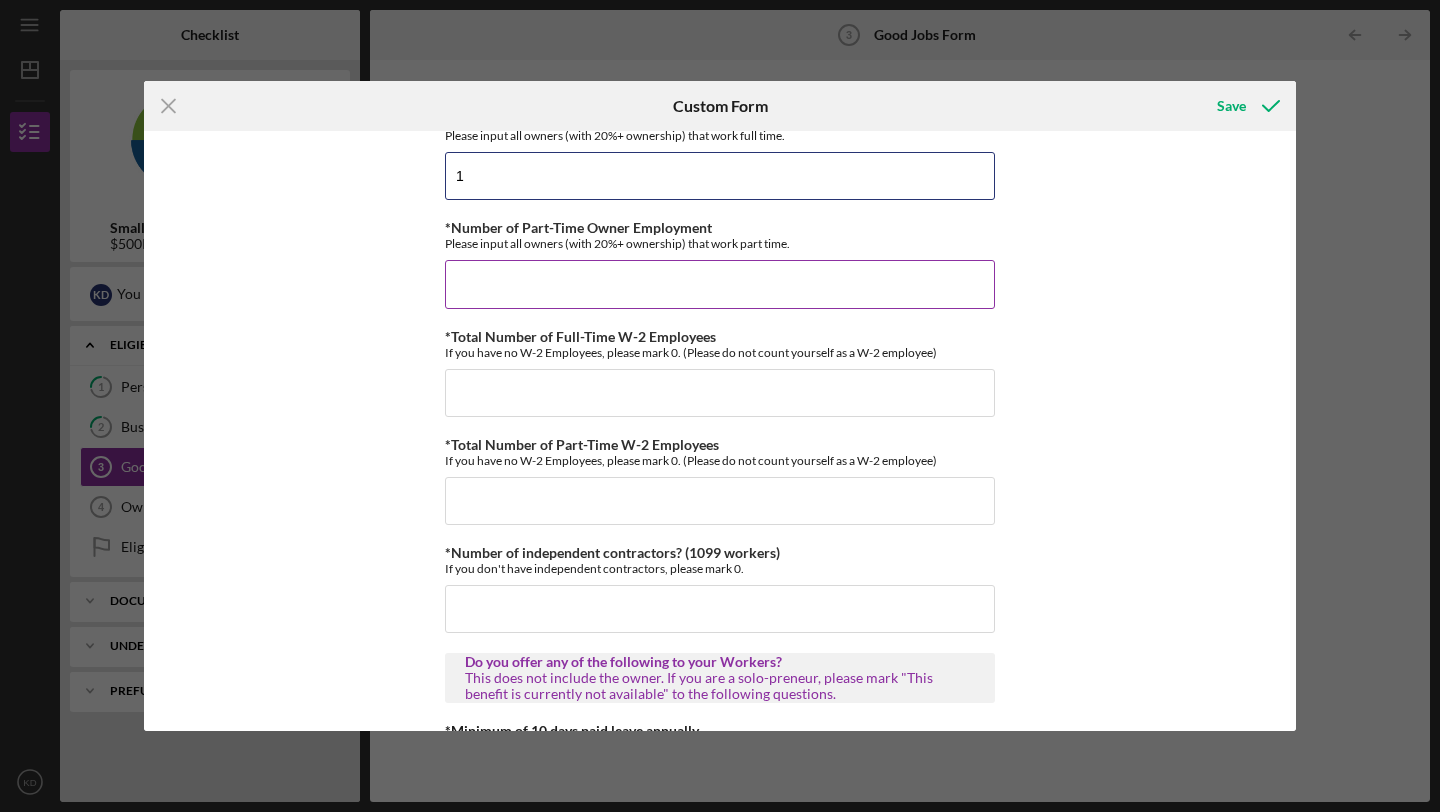 type on "1" 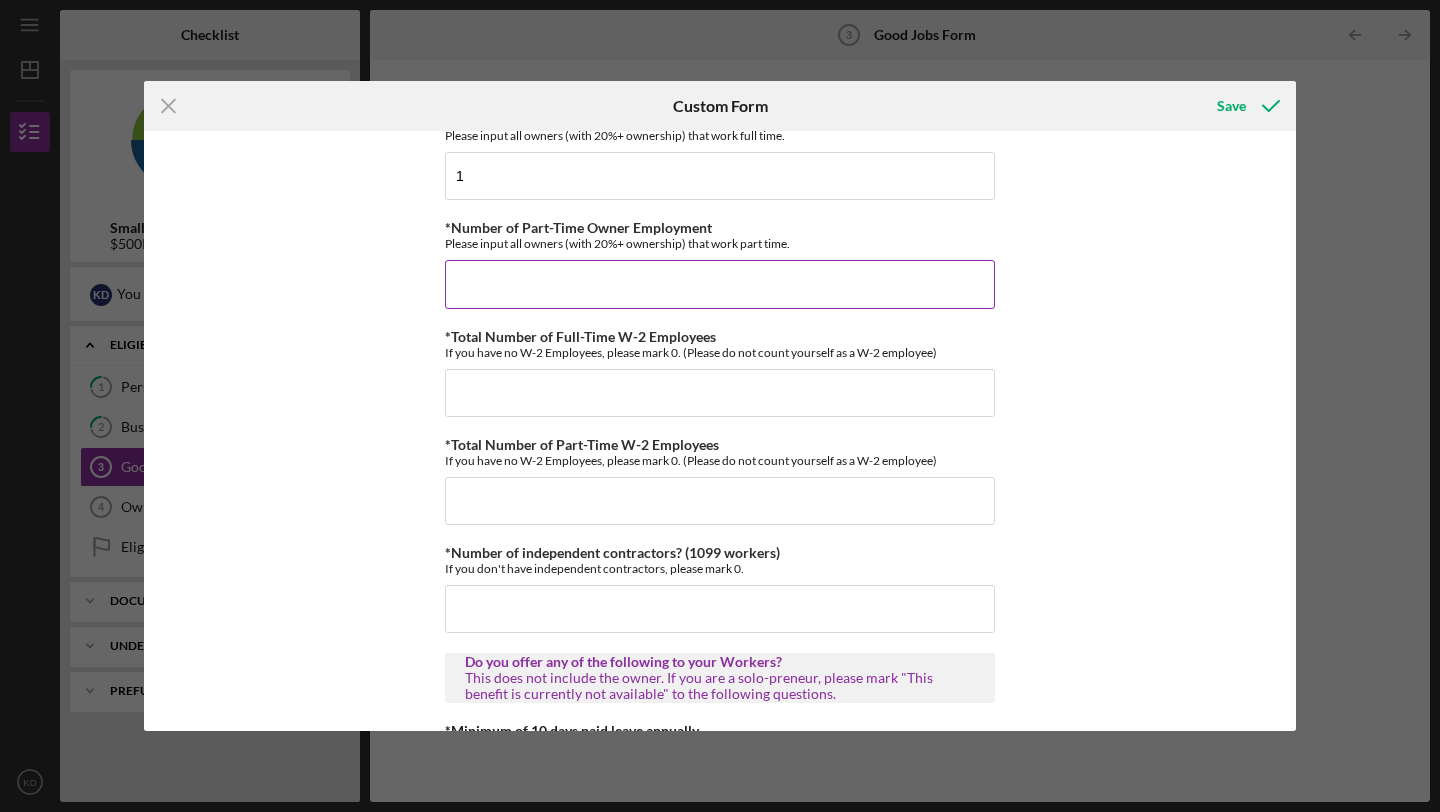 click on "*Number of Part-Time Owner Employment" at bounding box center (720, 284) 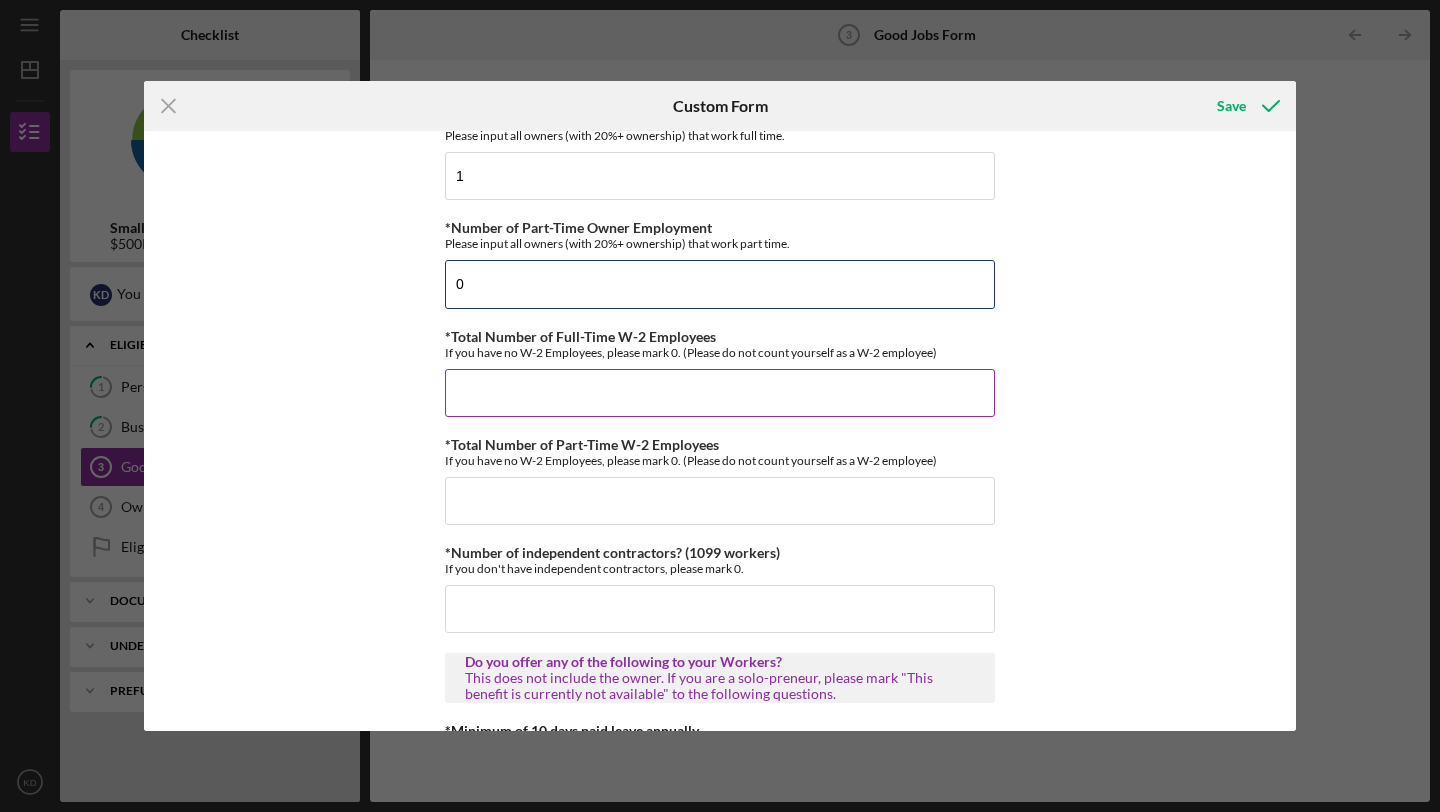 type on "0" 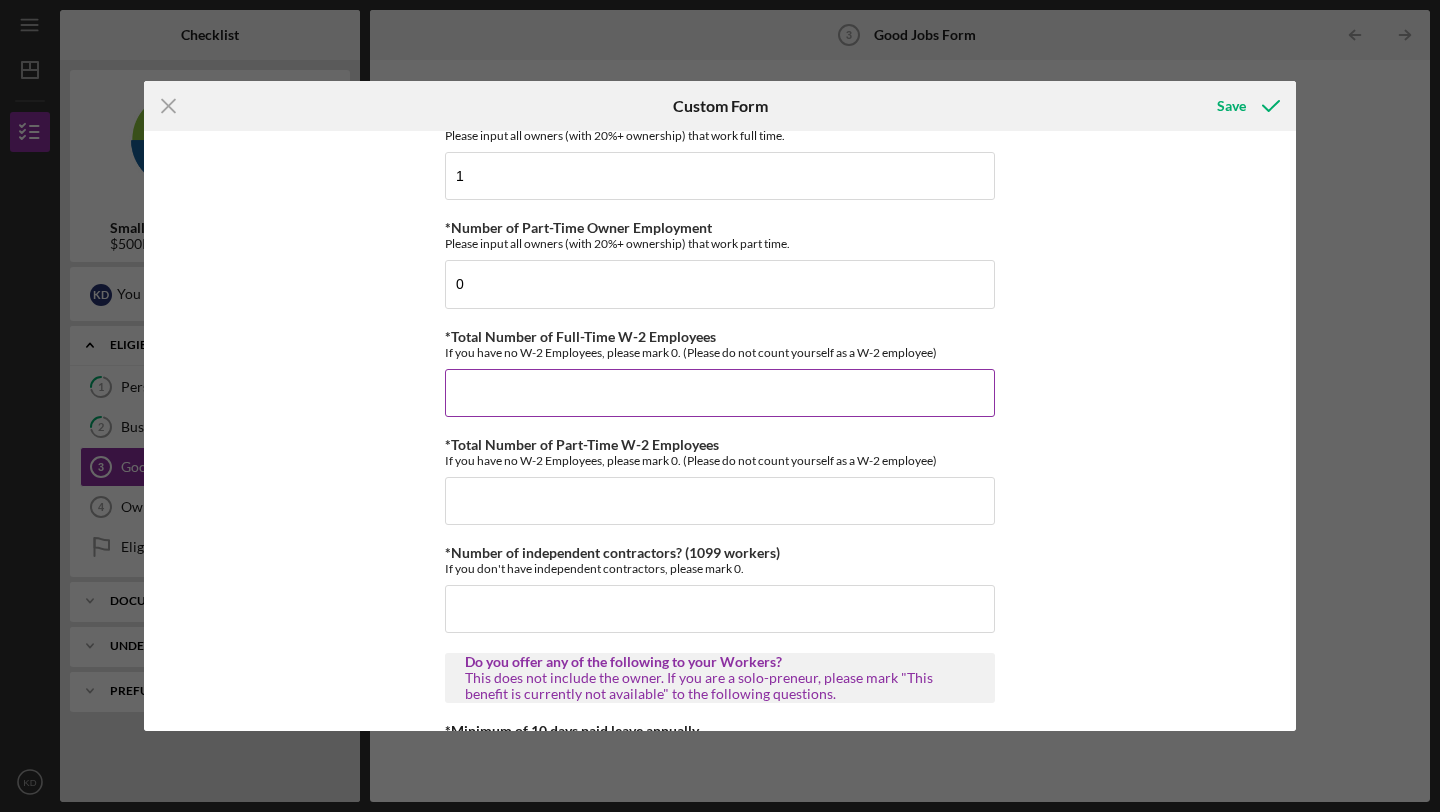 click on "*Total Number of Full-Time W-2 Employees" at bounding box center (720, 393) 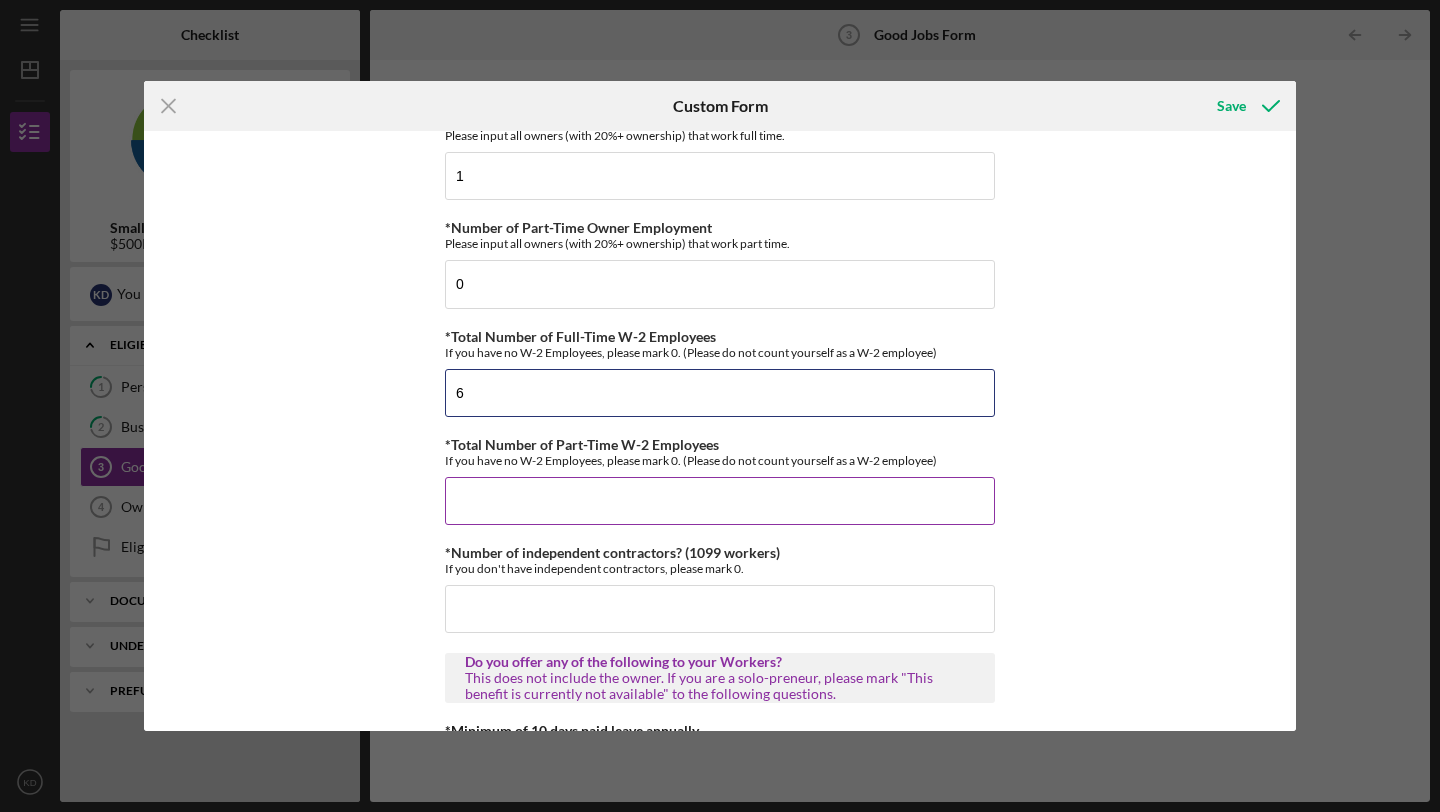 type on "6" 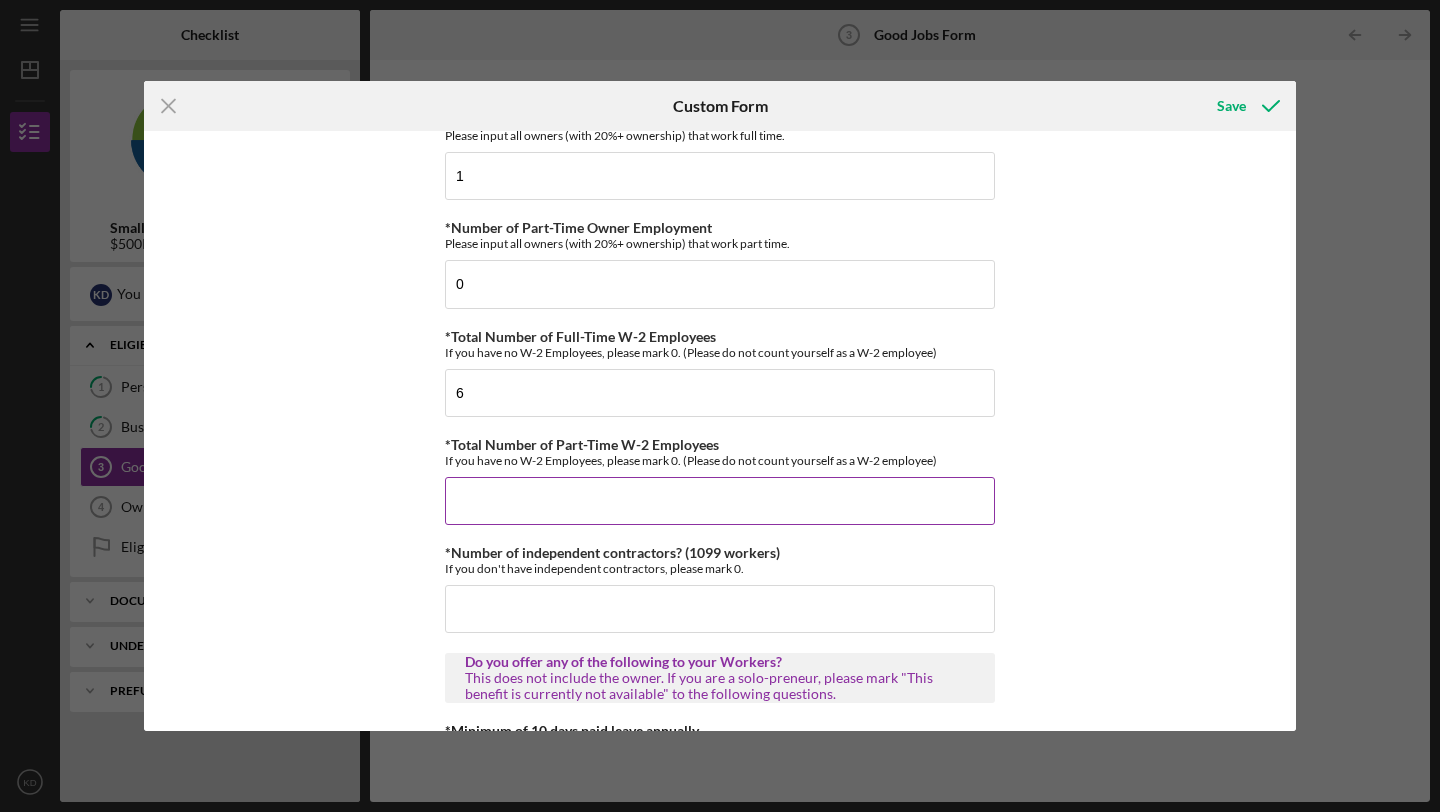 click on "*Total Number of Part-Time W-2 Employees" at bounding box center [720, 501] 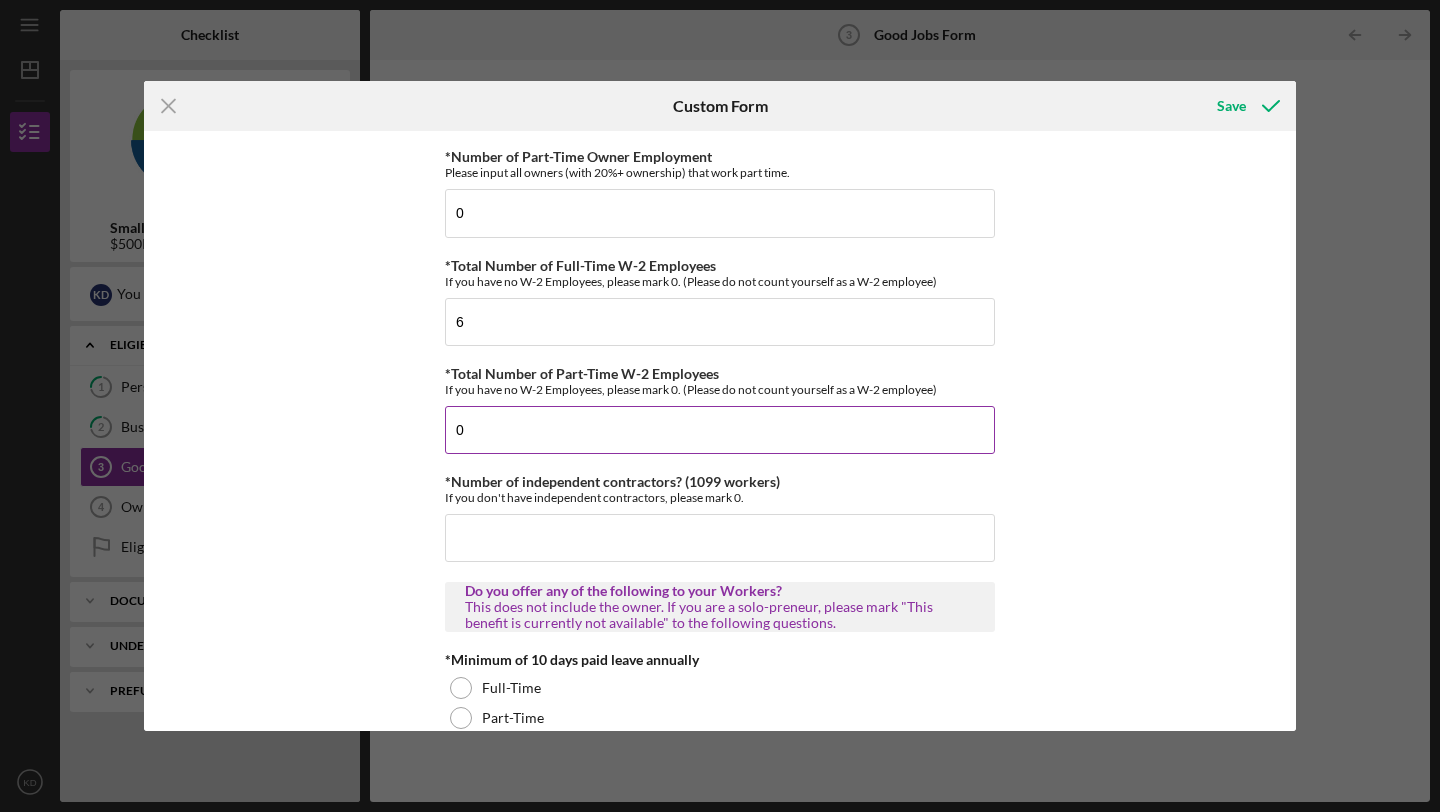 scroll, scrollTop: 198, scrollLeft: 0, axis: vertical 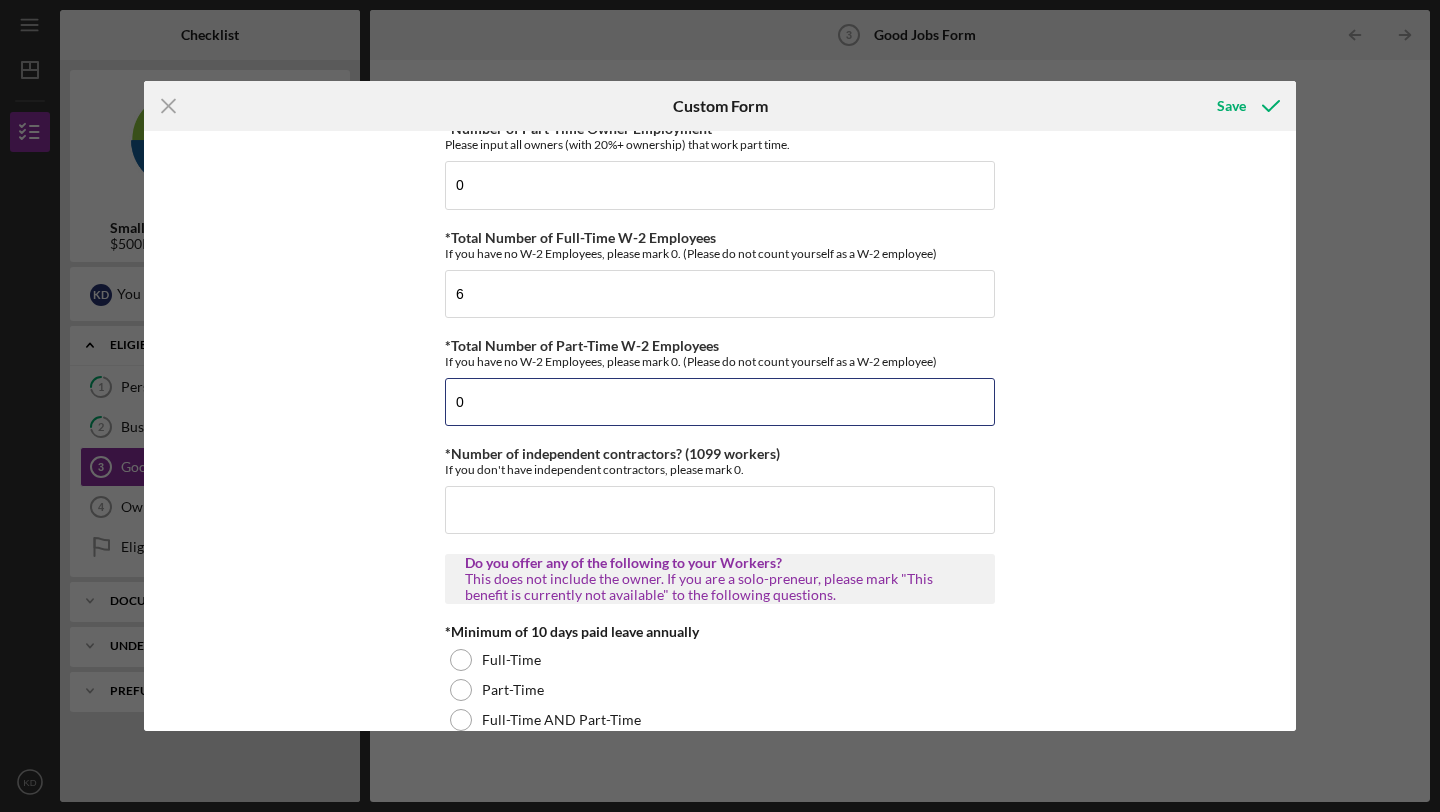 type on "0" 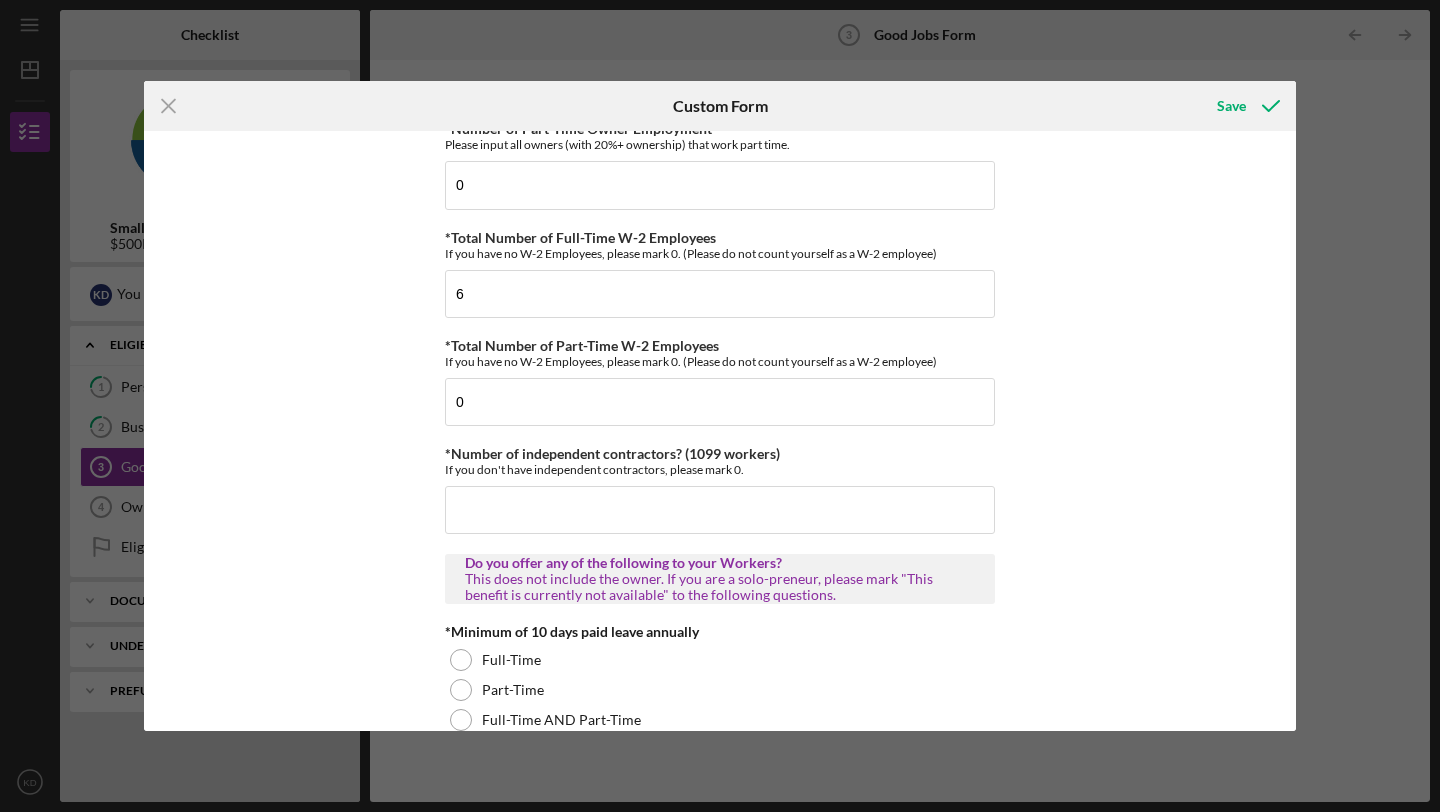click on "Good Jobs Form *Number of Full-Time Owner Employment Please input all owners (with 20%+ ownership) that work full time. 1 *Number of Part-Time Owner Employment Please input all owners (with 20%+ ownership) that work part time. 0 *Total Number of Full-Time W-2 Employees If you have no W-2 Employees, please mark 0. (Please do not count yourself as a W-2 employee) 6 *Total Number of Part-Time W-2 Employees If you have no W-2 Employees, please mark 0. (Please do not count yourself as a W-2 employee) 0 *Number of independent contractors? (1099 workers) If you don't have independent contractors, please mark 0. Do you offer any of the following to your Workers? This does not include the owner. If you are a solo-preneur, please mark "This benefit is currently not available" to the following questions. *Minimum of 10 days paid leave annually Full-Time Part-Time Full-Time AND Part-Time This benefit is currently not available *Employer-subsidized health insurance Full-Time Part-Time Full-Time AND Part-Time Full-Time" at bounding box center (720, 2453) 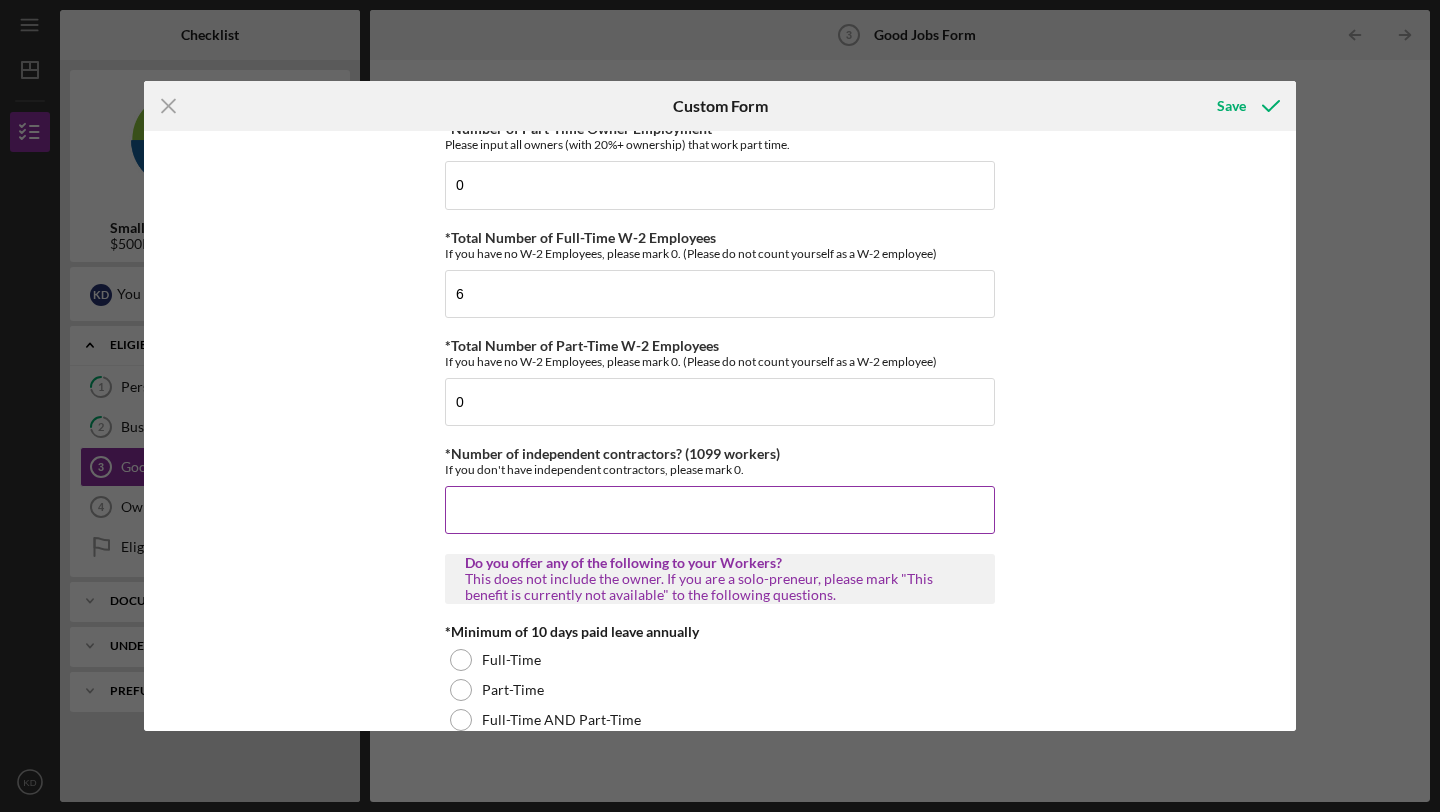 click on "*Number of independent contractors? (1099 workers)" at bounding box center (720, 510) 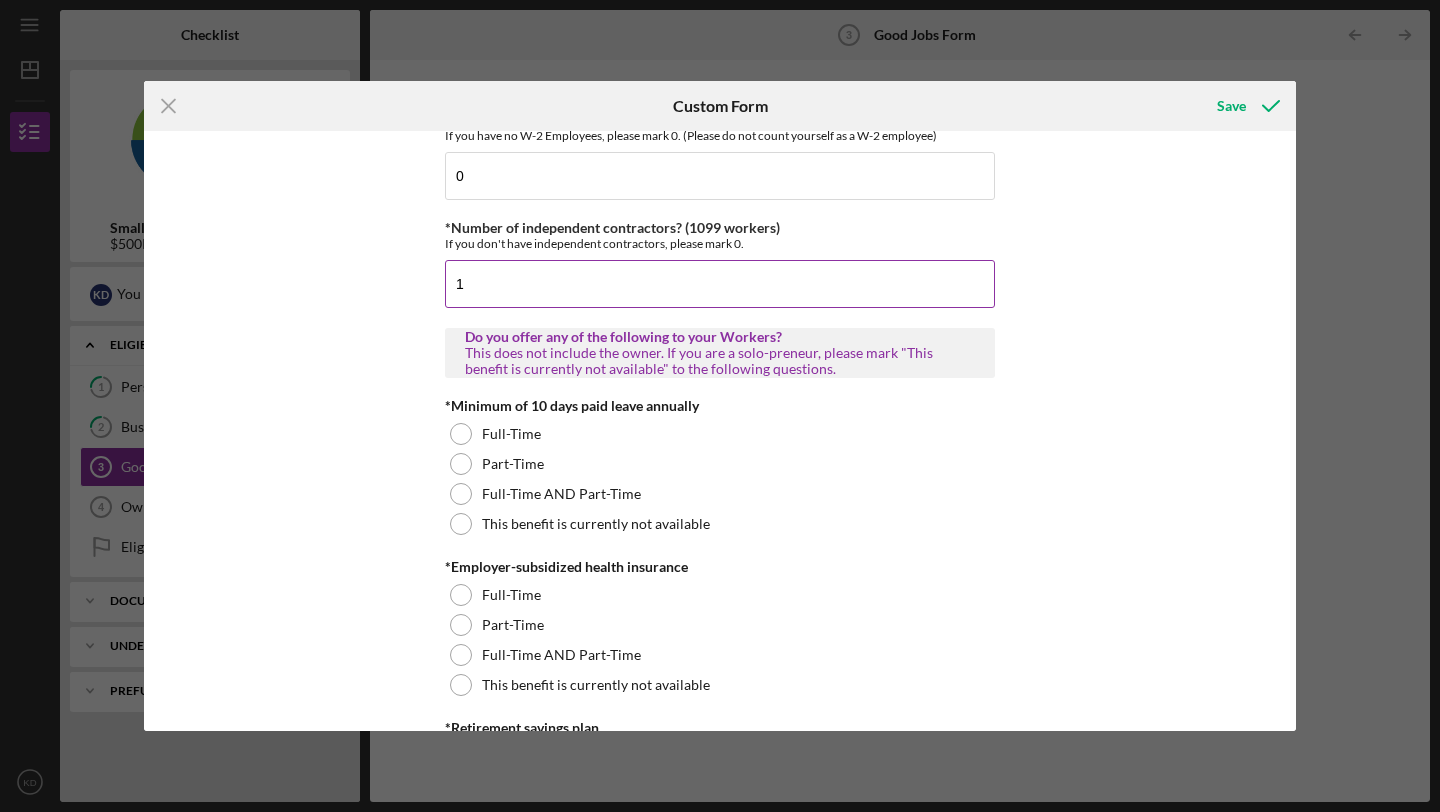 scroll, scrollTop: 435, scrollLeft: 0, axis: vertical 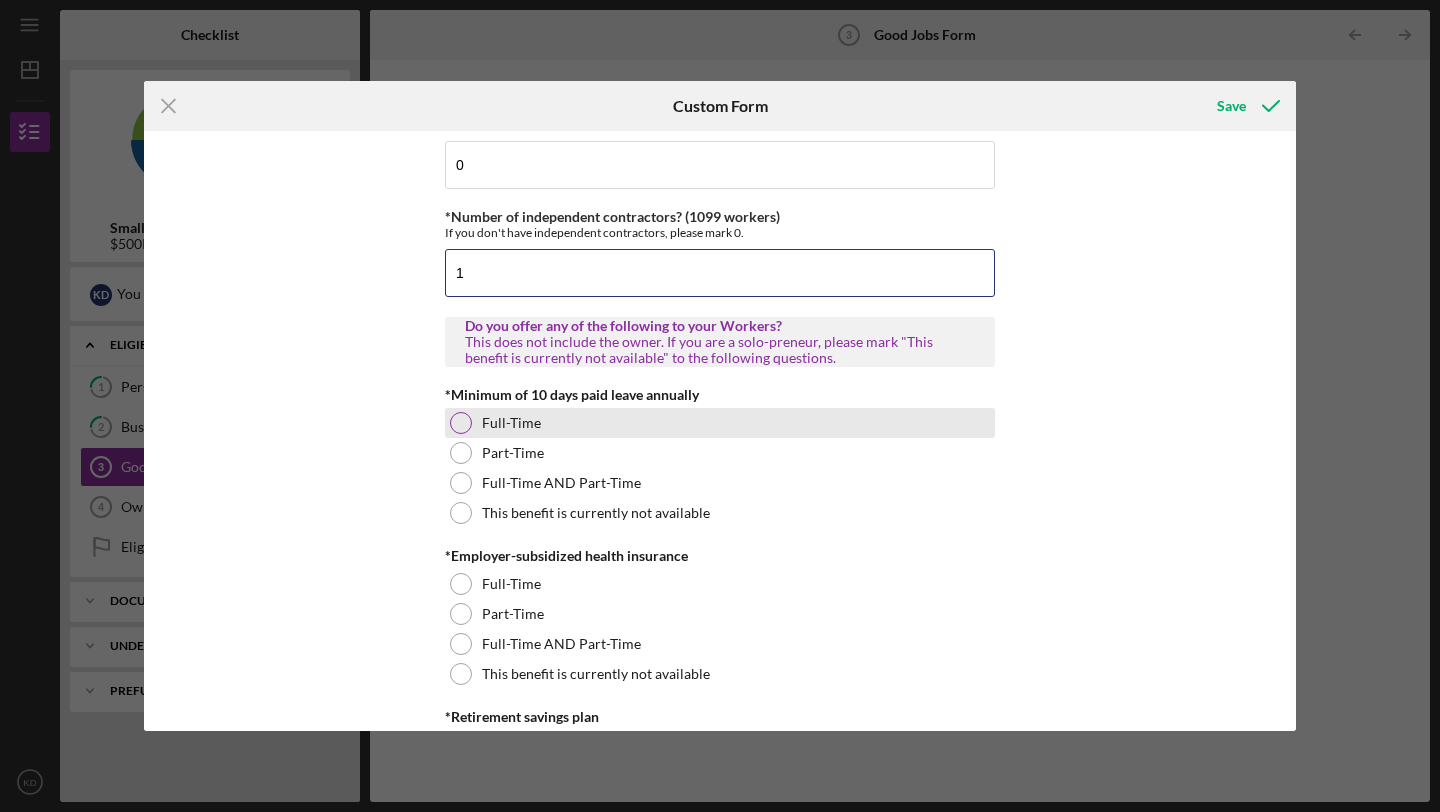type on "1" 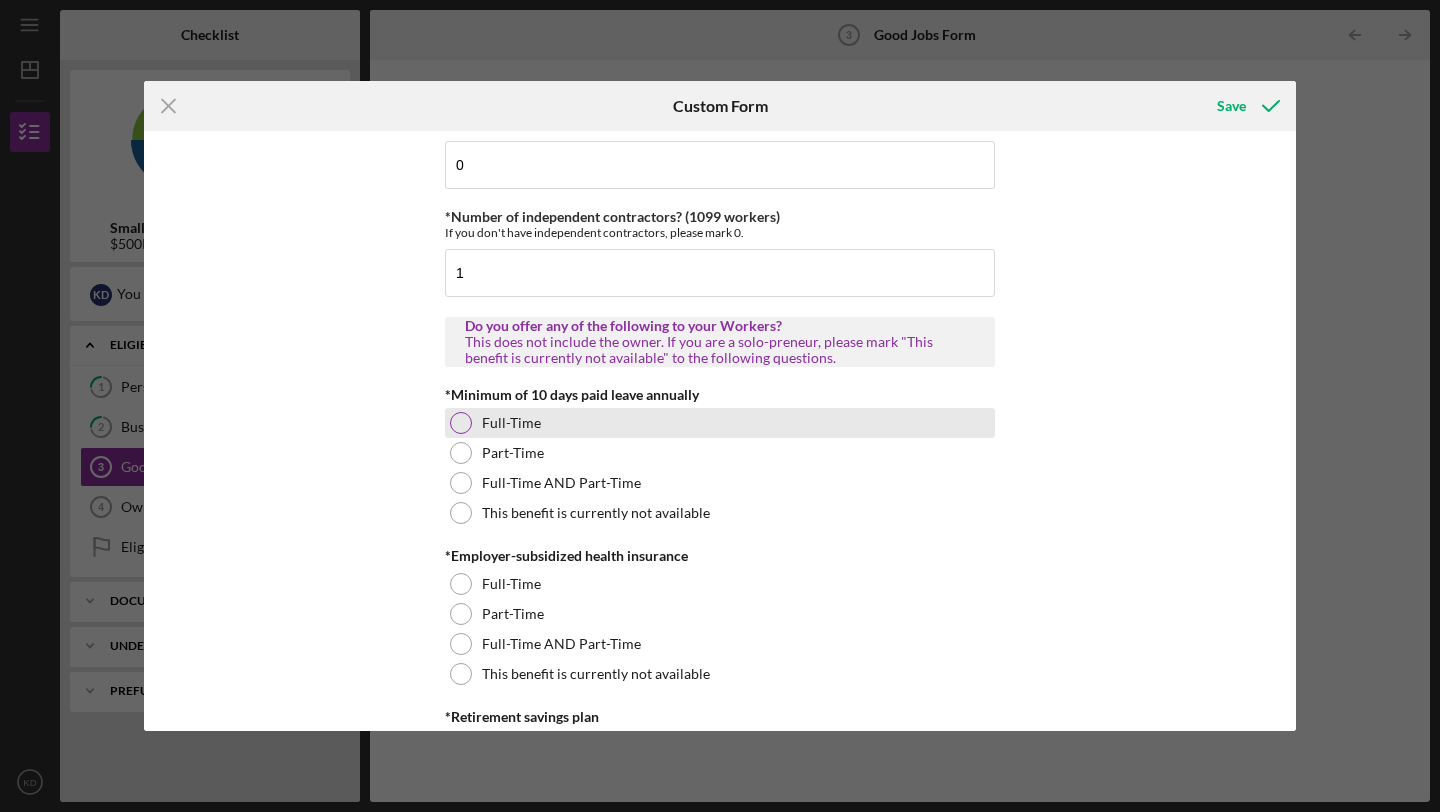 click on "Full-Time" at bounding box center [511, 423] 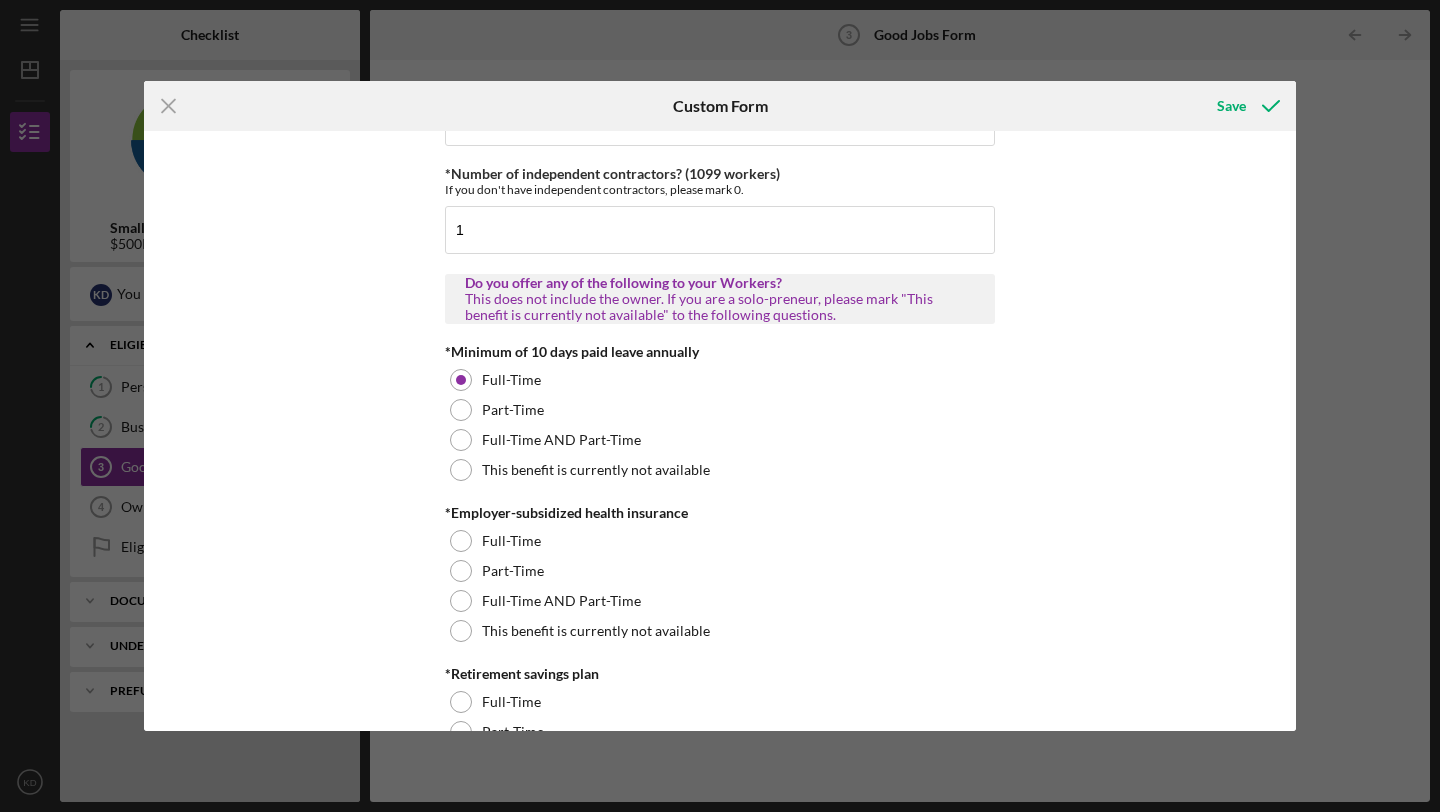 scroll, scrollTop: 511, scrollLeft: 0, axis: vertical 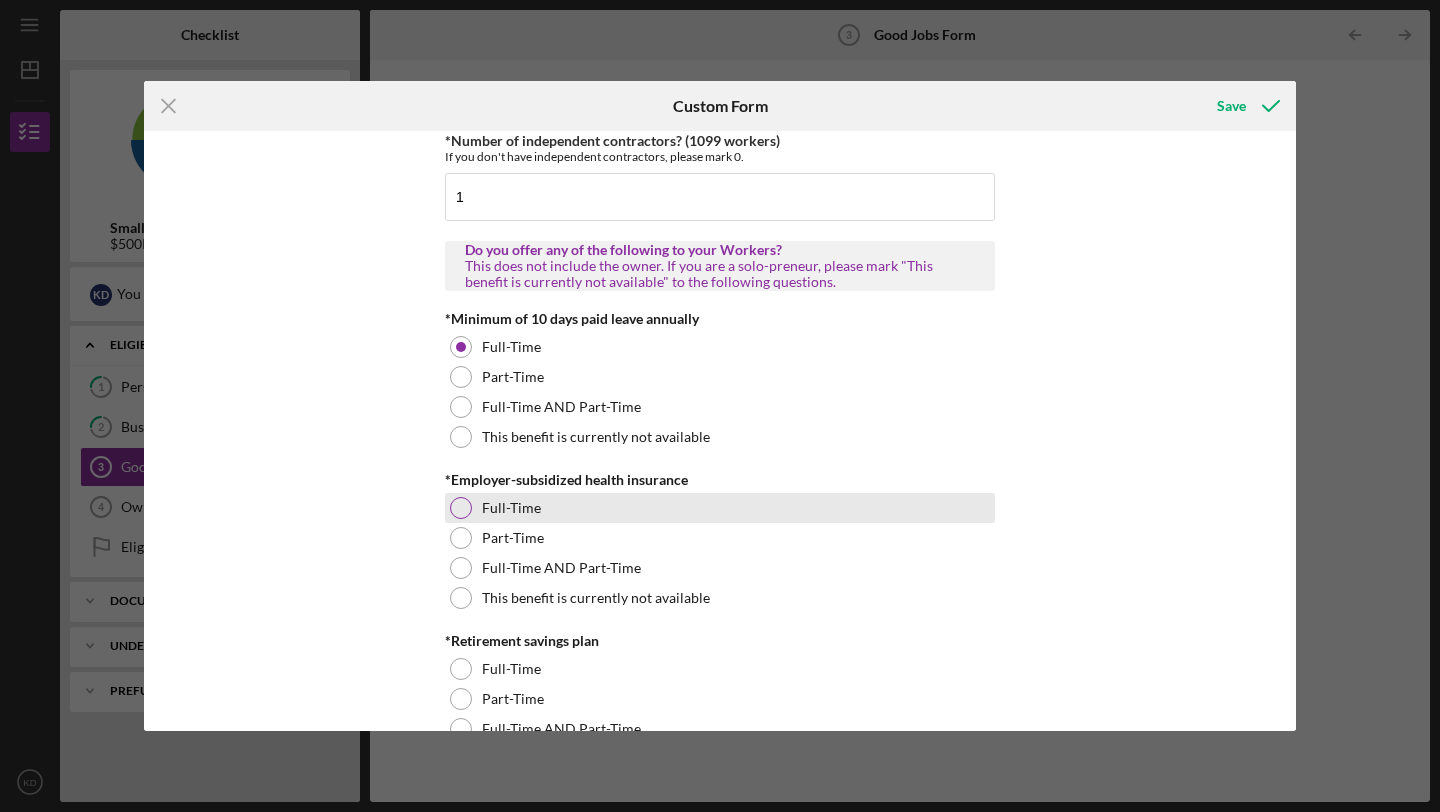click on "Full-Time" at bounding box center (720, 508) 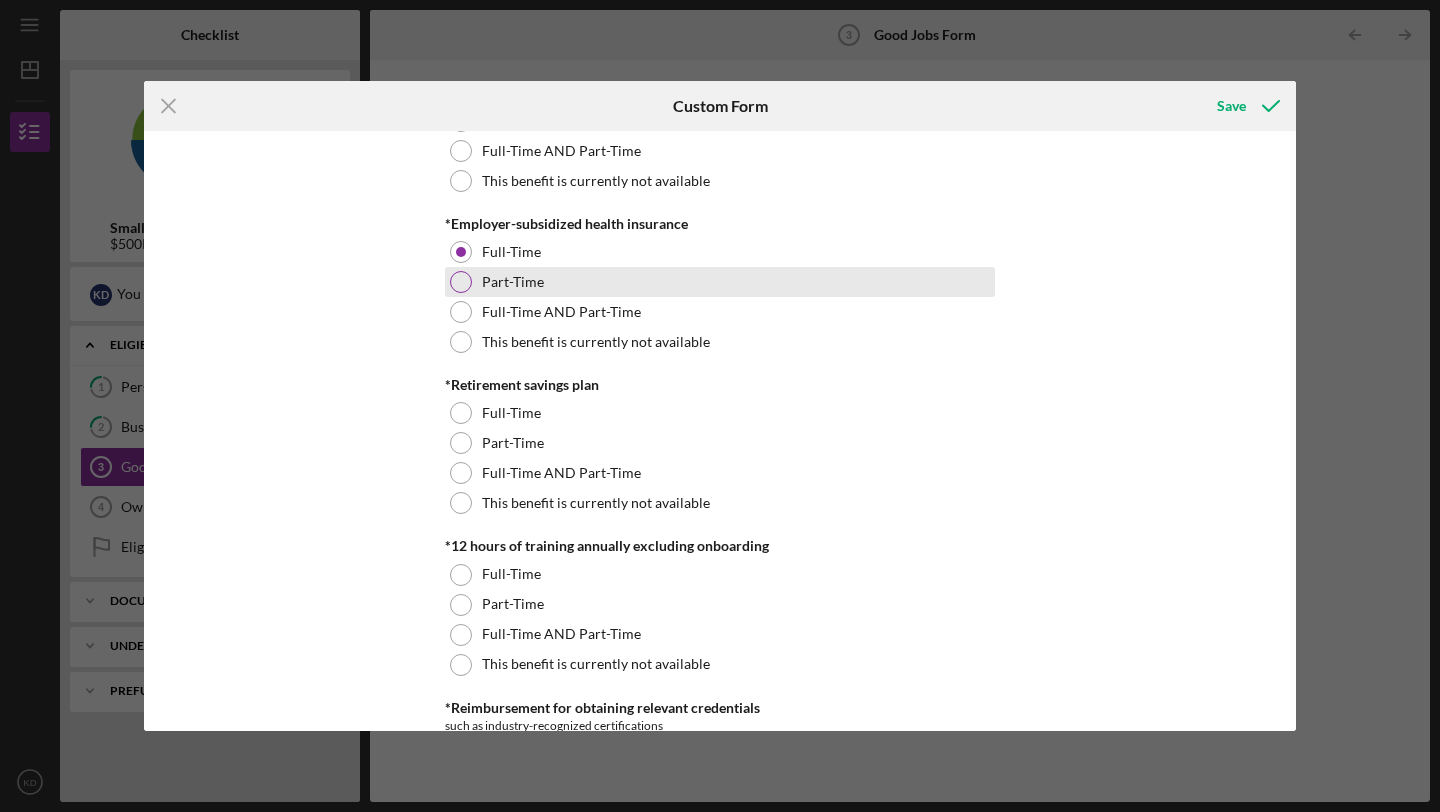 scroll, scrollTop: 773, scrollLeft: 0, axis: vertical 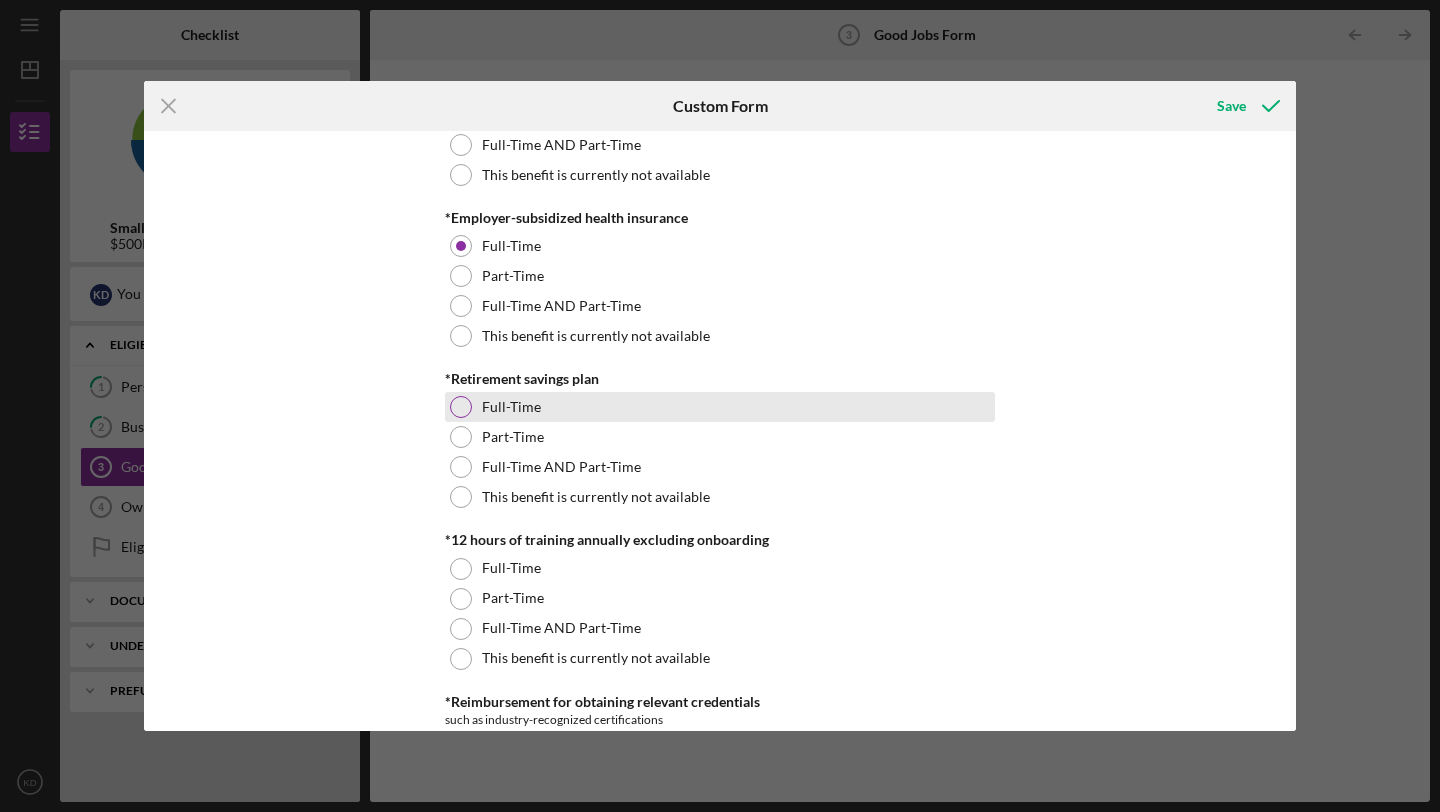 click on "Full-Time" at bounding box center [720, 407] 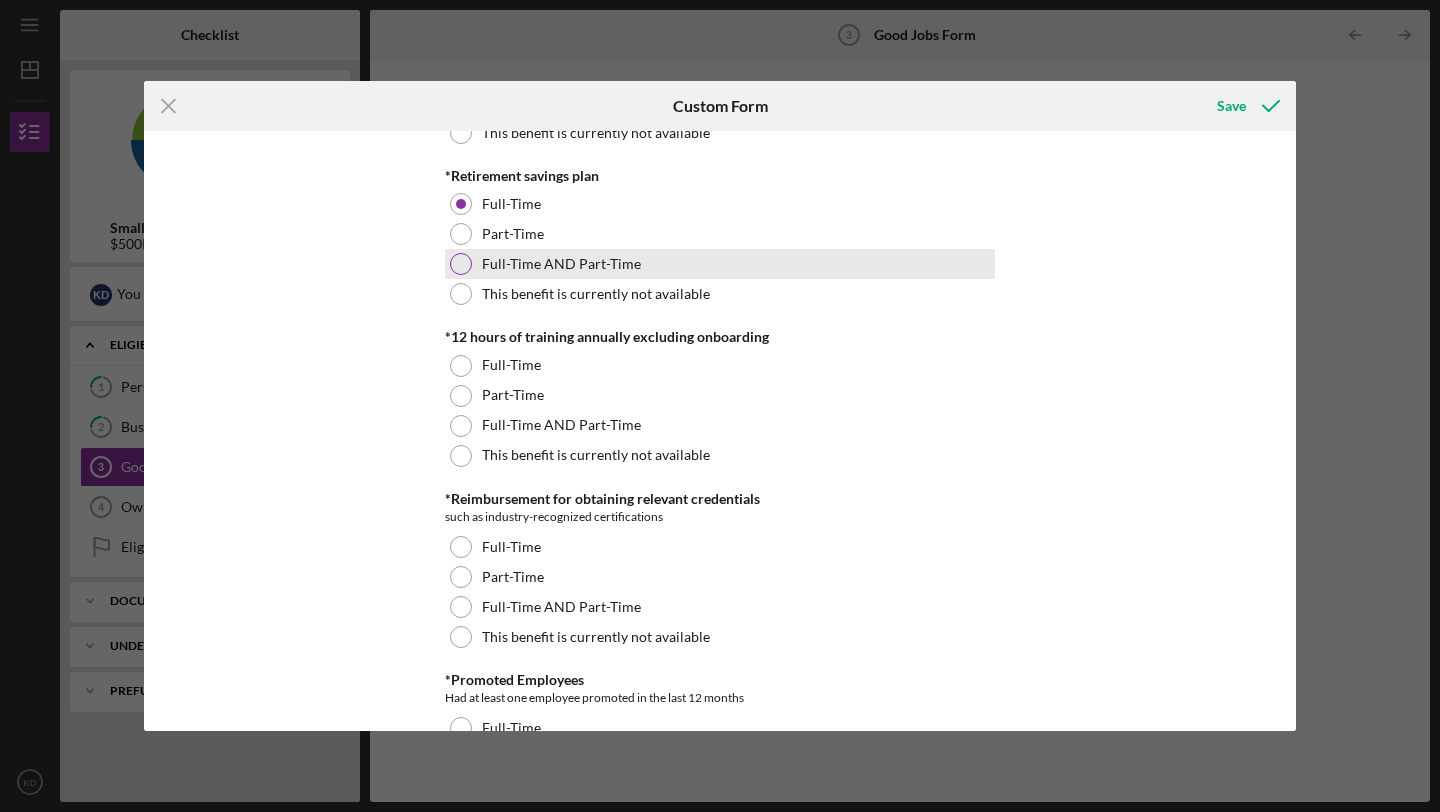 scroll, scrollTop: 984, scrollLeft: 0, axis: vertical 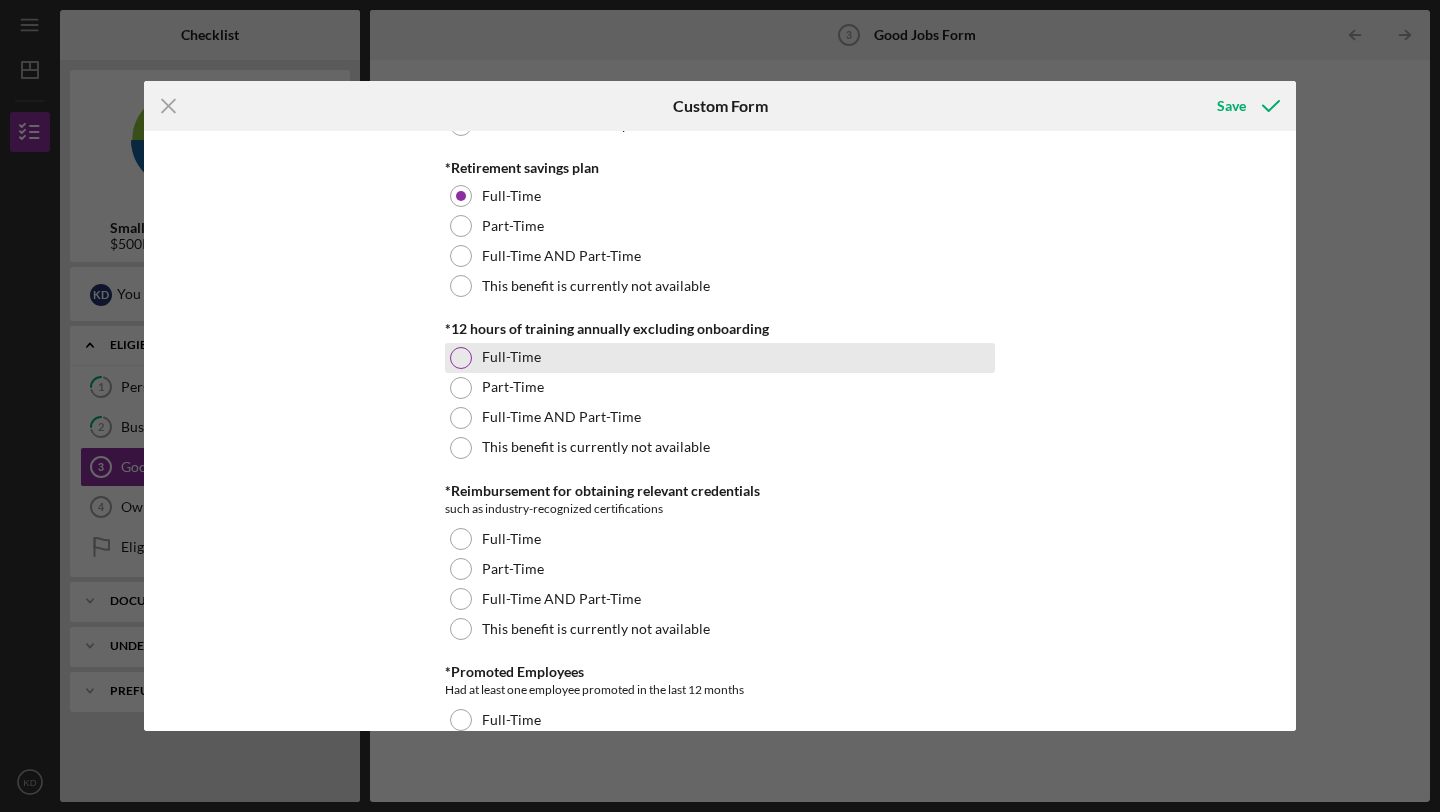 click on "Full-Time" at bounding box center [720, 358] 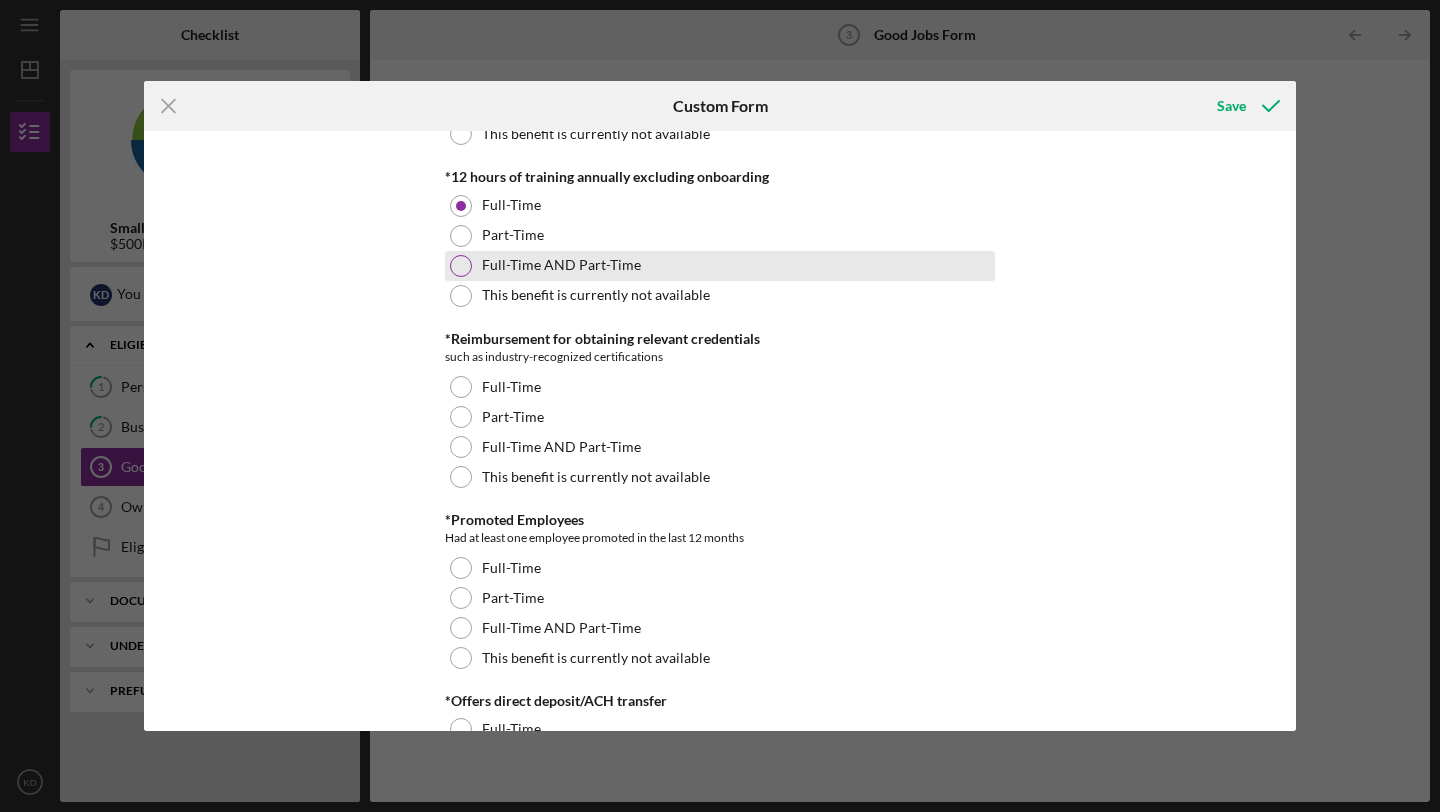 scroll, scrollTop: 1158, scrollLeft: 0, axis: vertical 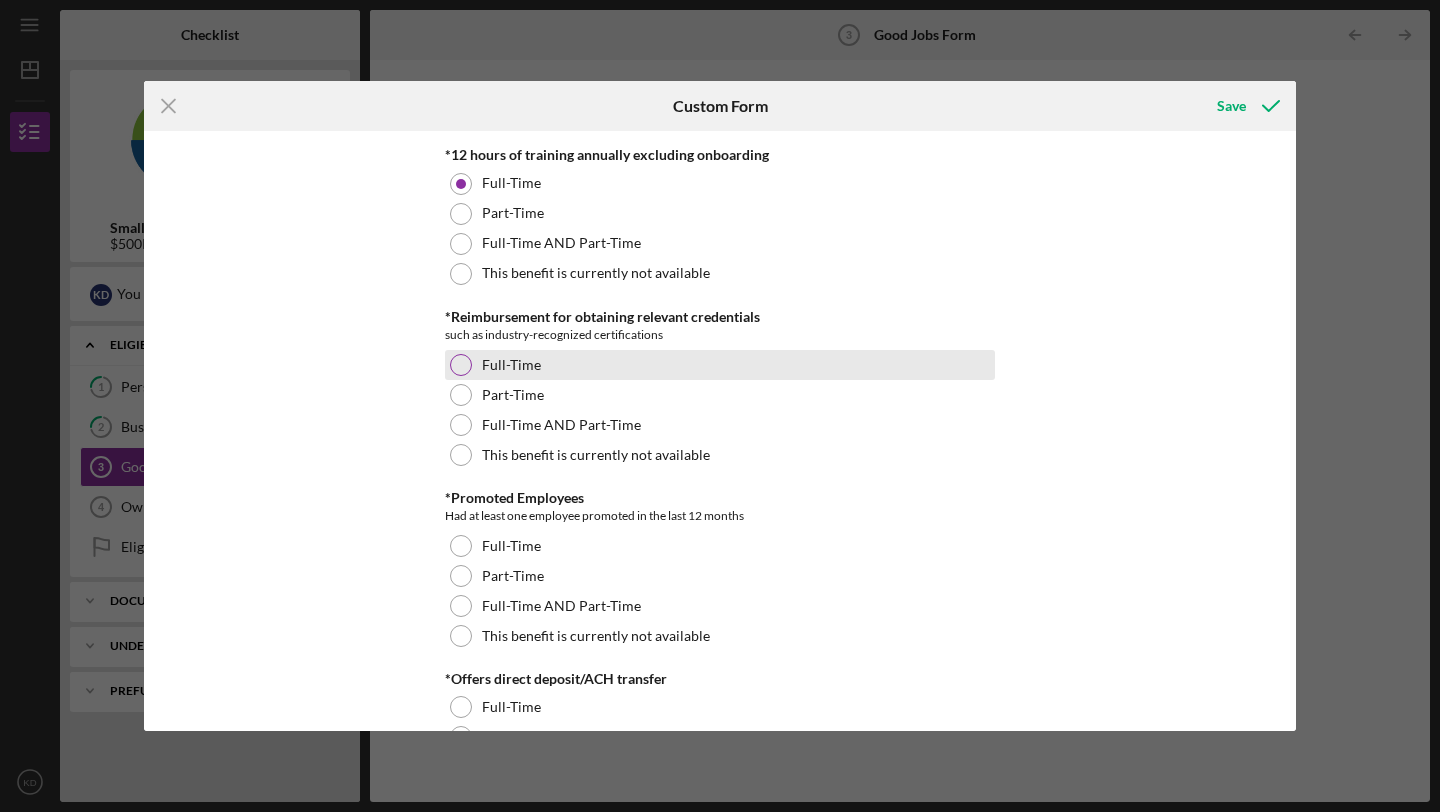 click on "Full-Time" at bounding box center [720, 365] 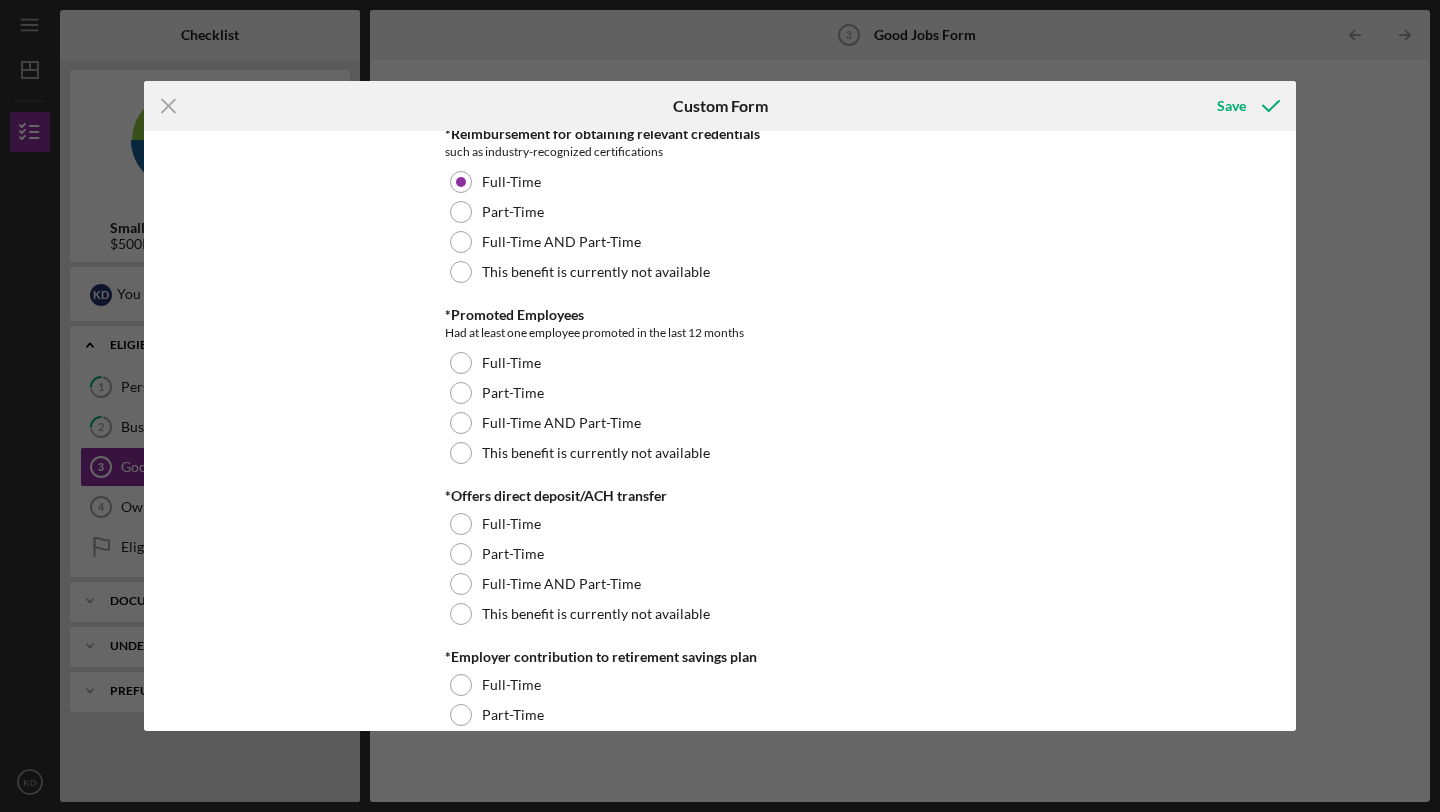 scroll, scrollTop: 1369, scrollLeft: 0, axis: vertical 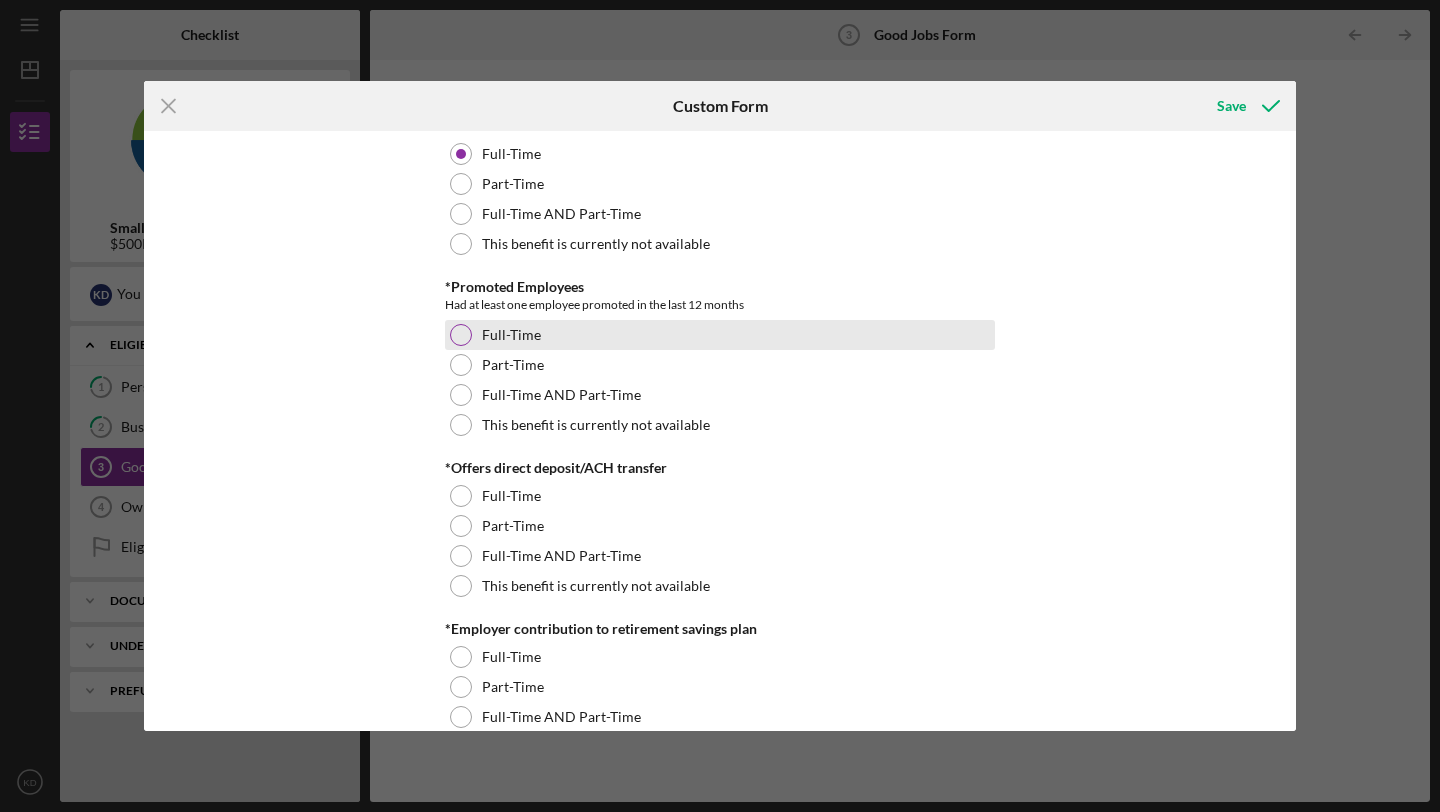 click on "Full-Time" at bounding box center [720, 335] 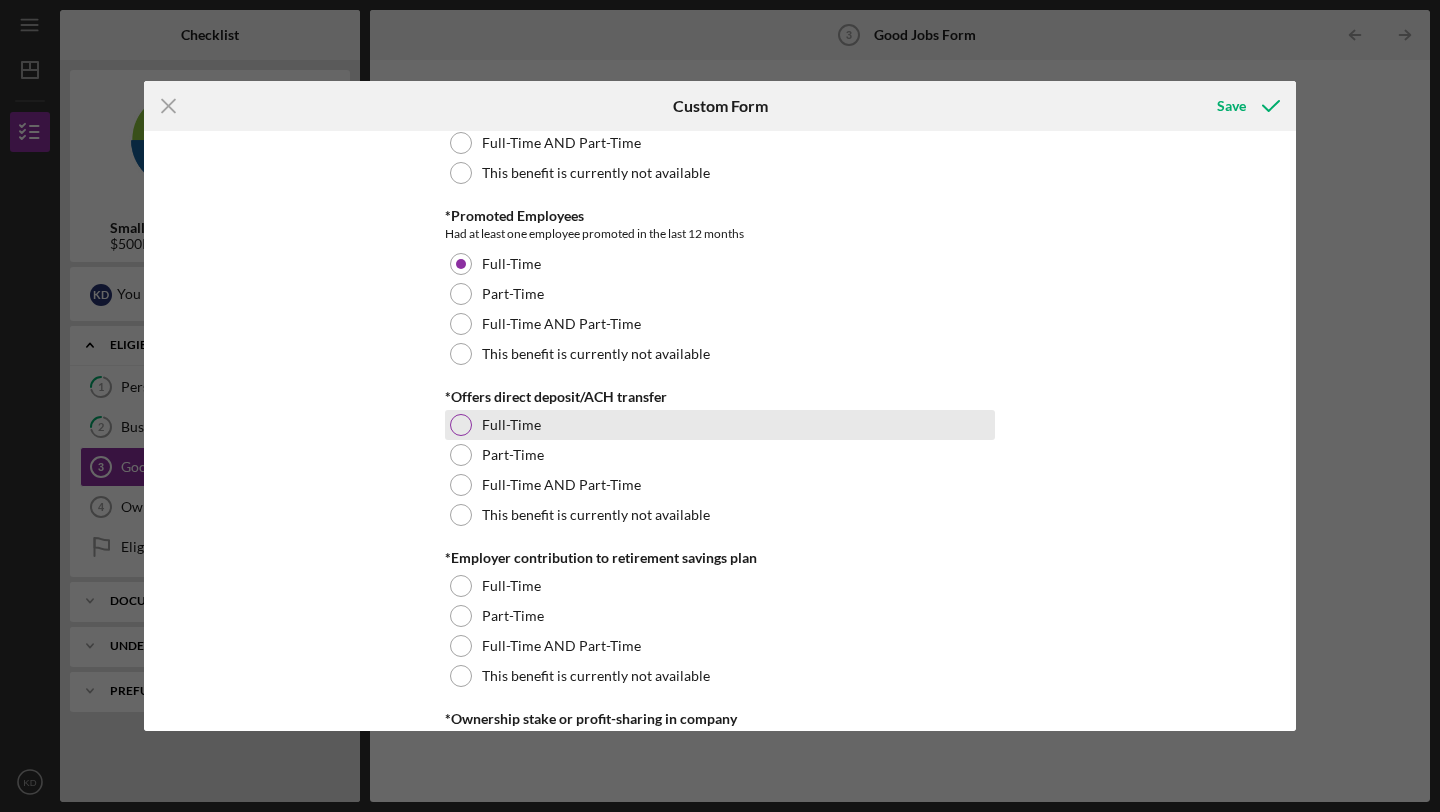 scroll, scrollTop: 1447, scrollLeft: 0, axis: vertical 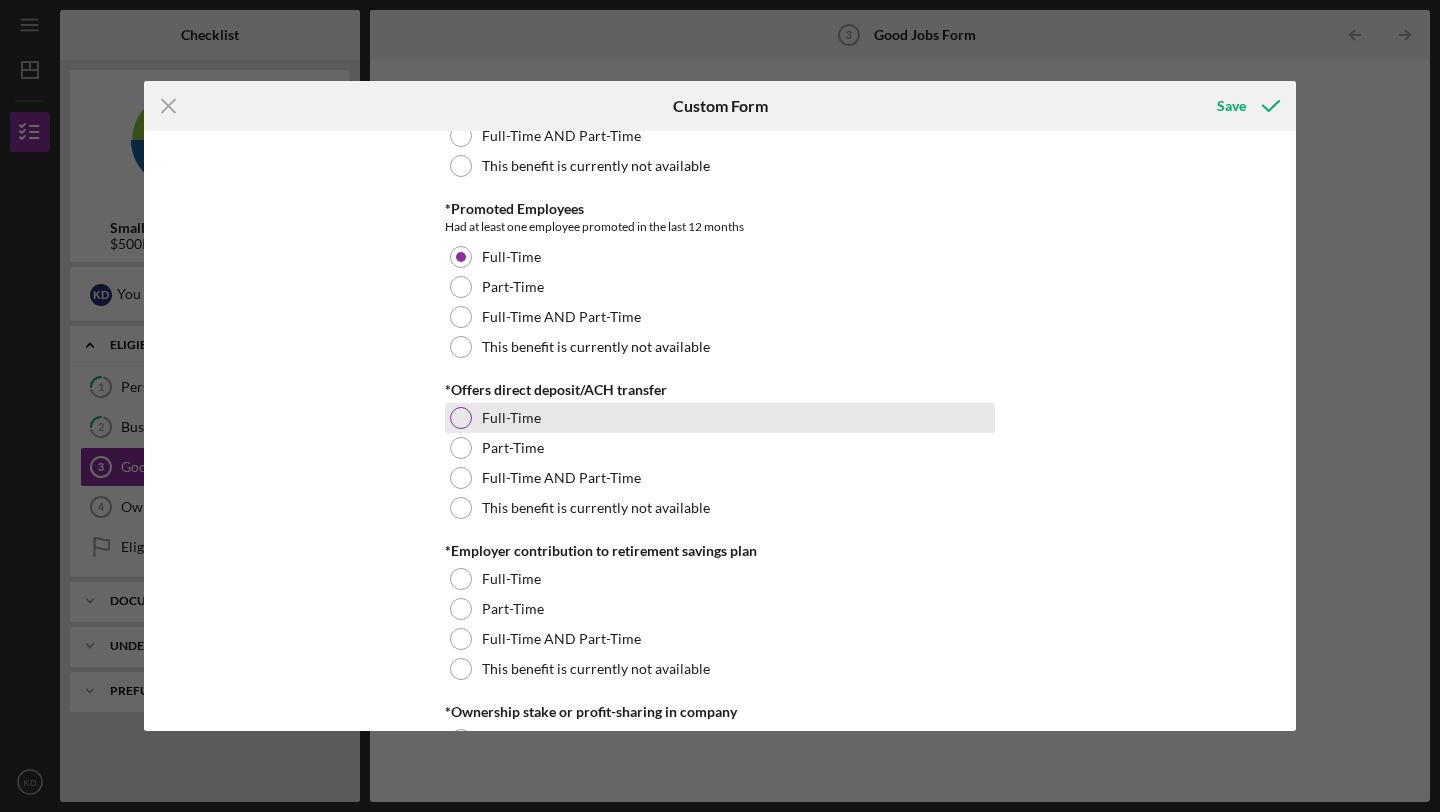 click on "Full-Time" at bounding box center (511, 418) 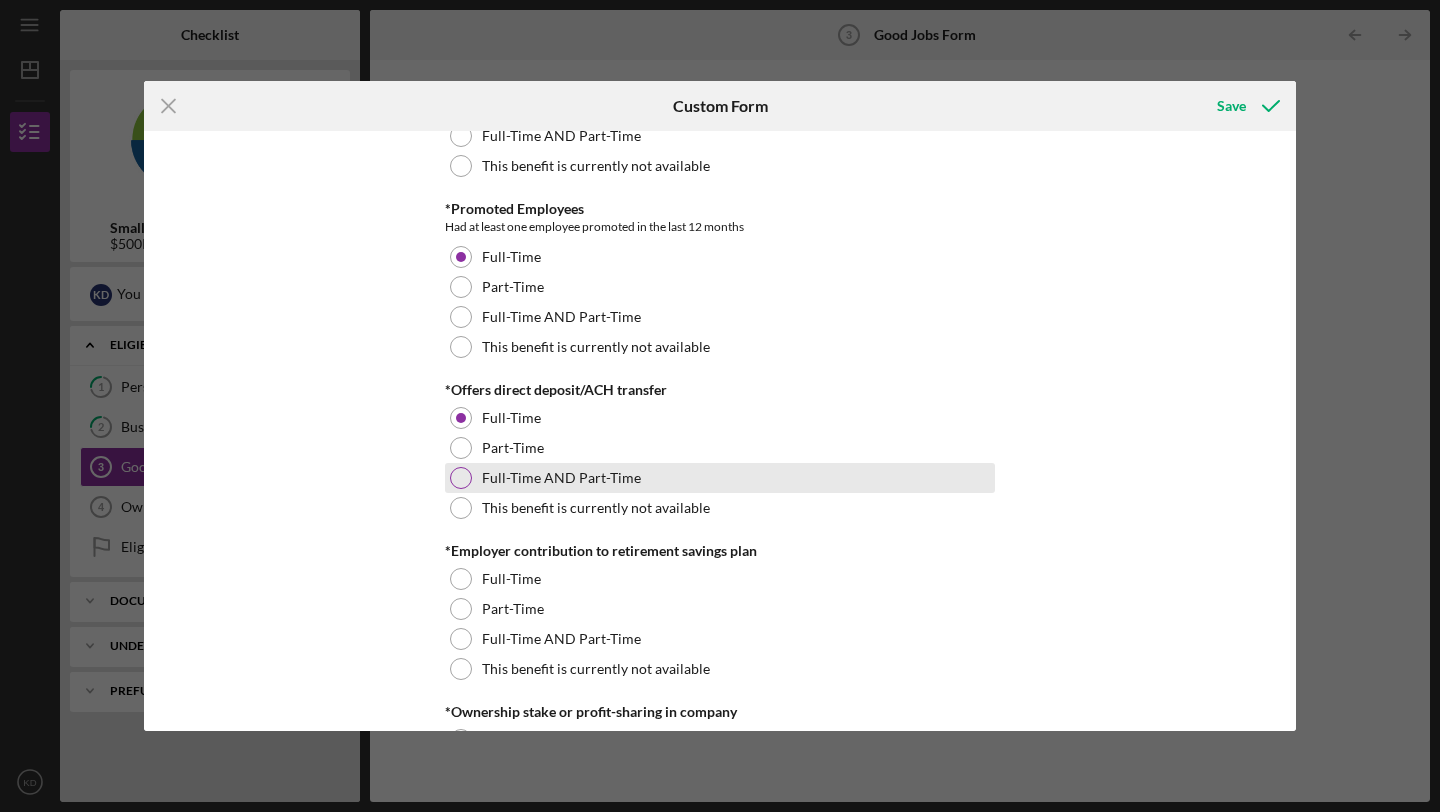 click on "Full-Time AND Part-Time" at bounding box center (720, 478) 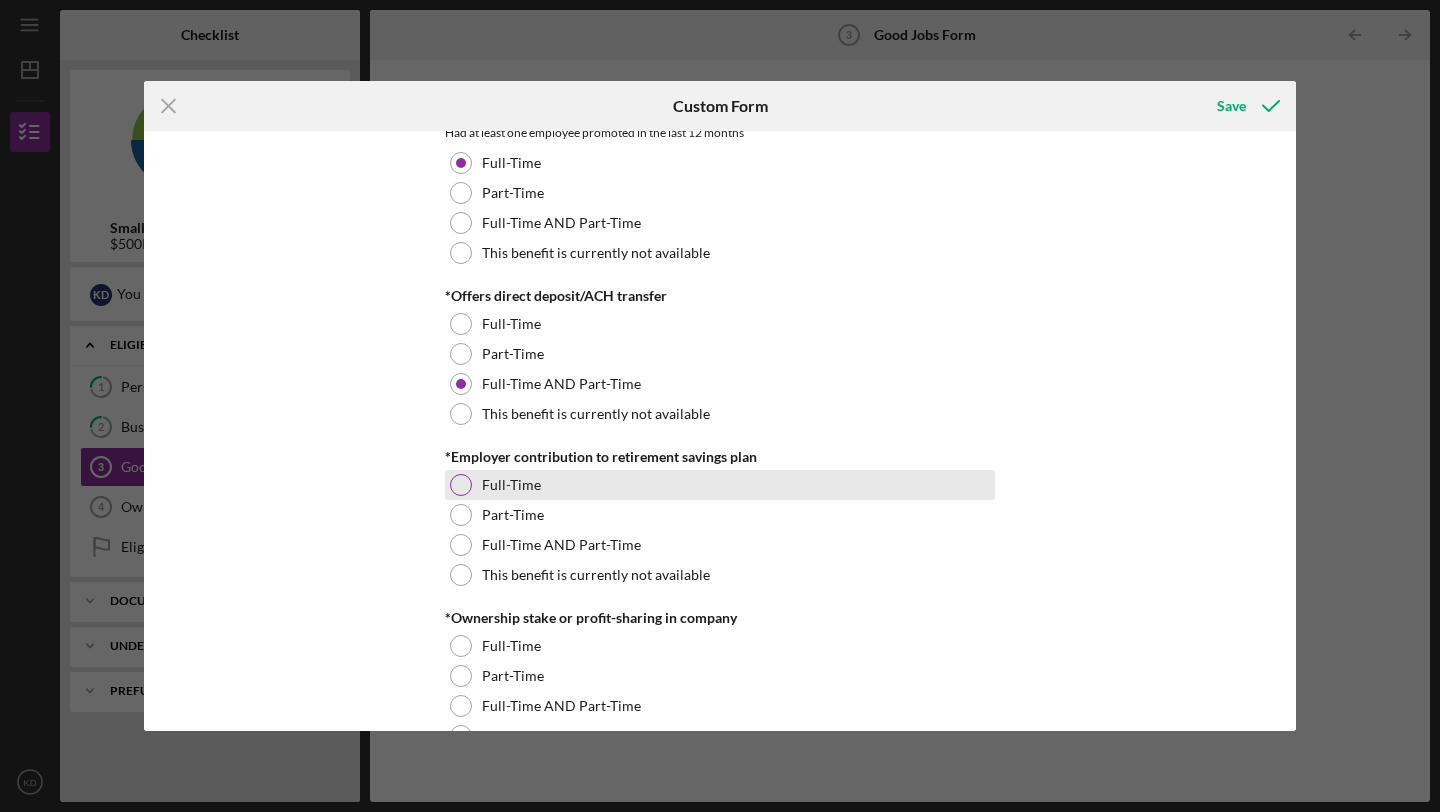 scroll, scrollTop: 1550, scrollLeft: 0, axis: vertical 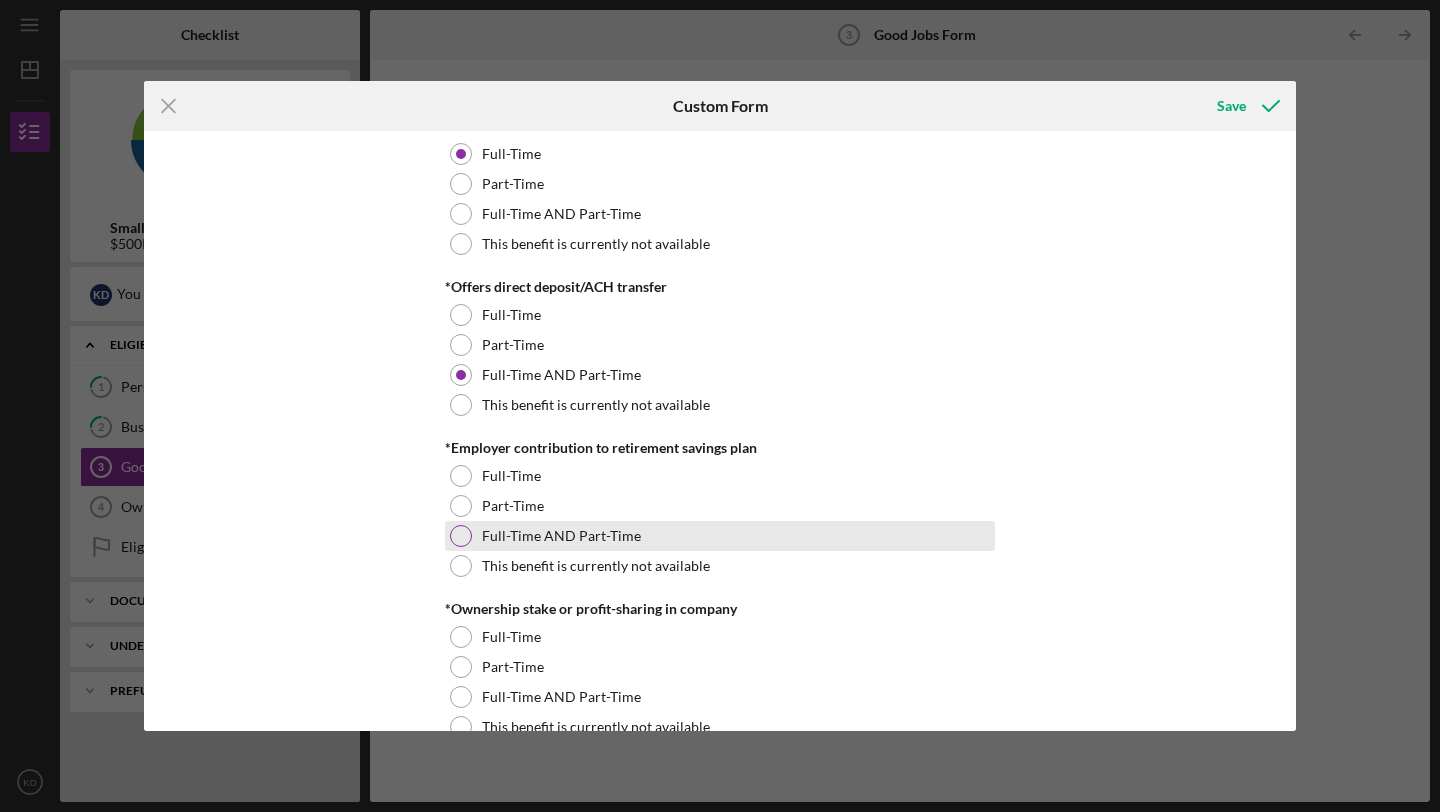 click on "Full-Time AND Part-Time" at bounding box center (561, 536) 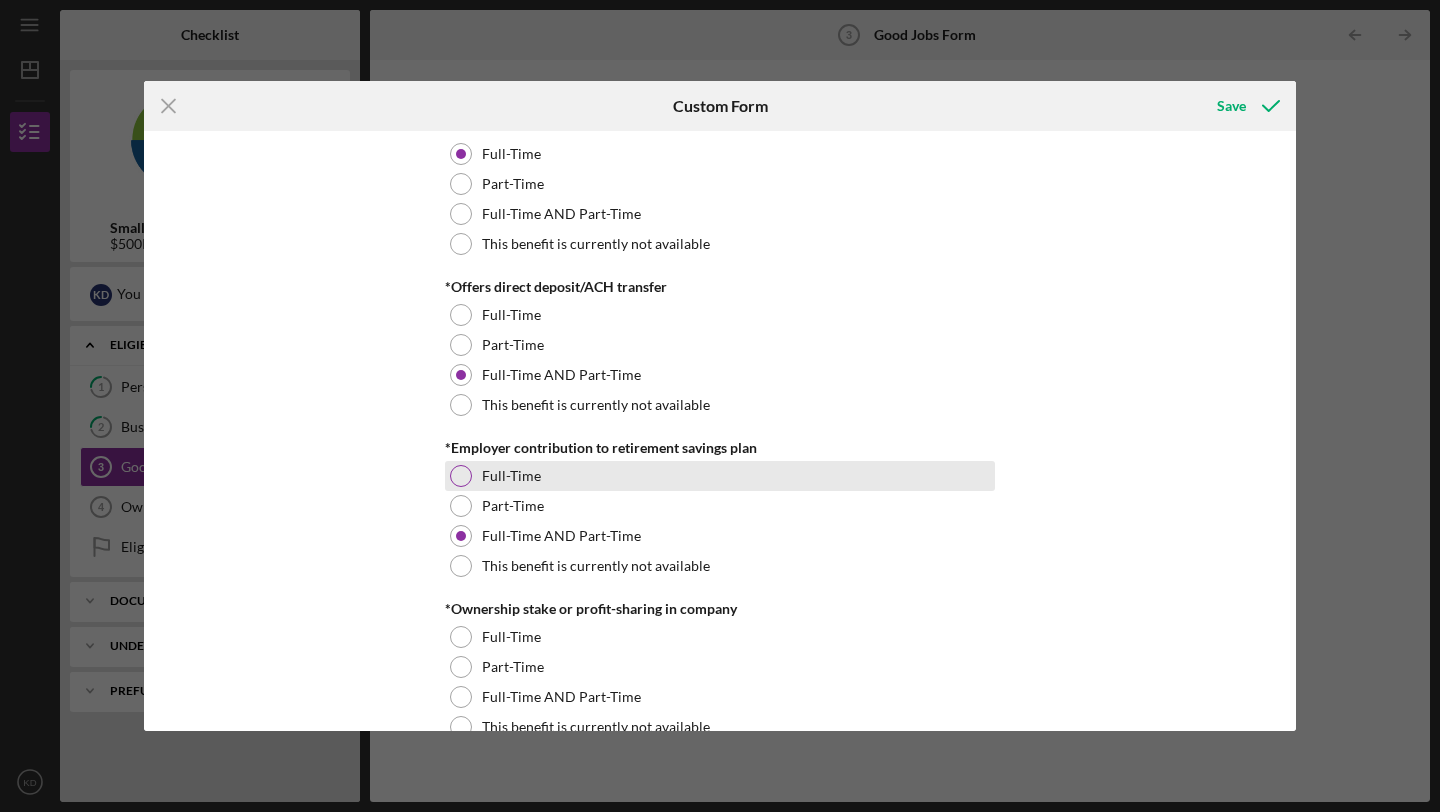 click on "Full-Time" at bounding box center [720, 476] 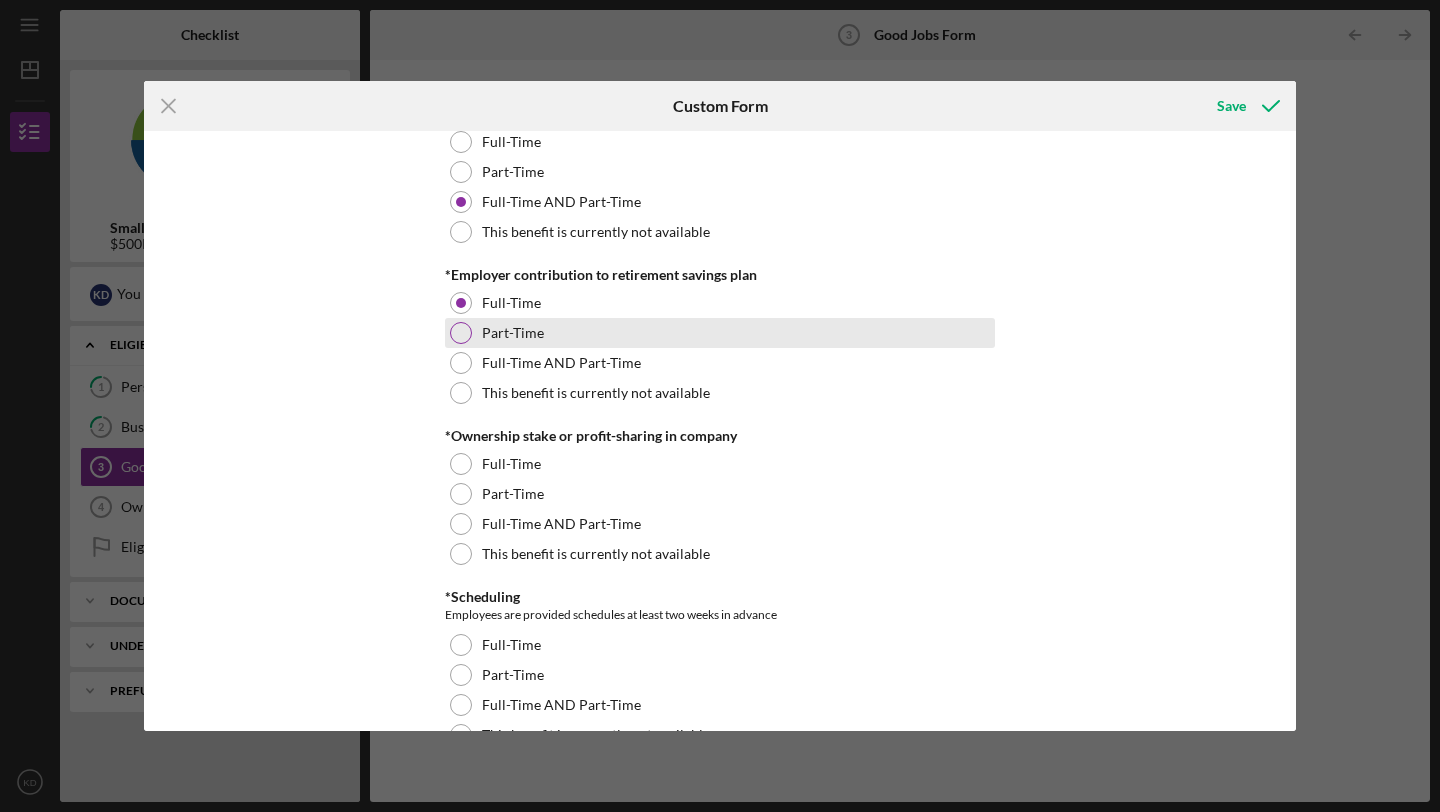scroll, scrollTop: 1740, scrollLeft: 0, axis: vertical 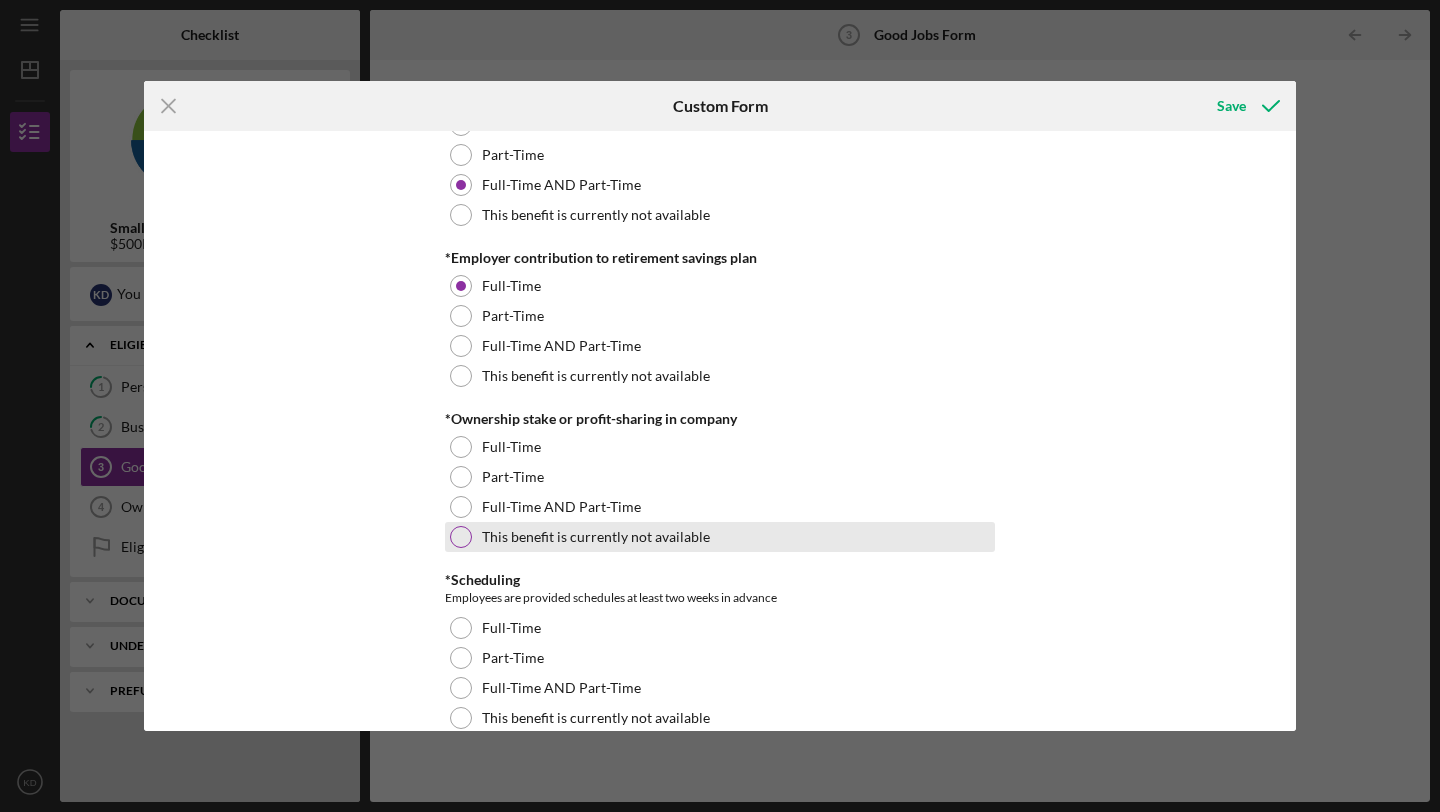 click on "This benefit is currently not available" at bounding box center (596, 537) 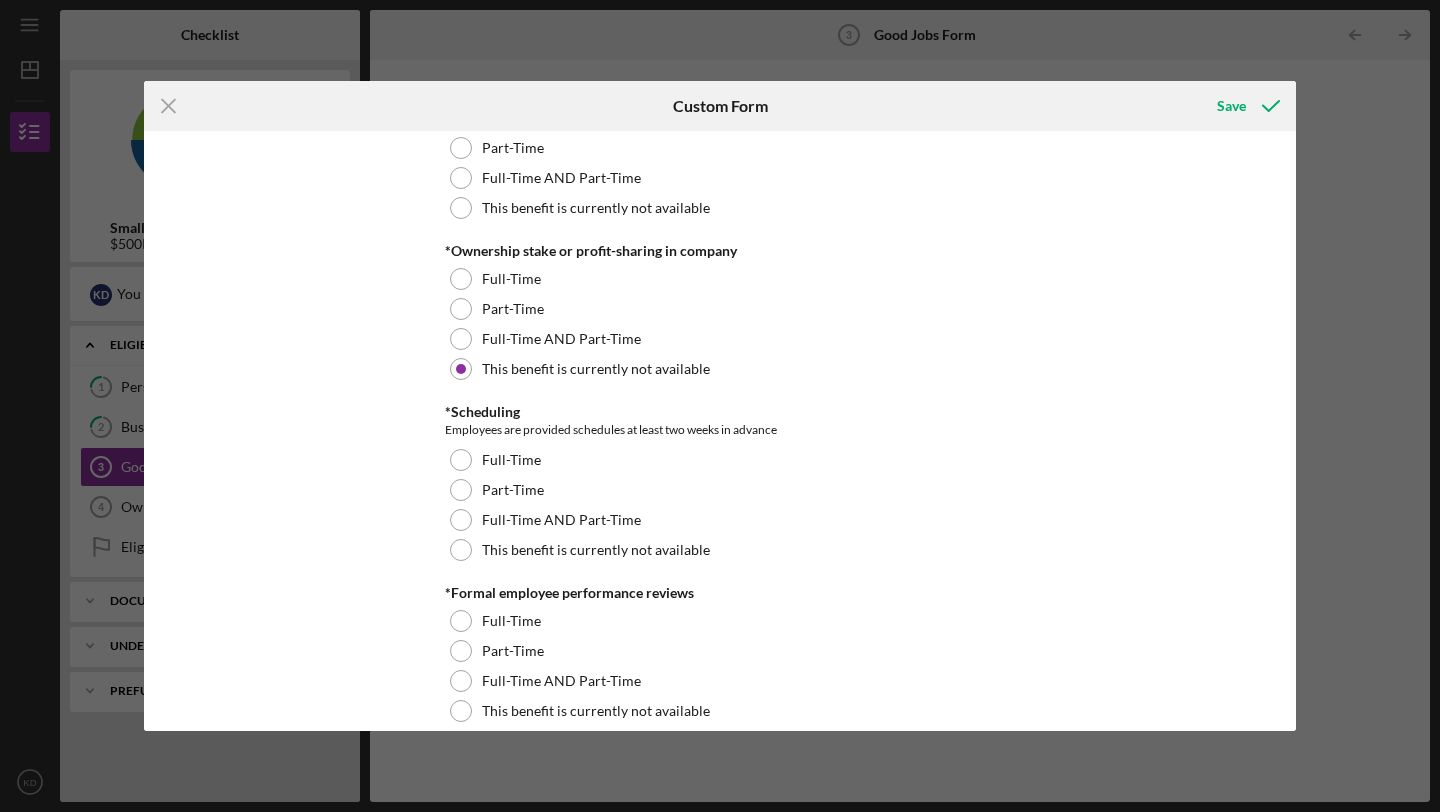 scroll, scrollTop: 1915, scrollLeft: 0, axis: vertical 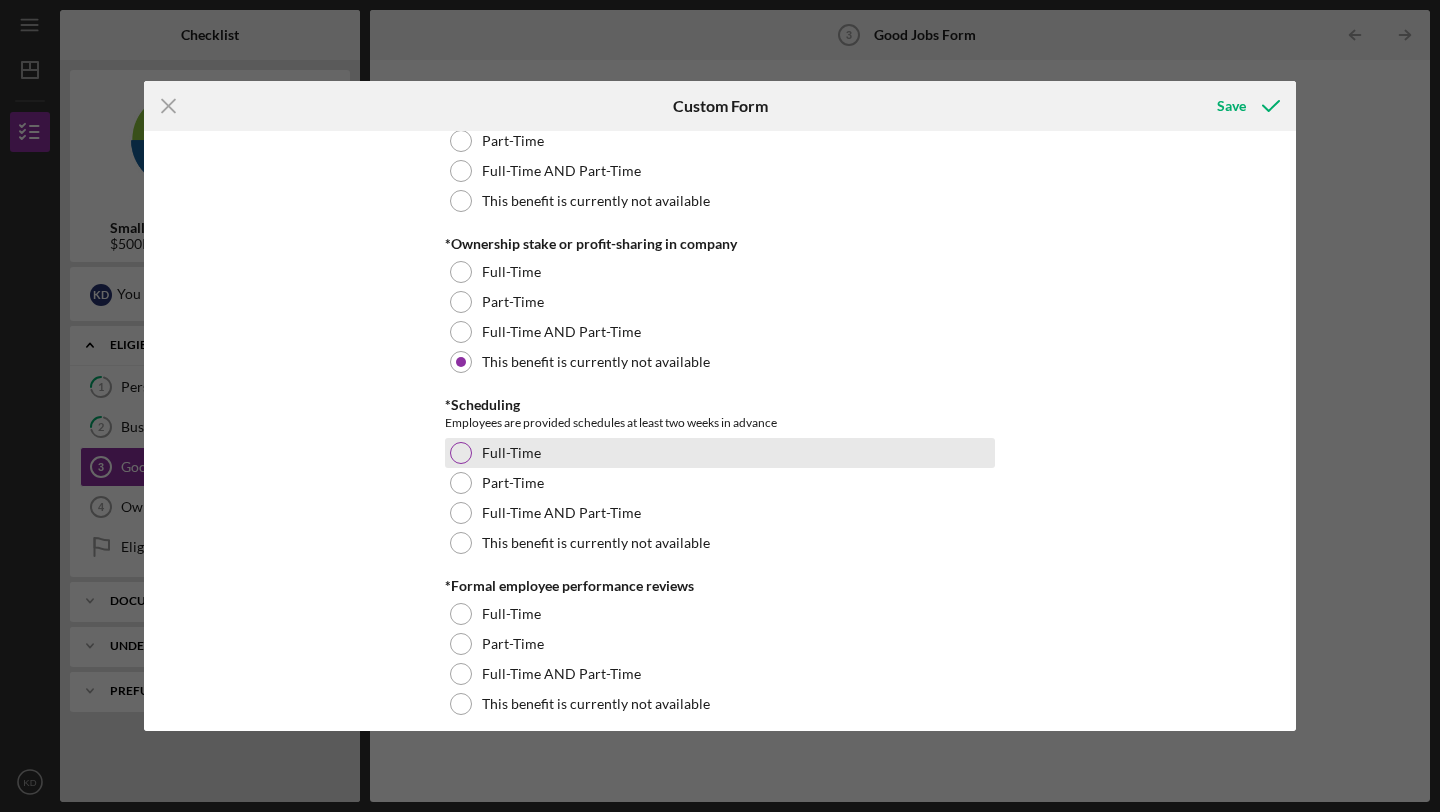 click on "Full-Time" at bounding box center (511, 453) 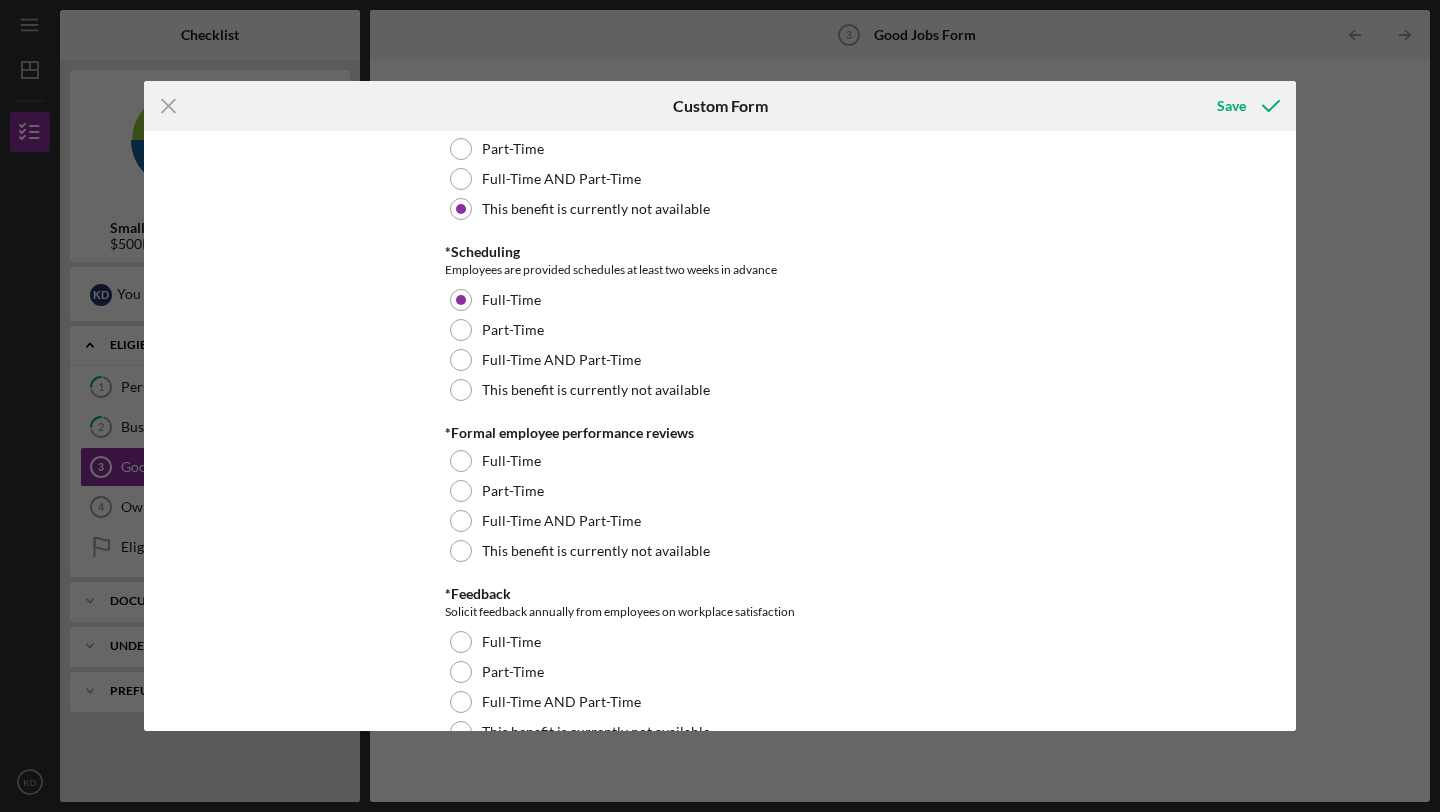 scroll, scrollTop: 2077, scrollLeft: 0, axis: vertical 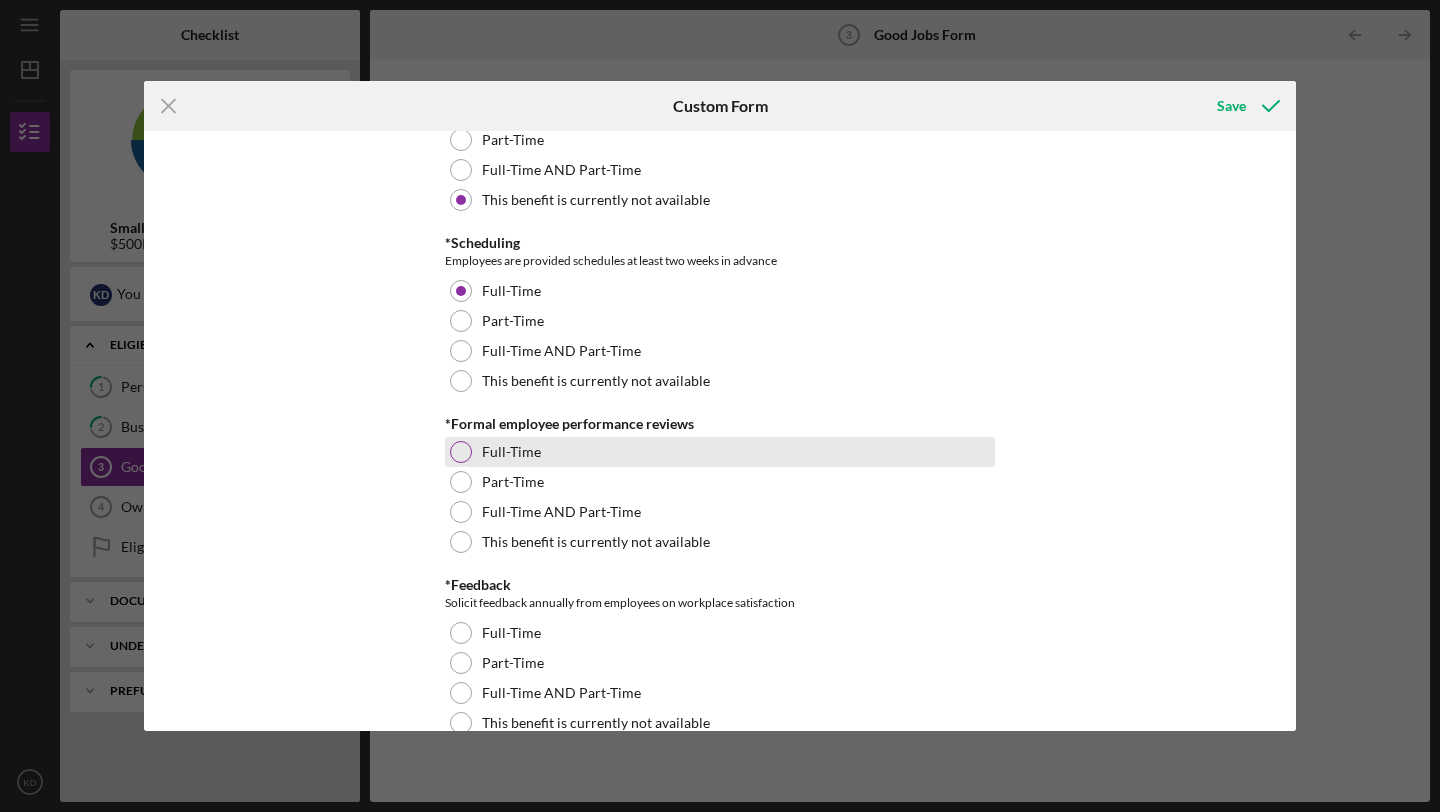 click on "Full-Time" at bounding box center [511, 452] 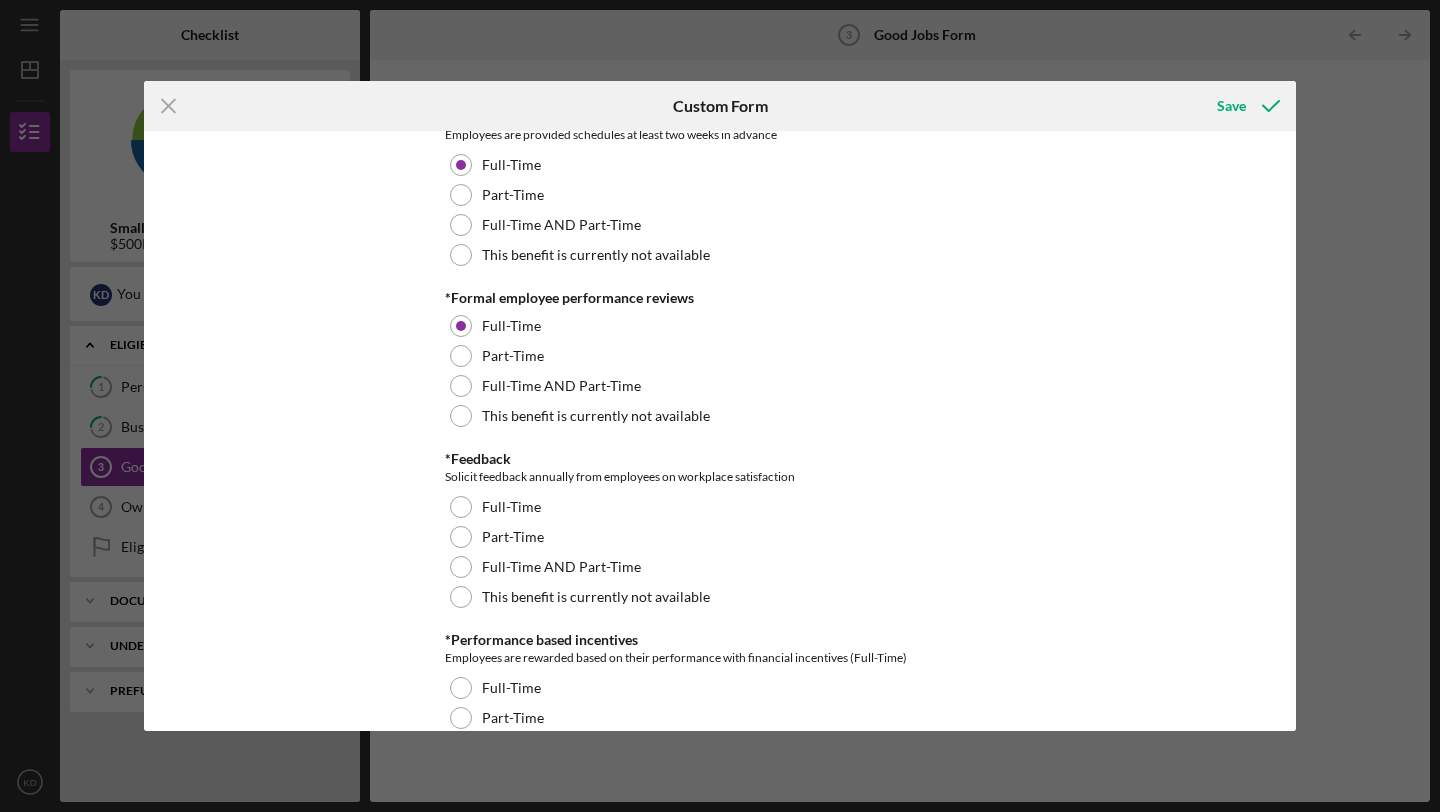 scroll, scrollTop: 2244, scrollLeft: 0, axis: vertical 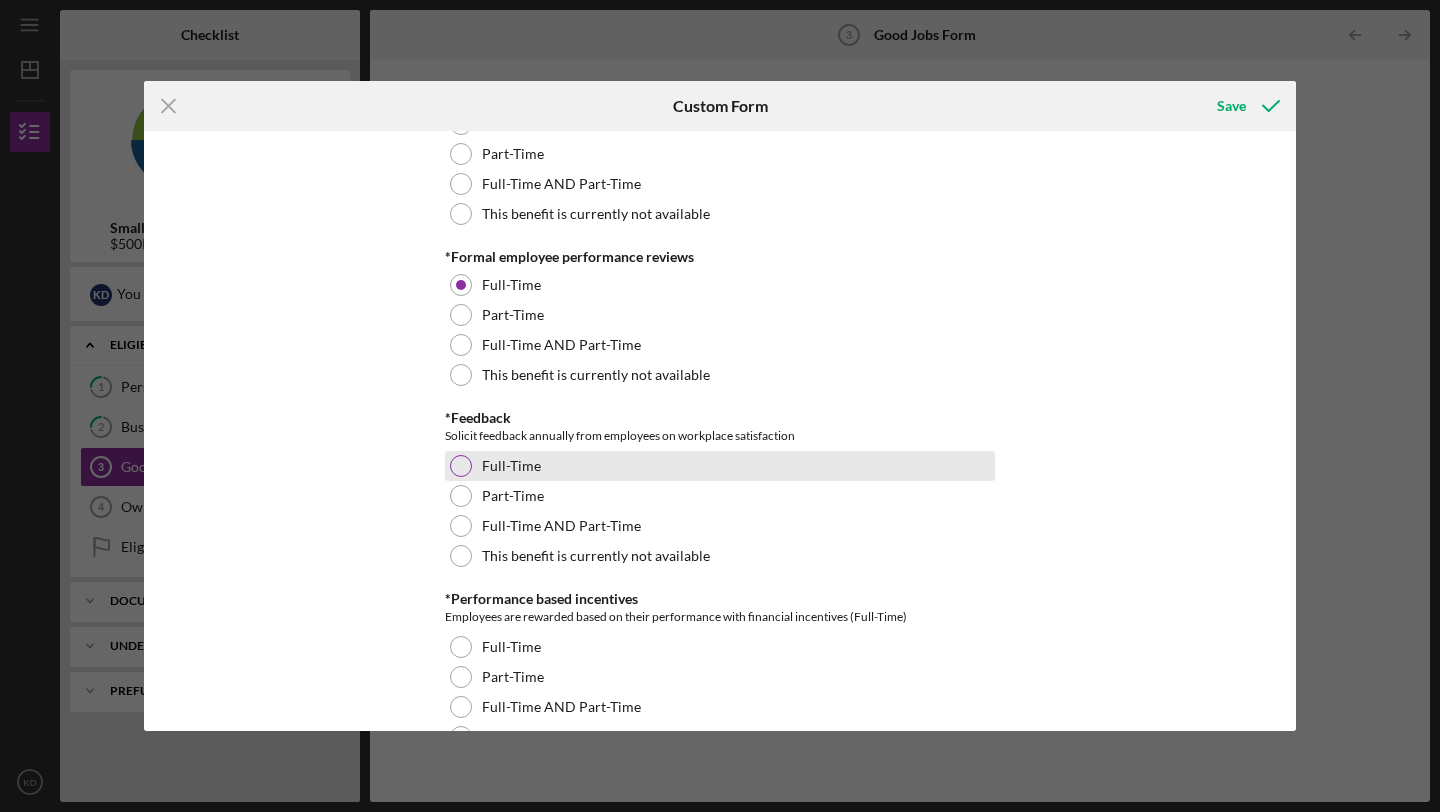 click on "Full-Time" at bounding box center (511, 466) 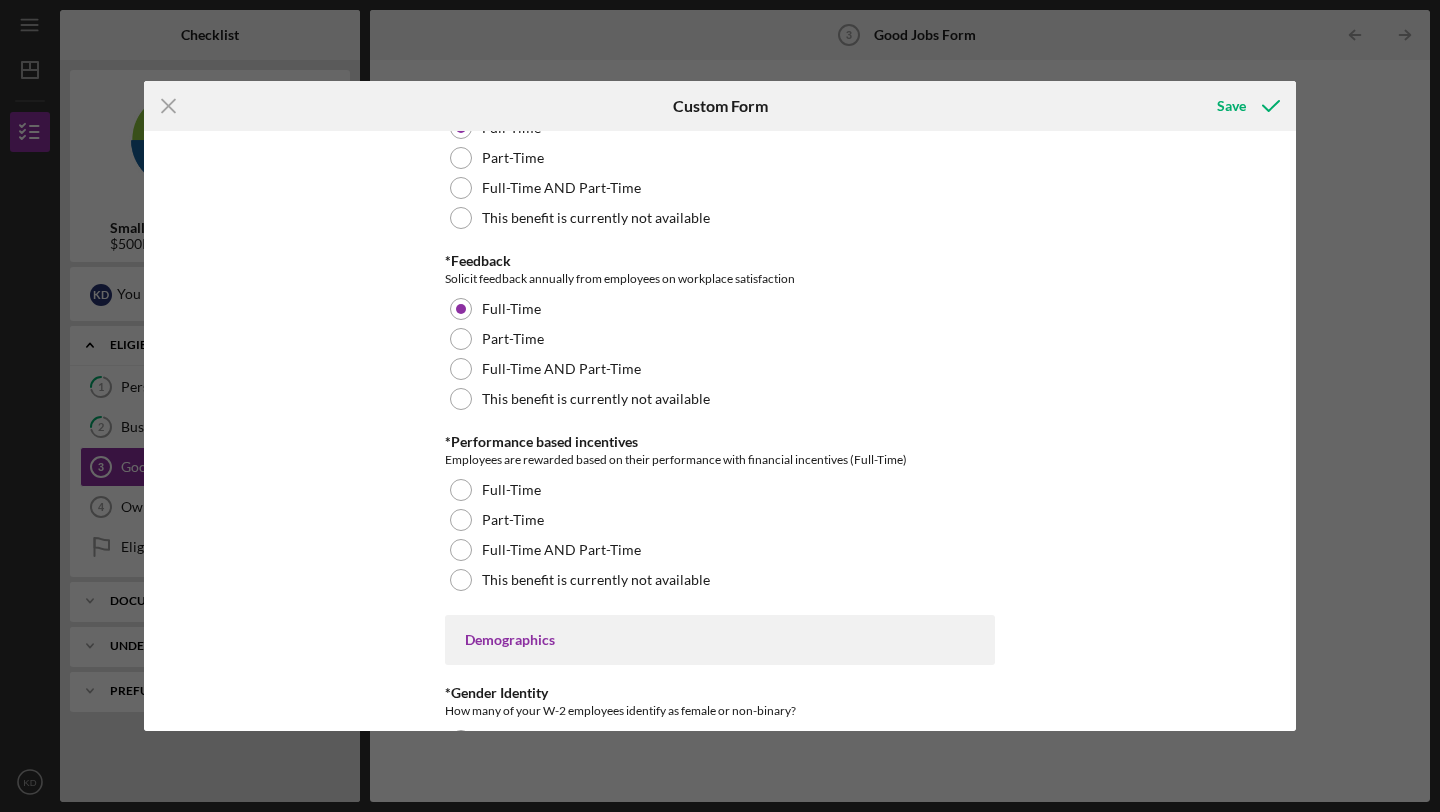 scroll, scrollTop: 2431, scrollLeft: 0, axis: vertical 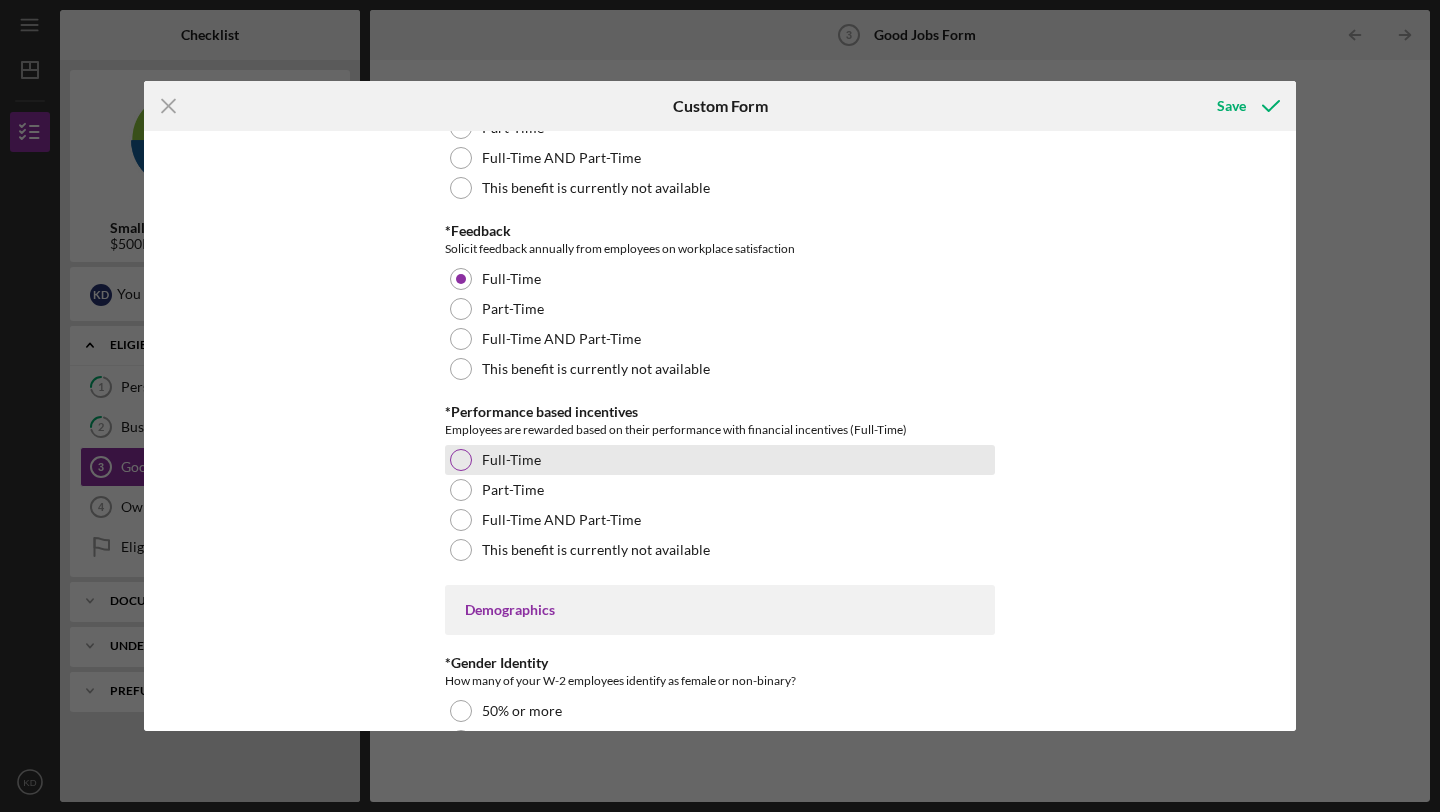 click on "Full-Time" at bounding box center [511, 460] 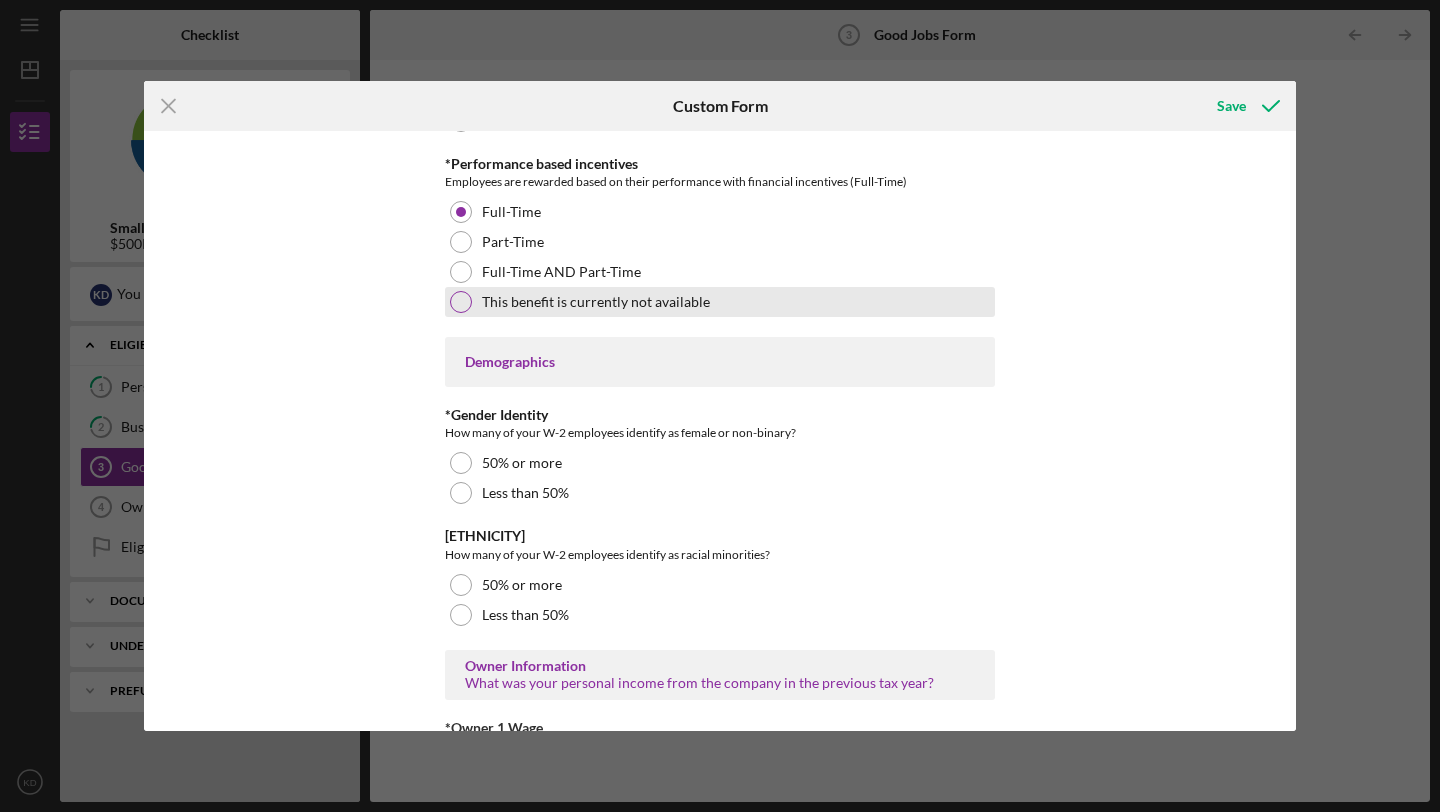 scroll, scrollTop: 2700, scrollLeft: 0, axis: vertical 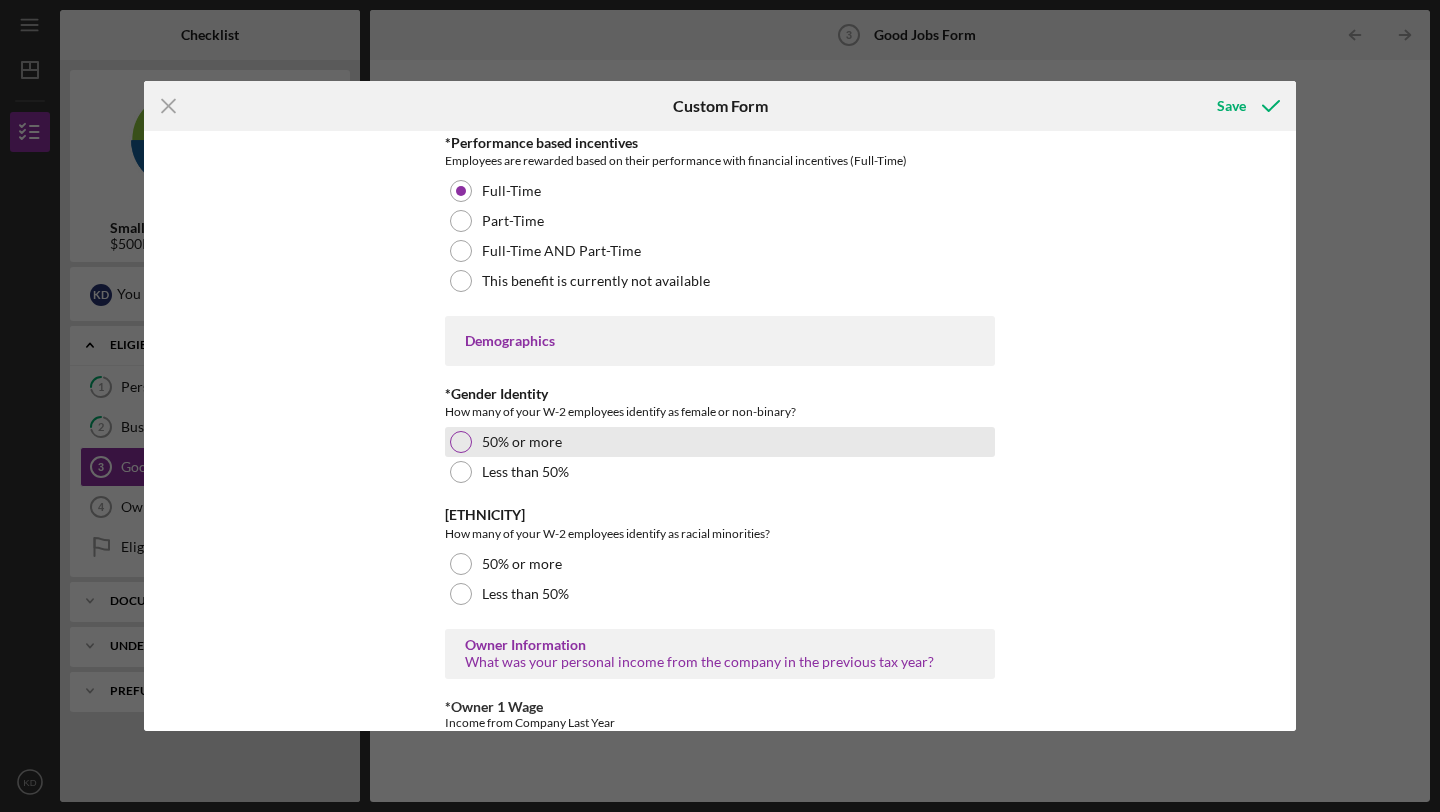 click on "50% or more" at bounding box center [522, 442] 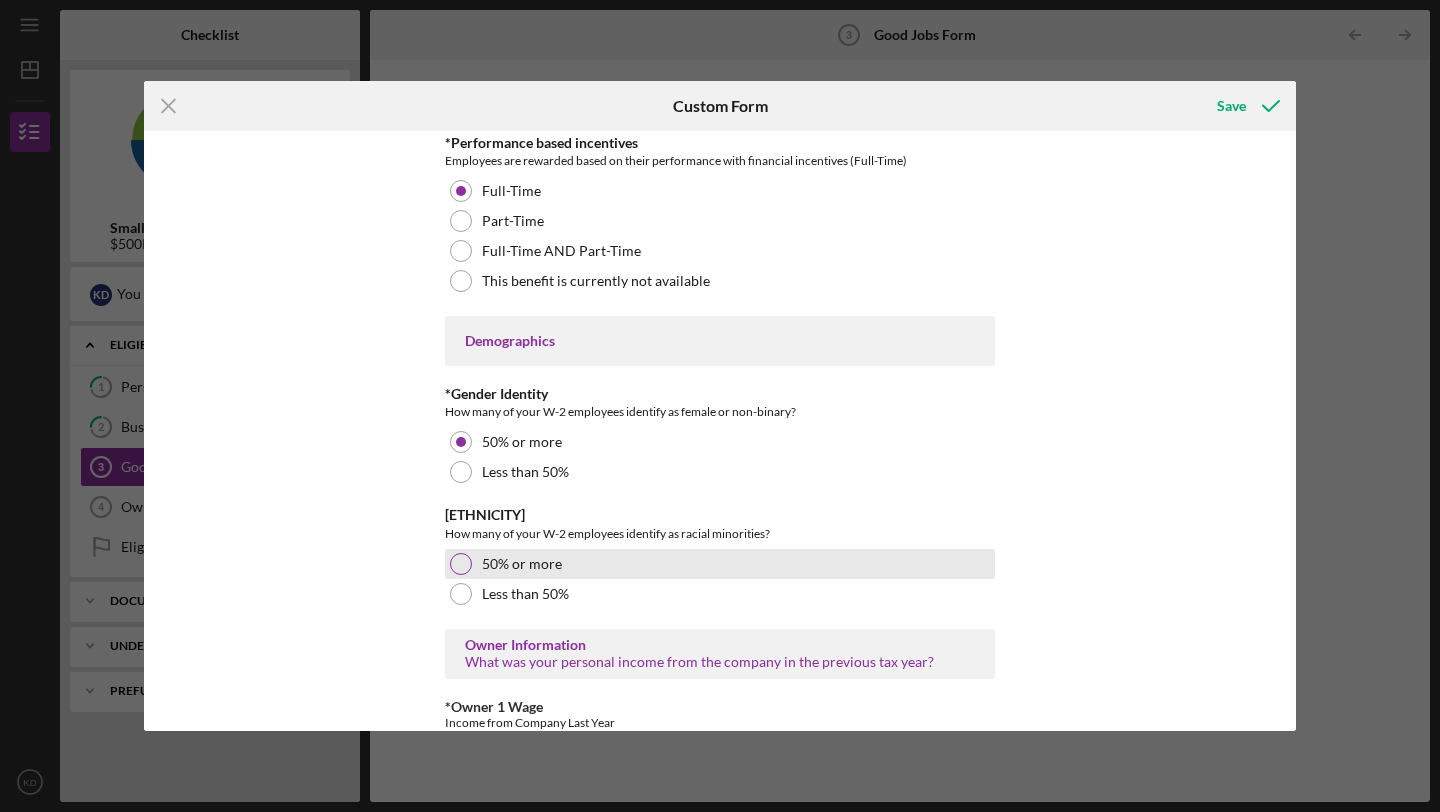 click on "50% or more" at bounding box center (522, 564) 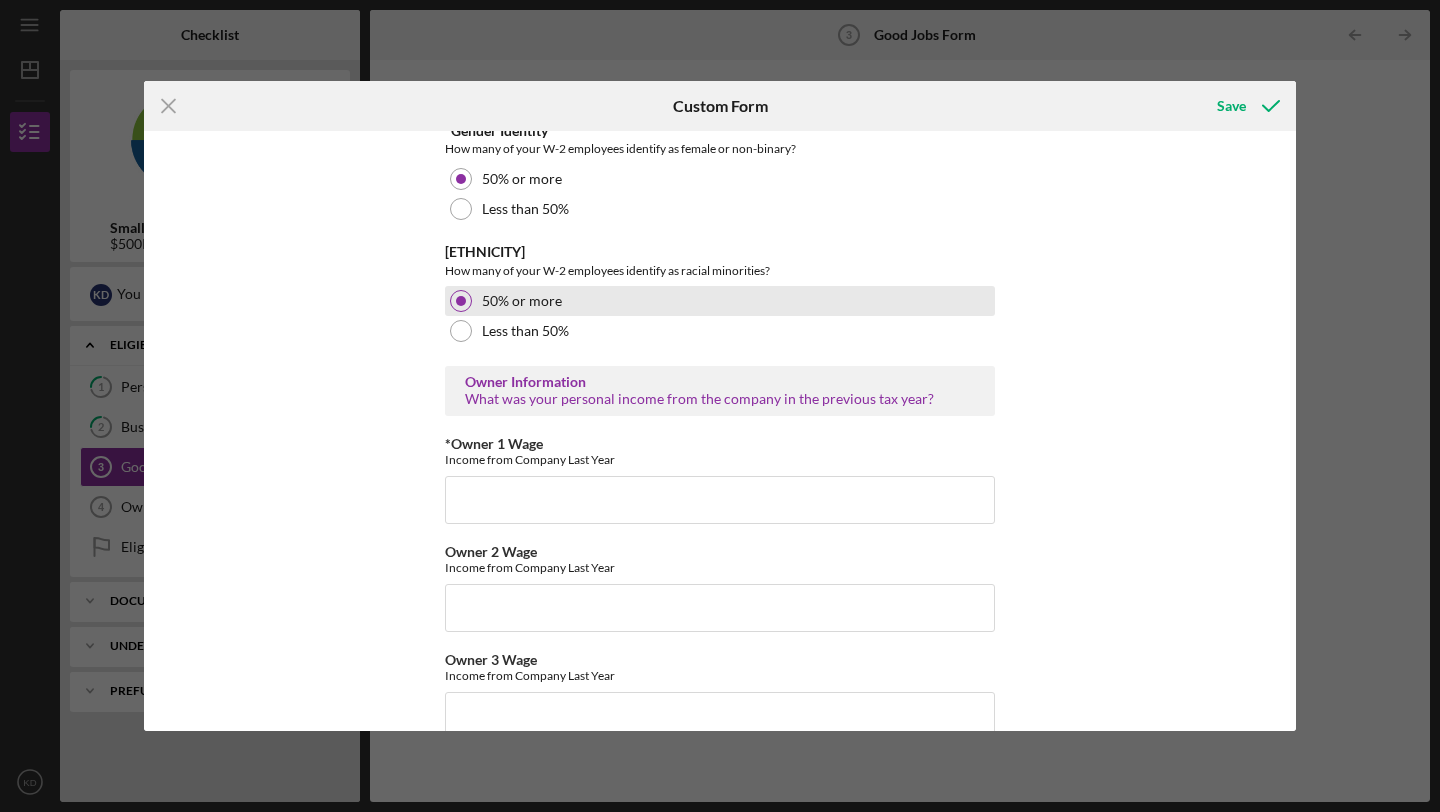 scroll, scrollTop: 3042, scrollLeft: 0, axis: vertical 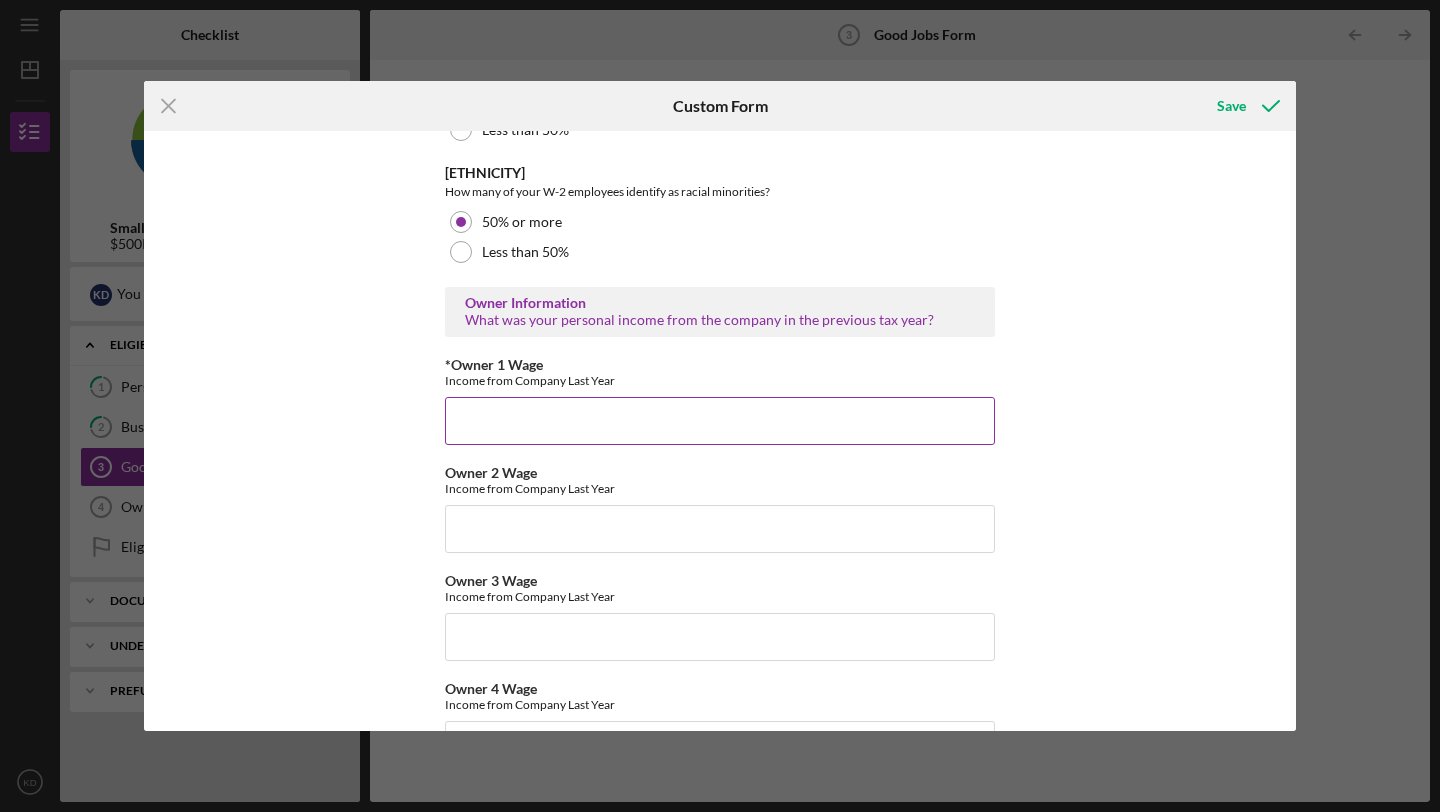 click on "*Owner 1 Wage" at bounding box center (720, 421) 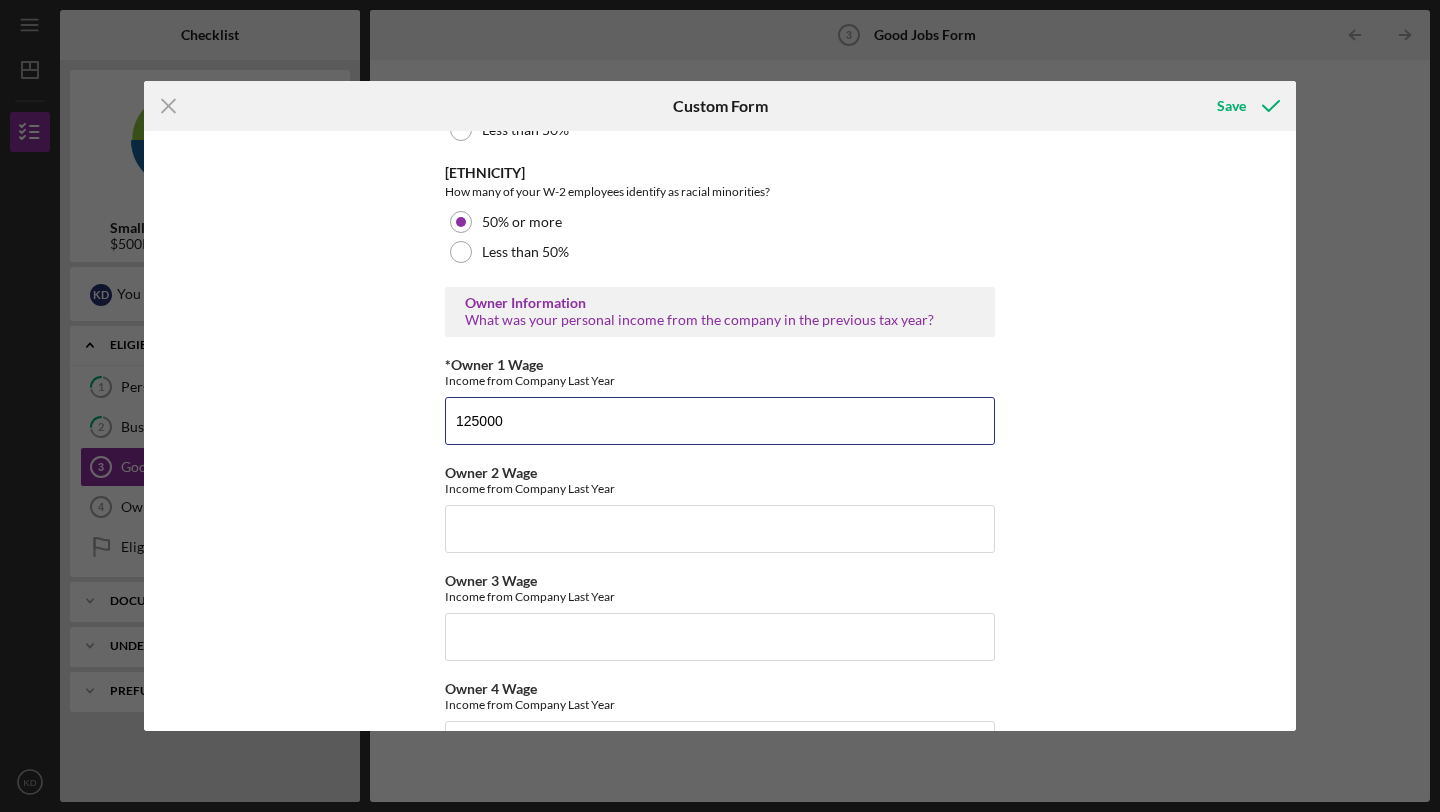 type on "125000" 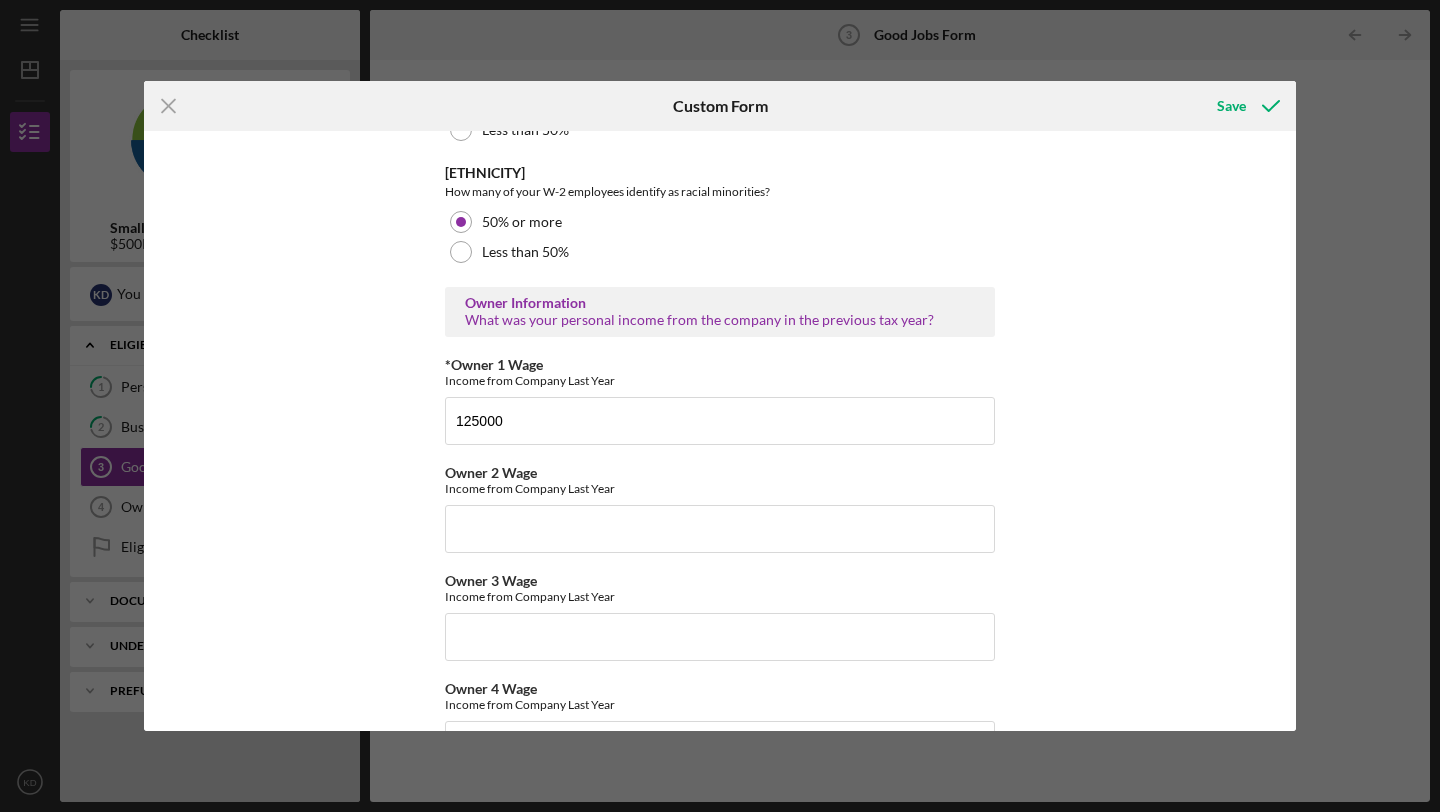 click on "Good Jobs Form *Number of Full-Time Owner Employment Please input all owners (with 20%+ ownership) that work full time. 1 *Number of Part-Time Owner Employment Please input all owners (with 20%+ ownership) that work part time. 0 *Total Number of Full-Time W-2 Employees If you have no W-2 Employees, please mark 0. (Please do not count yourself as a W-2 employee) 6 *Total Number of Part-Time W-2 Employees If you have no W-2 Employees, please mark 0. (Please do not count yourself as a W-2 employee) 0 *Number of independent contractors? (1099 workers) If you don't have independent contractors, please mark 0. 1 Do you offer any of the following to your Workers? This does not include the owner. If you are a solo-preneur, please mark "This benefit is currently not available" to the following questions. *Minimum of 10 days paid leave annually Full-Time Part-Time Full-Time AND Part-Time This benefit is currently not available *Employer-subsidized health insurance Full-Time Part-Time Full-Time AND Part-Time Full-Time" at bounding box center [720, -391] 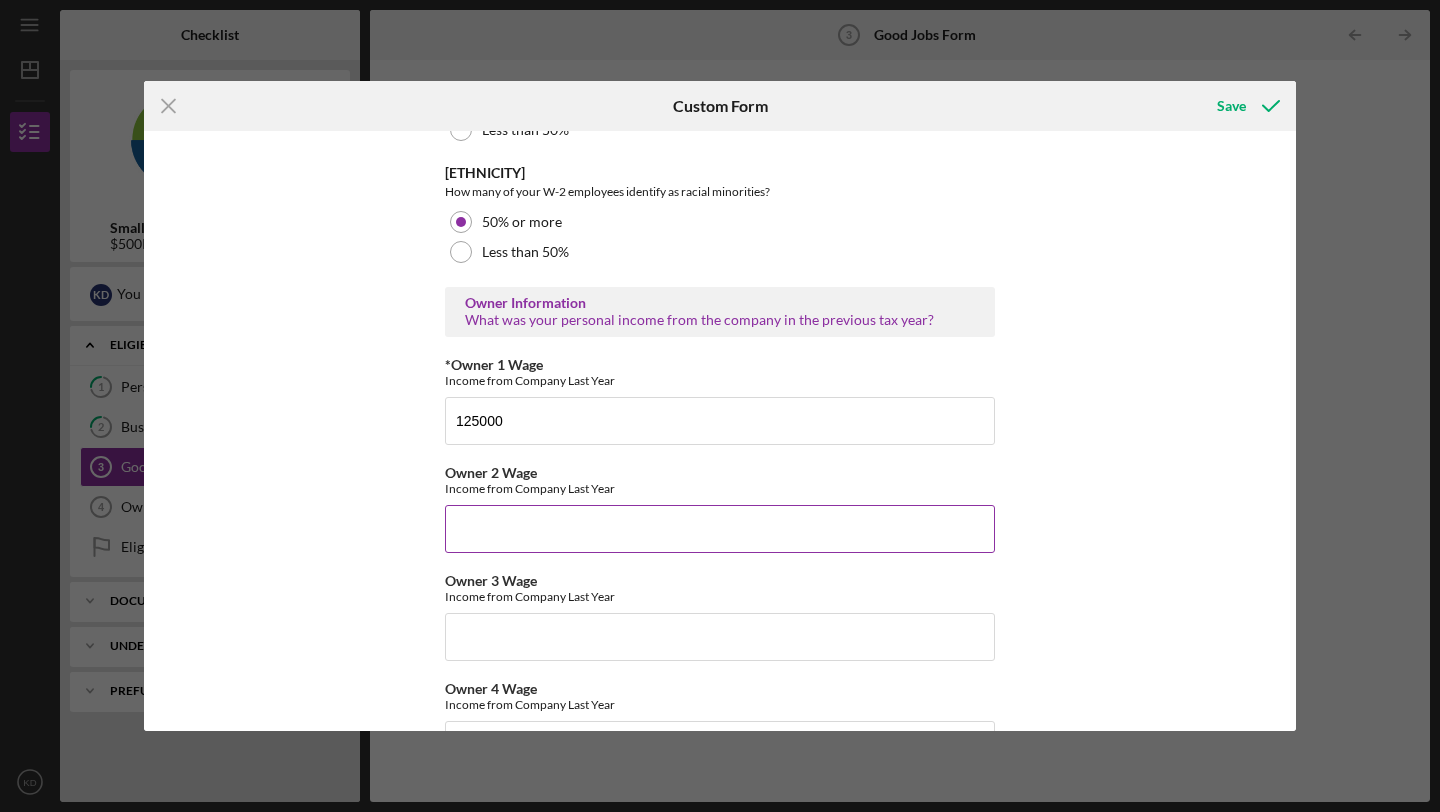 click on "Owner 2 Wage" at bounding box center [720, 529] 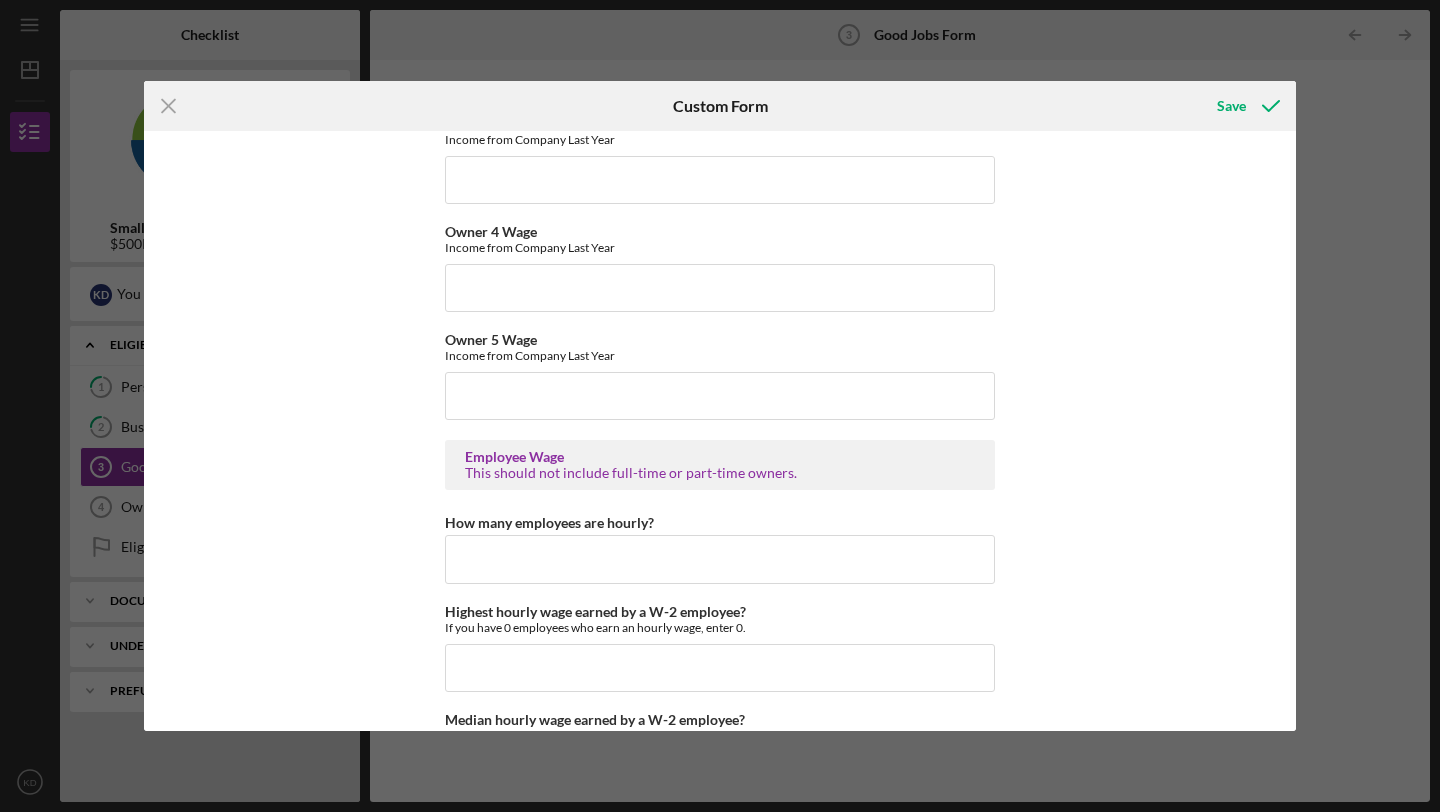 scroll, scrollTop: 3500, scrollLeft: 0, axis: vertical 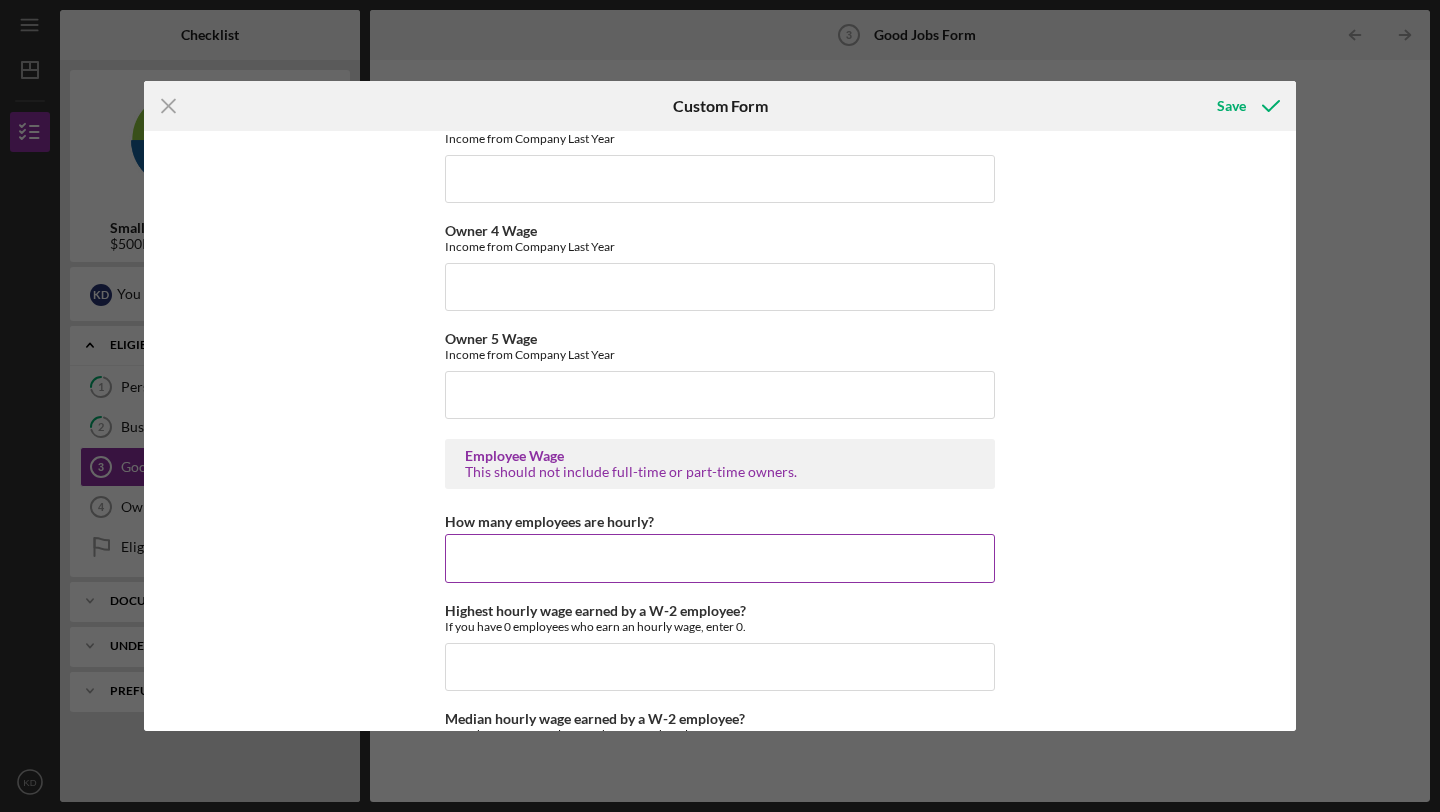 click on "How many employees are hourly?" at bounding box center [720, 558] 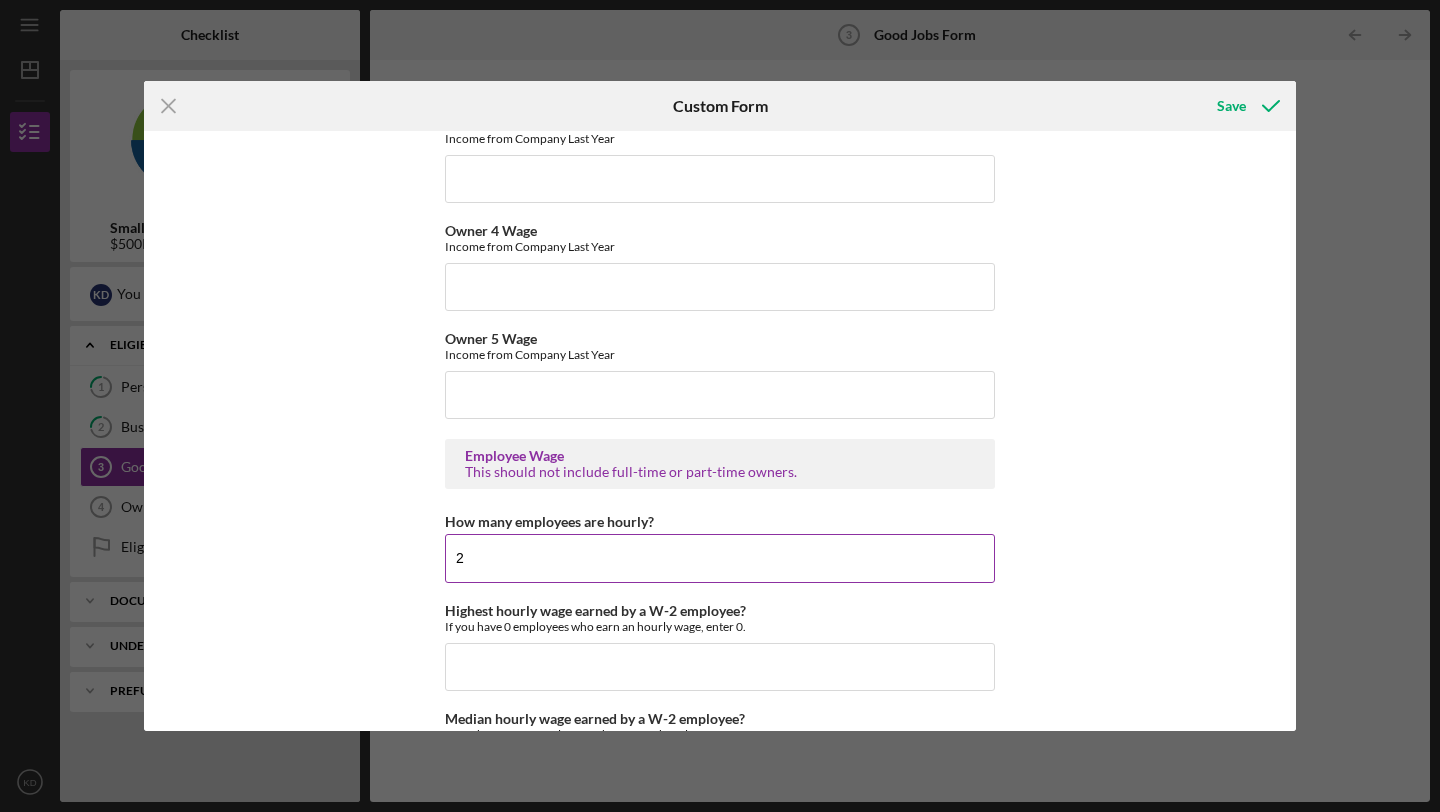 scroll, scrollTop: 3534, scrollLeft: 0, axis: vertical 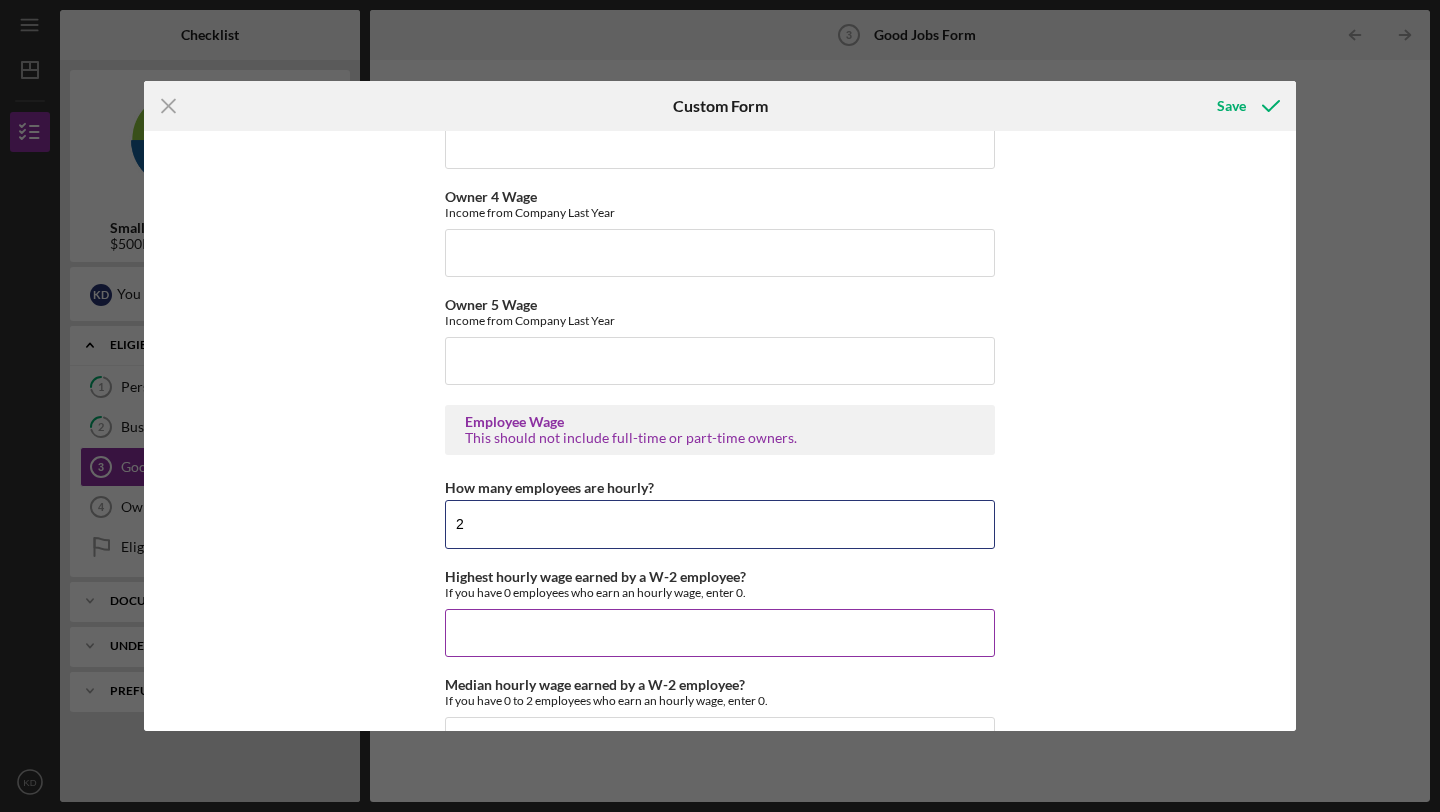 type on "2" 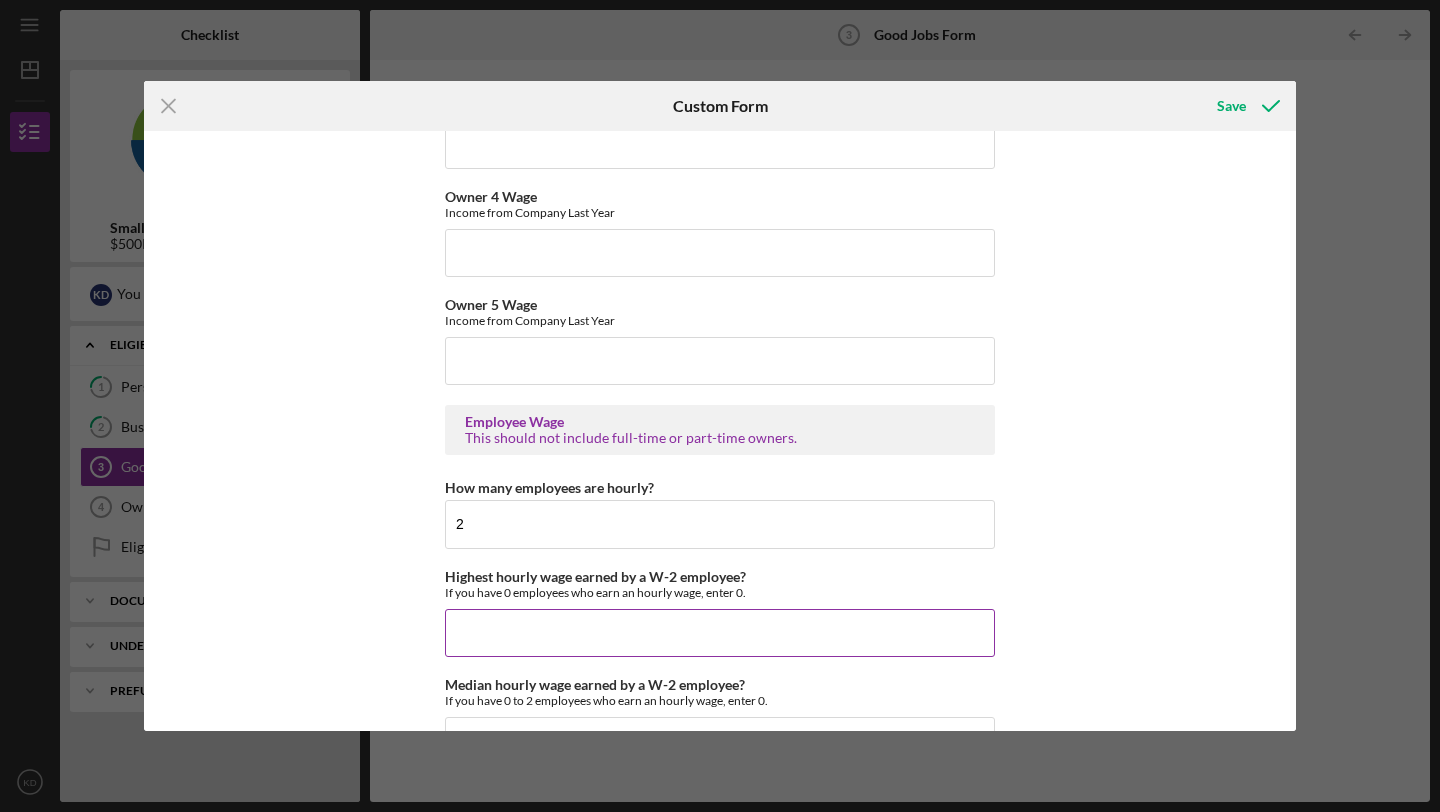 click on "Highest hourly wage earned by a W-2 employee?" at bounding box center [720, 633] 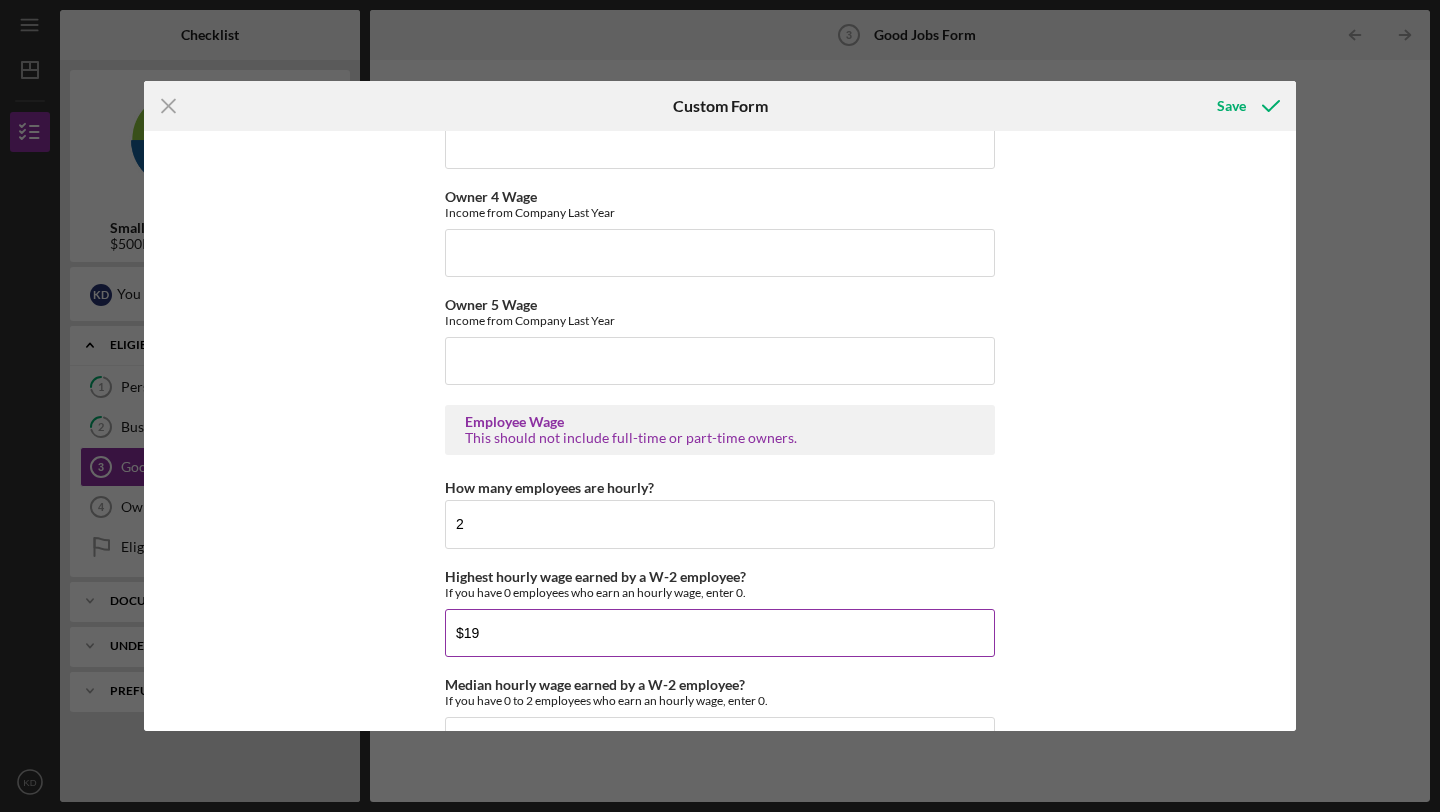 type on "$19" 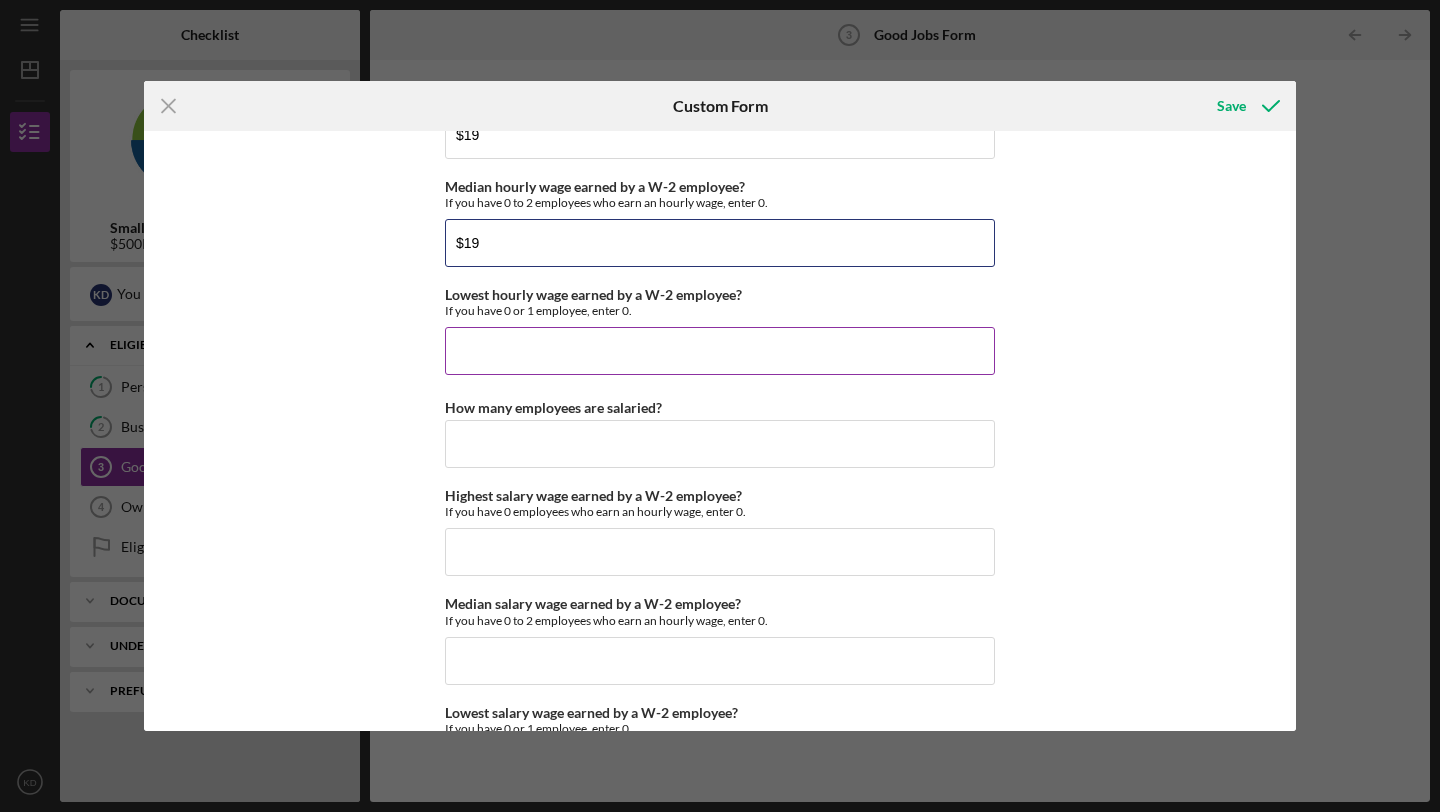 scroll, scrollTop: 4045, scrollLeft: 0, axis: vertical 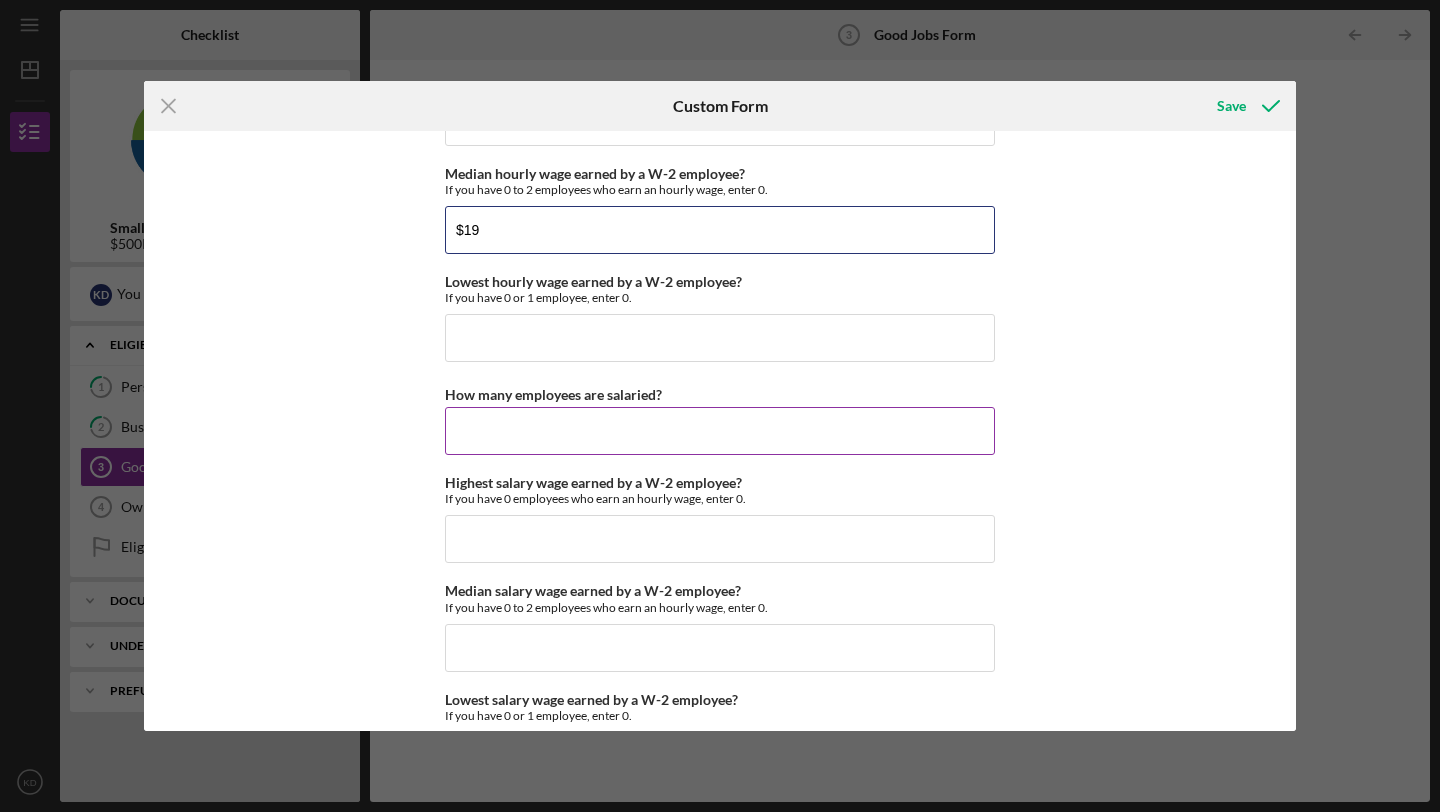 type on "$19" 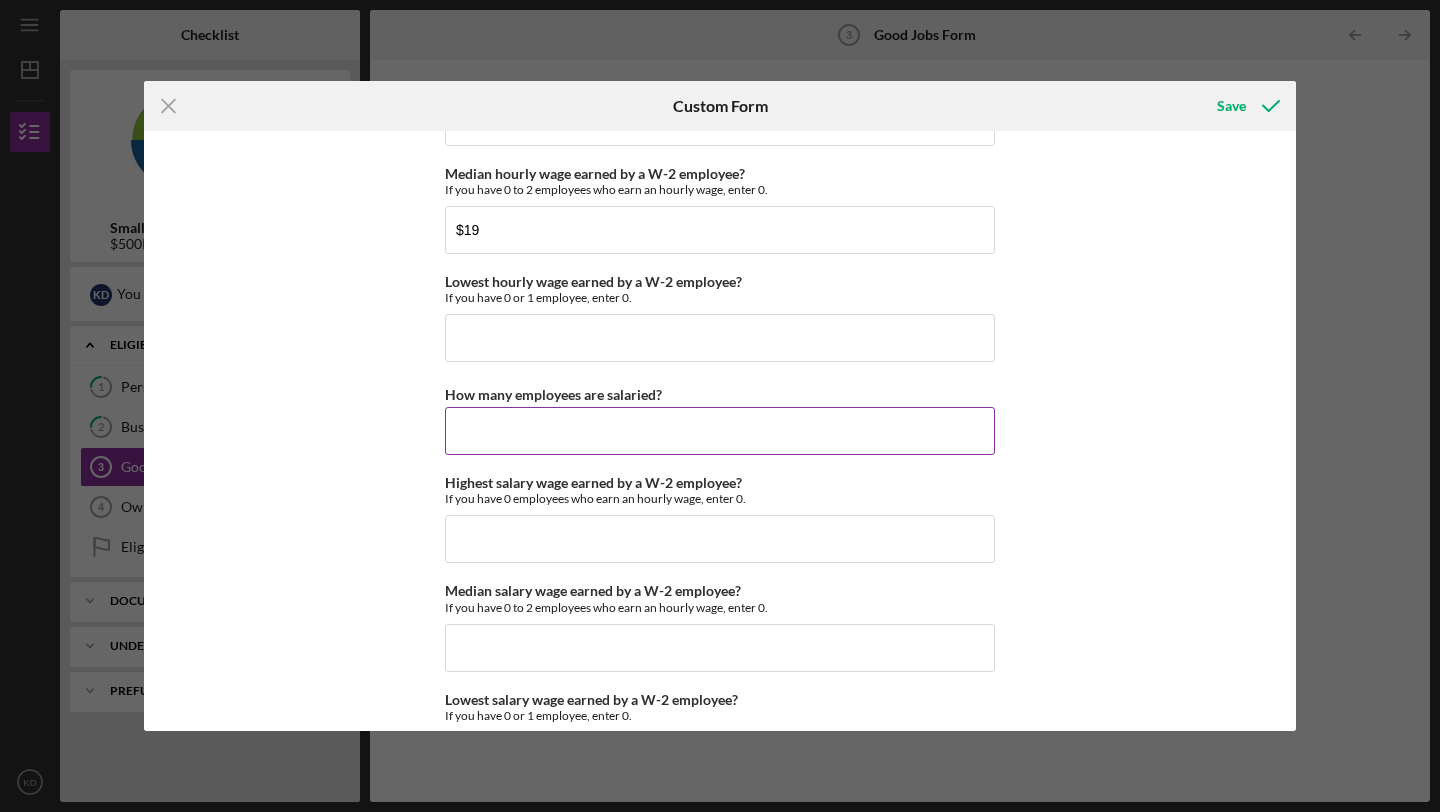 click on "How many employees are salaried?" at bounding box center (720, 431) 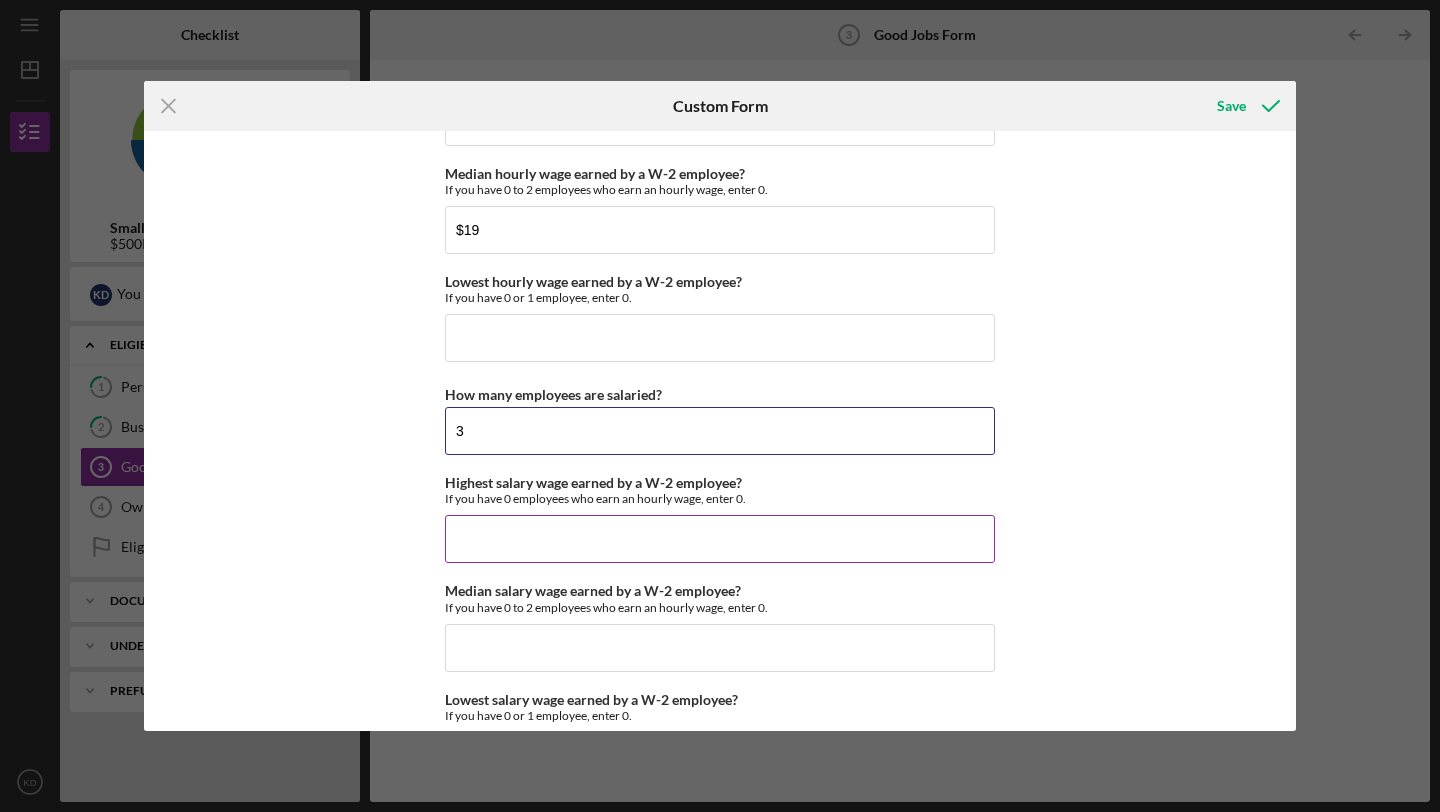 type on "3" 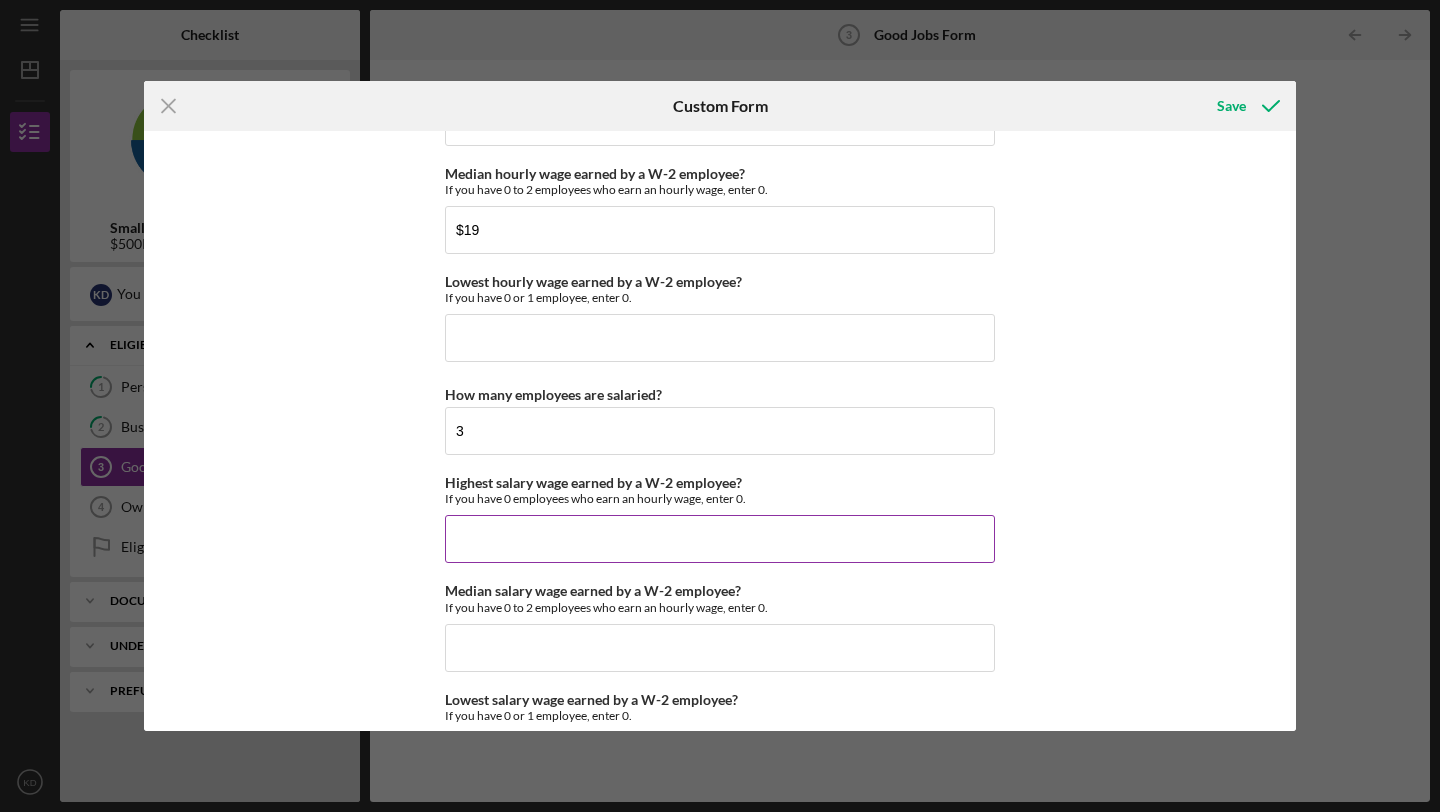 click on "Highest salary wage earned by a W-2 employee?" at bounding box center [720, 539] 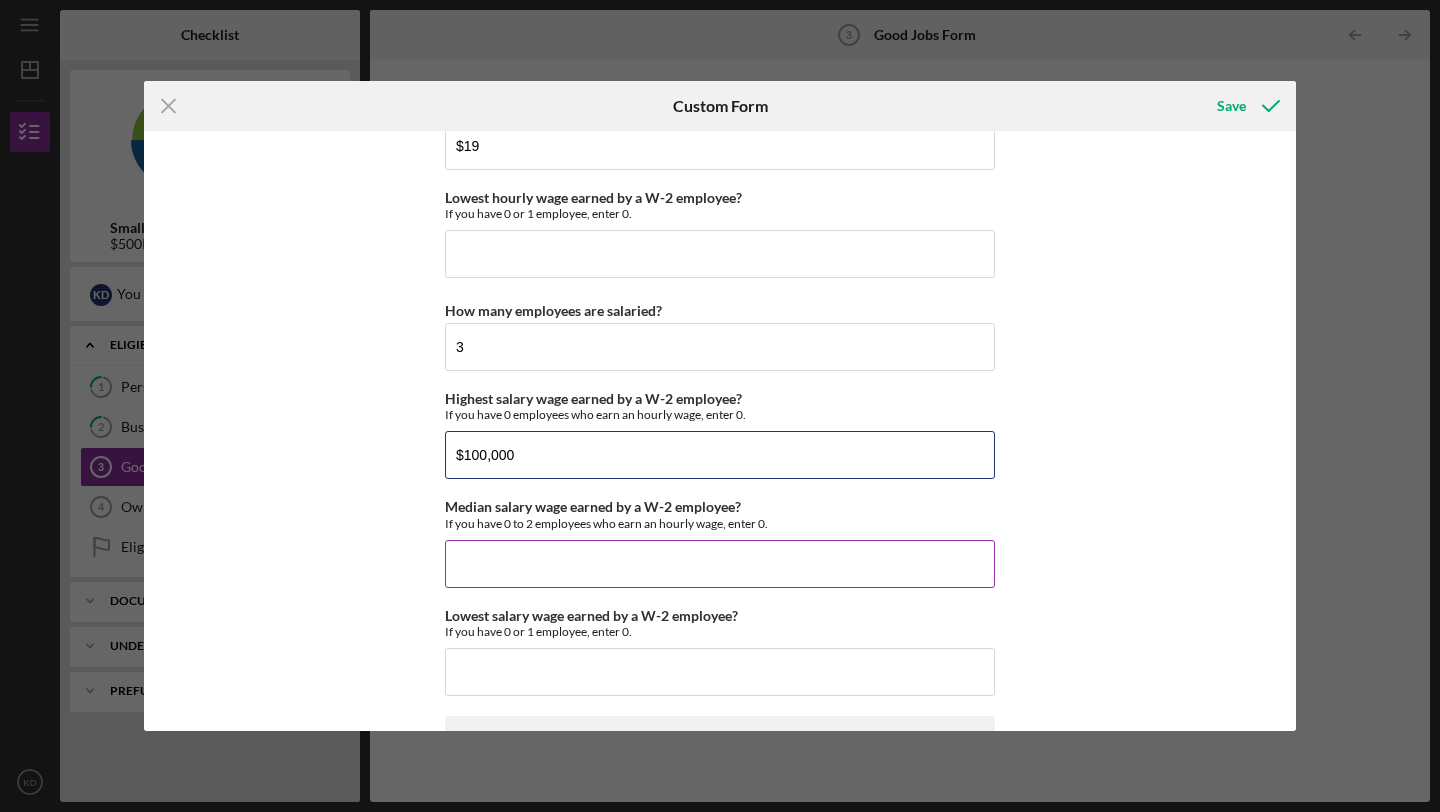 scroll, scrollTop: 4131, scrollLeft: 0, axis: vertical 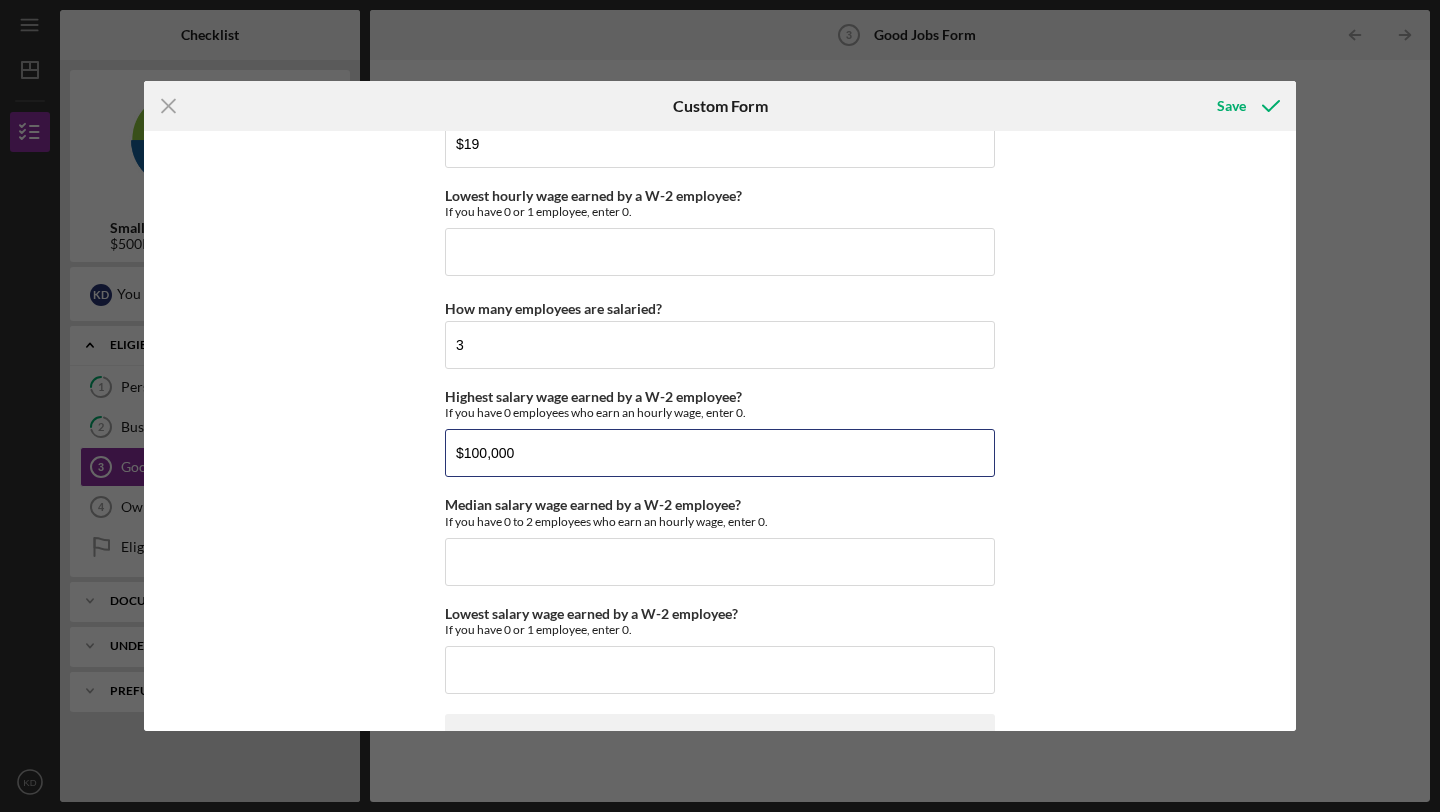 type on "$100,000" 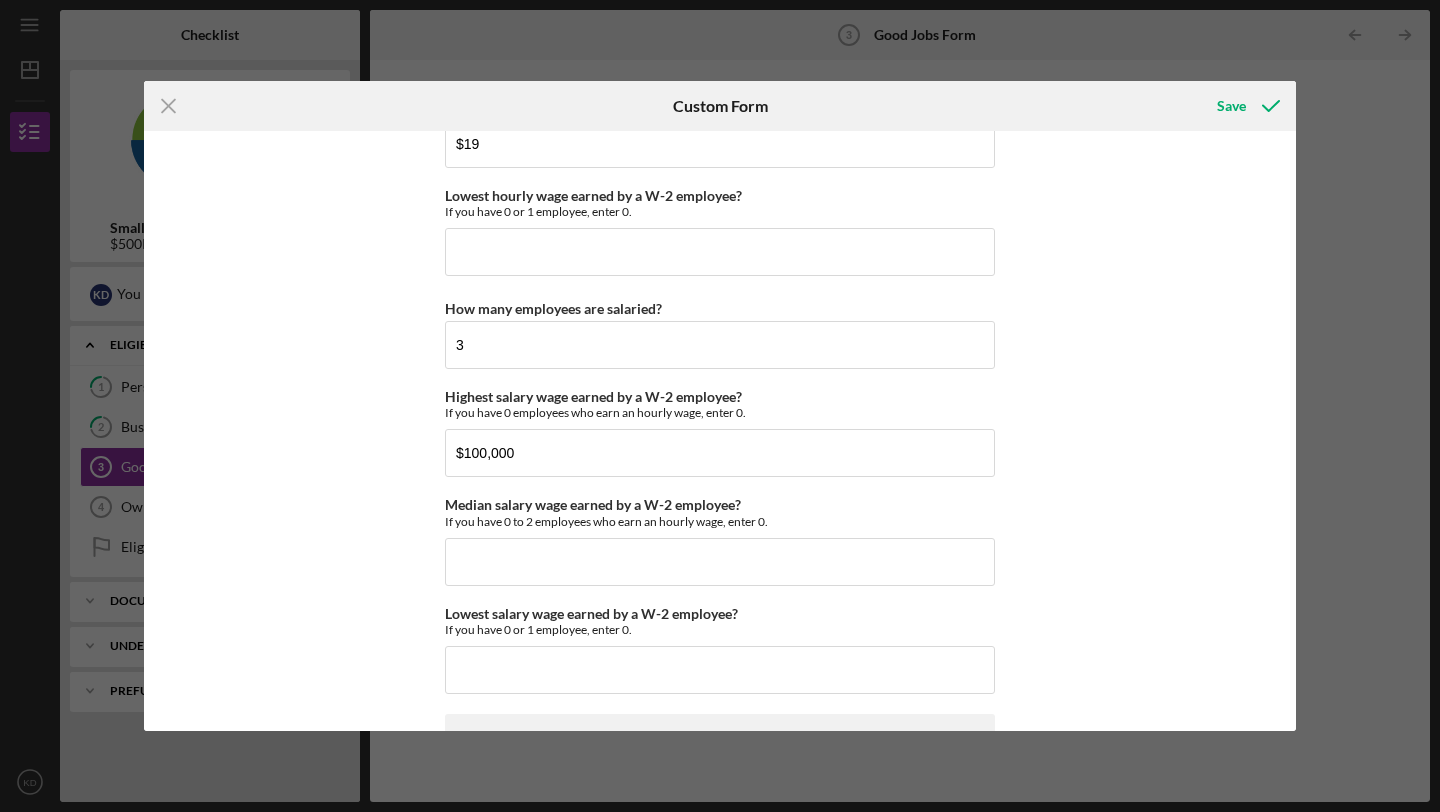 click on "2" at bounding box center (720, -1480) 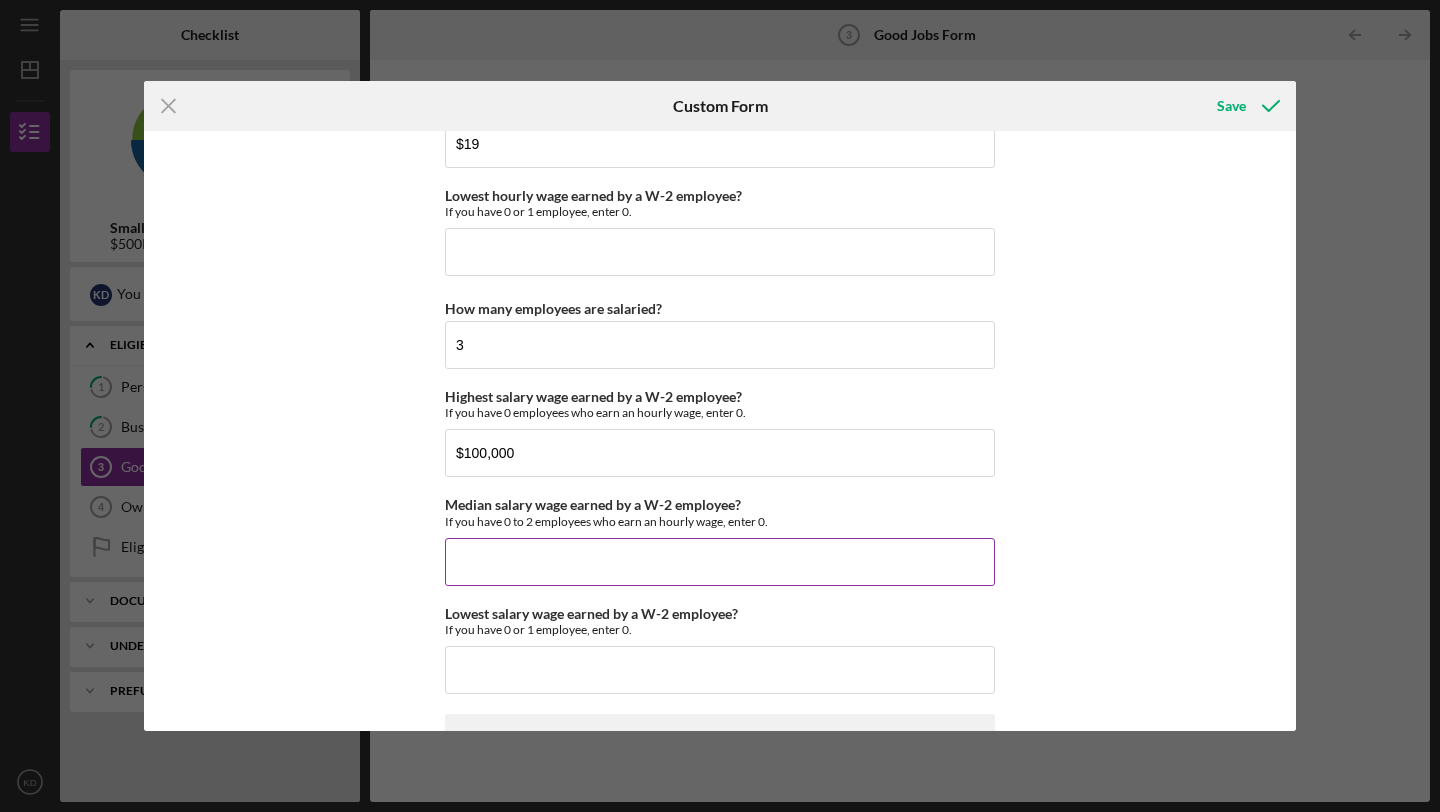 click on "Median salary wage earned by a W-2 employee?" at bounding box center (720, 562) 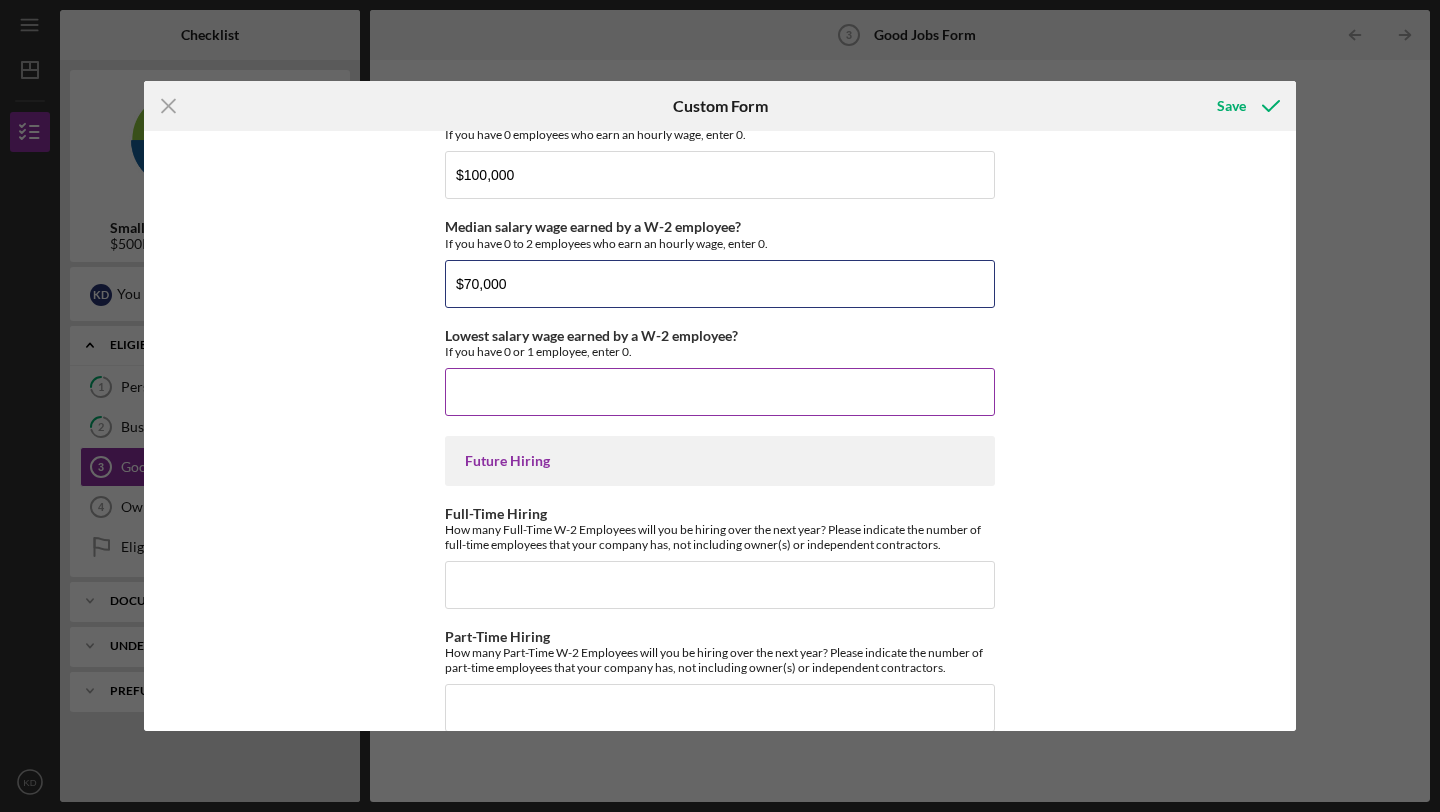 scroll, scrollTop: 4413, scrollLeft: 0, axis: vertical 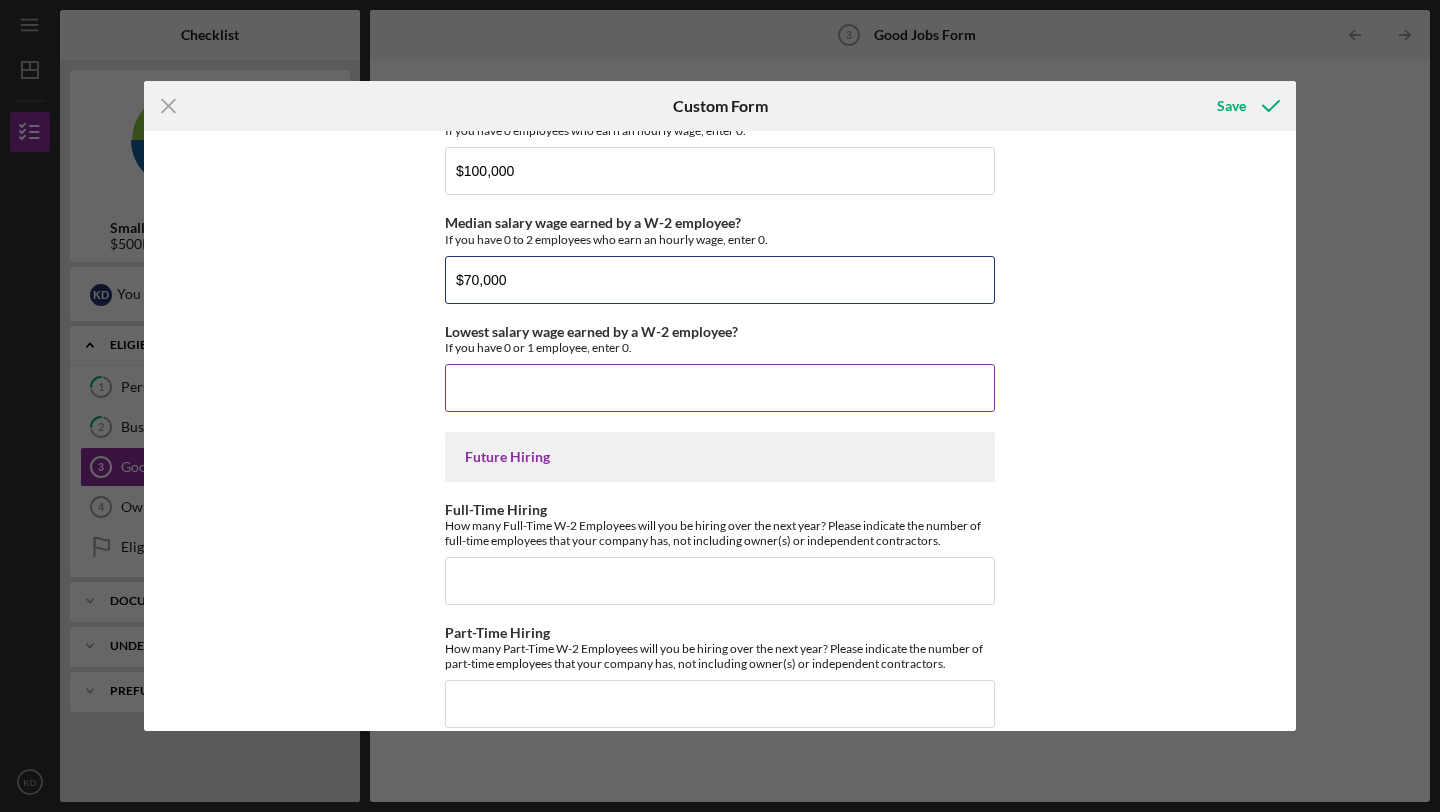 type on "$70,000" 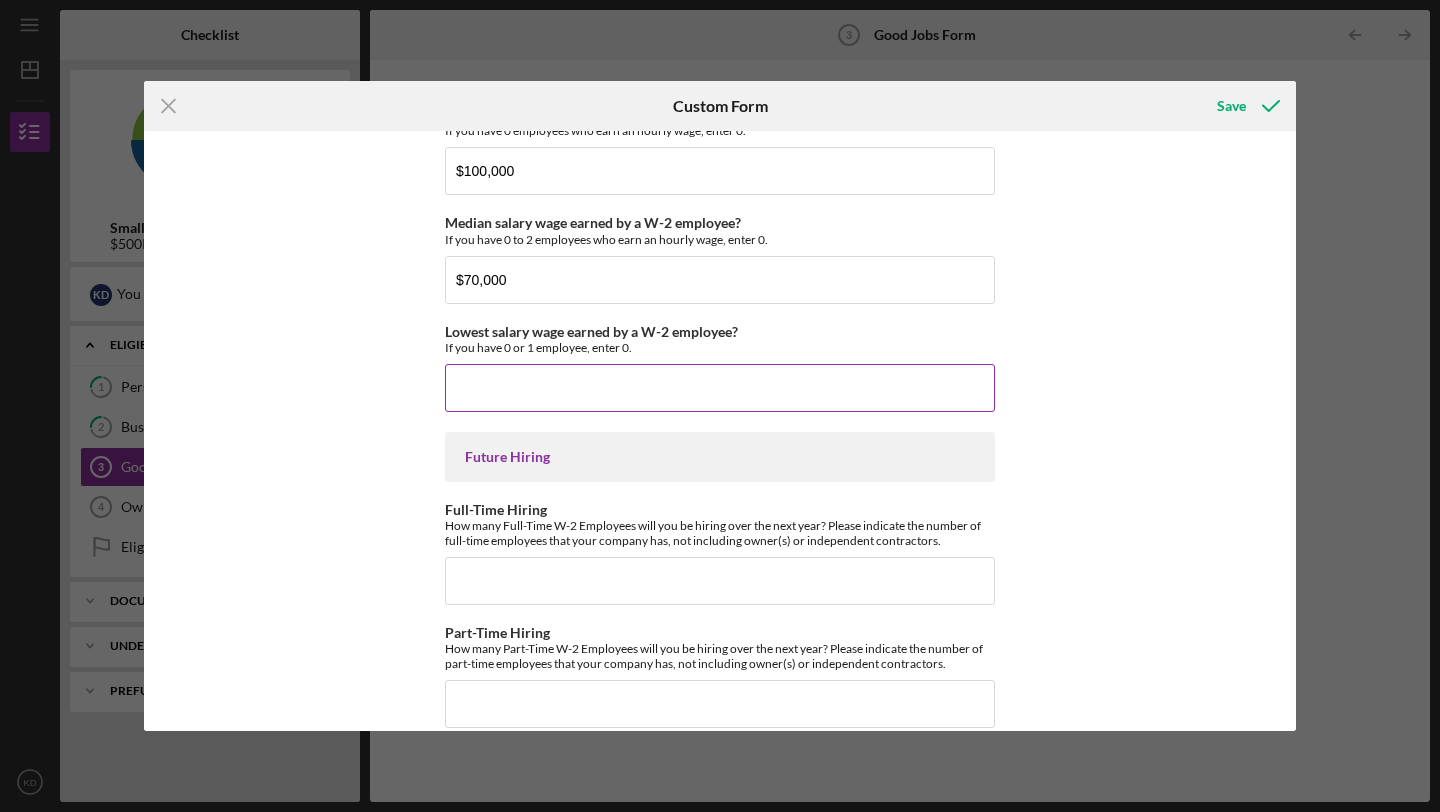 click on "Lowest salary wage earned by a W-2 employee?" at bounding box center (720, 388) 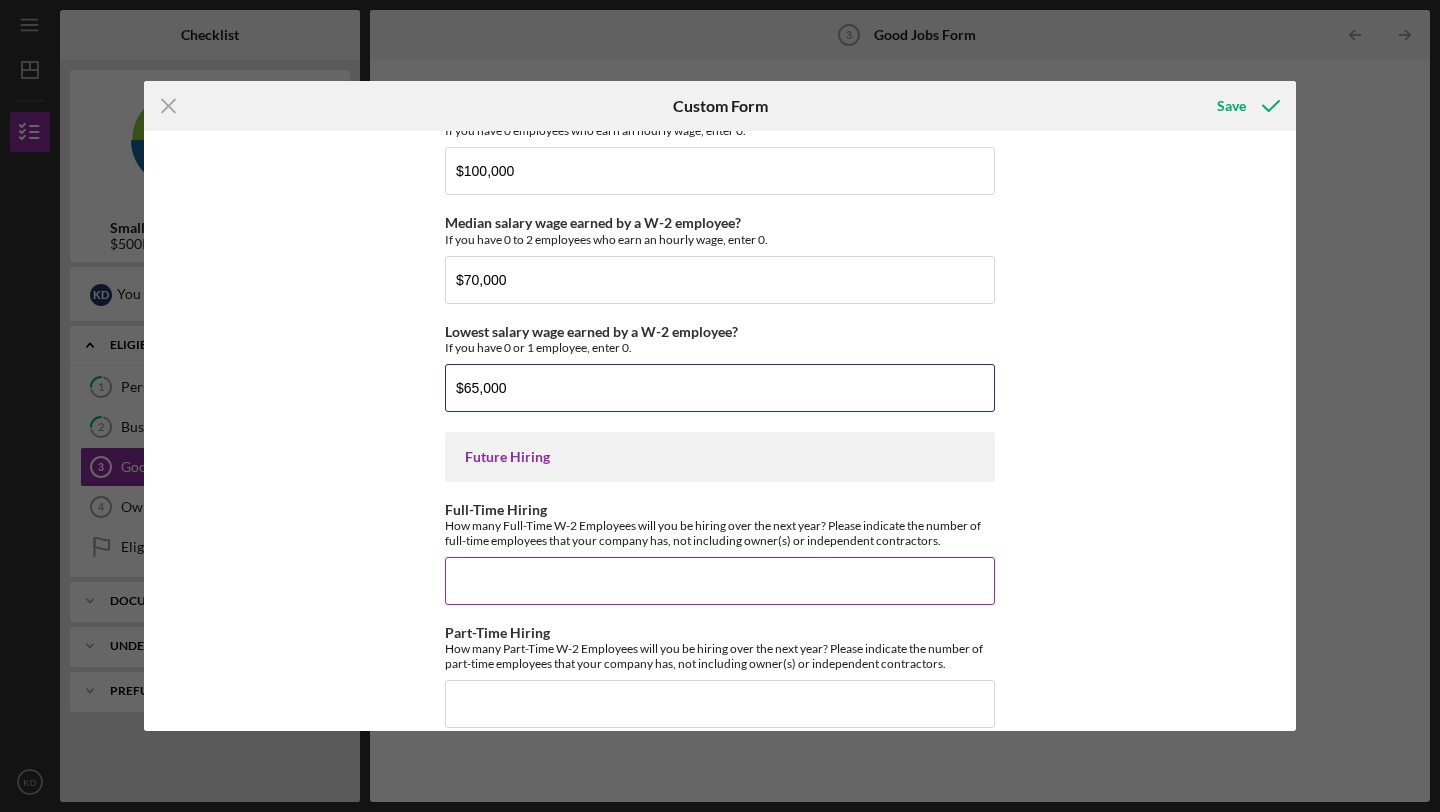 scroll, scrollTop: 4440, scrollLeft: 0, axis: vertical 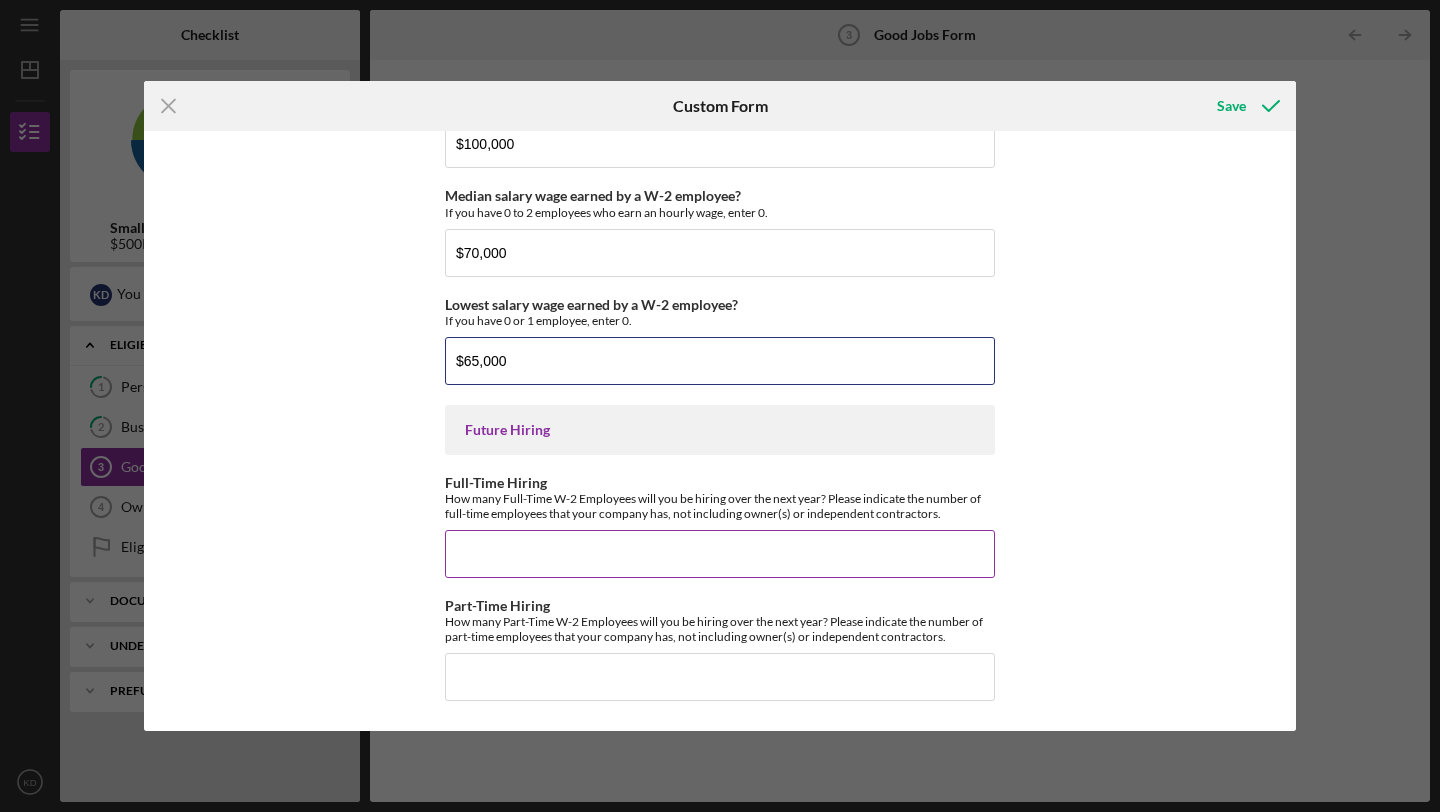 type on "$65,000" 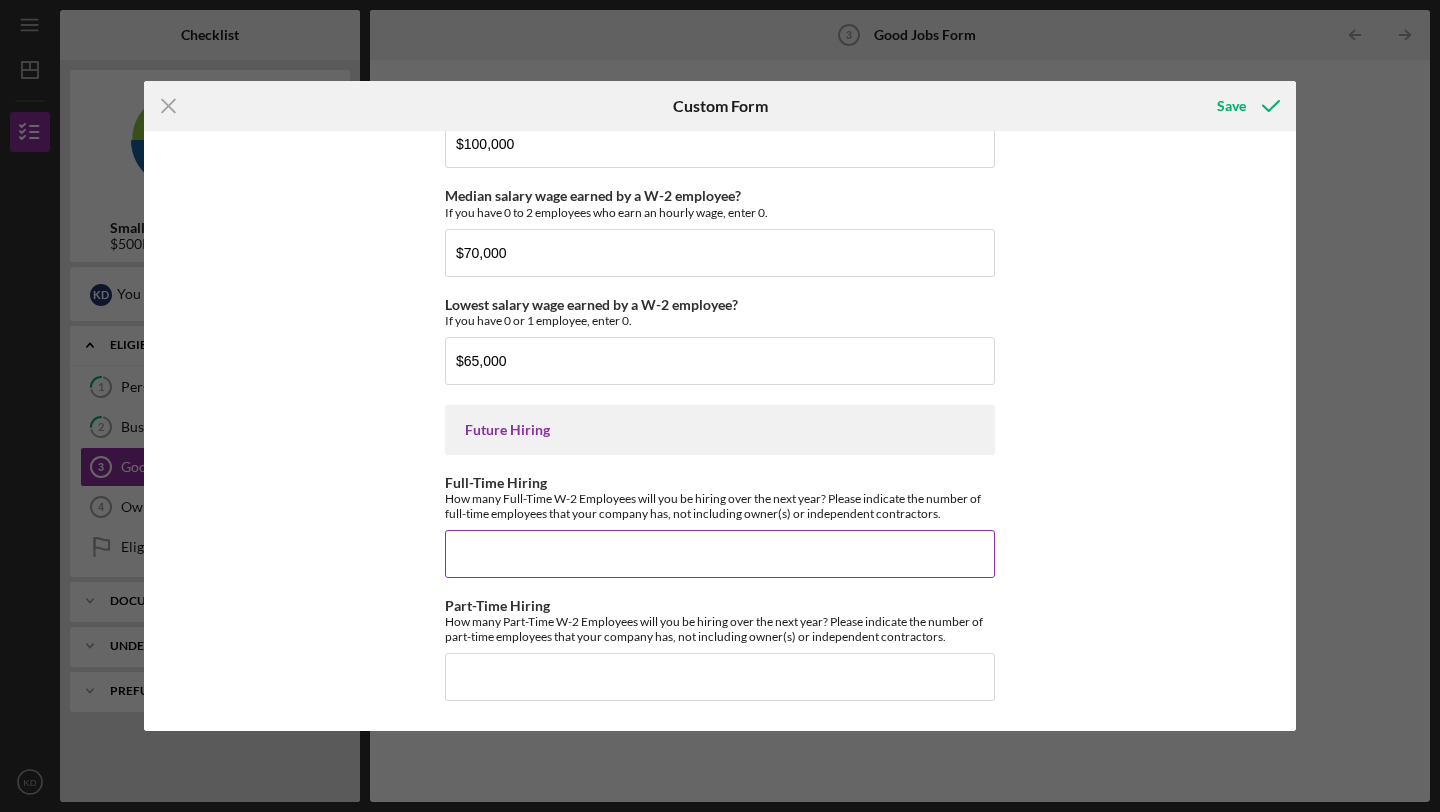 click on "Full-Time Hiring" at bounding box center [720, 554] 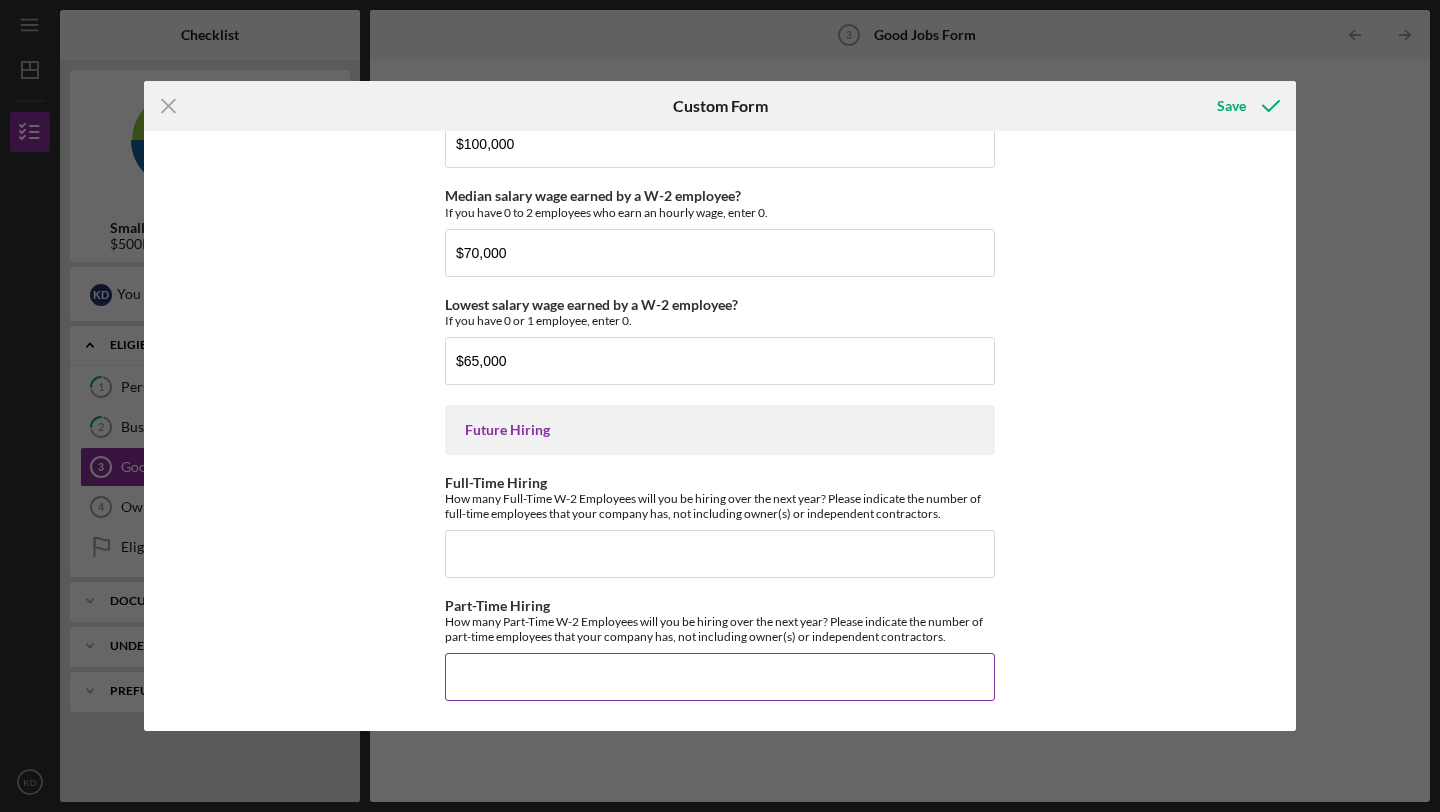 click on "Part-Time Hiring" at bounding box center [720, 677] 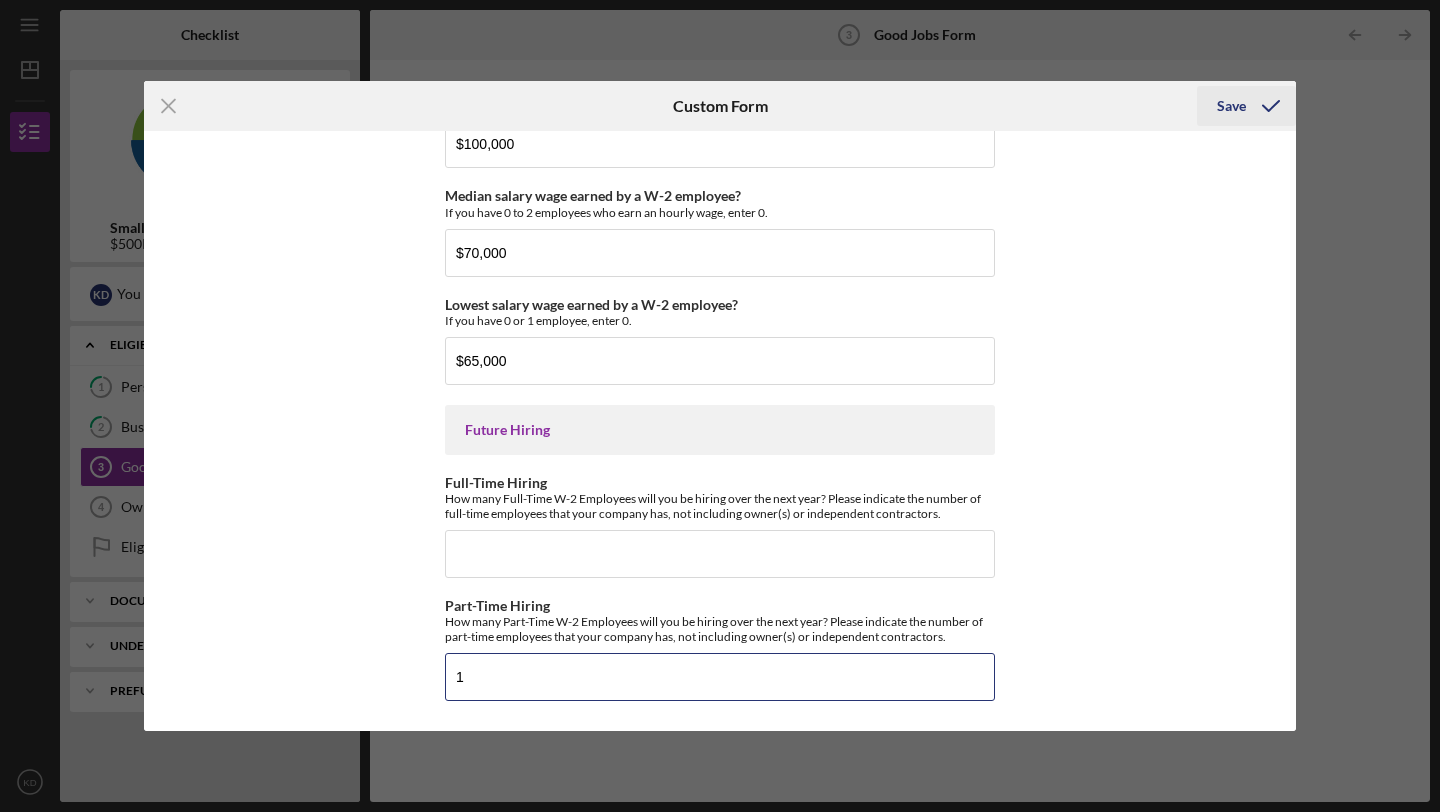 type on "1" 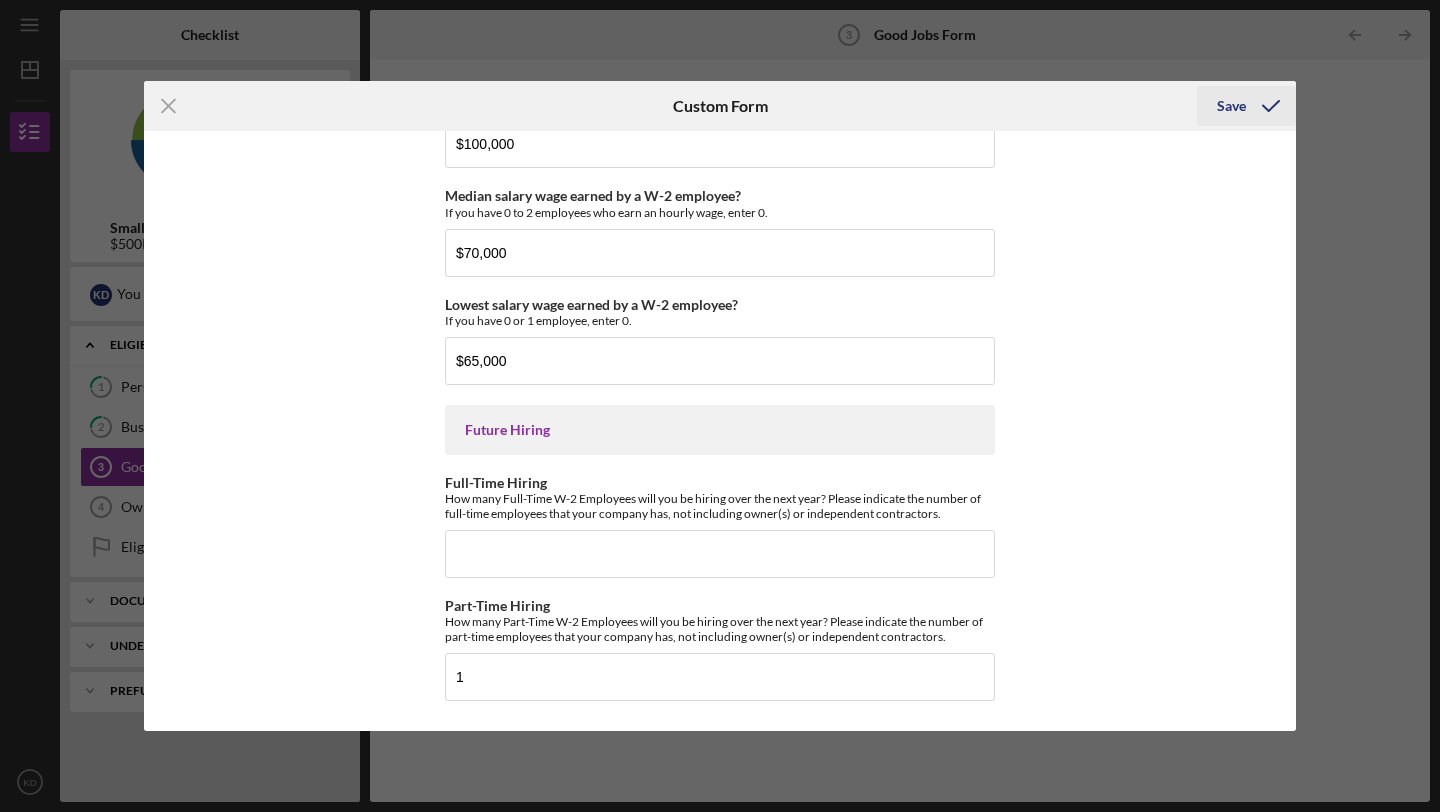 click 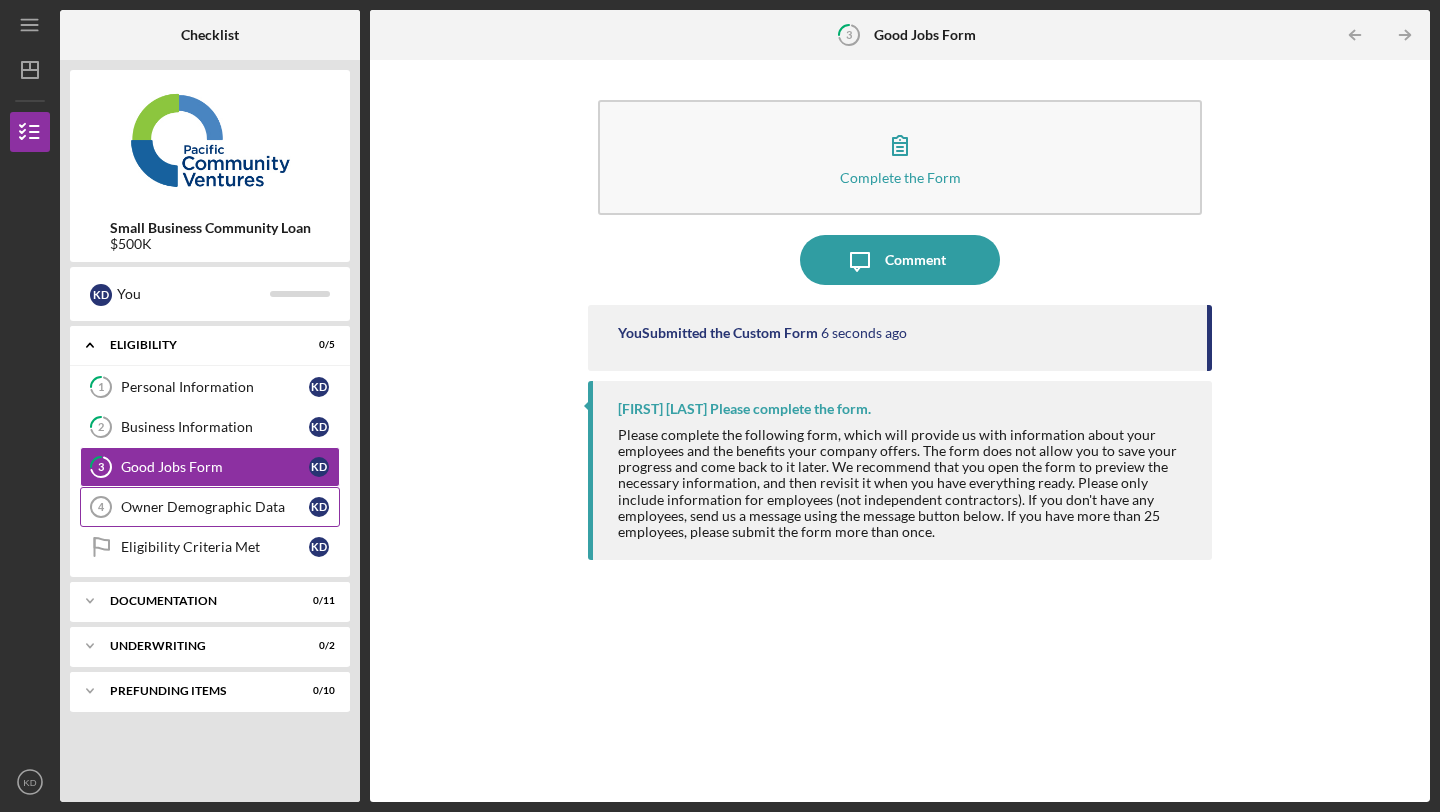 click on "[OWNER DATA] [FIRST] [LAST]" at bounding box center [210, 507] 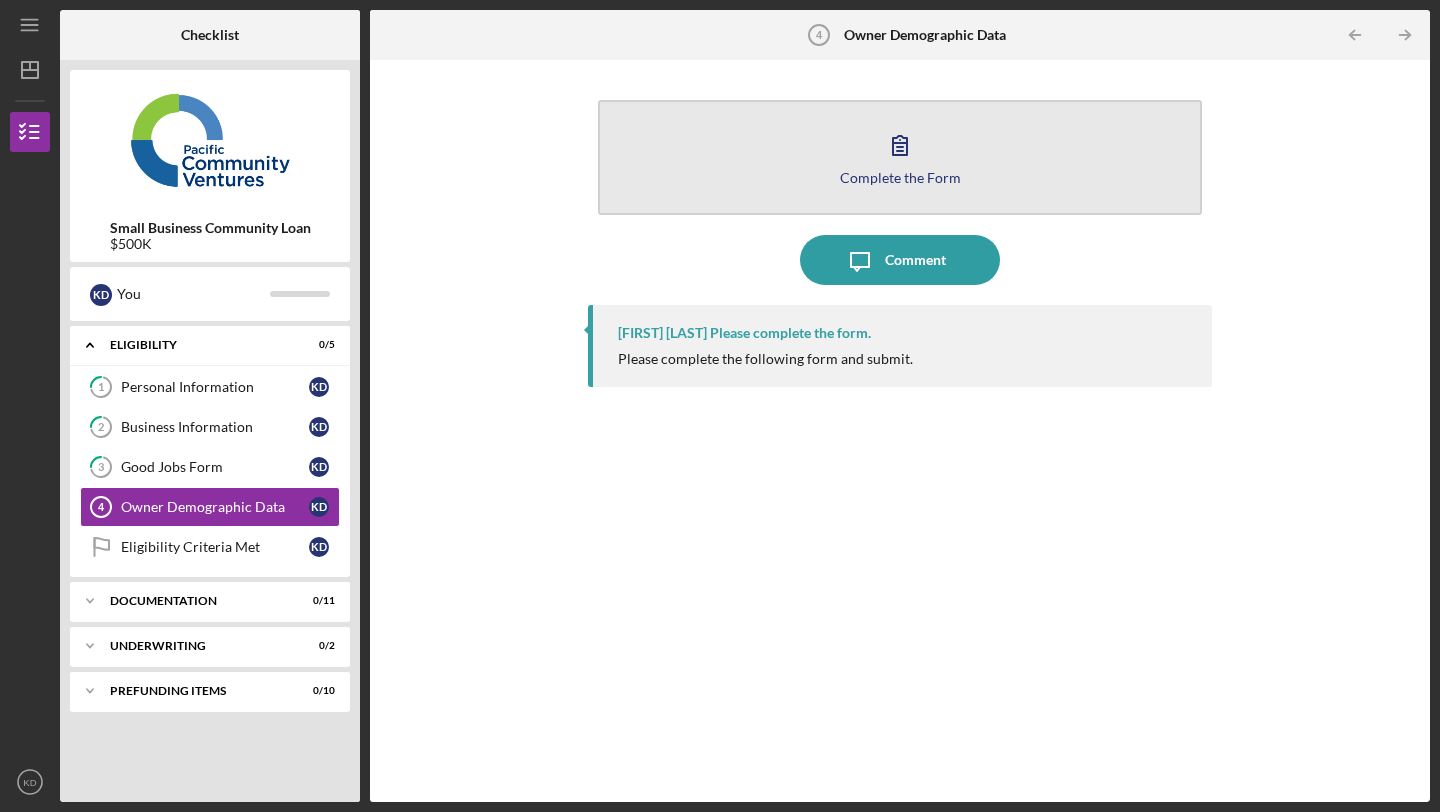 click 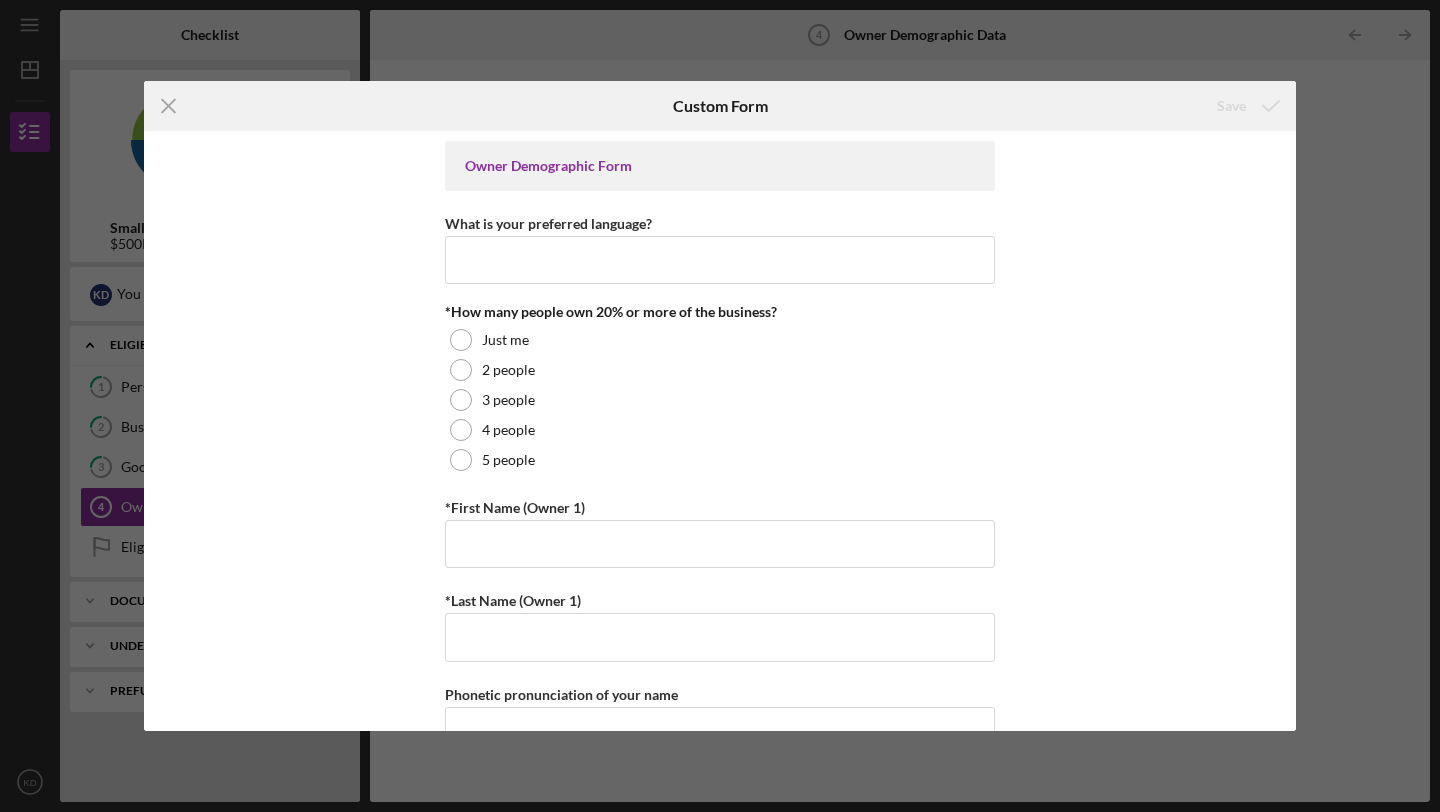 click on "[ETHNICITY]" at bounding box center (720, 4260) 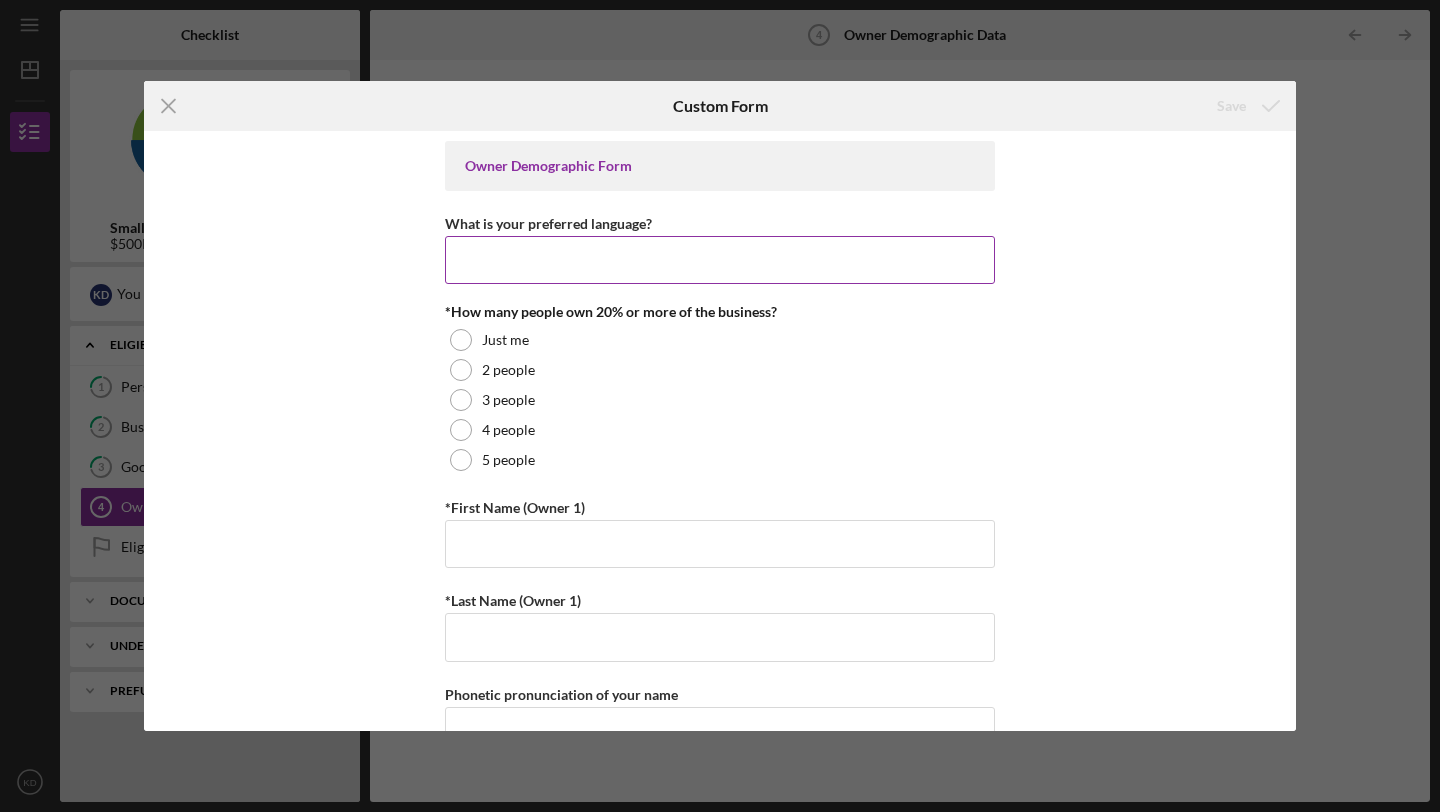 click on "What is your preferred language?" at bounding box center [720, 260] 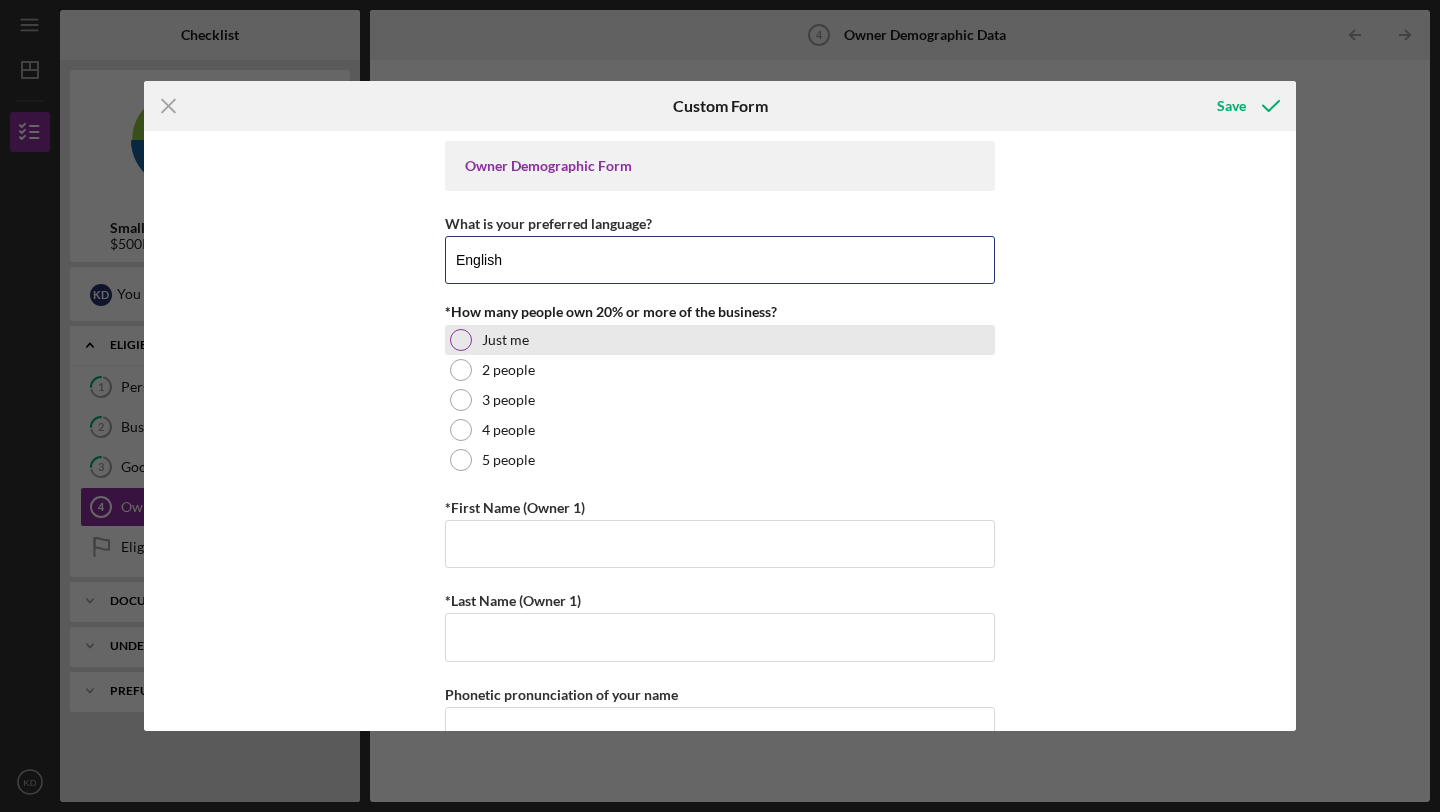 type on "English" 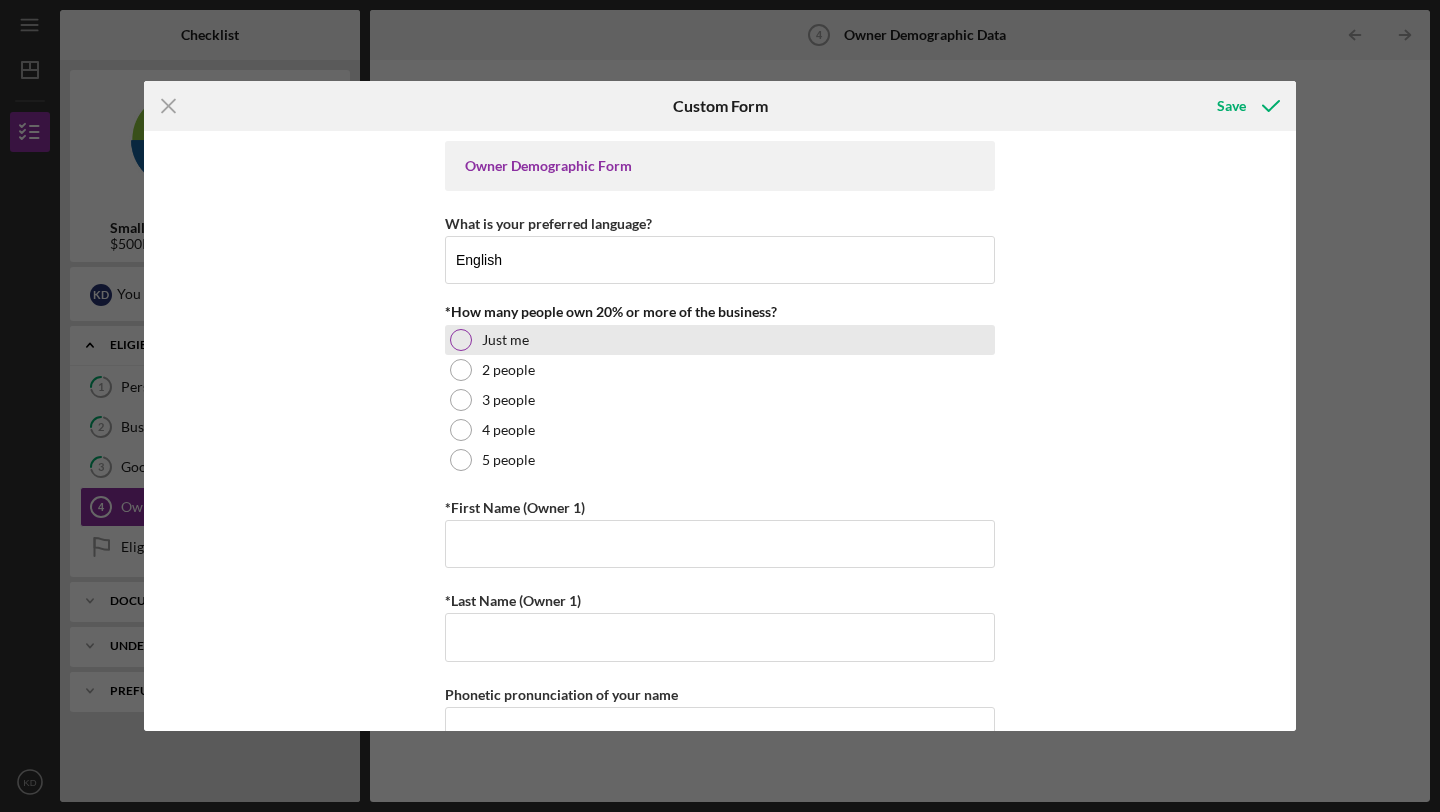 click on "Just me" at bounding box center (505, 340) 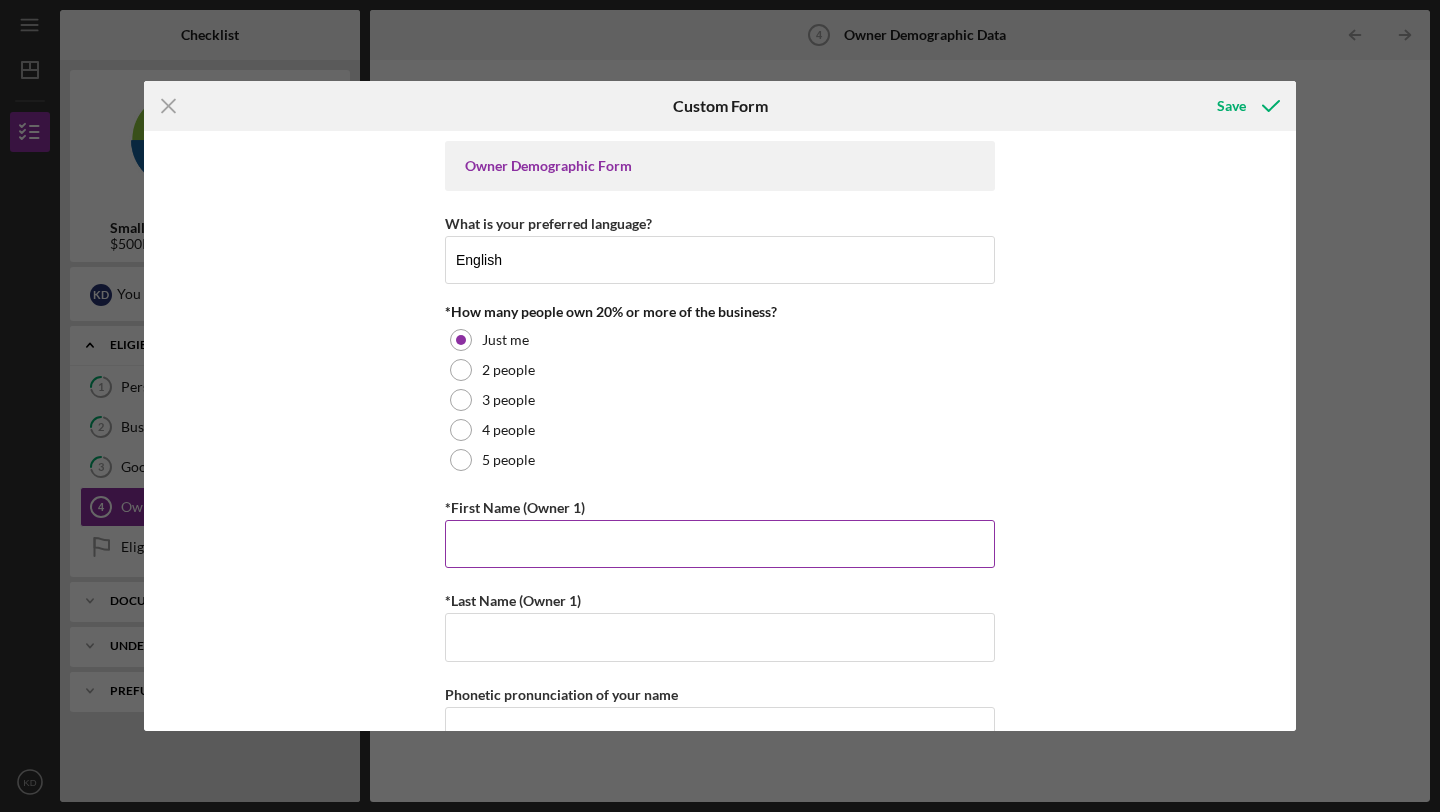 click on "*First Name (Owner 1)" at bounding box center (720, 544) 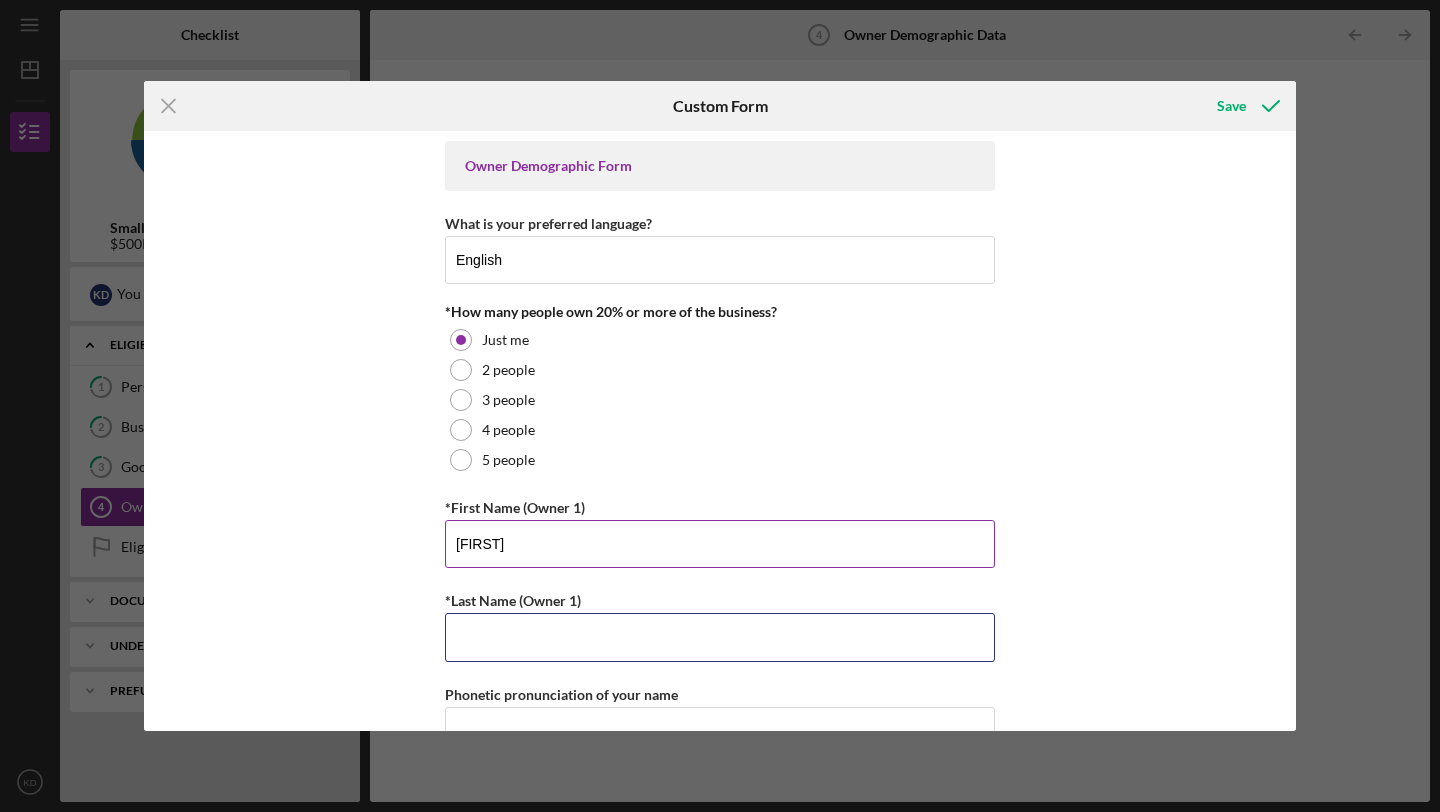 type on "[LAST]" 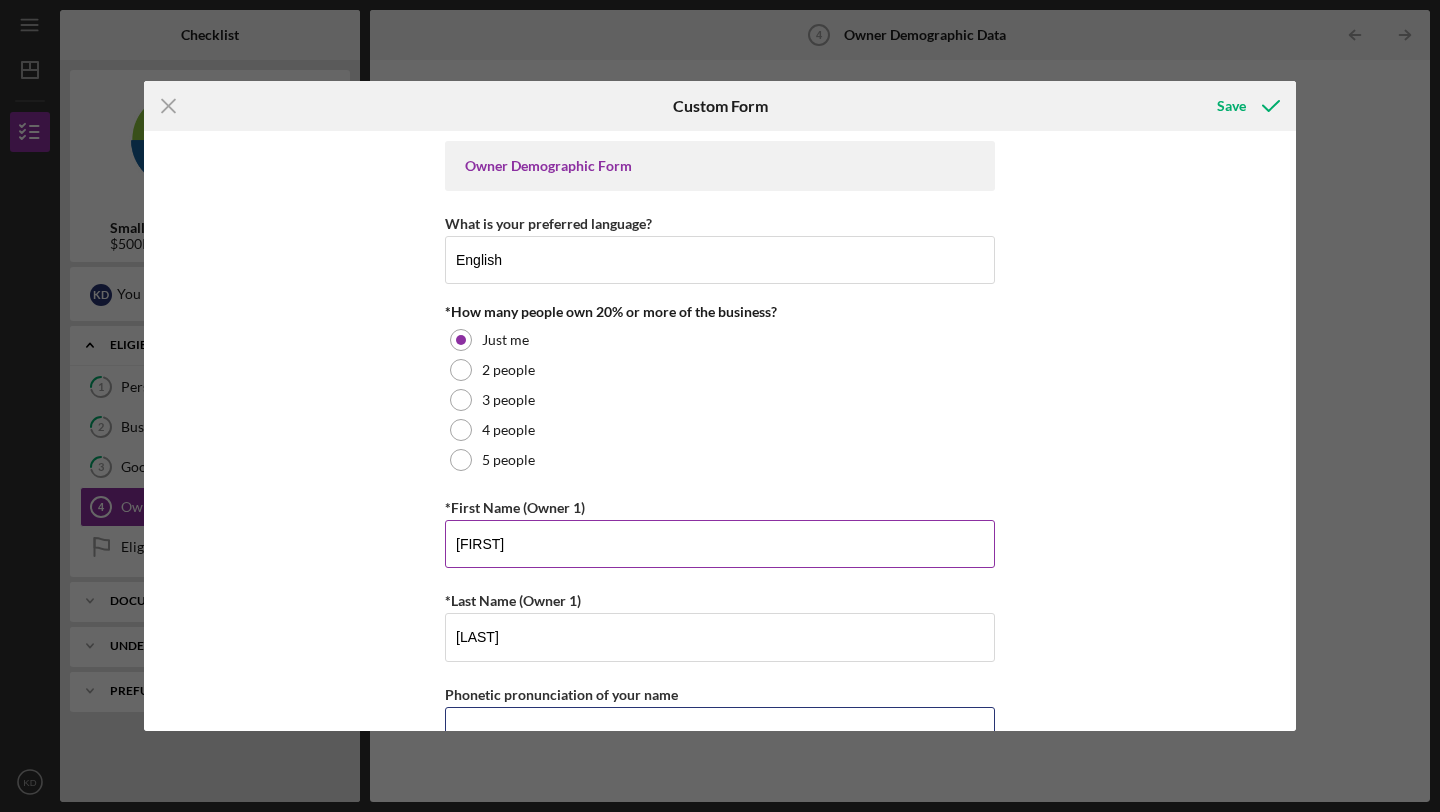 type on "[PHONE]" 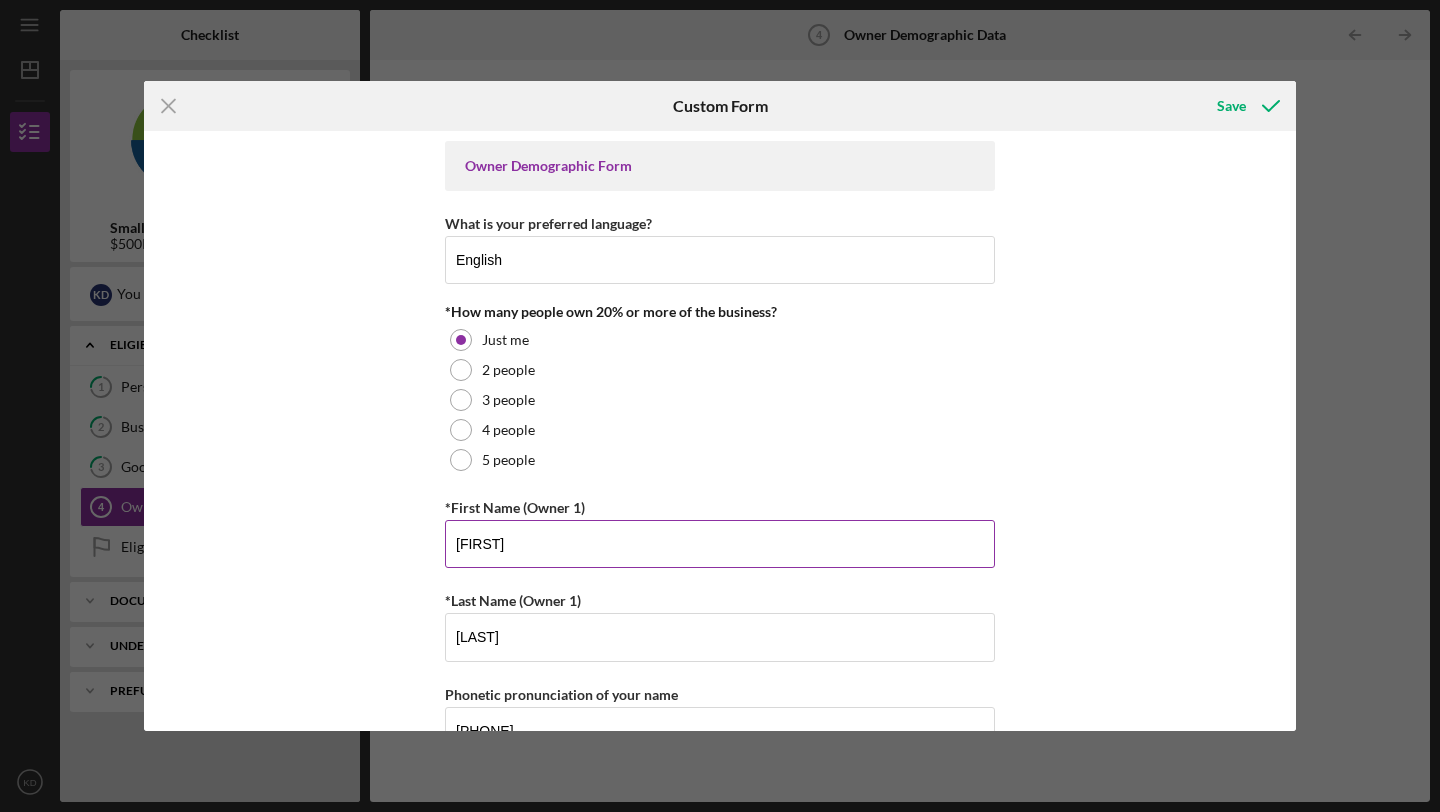 type on "[EMAIL]" 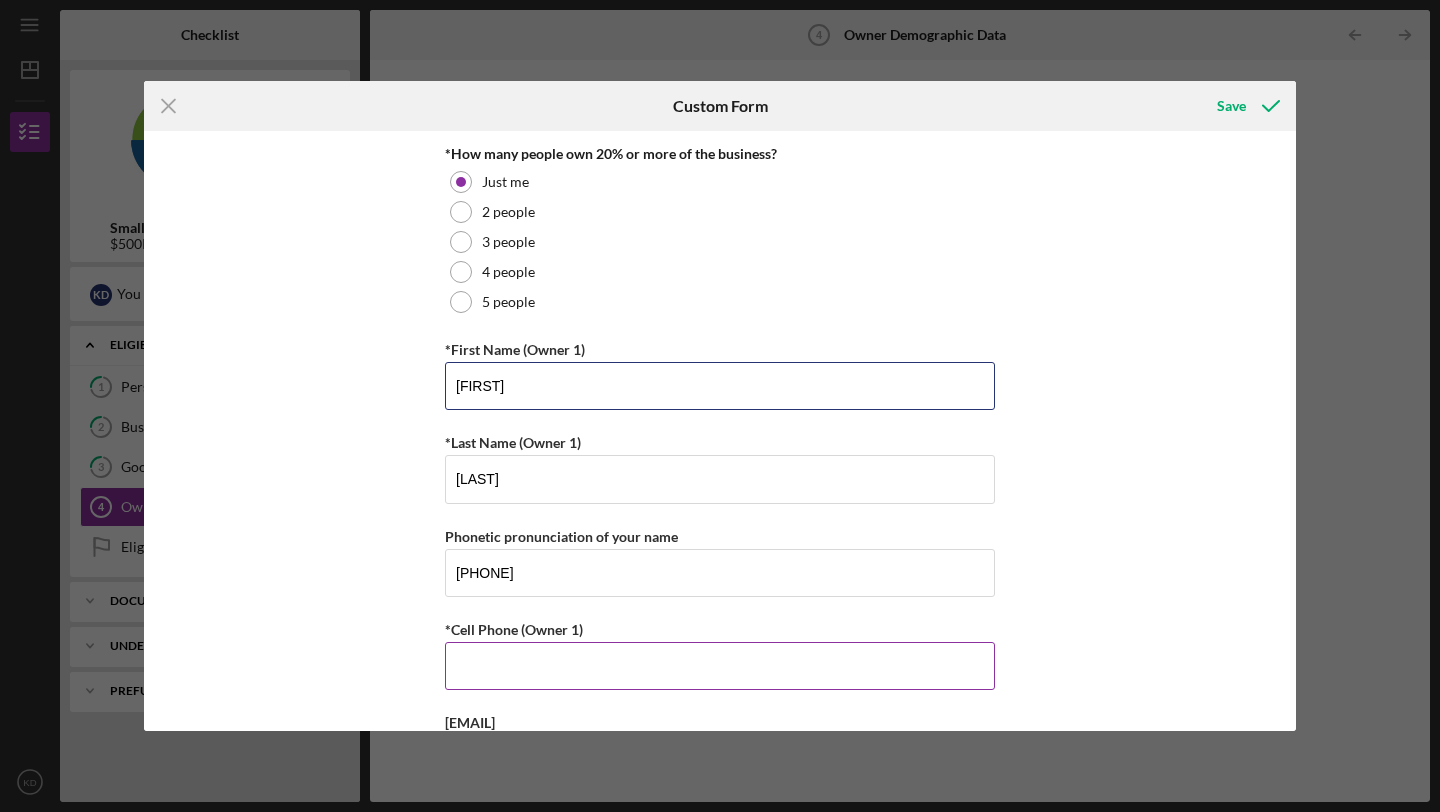 scroll, scrollTop: 217, scrollLeft: 0, axis: vertical 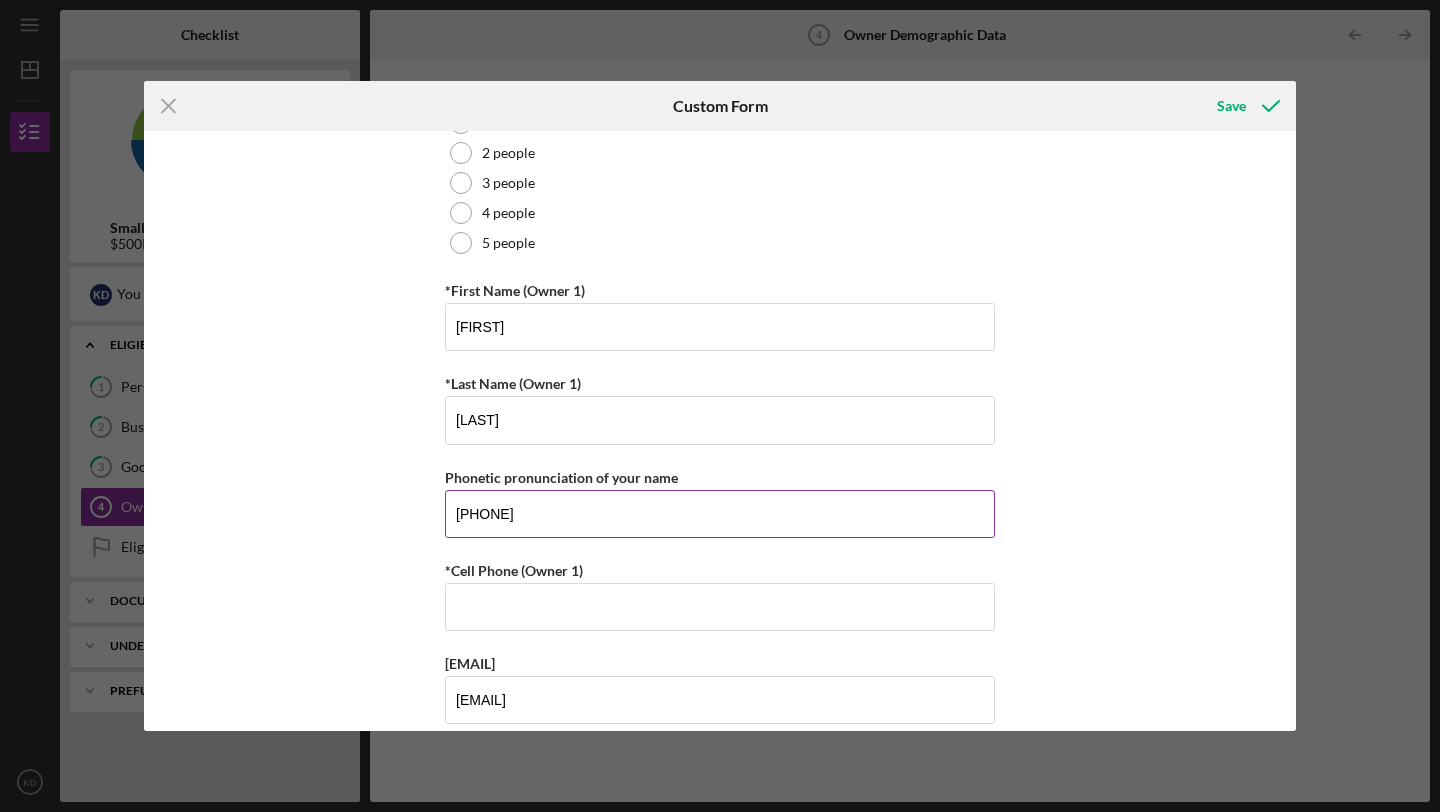 click on "[PHONE]" at bounding box center [720, 514] 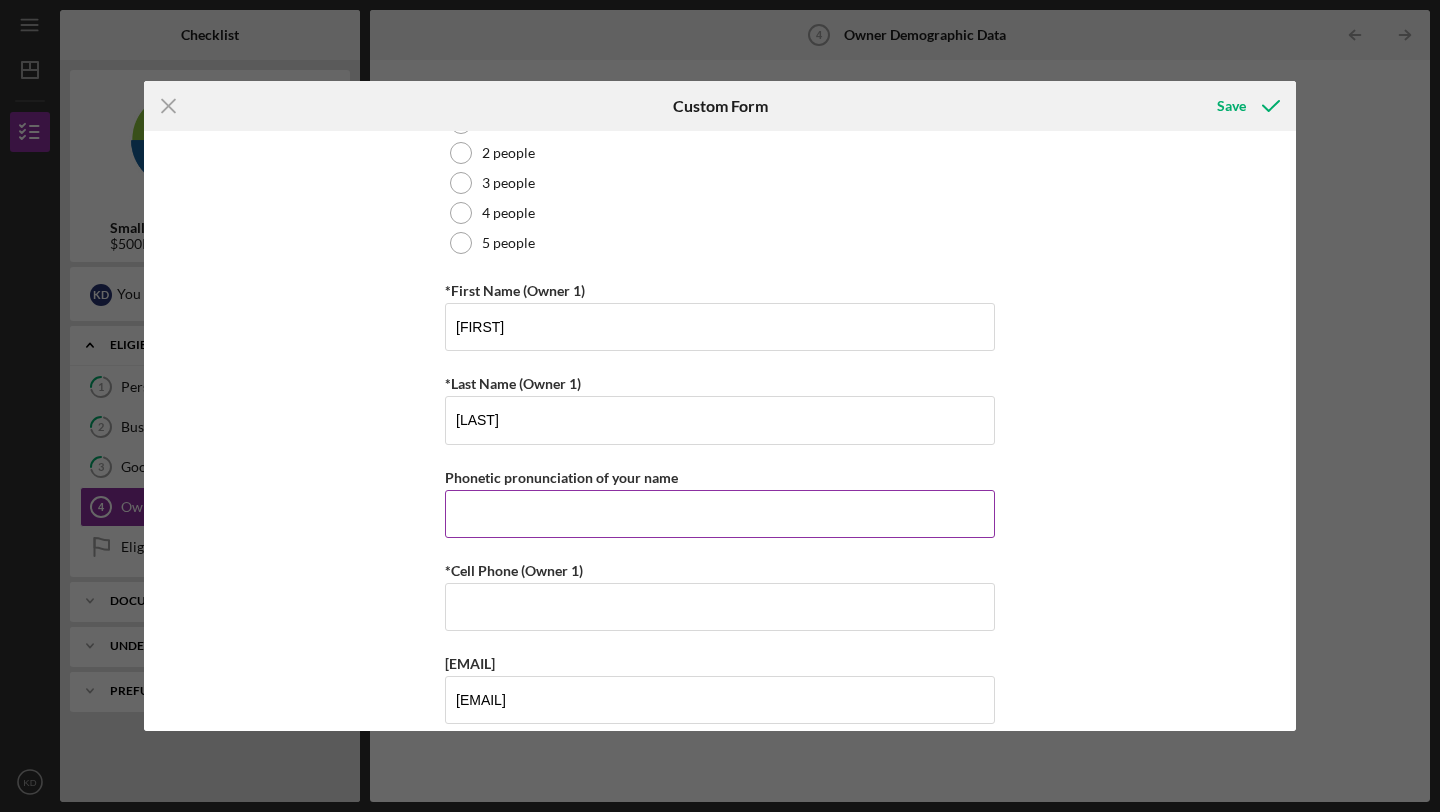 type 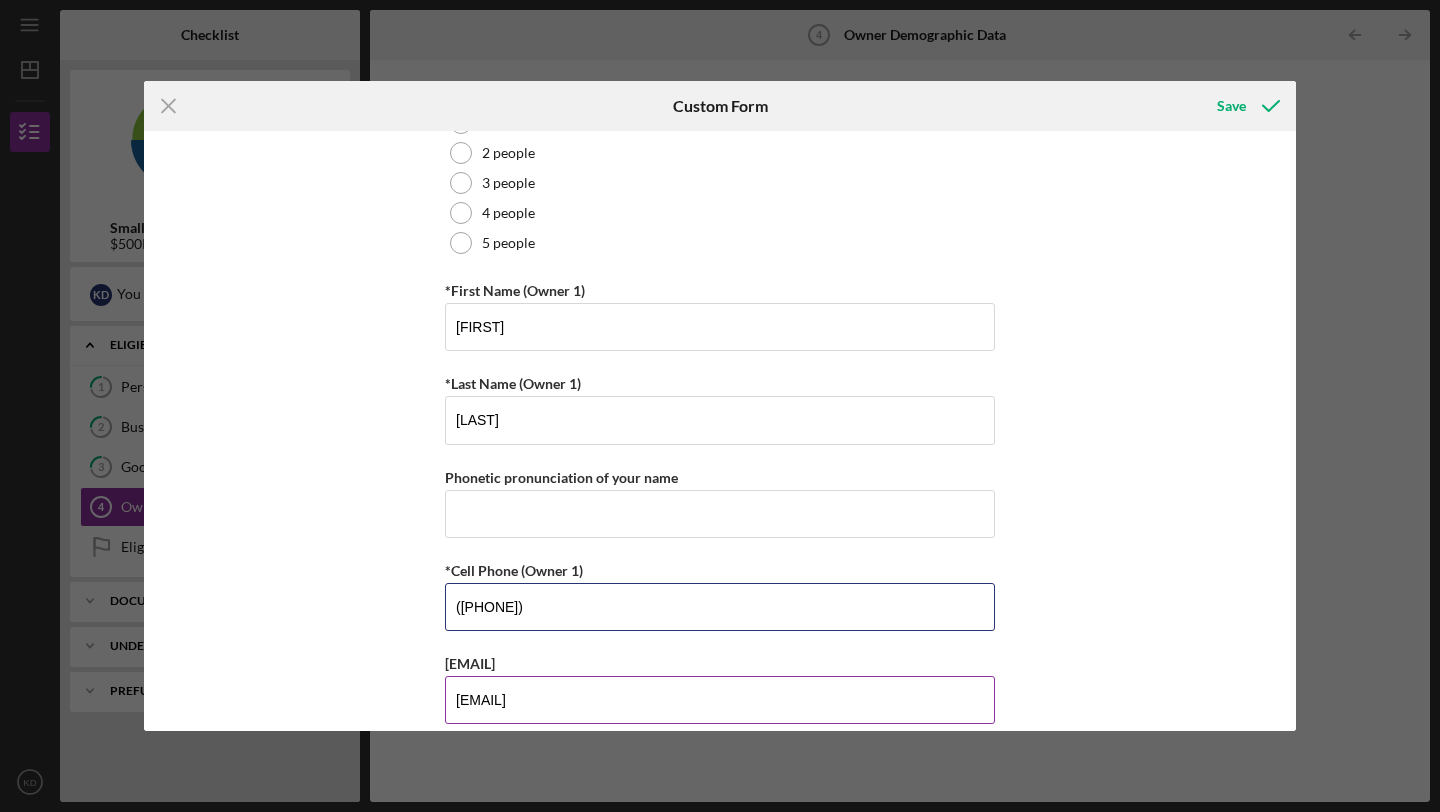 type on "([PHONE])" 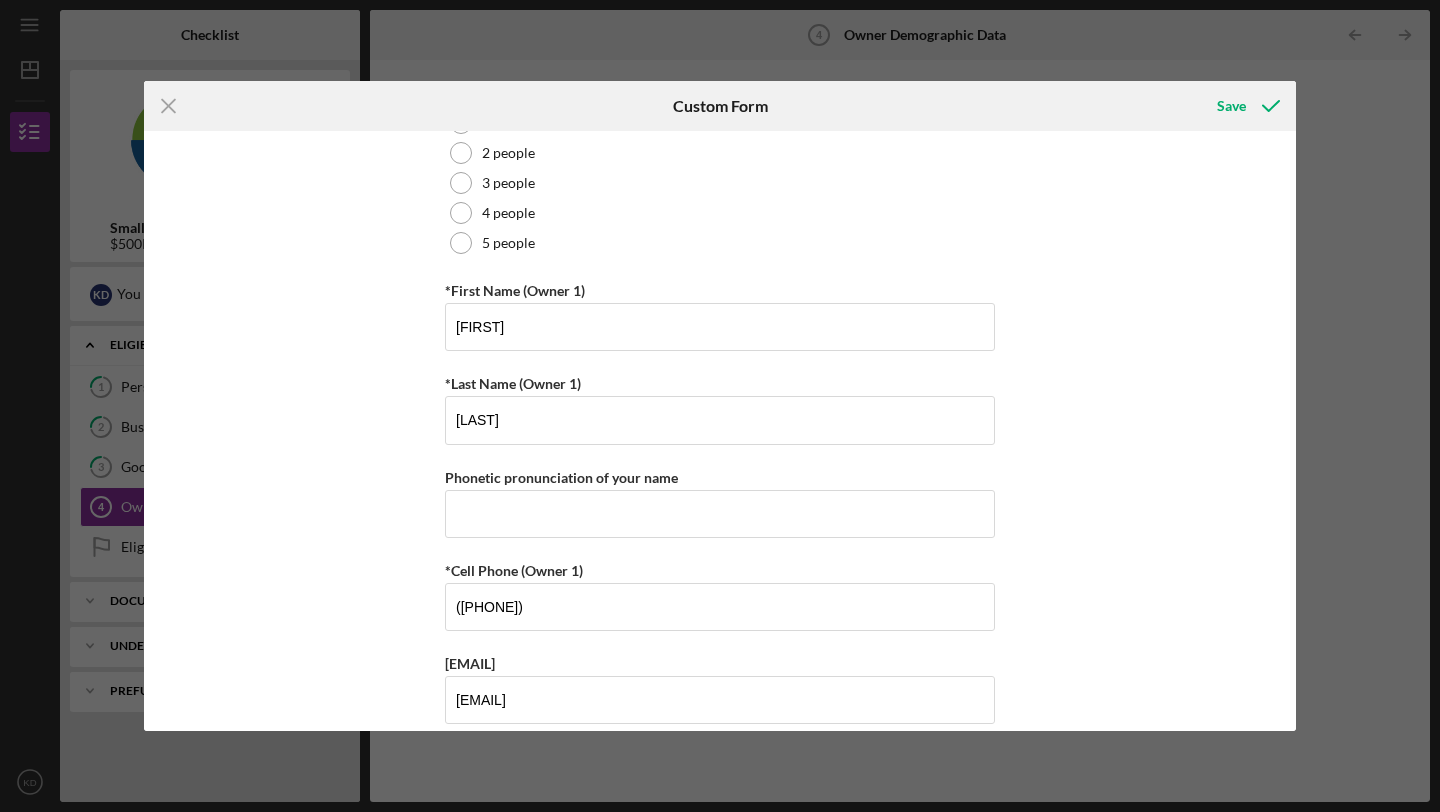 scroll, scrollTop: 579, scrollLeft: 0, axis: vertical 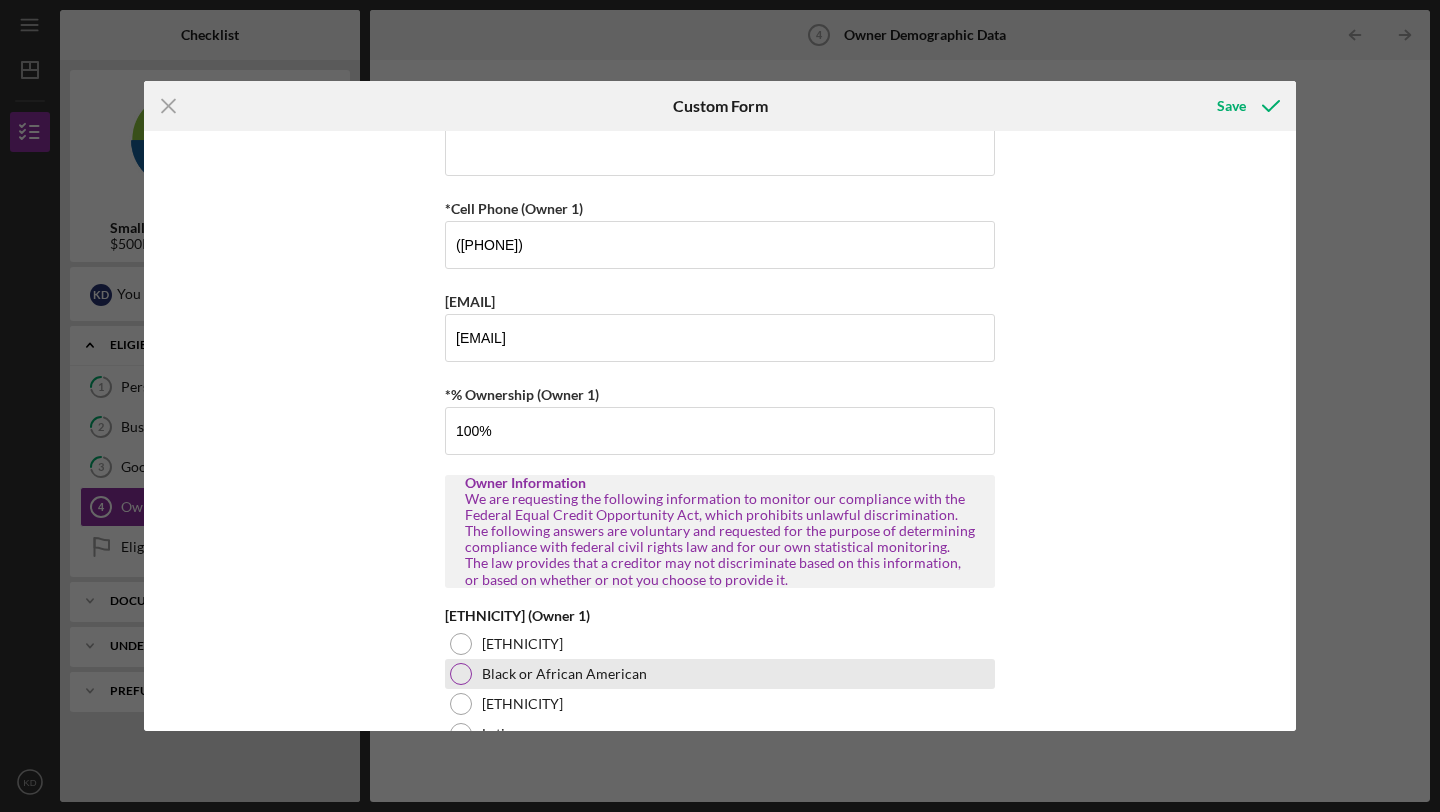 type on "100.00000%" 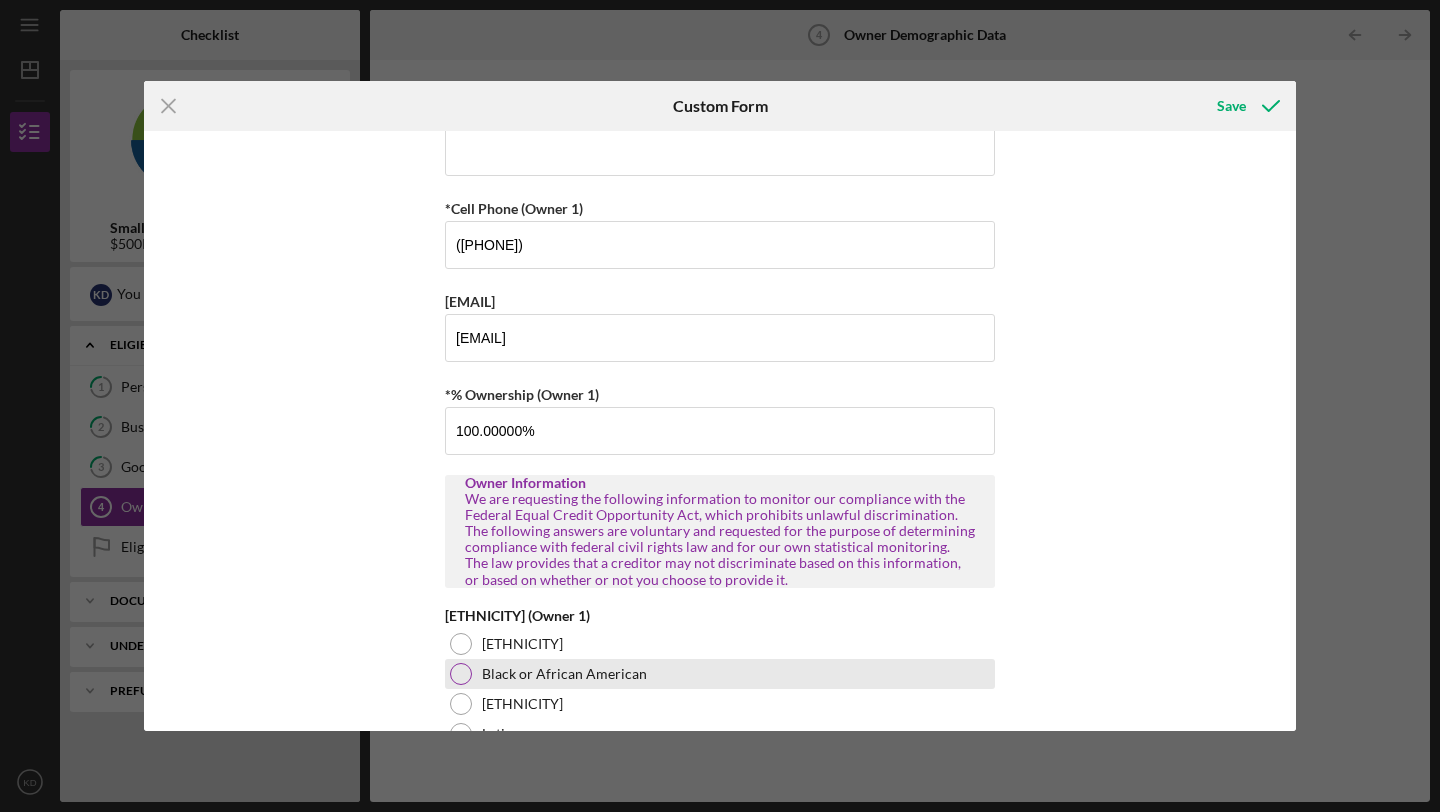 click on "Black or African American" at bounding box center (720, 674) 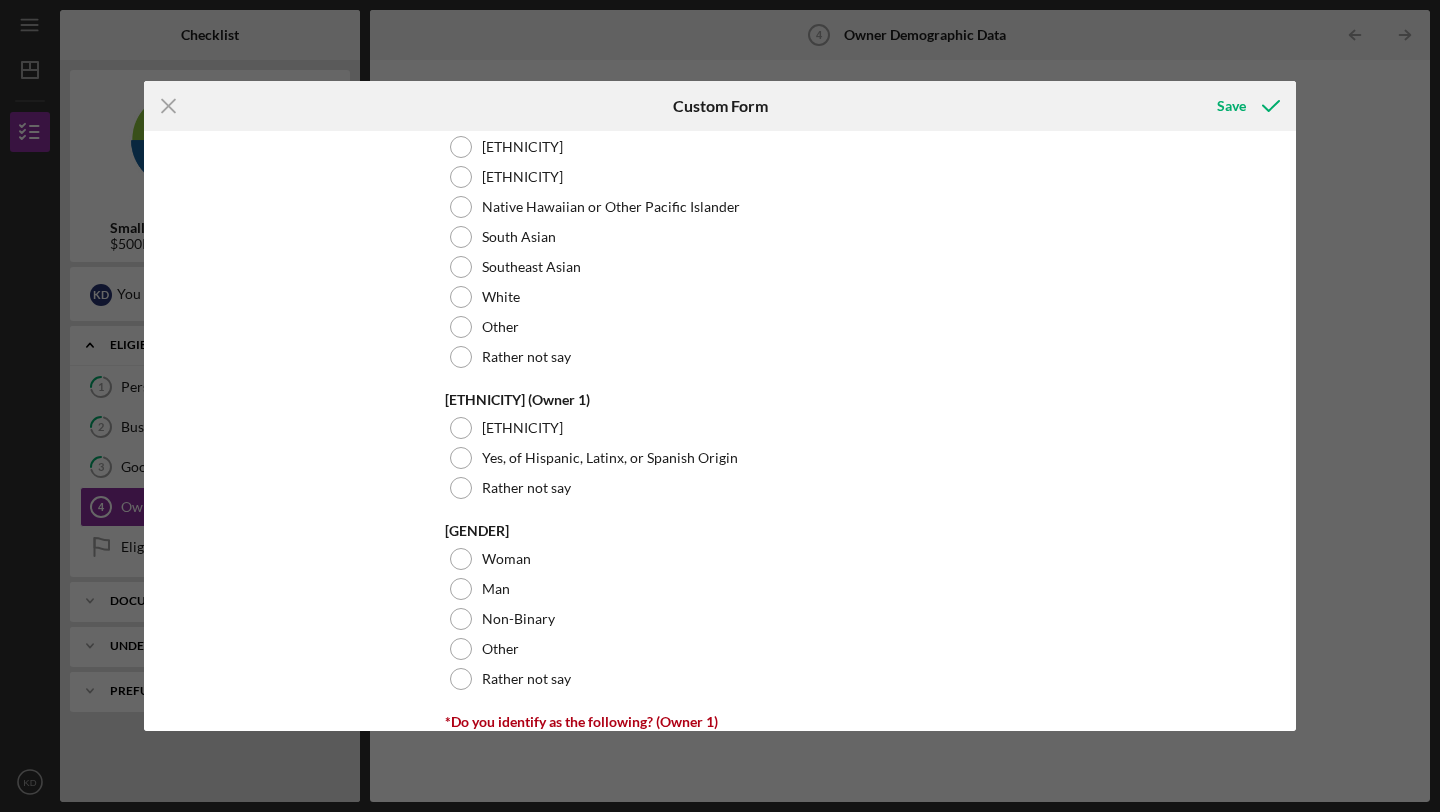 scroll, scrollTop: 1197, scrollLeft: 0, axis: vertical 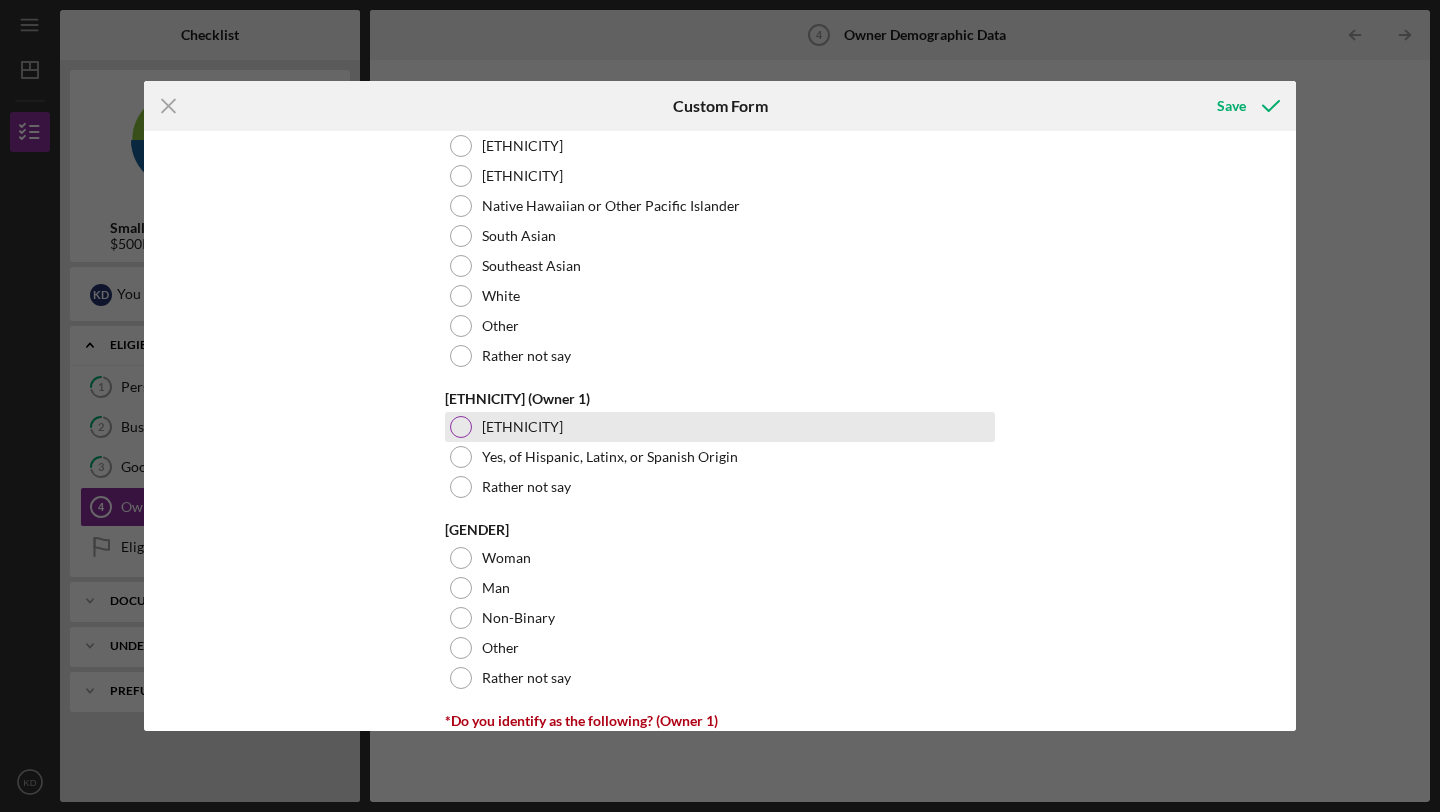 click on "[ETHNICITY]" at bounding box center [522, 427] 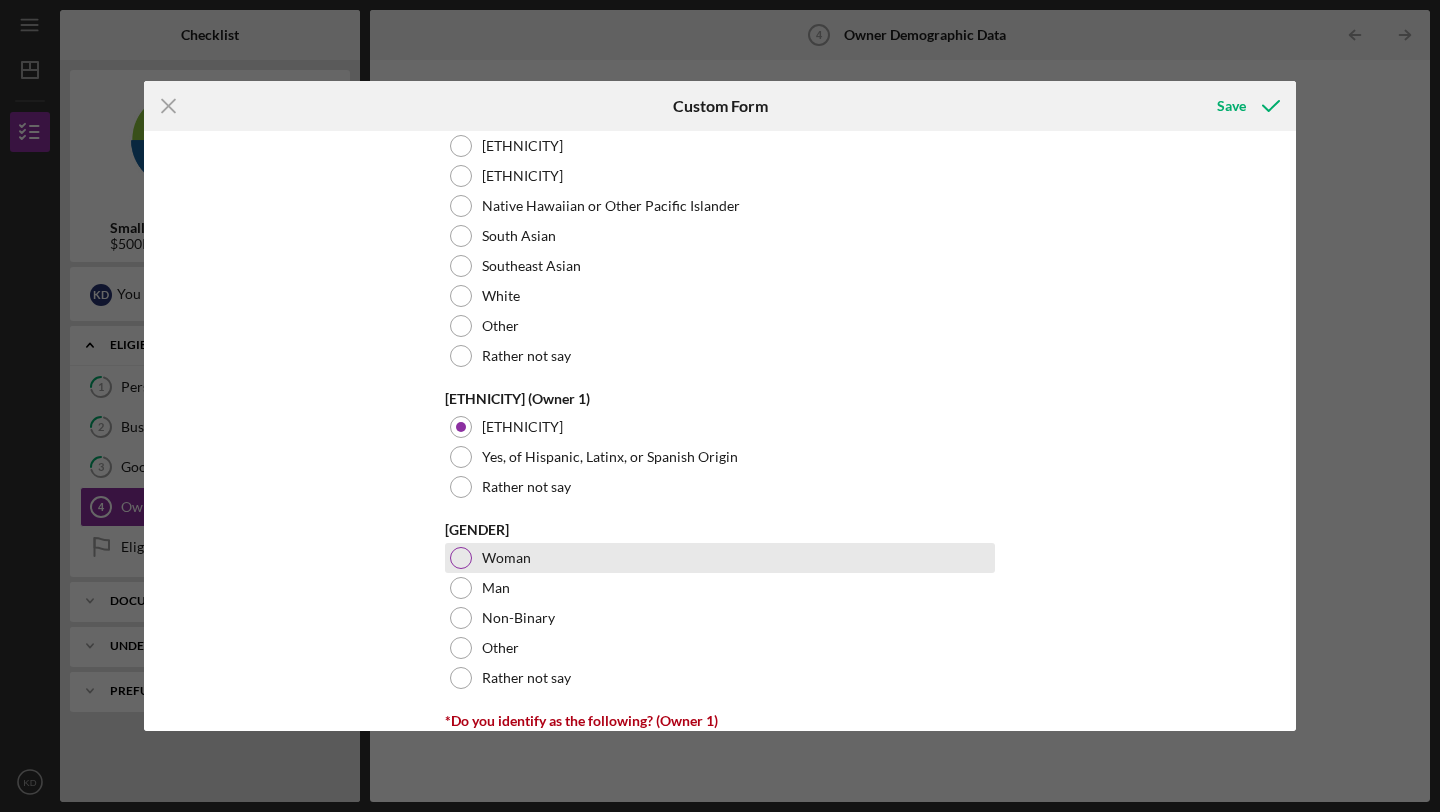 click on "Woman" at bounding box center [720, 558] 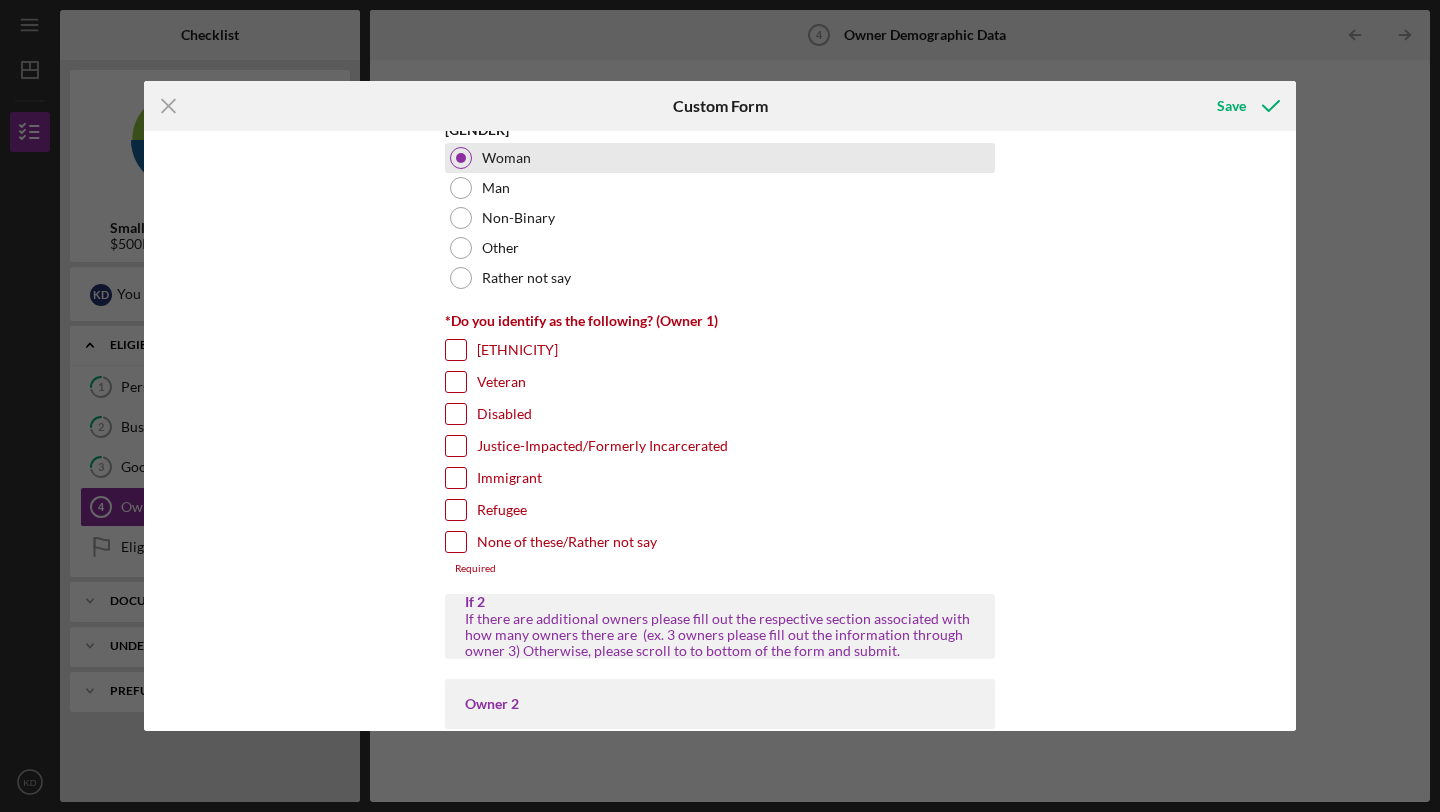 scroll, scrollTop: 1614, scrollLeft: 0, axis: vertical 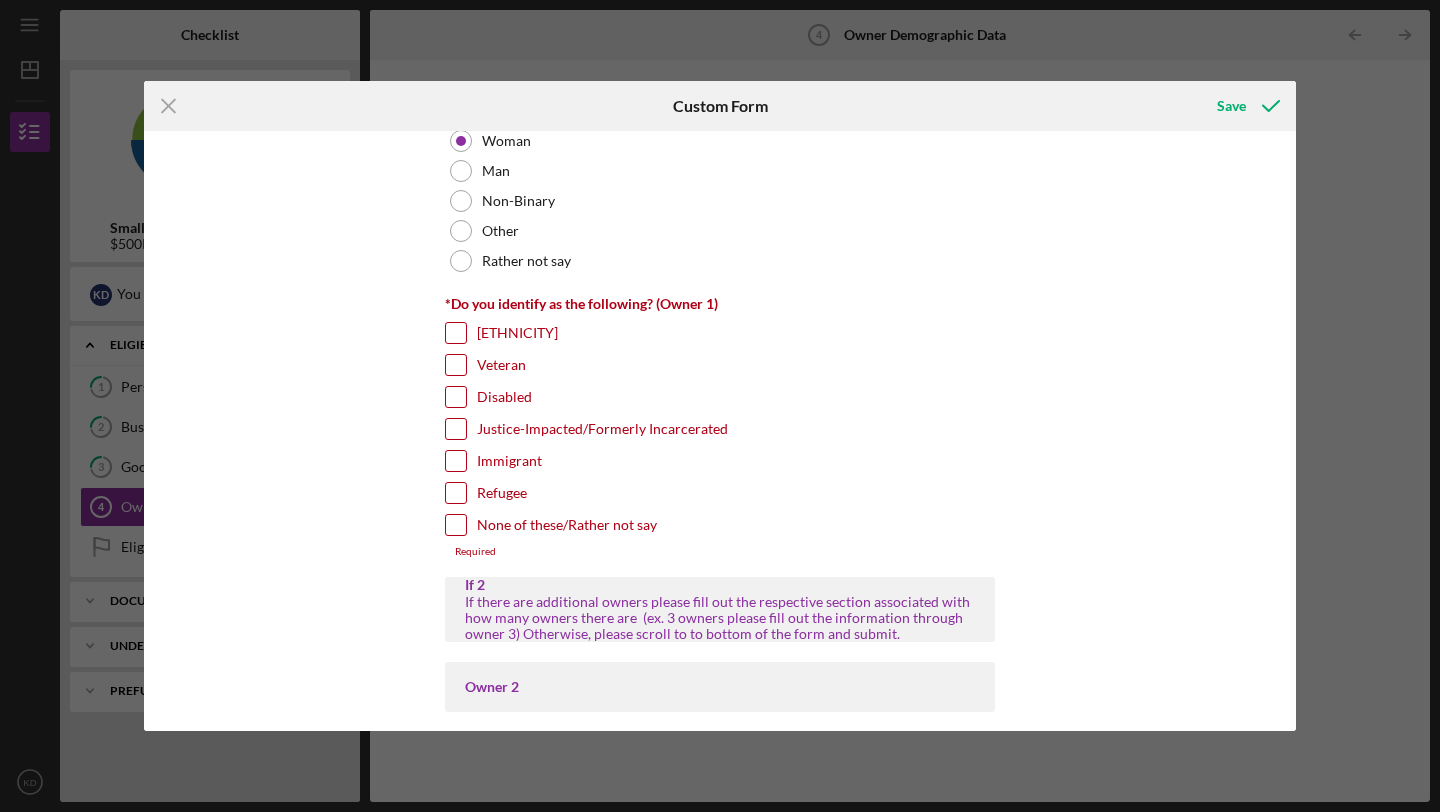 click on "None of these/Rather not say" at bounding box center (567, 525) 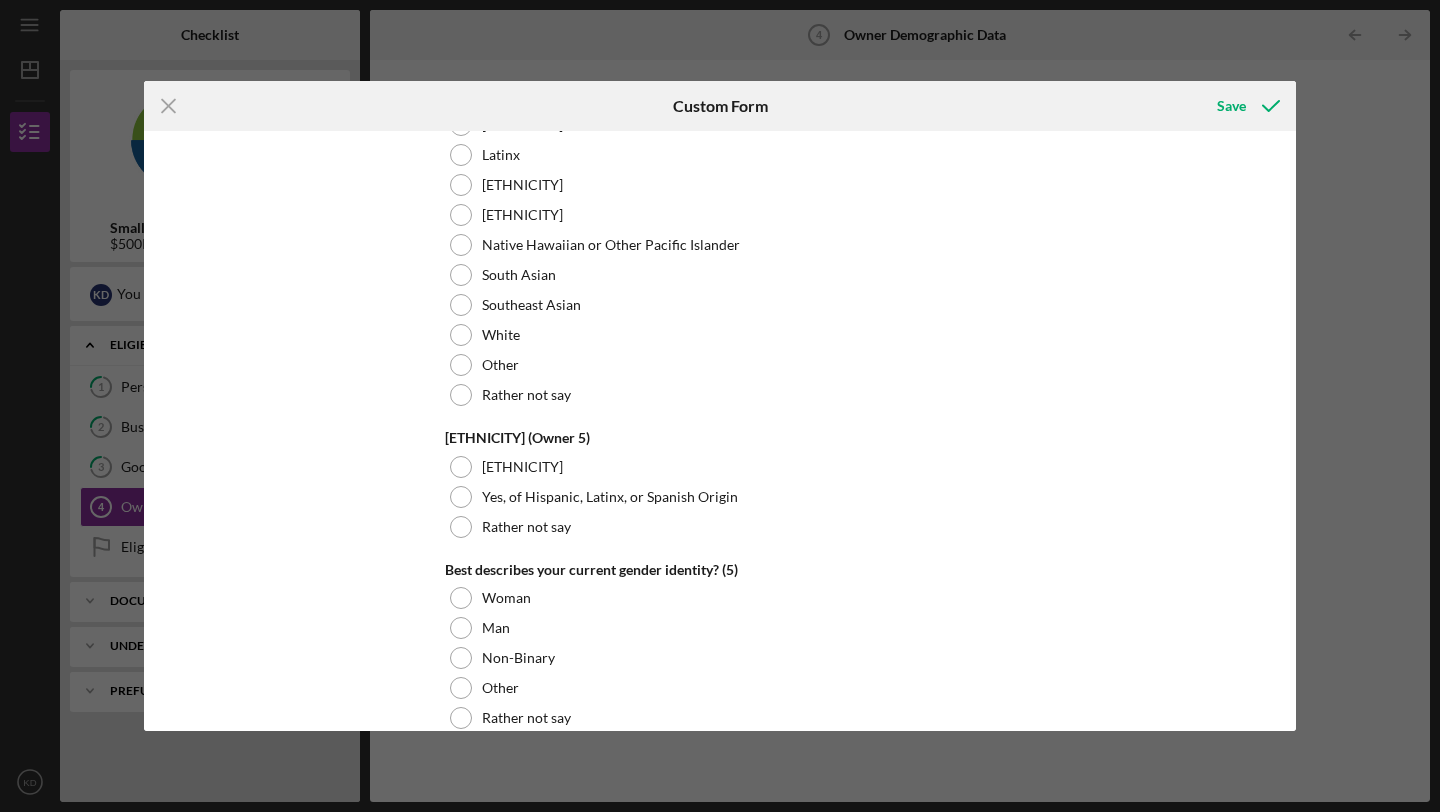 scroll, scrollTop: 7658, scrollLeft: 0, axis: vertical 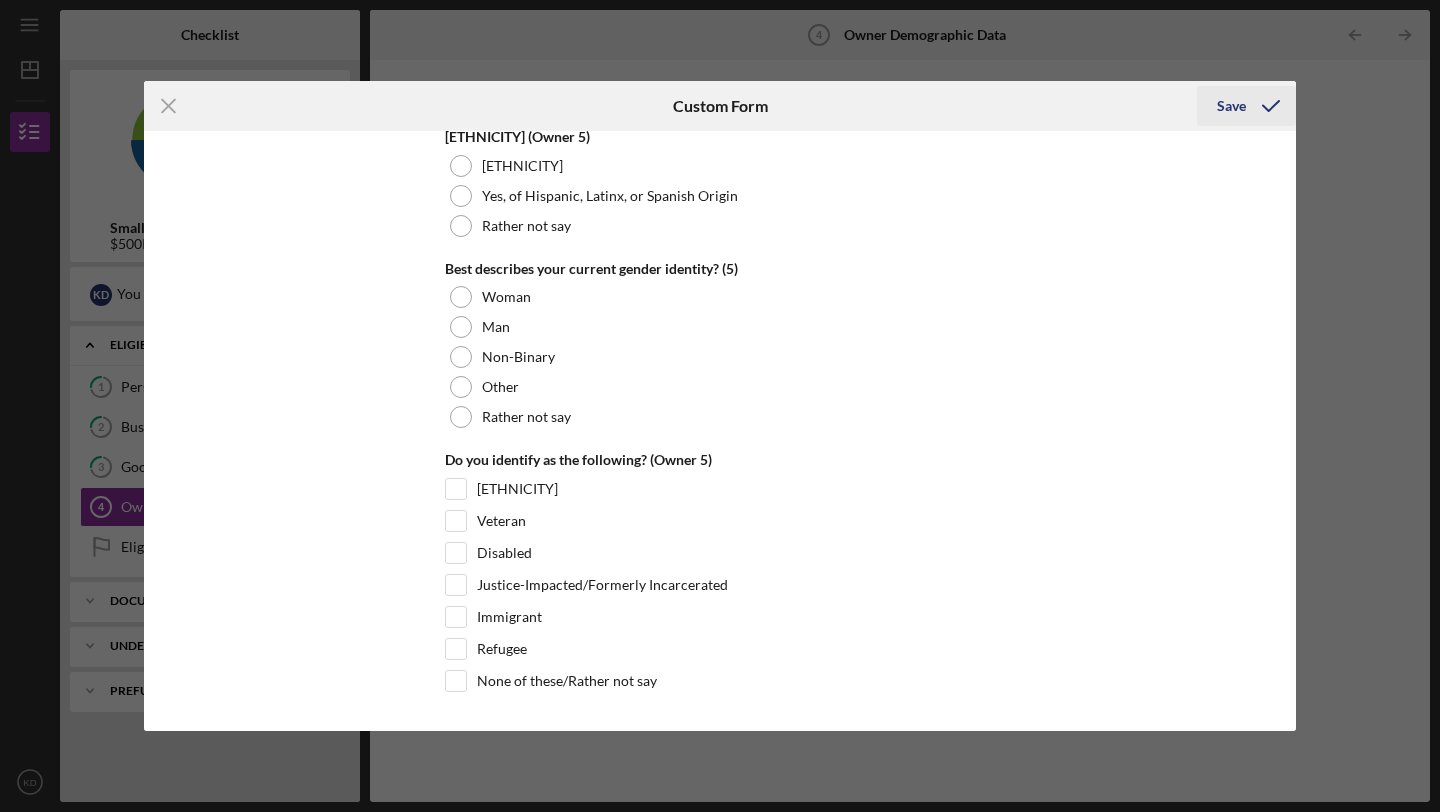 click on "Save" at bounding box center (1231, 106) 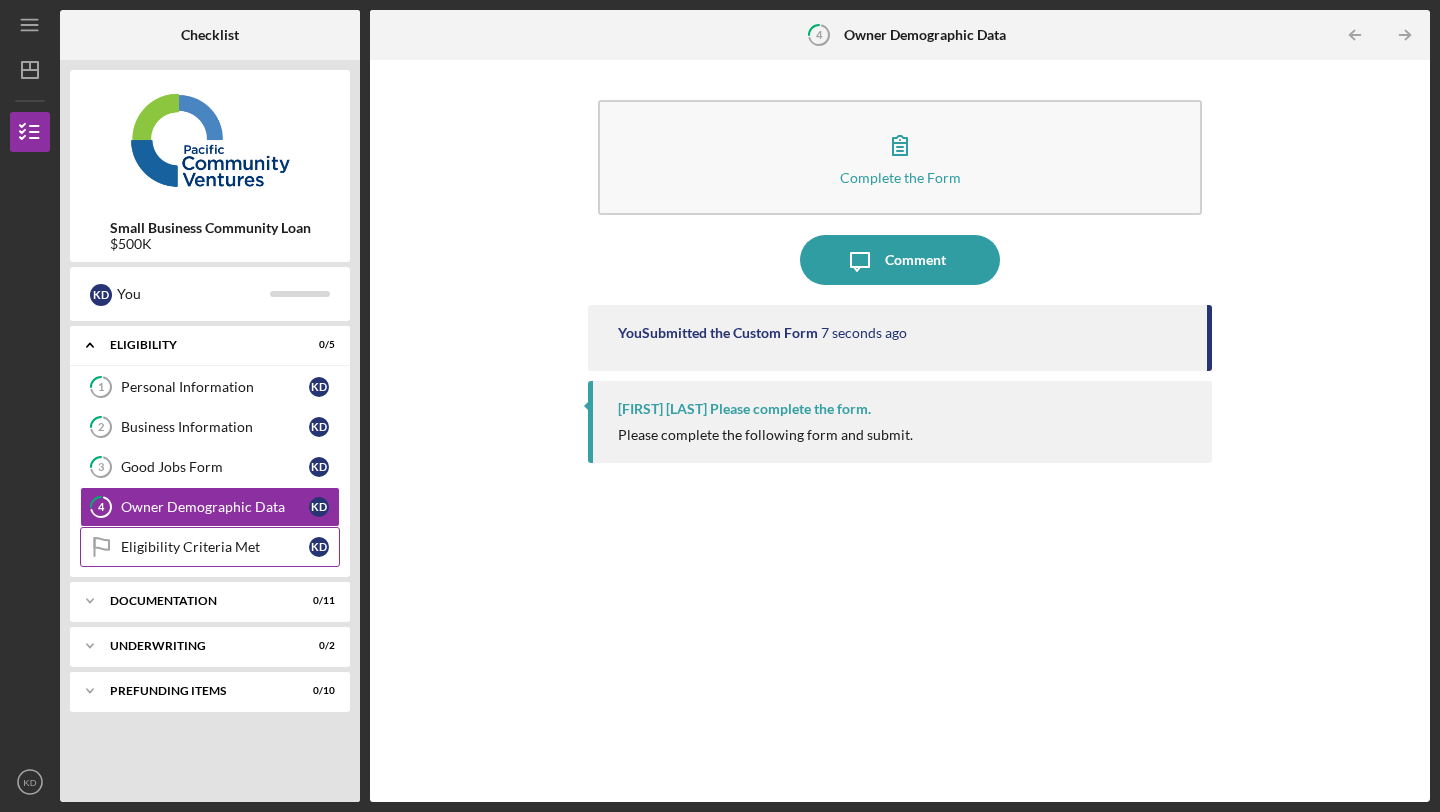 click on "Eligibility Criteria Met Eligibility Criteria Met K D" at bounding box center [210, 547] 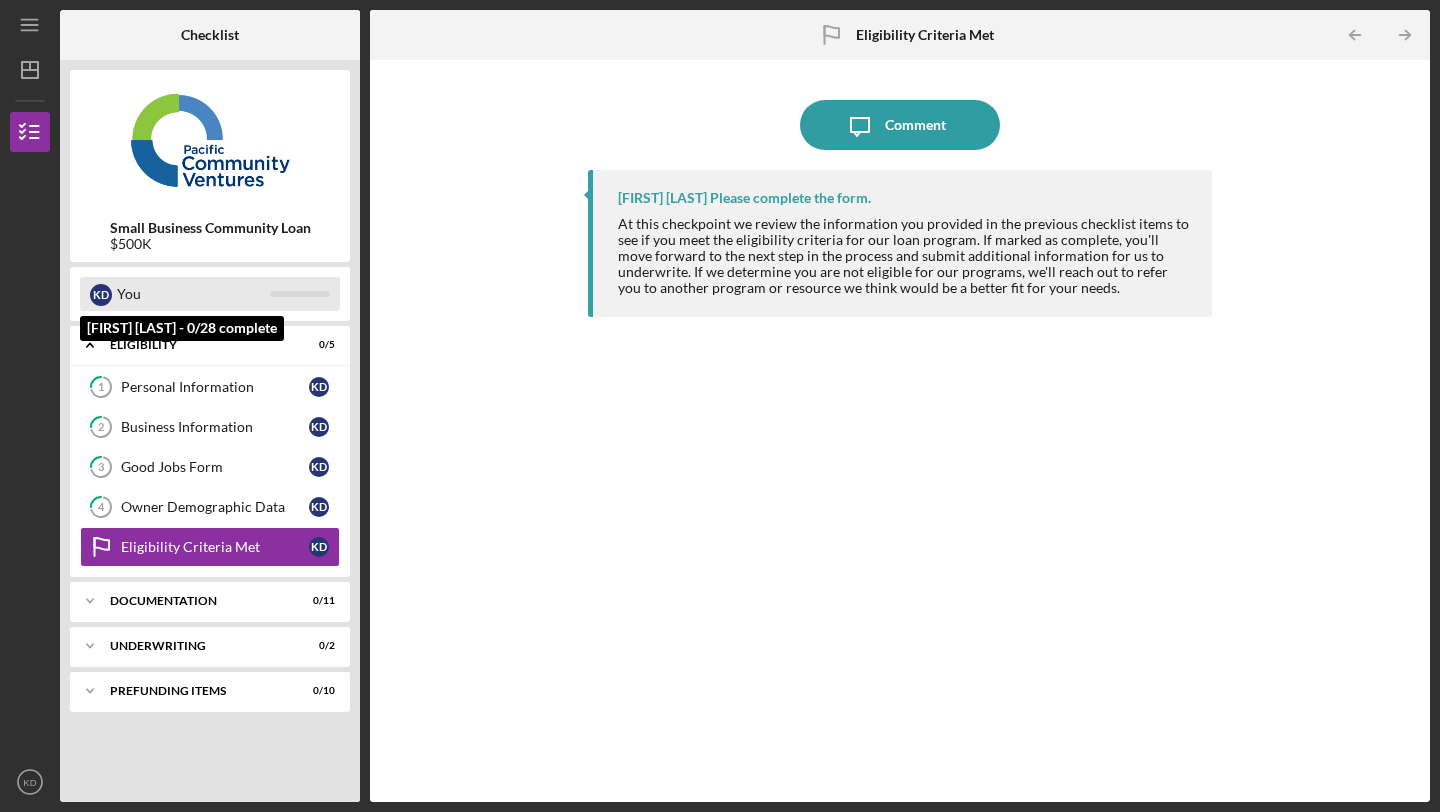 click on "[FIRST] [LAST]" at bounding box center (210, 294) 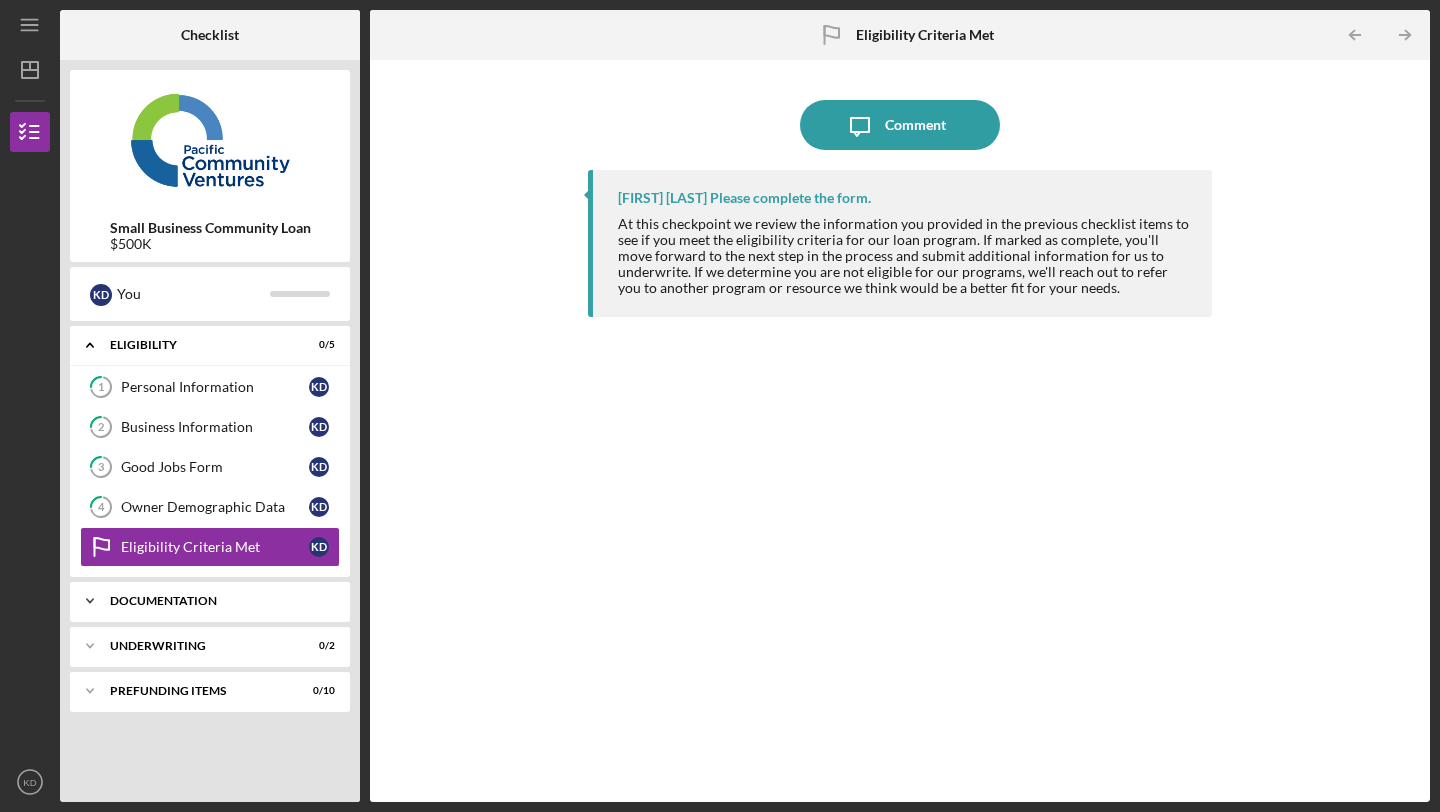 click on "Icon/Expander Documentation 0 / 11" at bounding box center [210, 601] 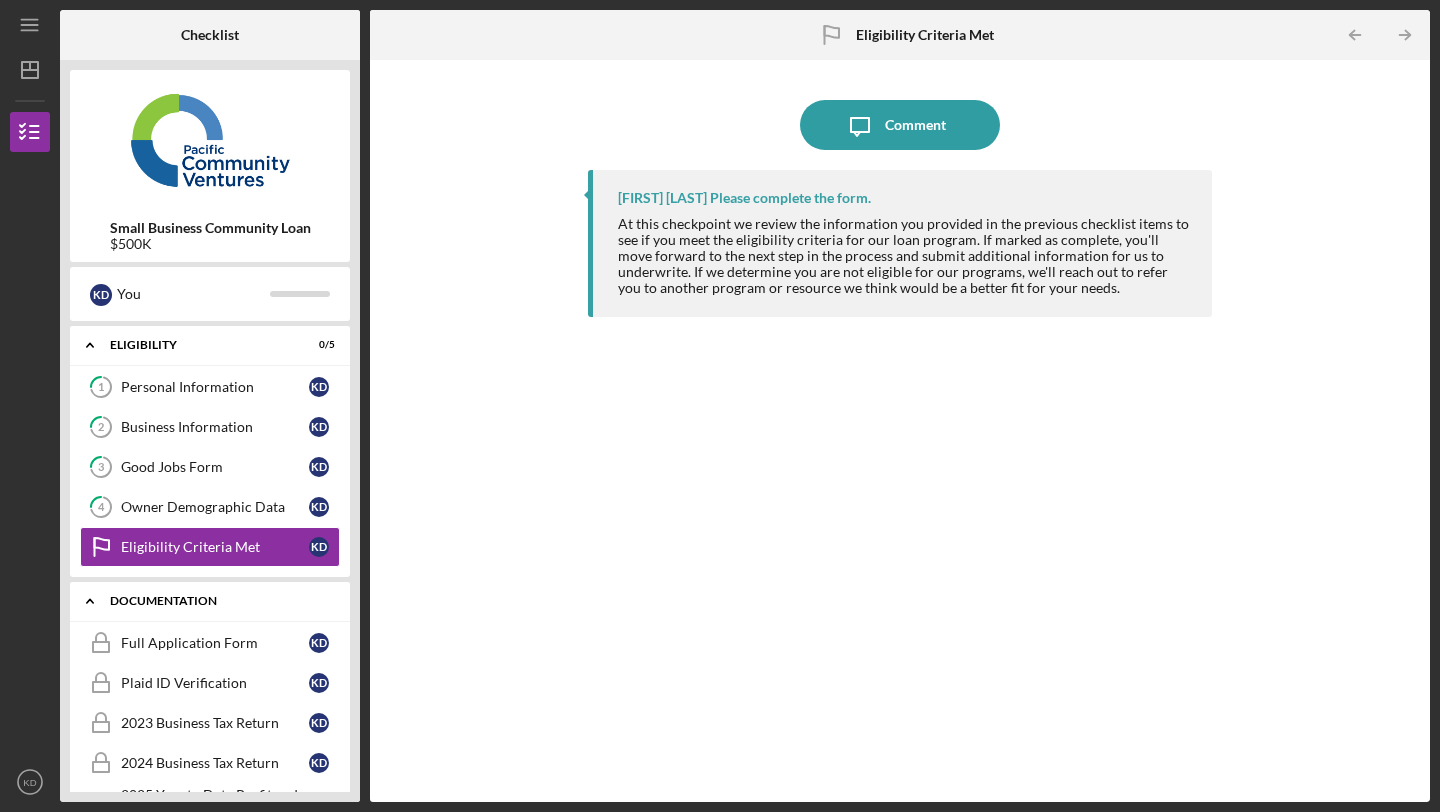 click on "Icon/Expander Documentation 0 / 11" at bounding box center [210, 601] 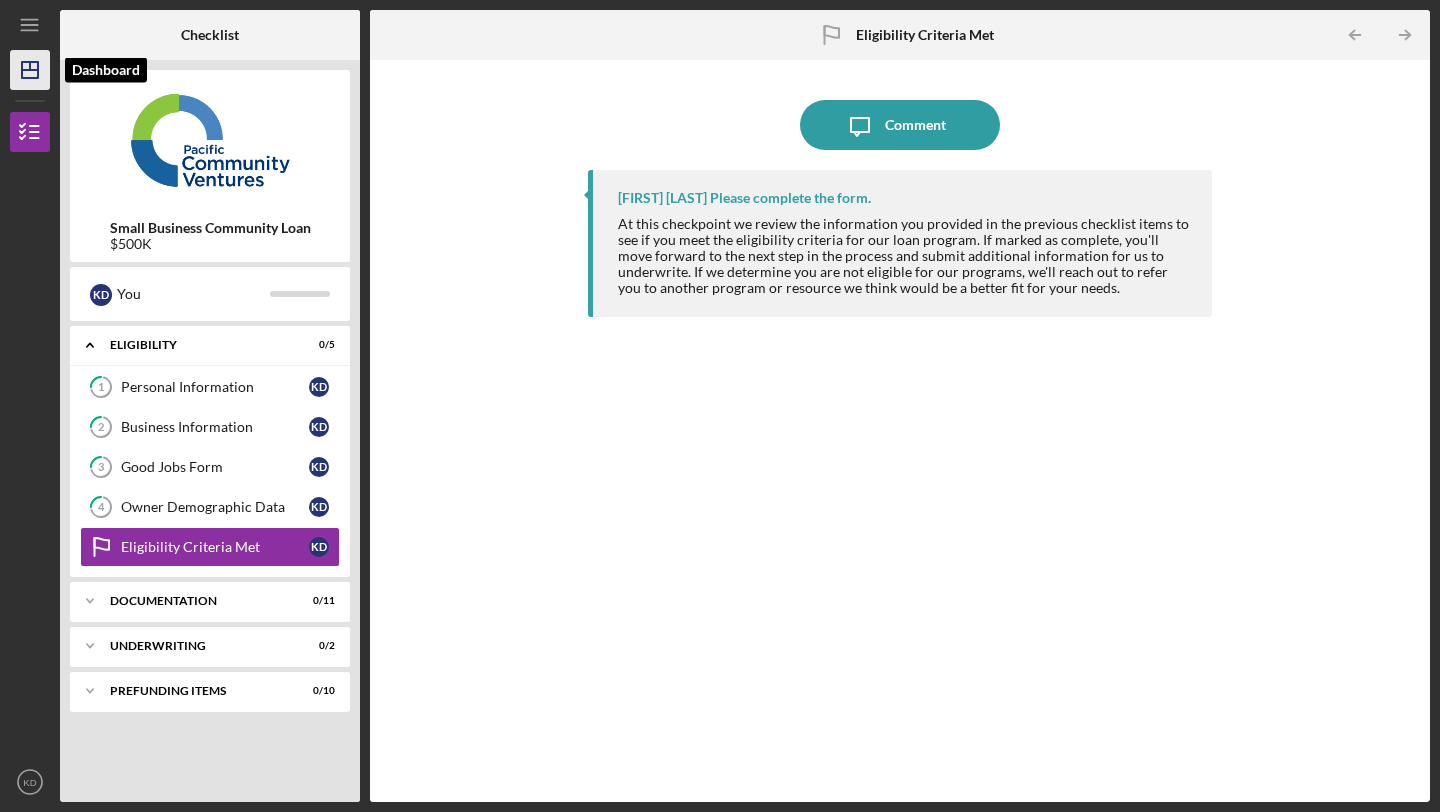 click on "Icon/Dashboard" 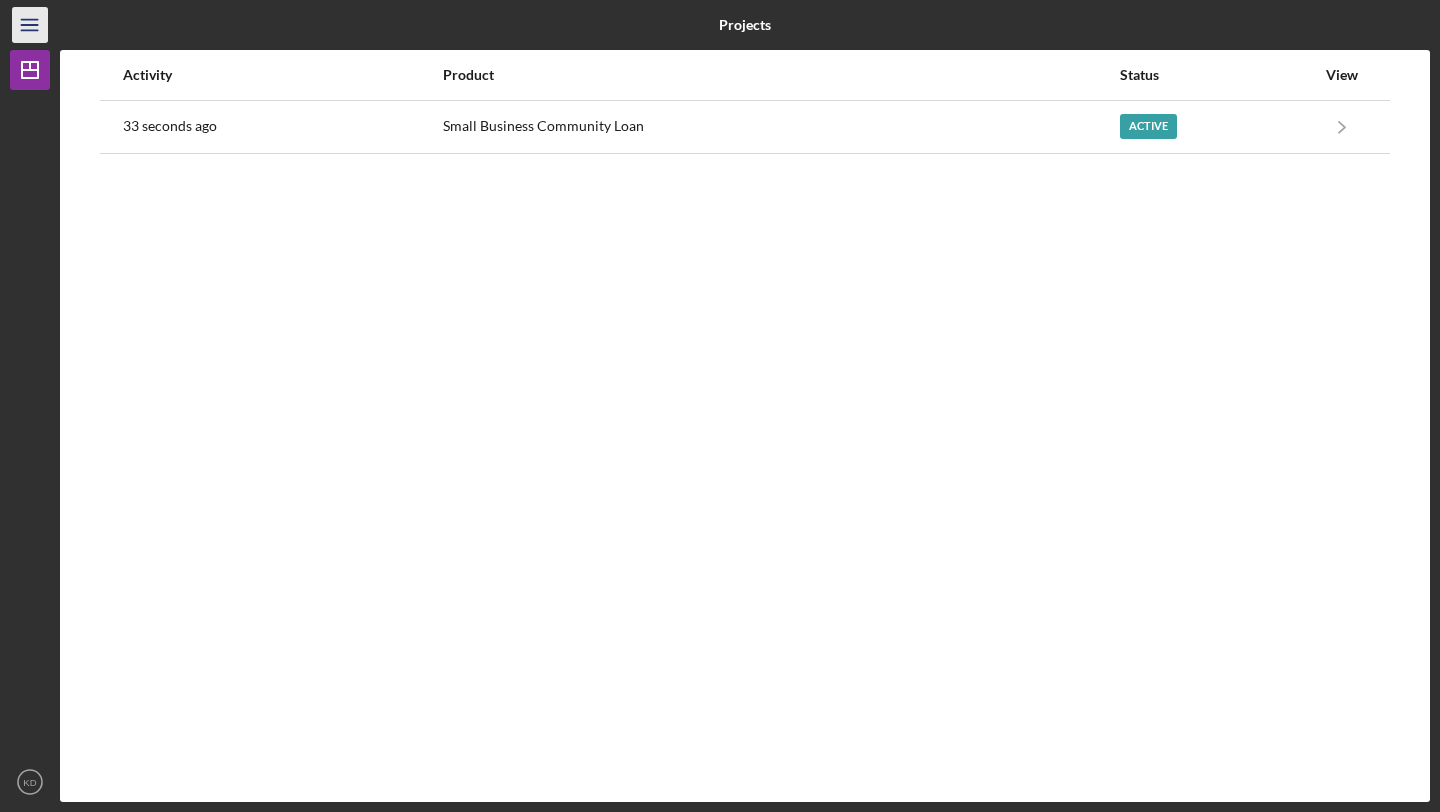 click on "Icon/Menu" 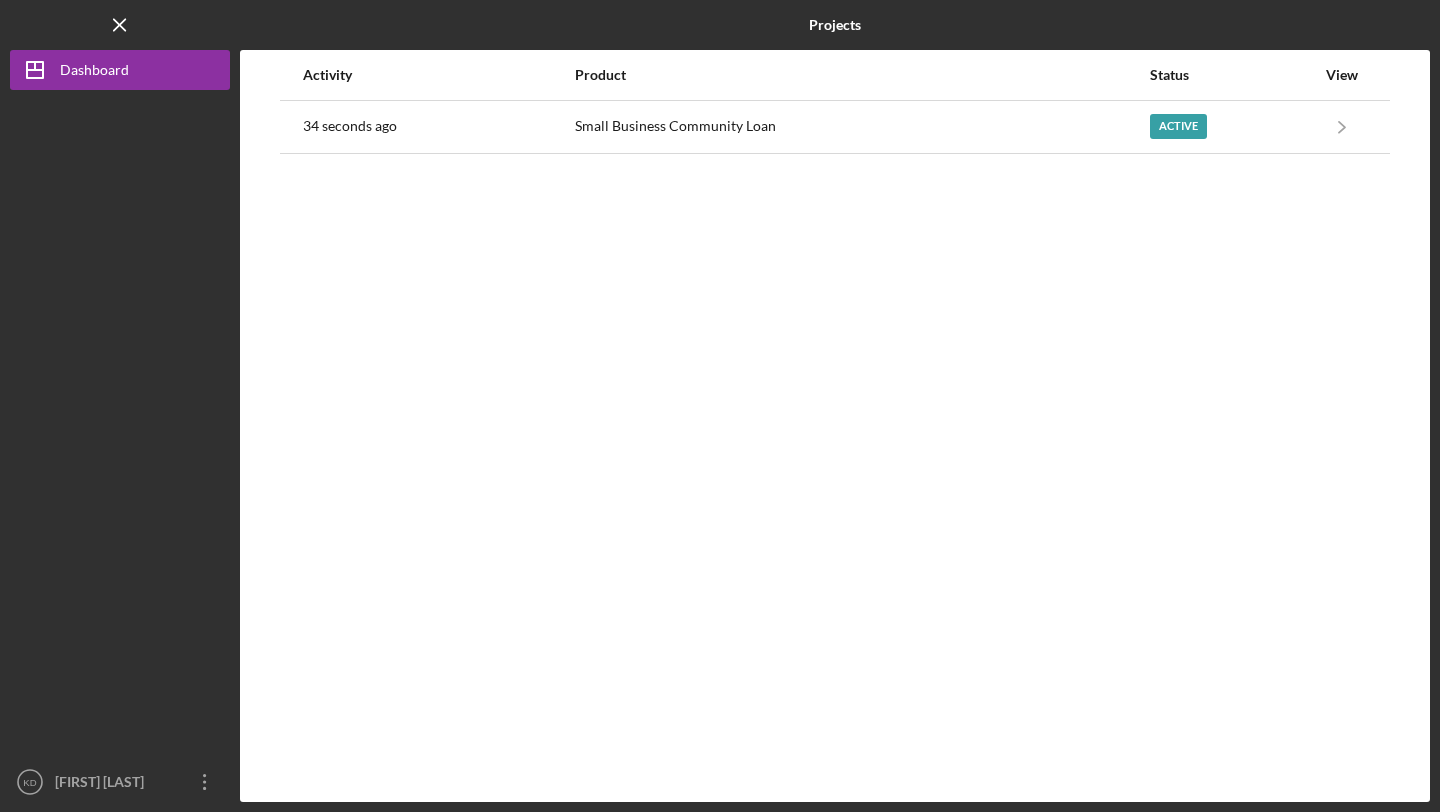 click on "Logo-Reversed Created with Sketch. Icon/Menu Close" at bounding box center [120, 25] 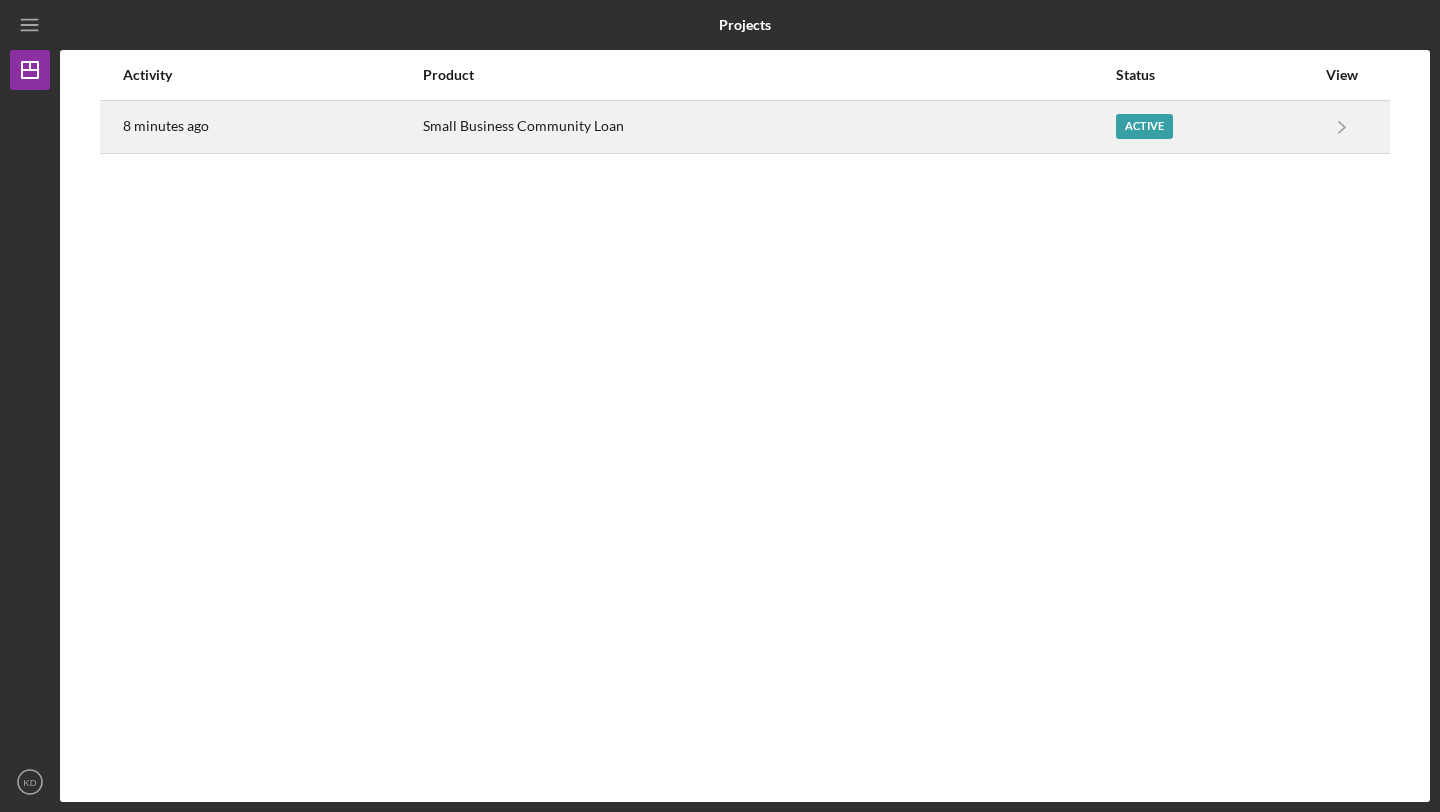 click on "Active" at bounding box center (1144, 126) 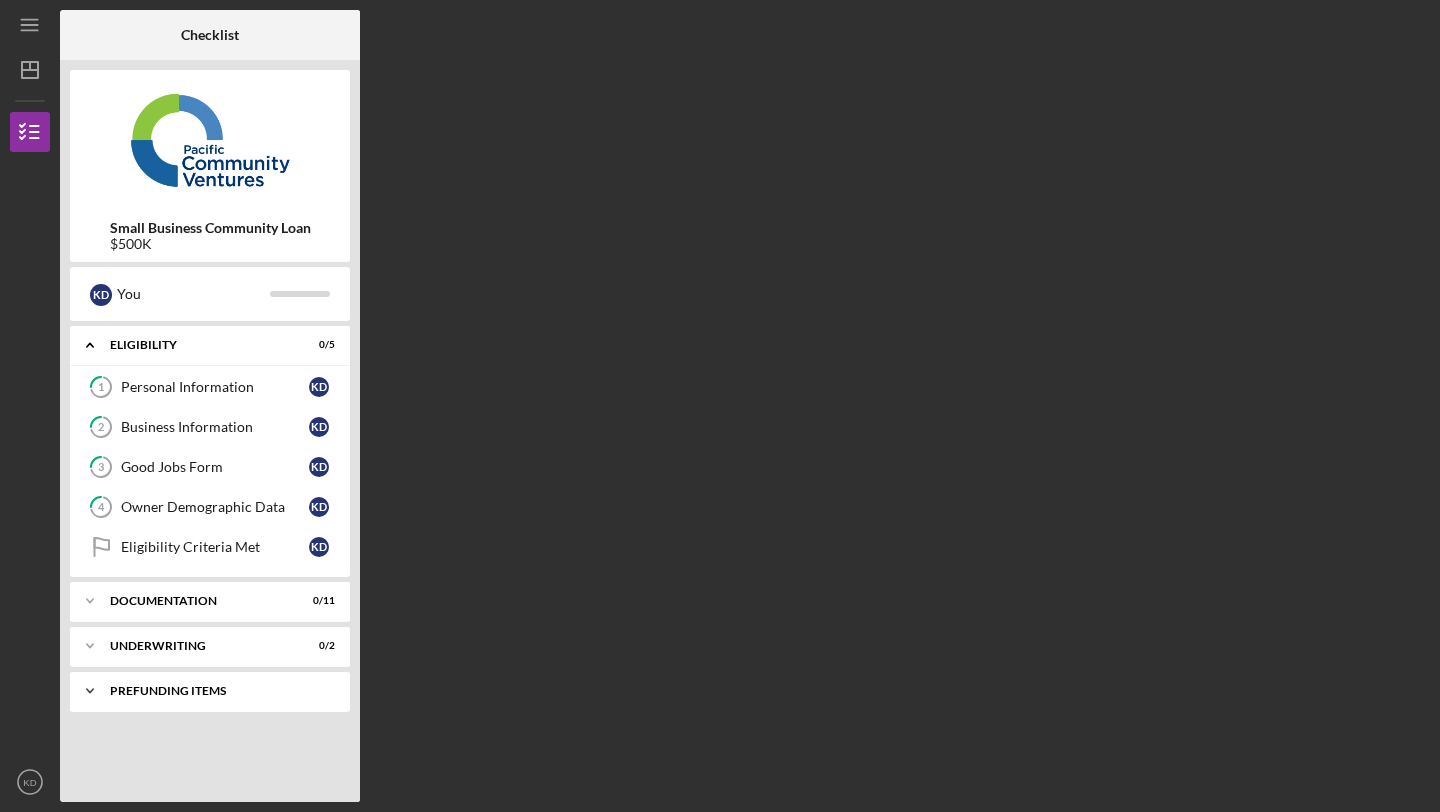 click on "Prefunding Items" at bounding box center [217, 691] 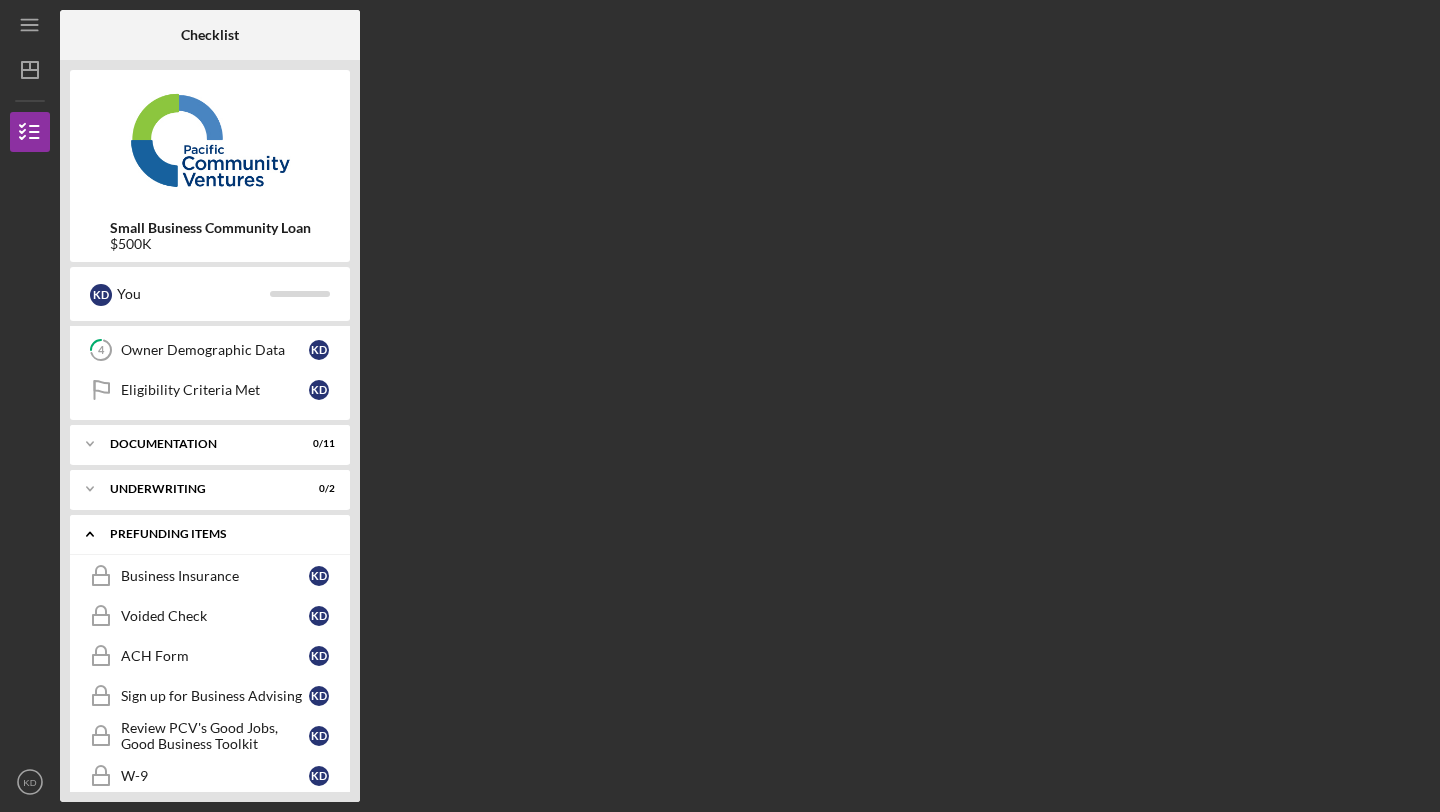 scroll, scrollTop: 158, scrollLeft: 0, axis: vertical 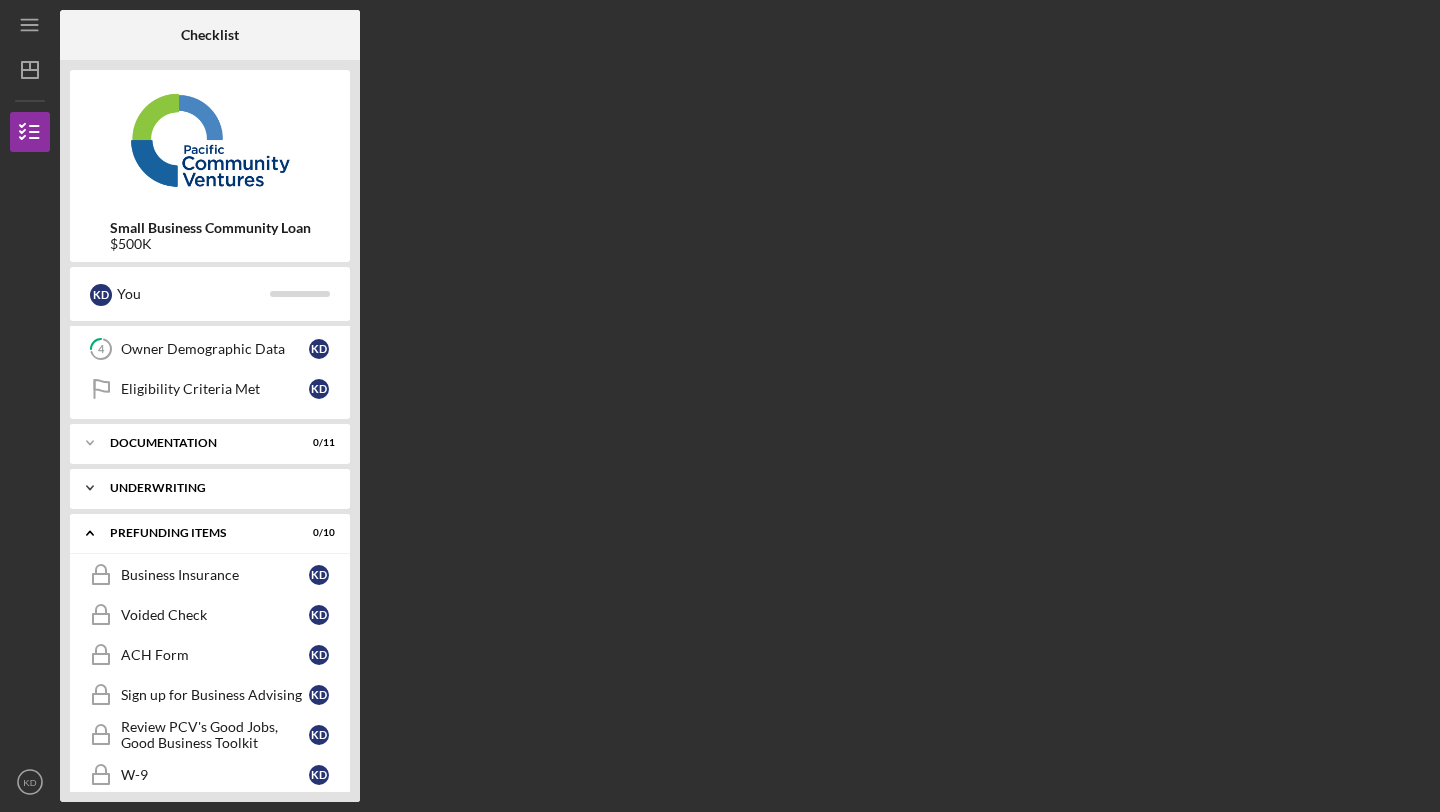 click on "Icon/Expander Underwriting 0 / 2" at bounding box center [210, 488] 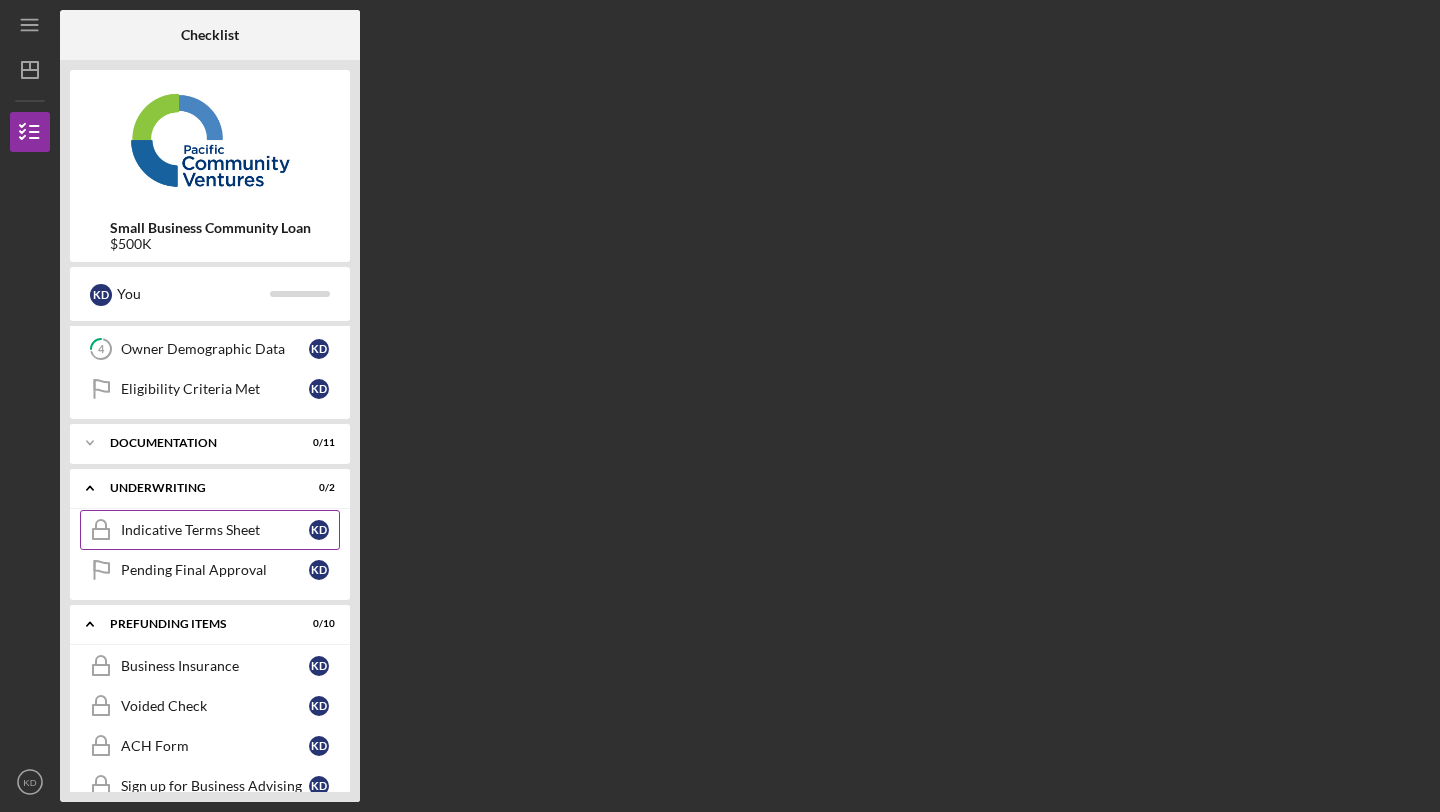 click on "Indicative Terms Sheet" at bounding box center [215, 530] 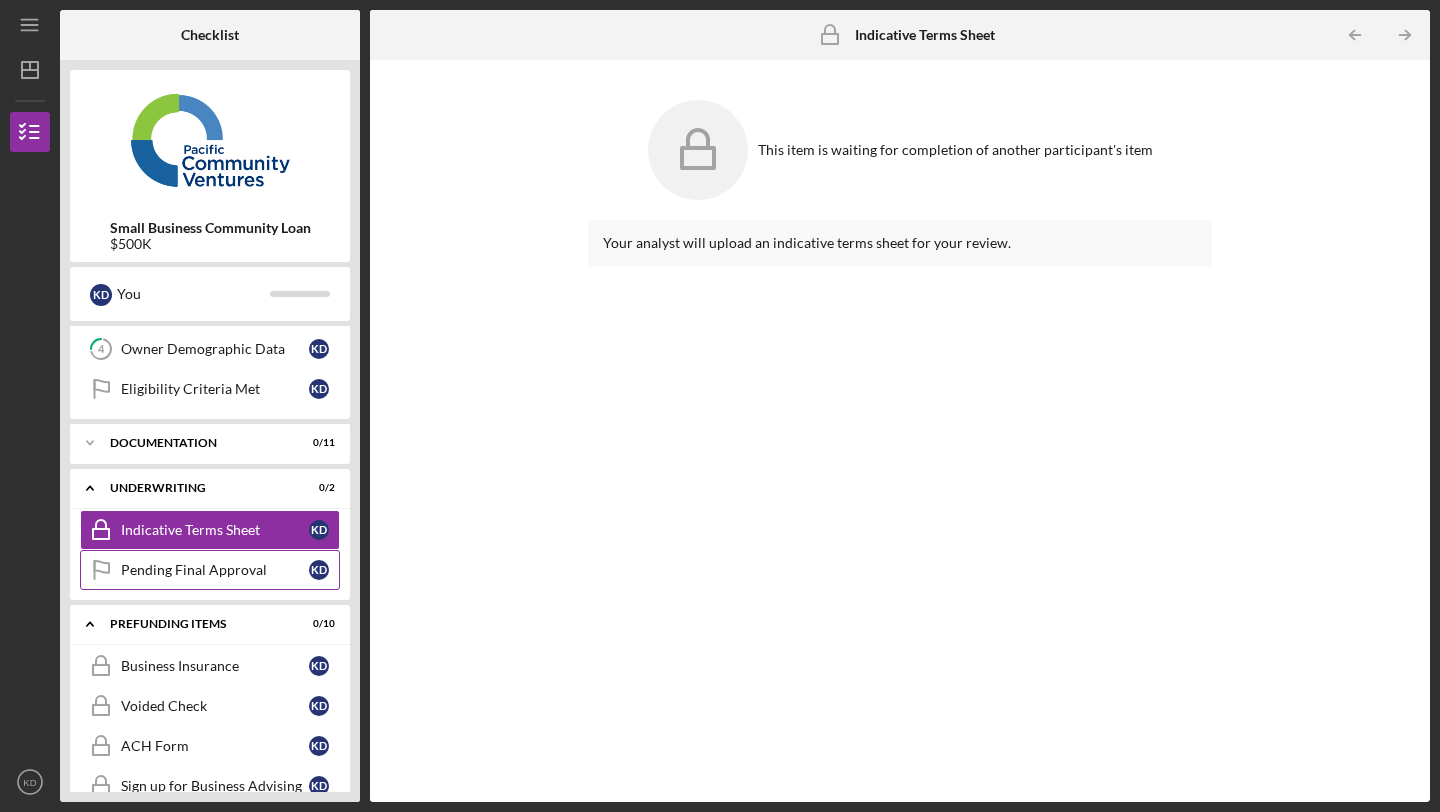 click on "Pending Final Approval" at bounding box center [215, 570] 